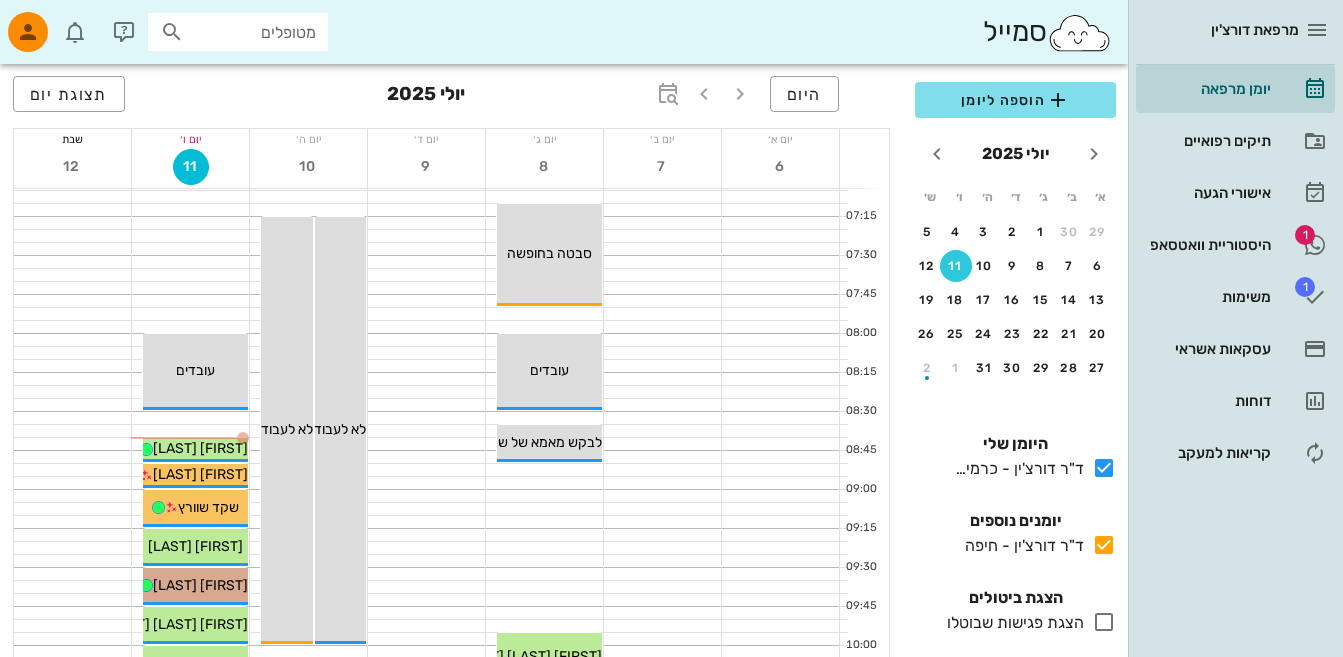 scroll, scrollTop: 0, scrollLeft: 0, axis: both 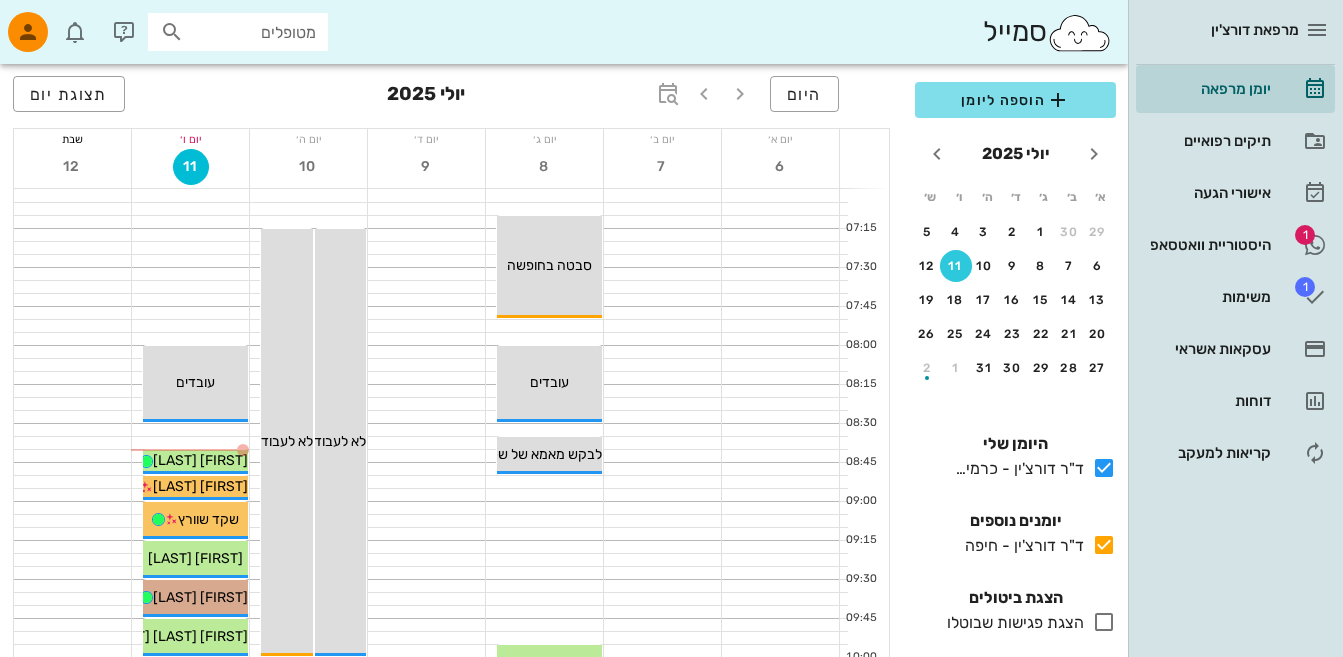click on "מטופלים" at bounding box center [252, 32] 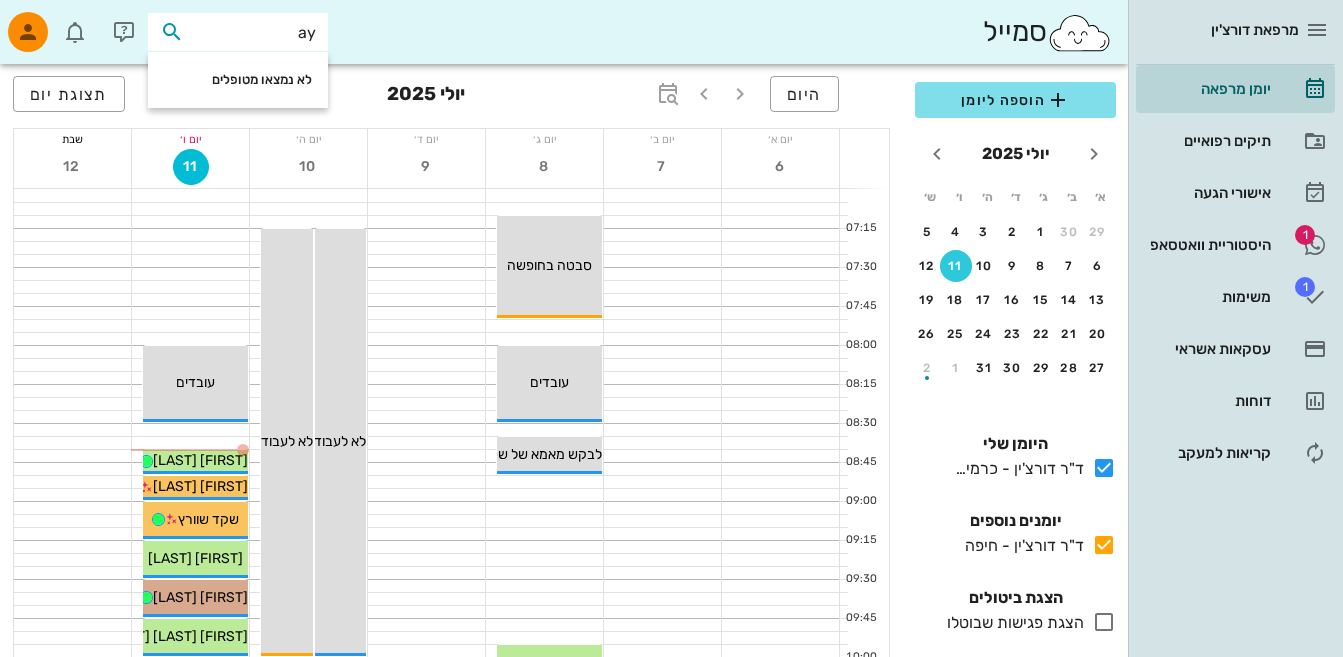 type on "a" 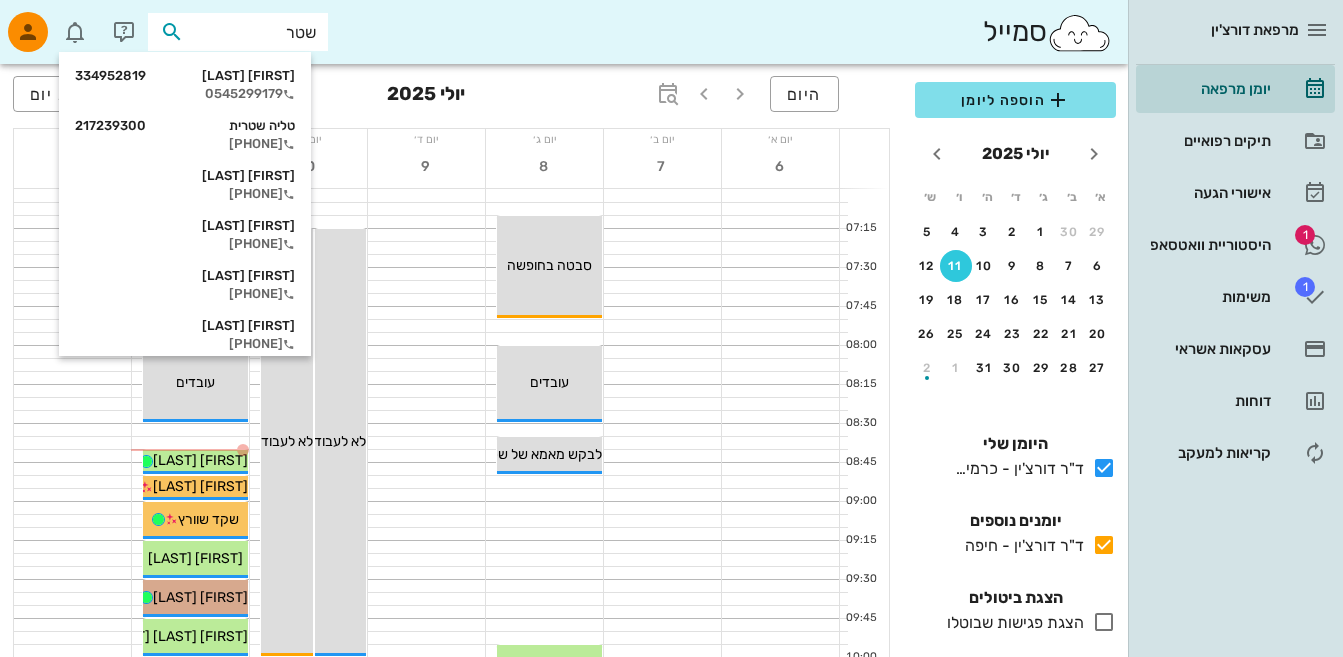 type on "שטרן" 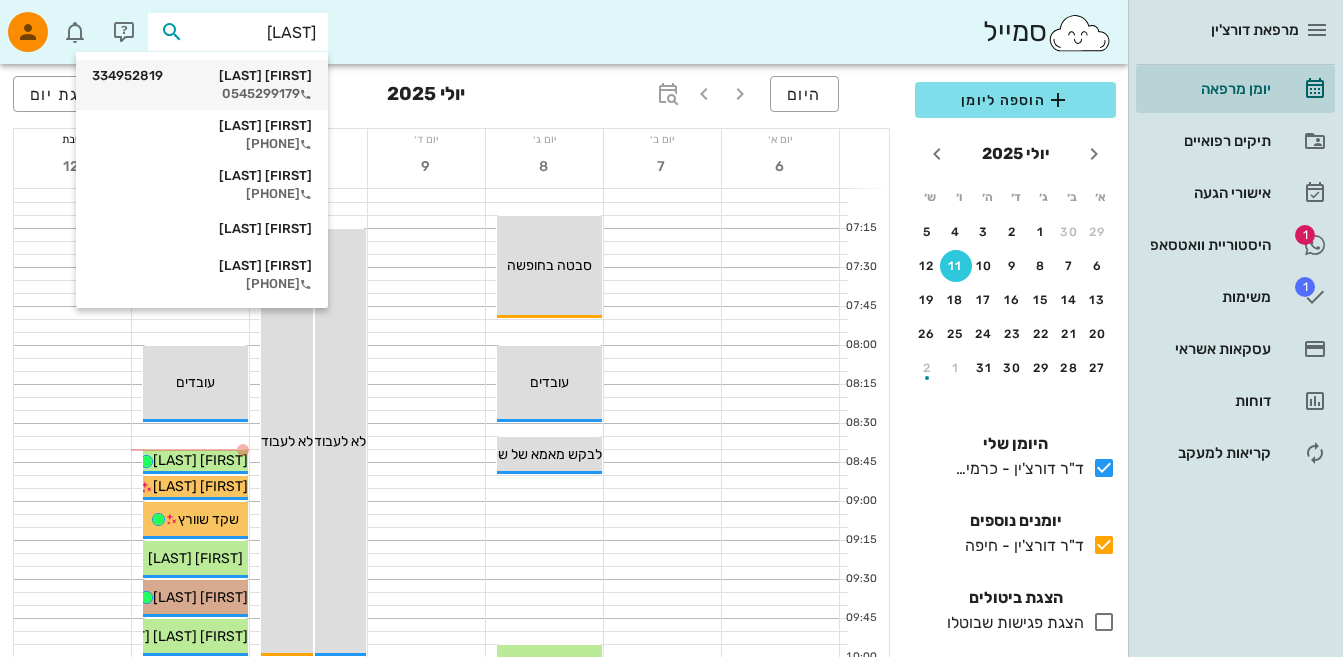click on "ניקה שטרן  334952819" at bounding box center [202, 76] 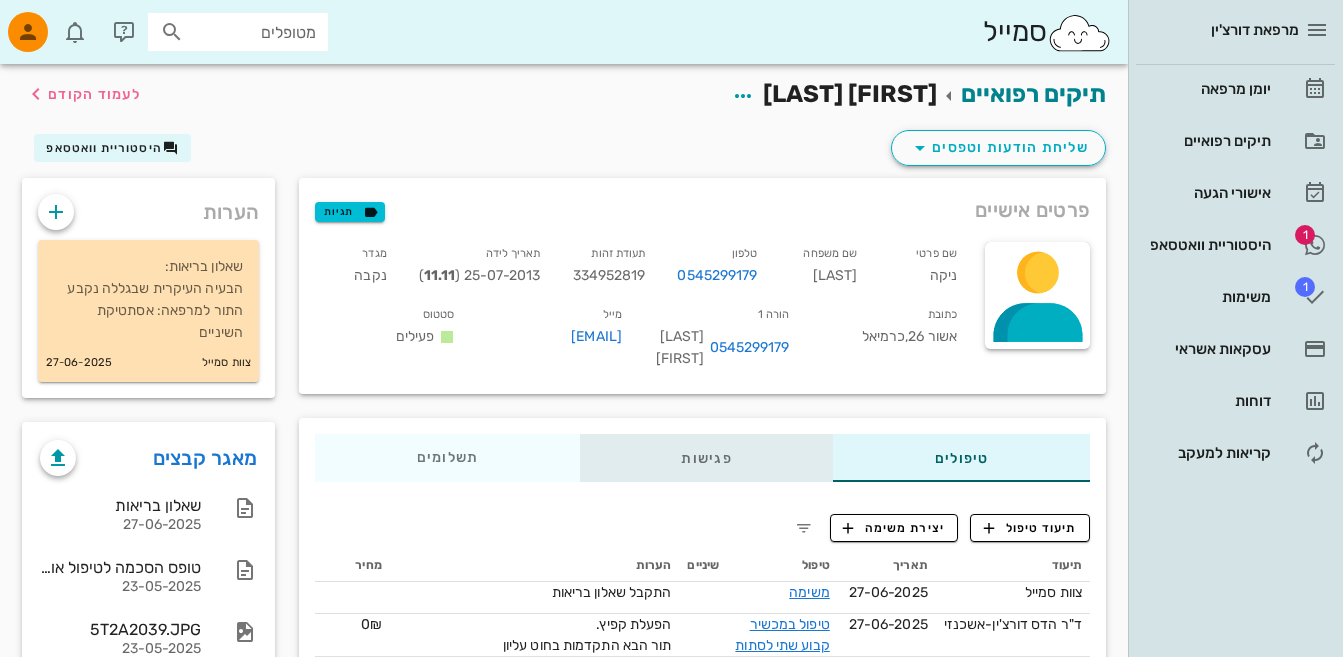 click on "פגישות" at bounding box center (707, 458) 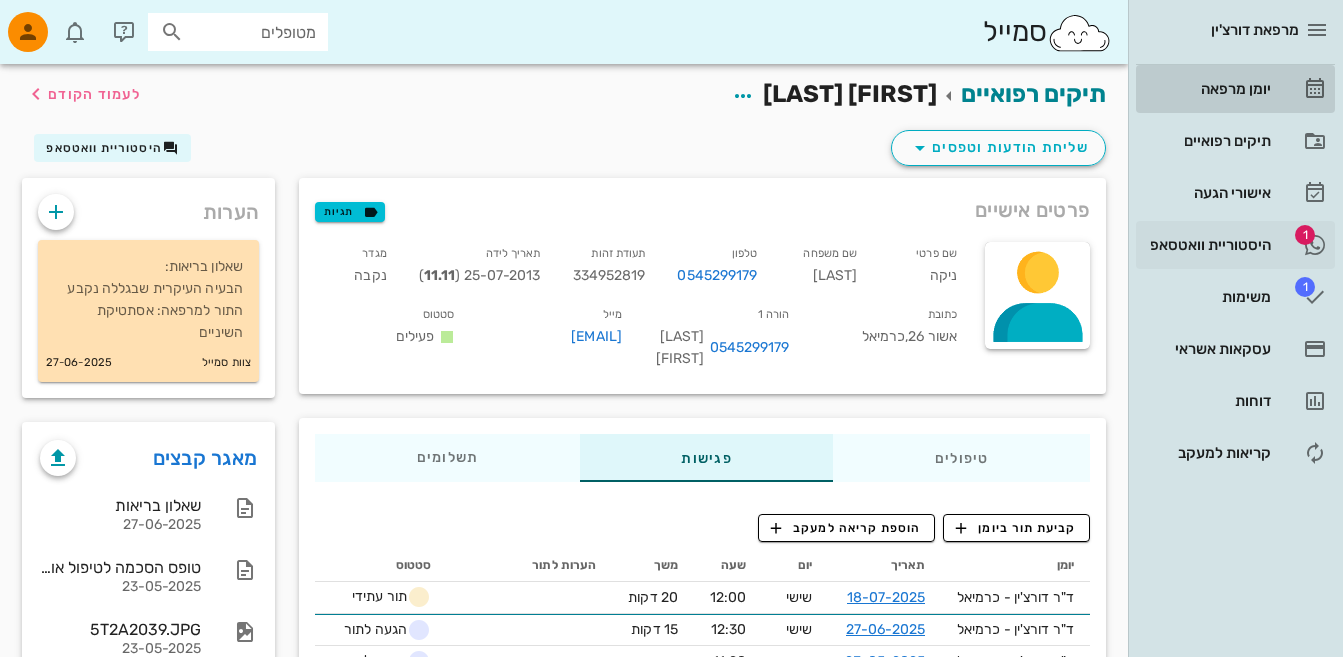 drag, startPoint x: 1246, startPoint y: 88, endPoint x: 1247, endPoint y: 249, distance: 161.00311 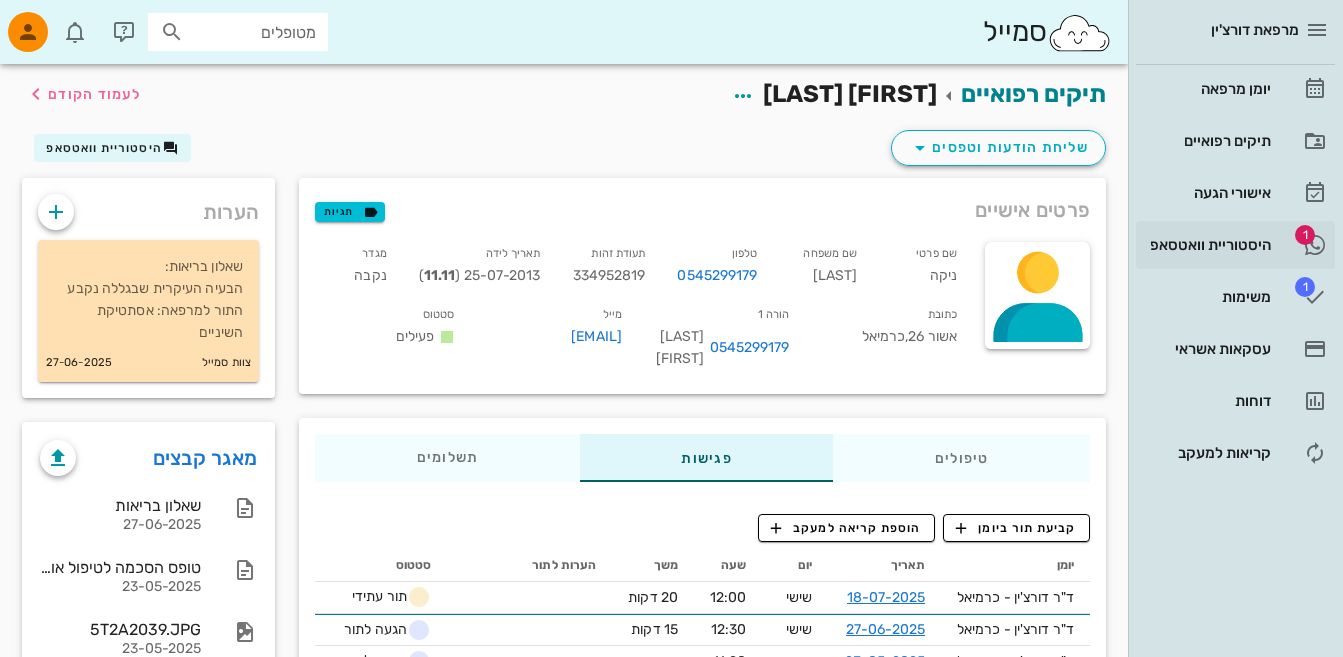 click on "היסטוריית וואטסאפ" at bounding box center [1207, 245] 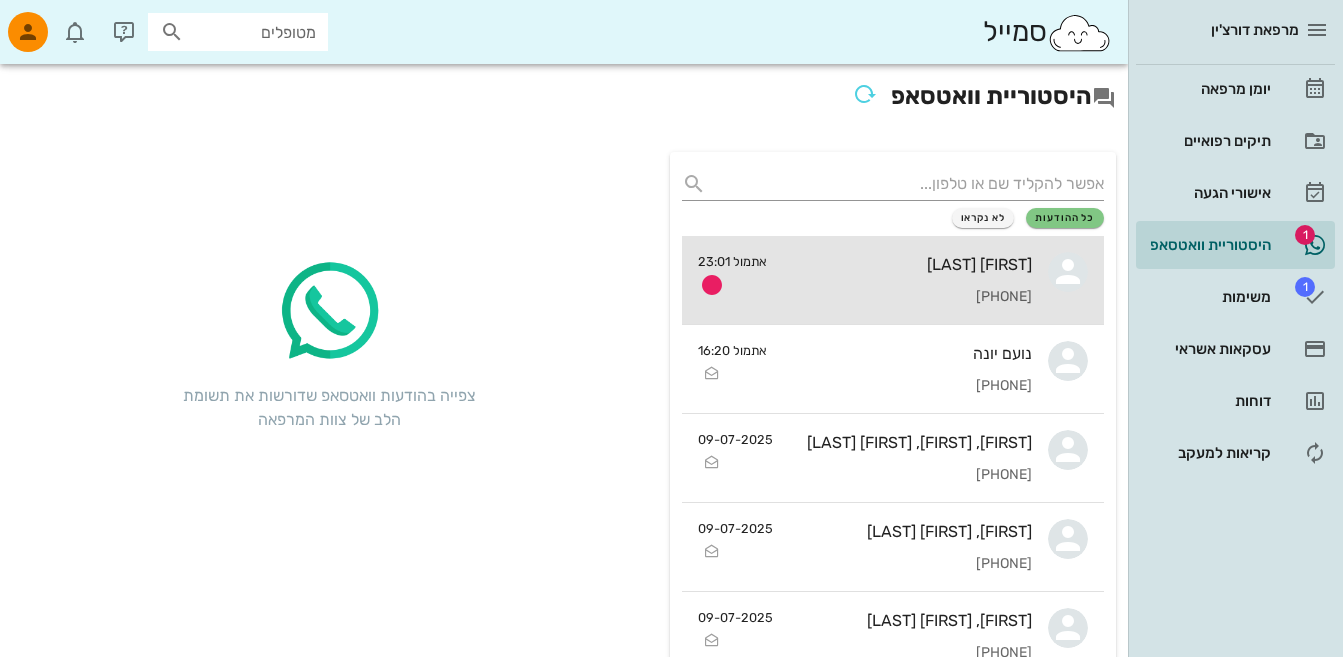 click on "[PHONE]" at bounding box center (907, 297) 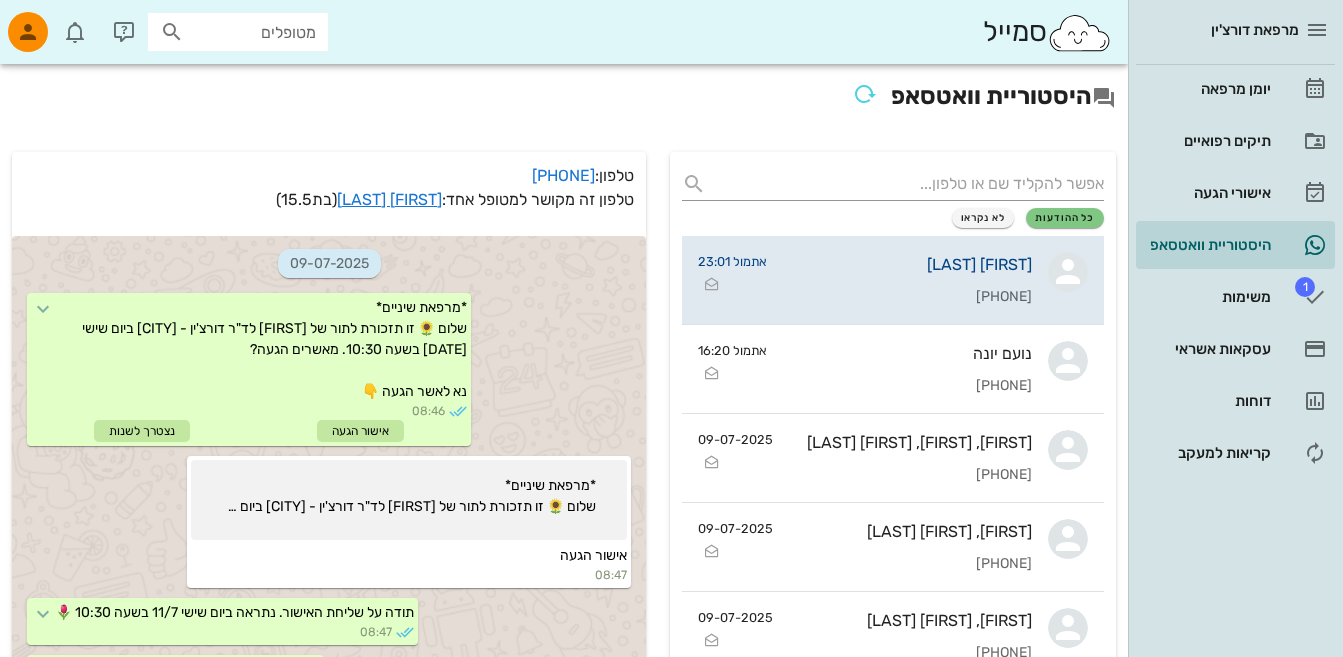 scroll, scrollTop: 169, scrollLeft: 0, axis: vertical 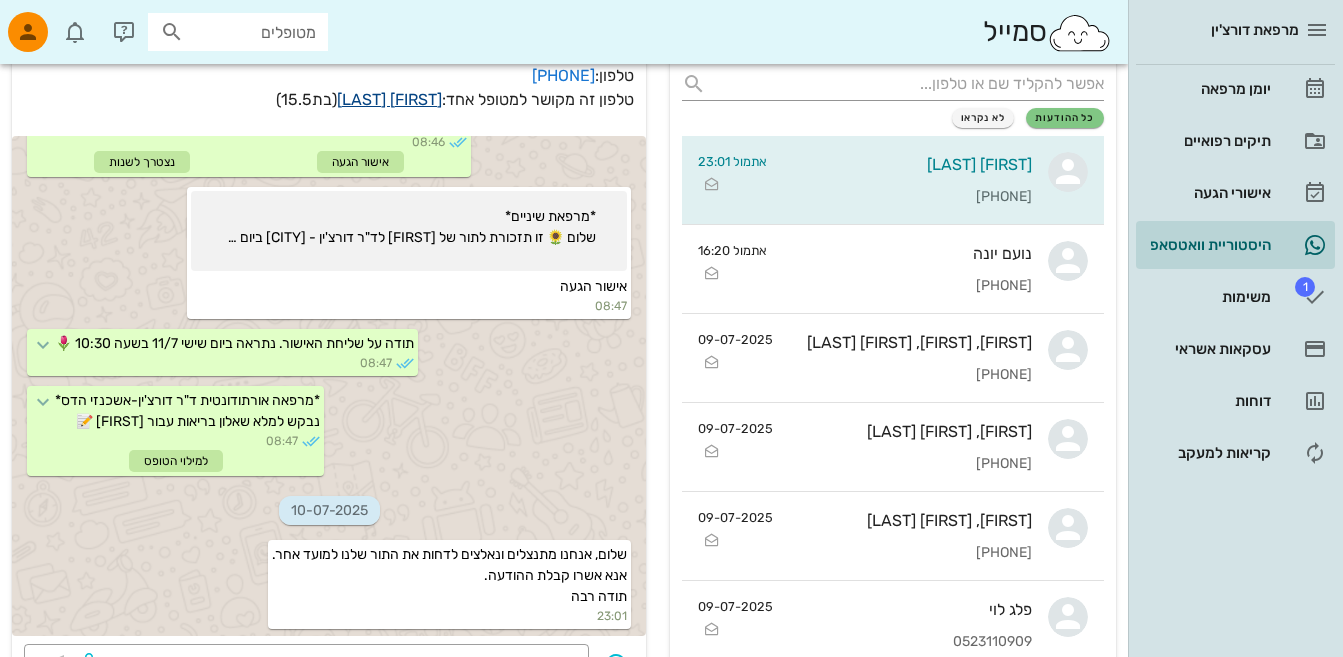 click on "מאיה
רומש" at bounding box center (389, 99) 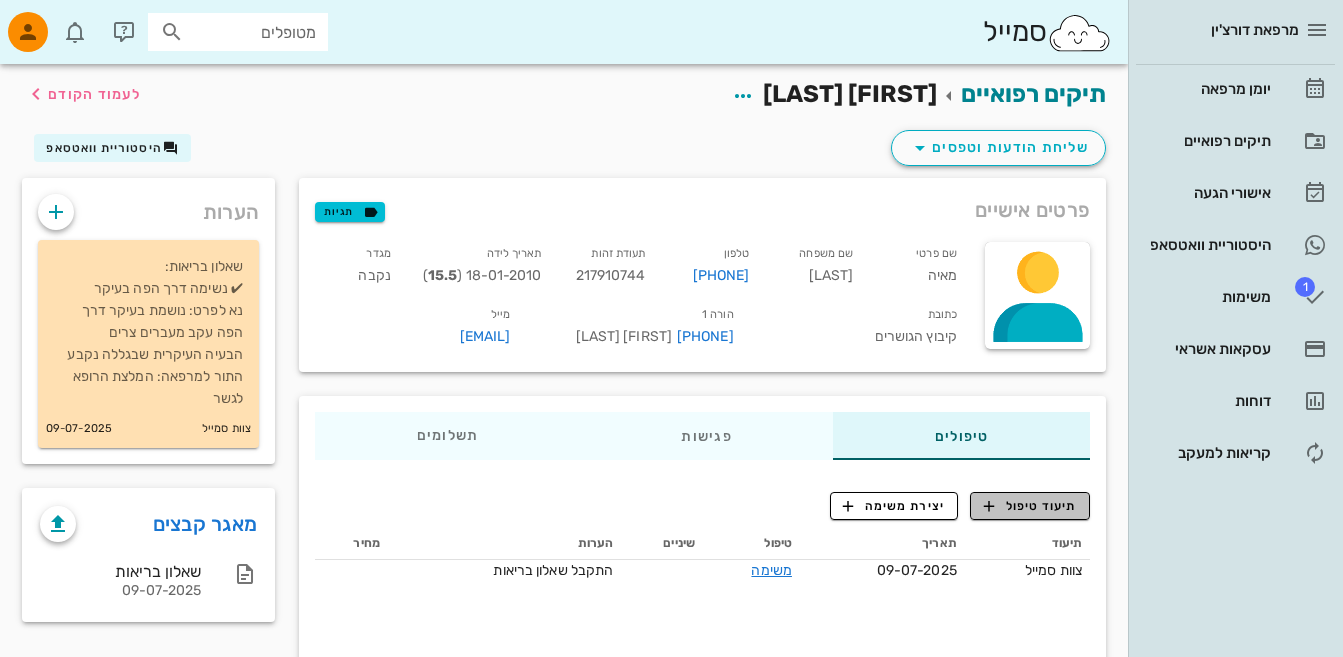 drag, startPoint x: 1041, startPoint y: 510, endPoint x: 999, endPoint y: 509, distance: 42.0119 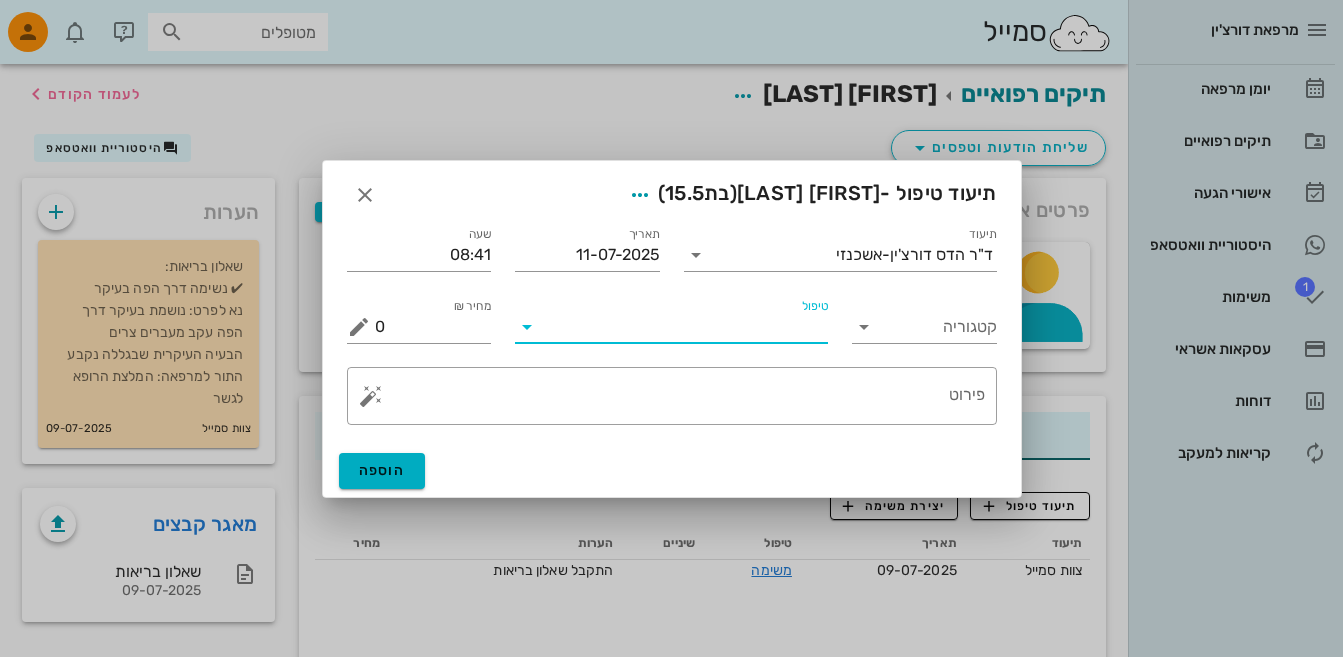 click on "טיפול" at bounding box center (685, 327) 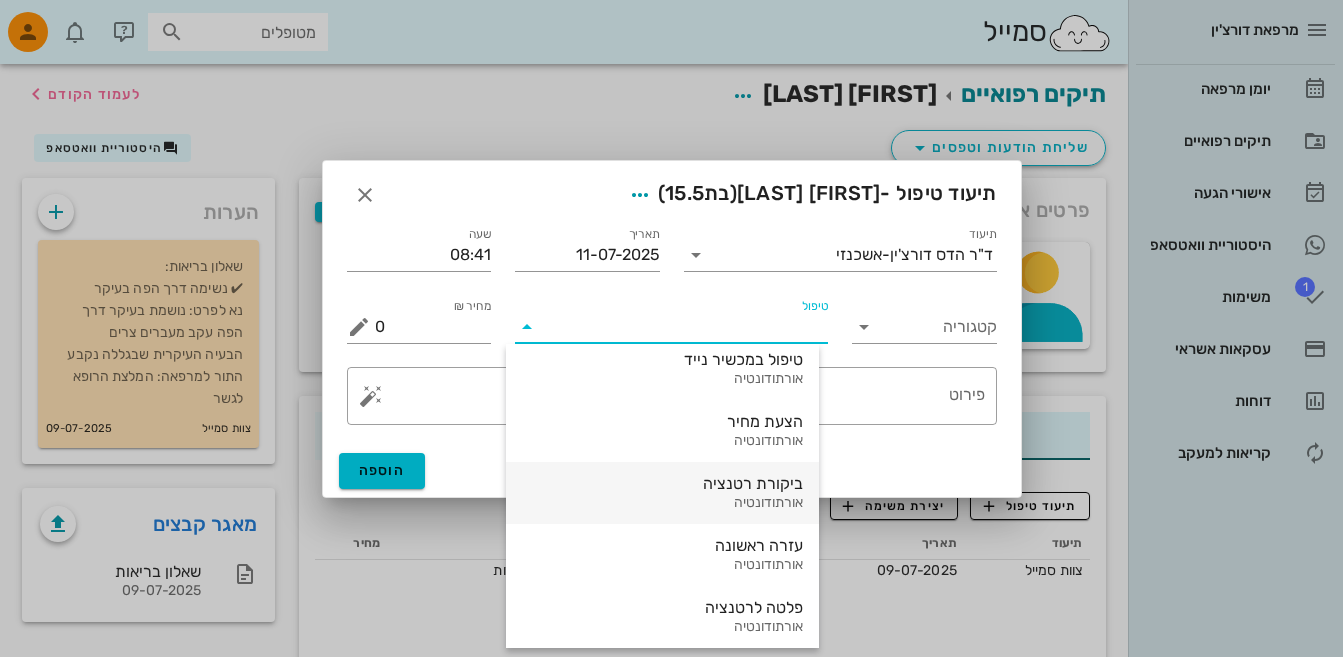 scroll, scrollTop: 400, scrollLeft: 0, axis: vertical 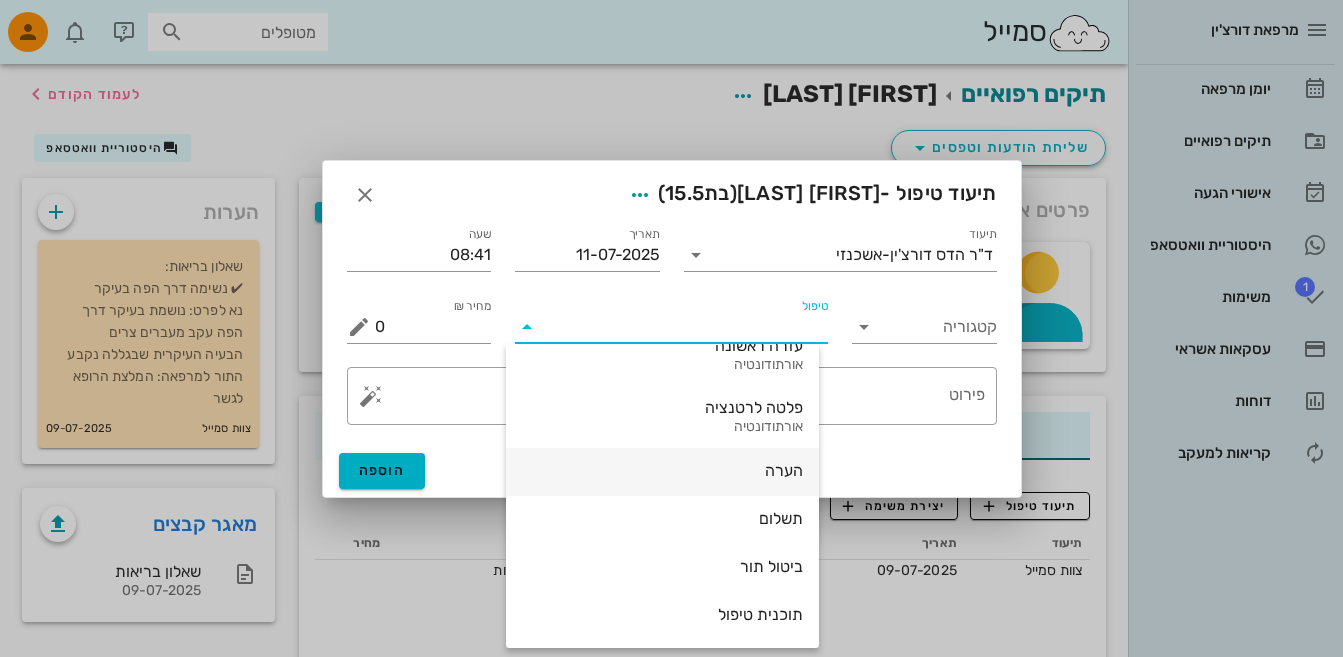 click on "הערה" at bounding box center [662, 470] 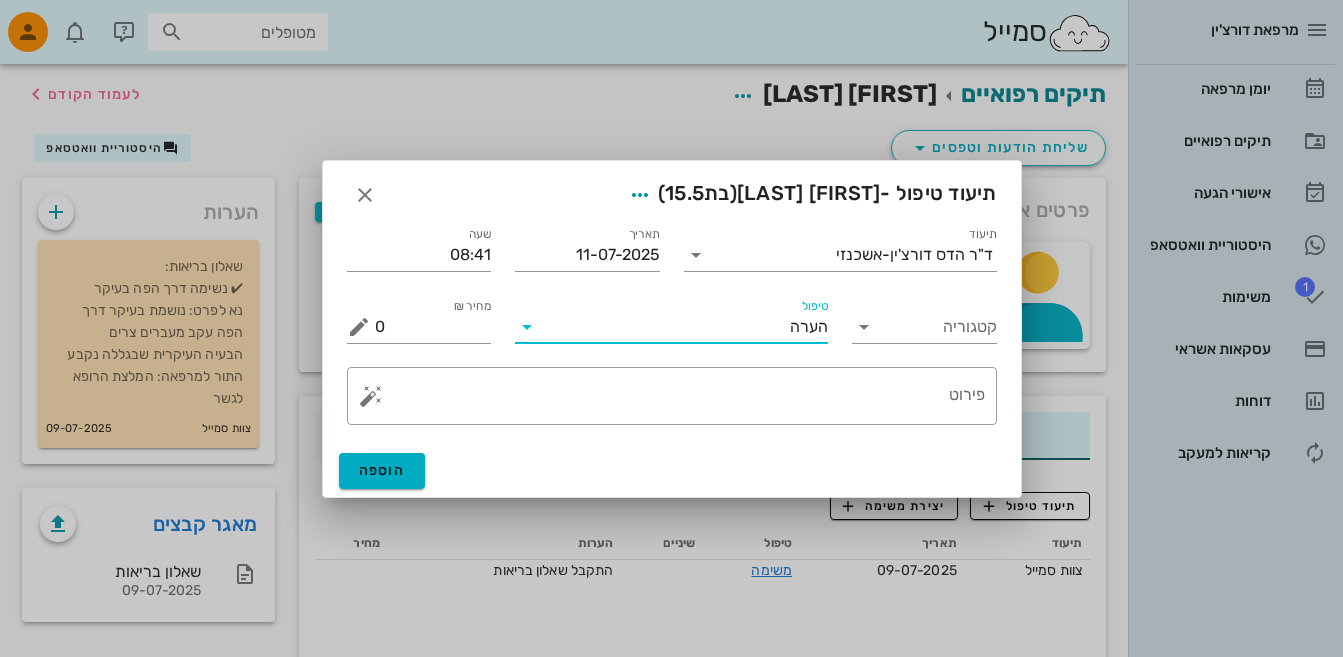click at bounding box center (527, 327) 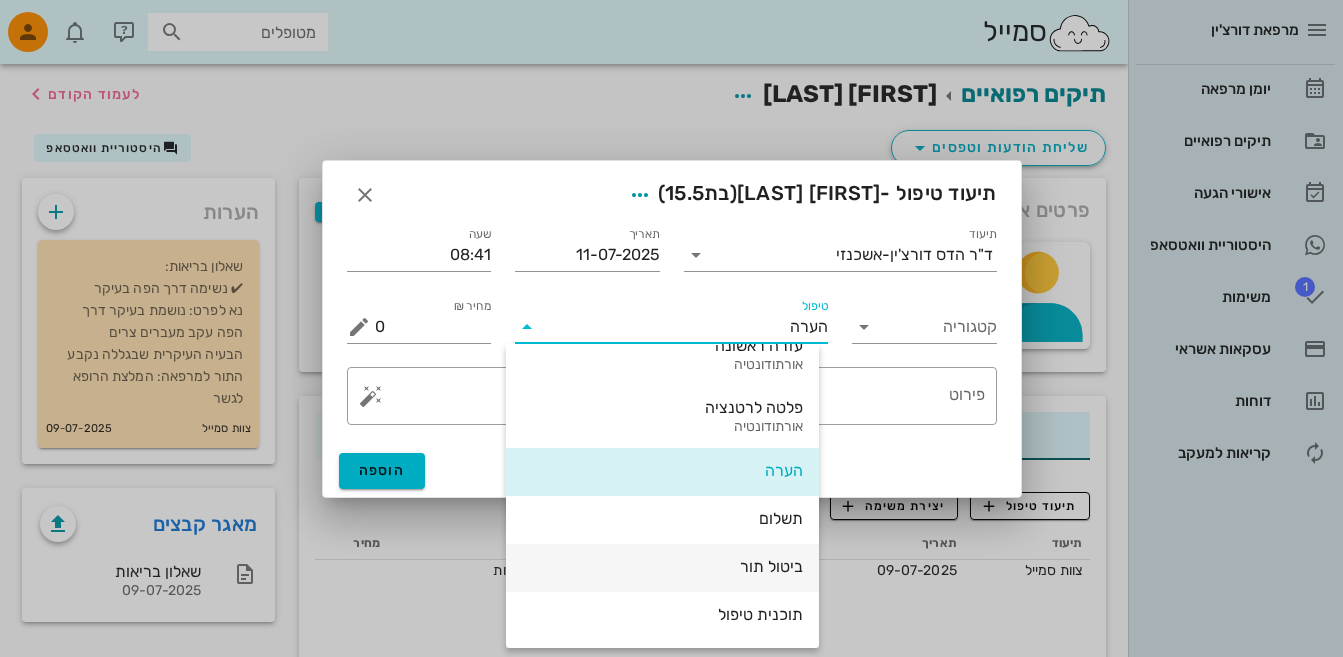 click on "ביטול תור" at bounding box center [662, 566] 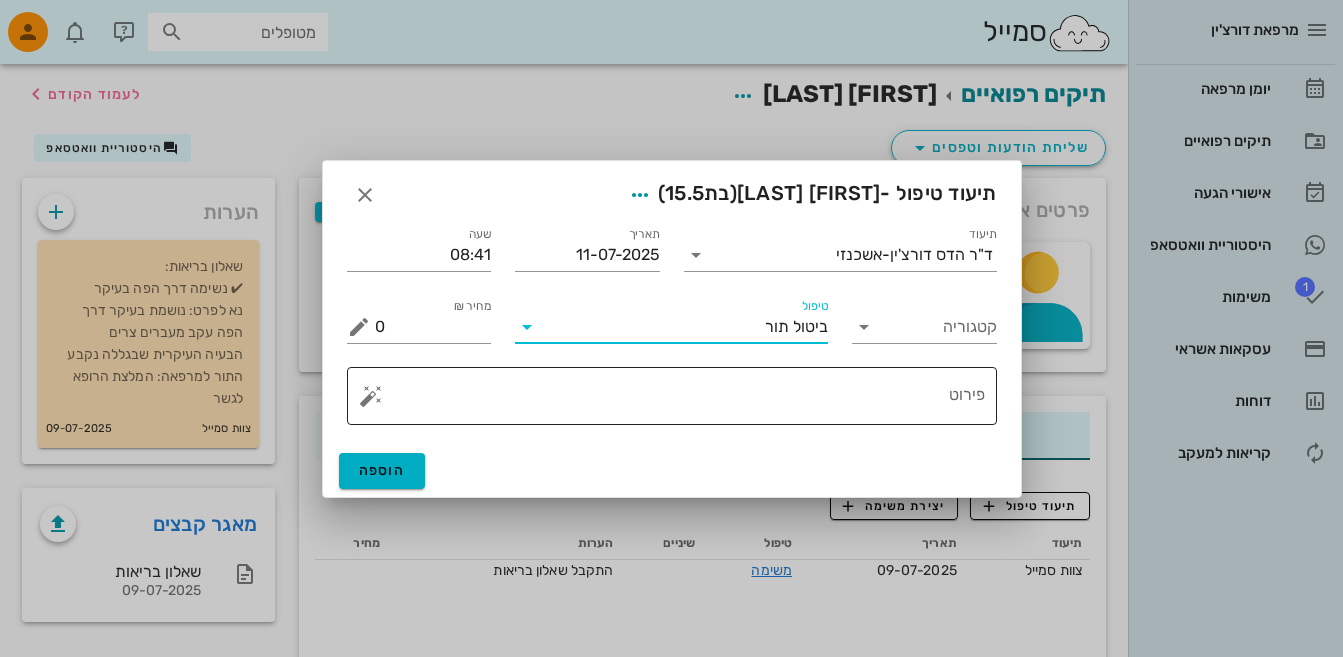 click on "פירוט" at bounding box center (680, 401) 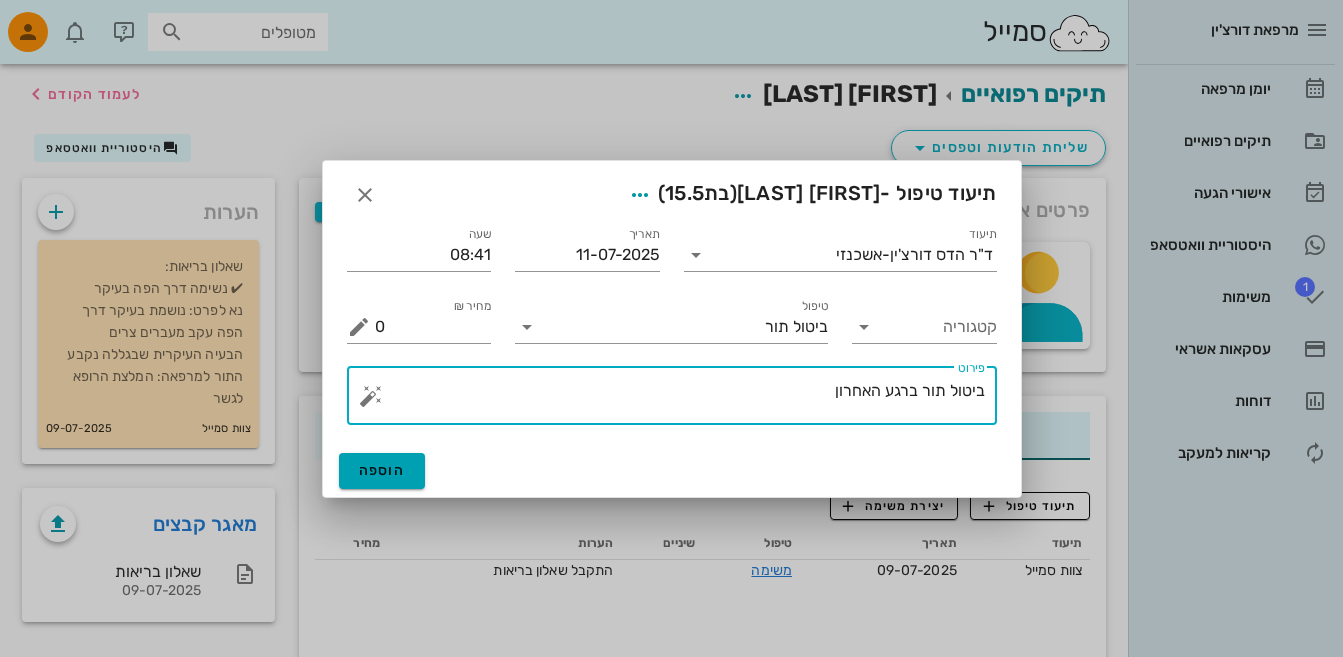 type on "ביטול תור ברגע האחרון" 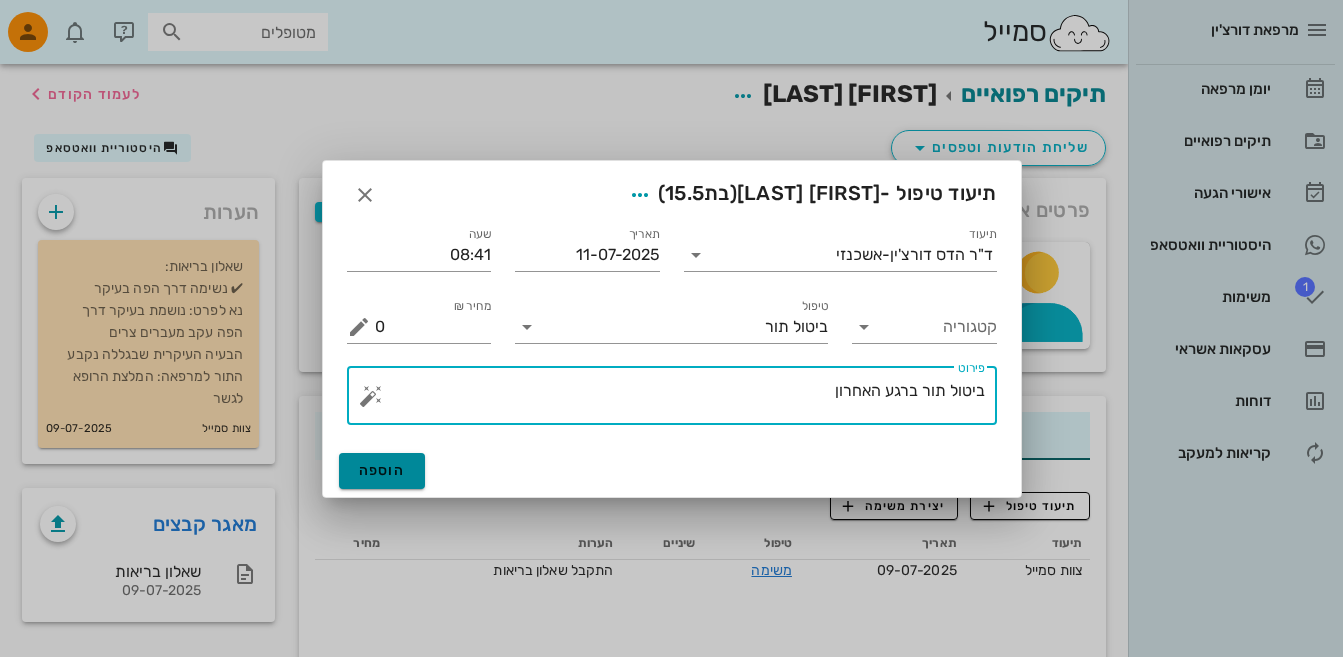 click on "הוספה" at bounding box center [382, 471] 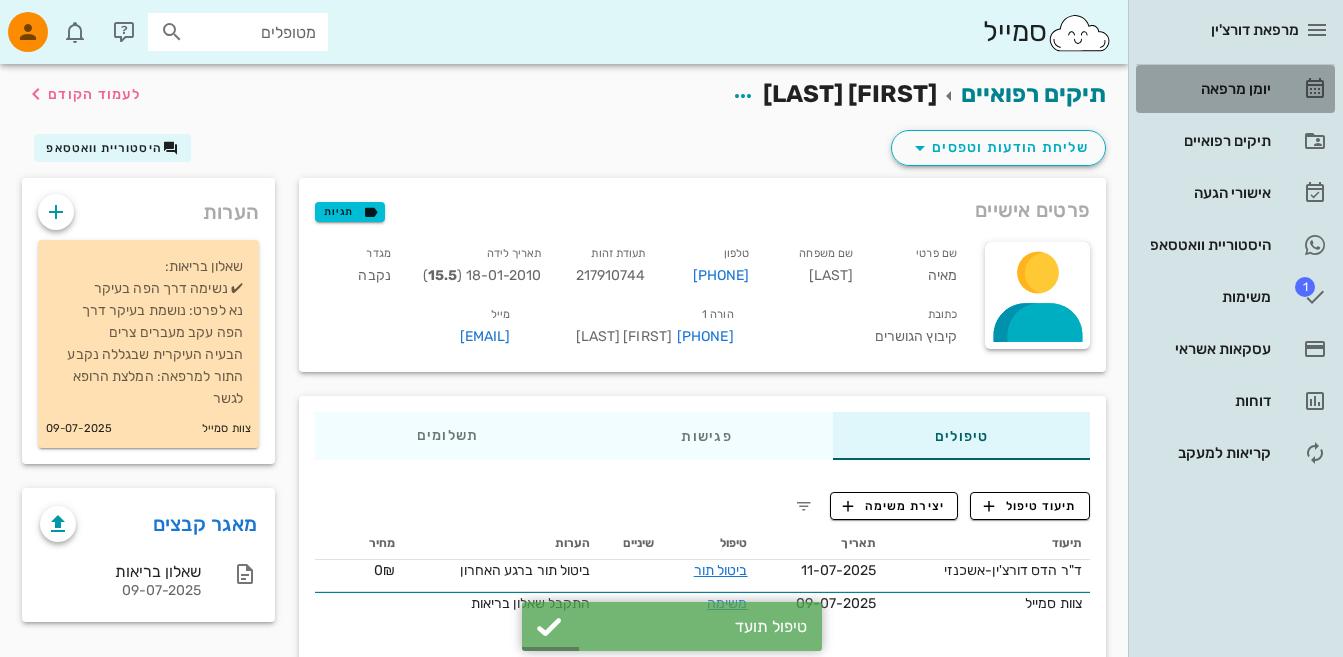 click on "יומן מרפאה" at bounding box center [1207, 89] 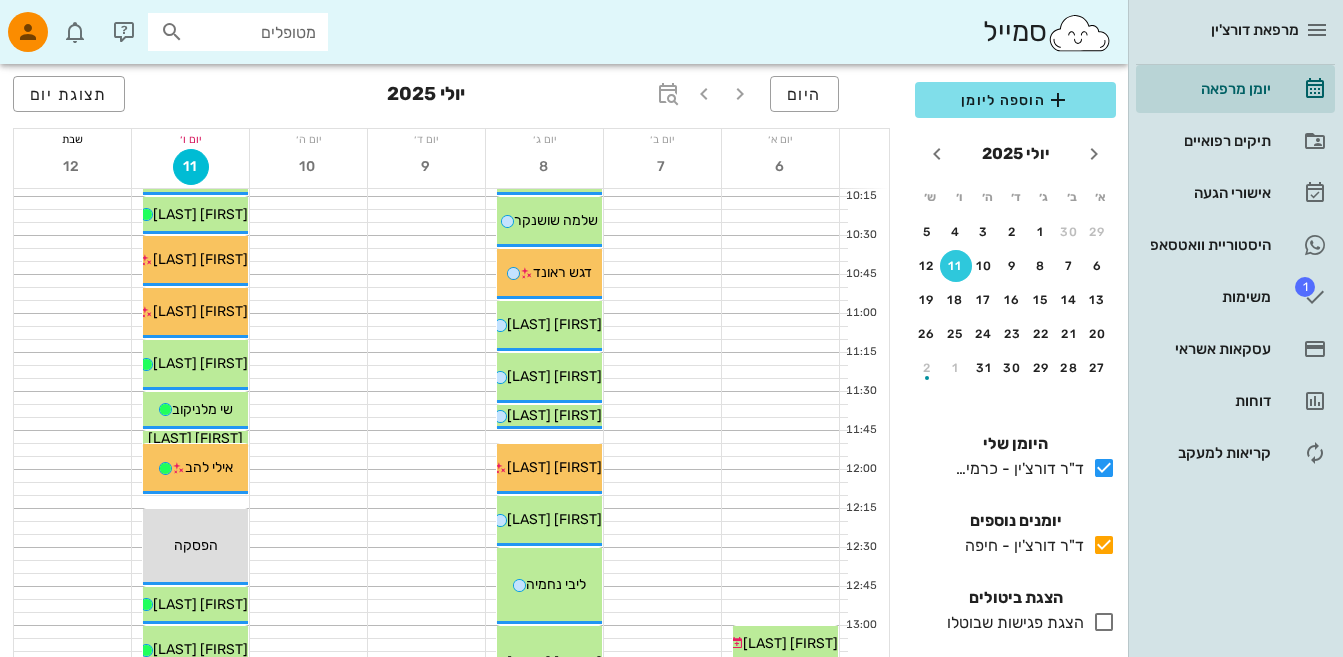 scroll, scrollTop: 200, scrollLeft: 0, axis: vertical 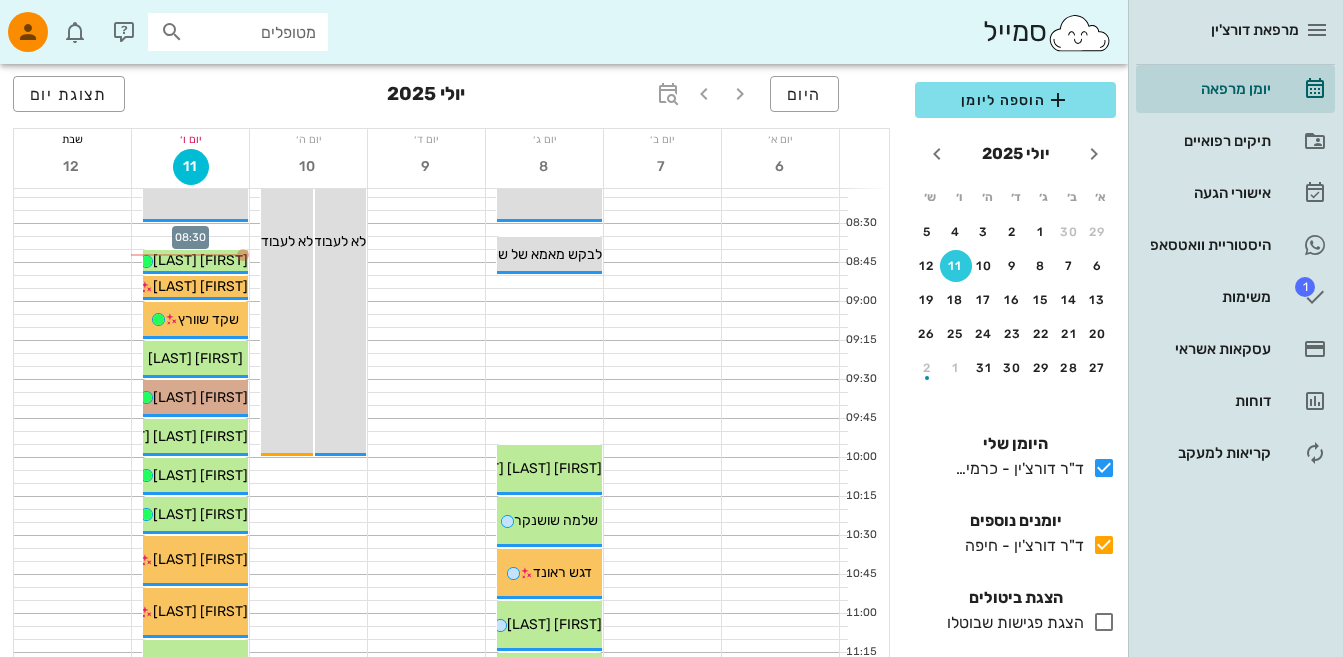 click at bounding box center (190, 230) 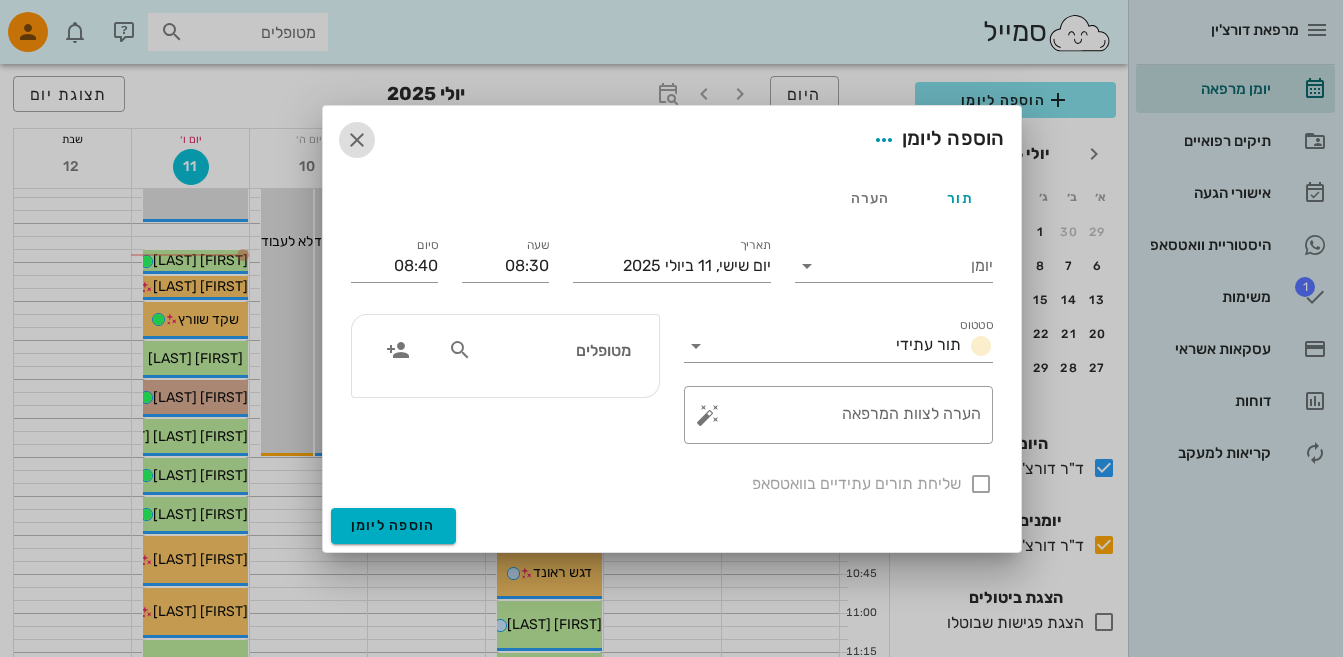 click at bounding box center (357, 140) 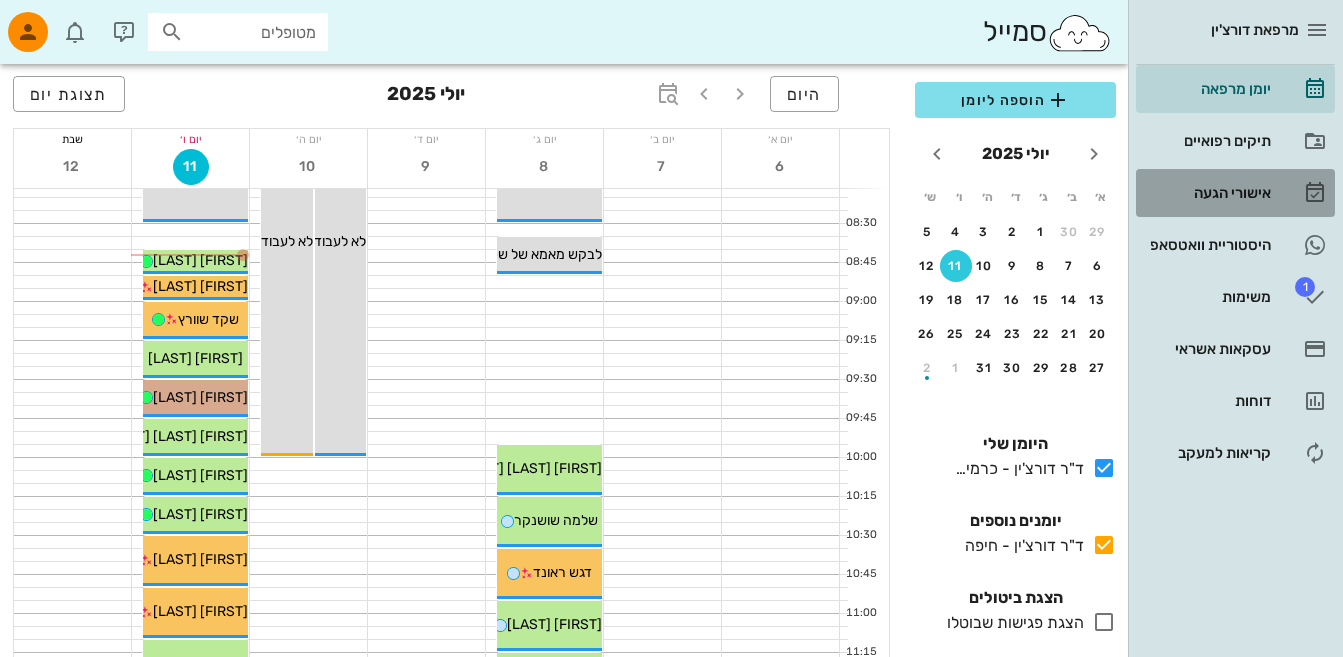click on "אישורי הגעה" at bounding box center [1207, 193] 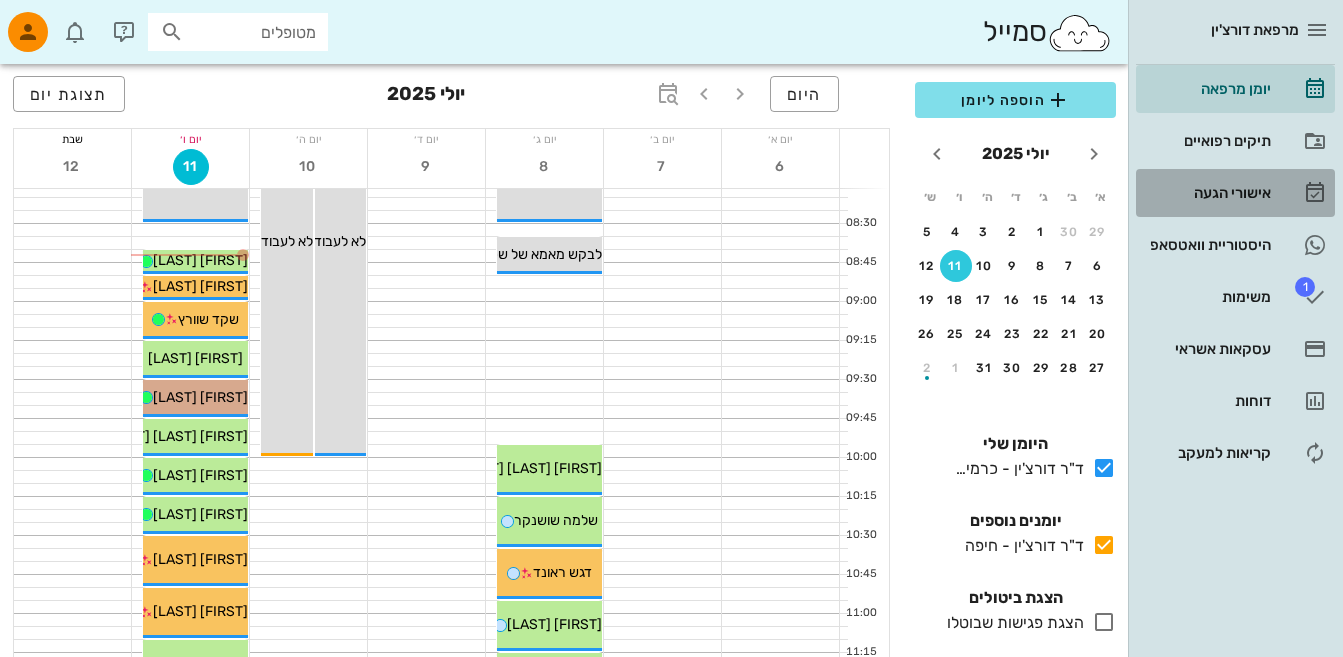 scroll, scrollTop: 0, scrollLeft: 0, axis: both 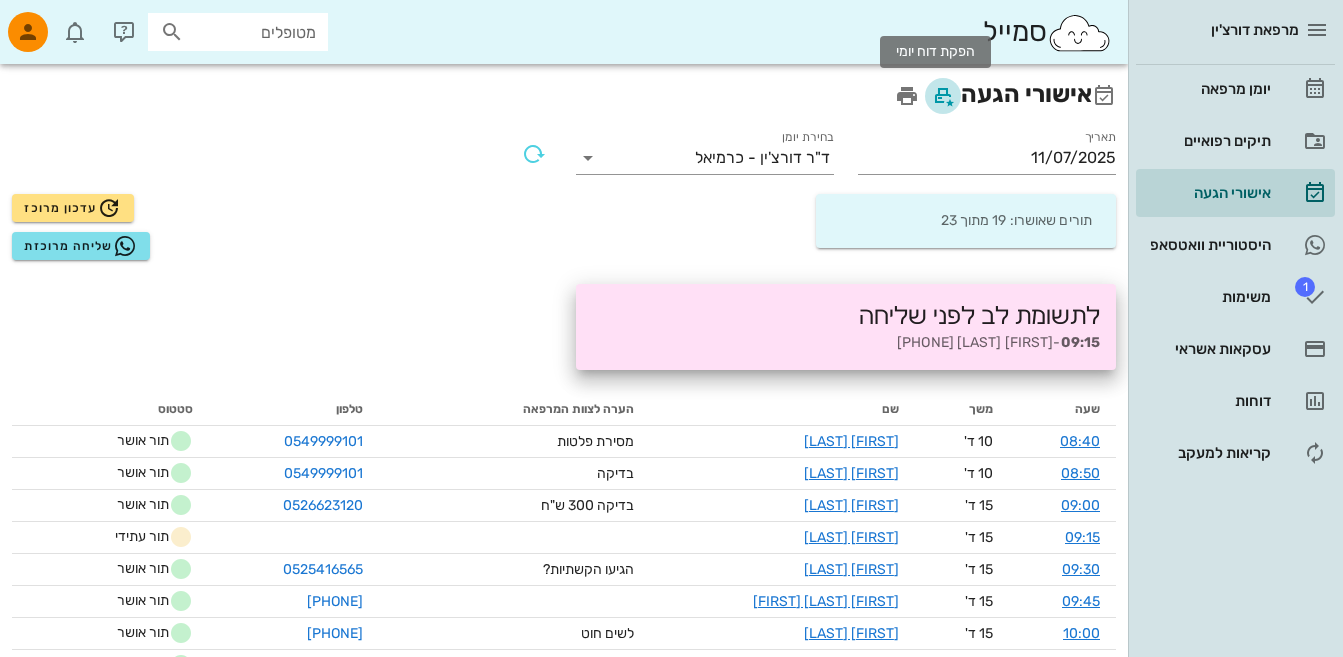 click at bounding box center [943, 96] 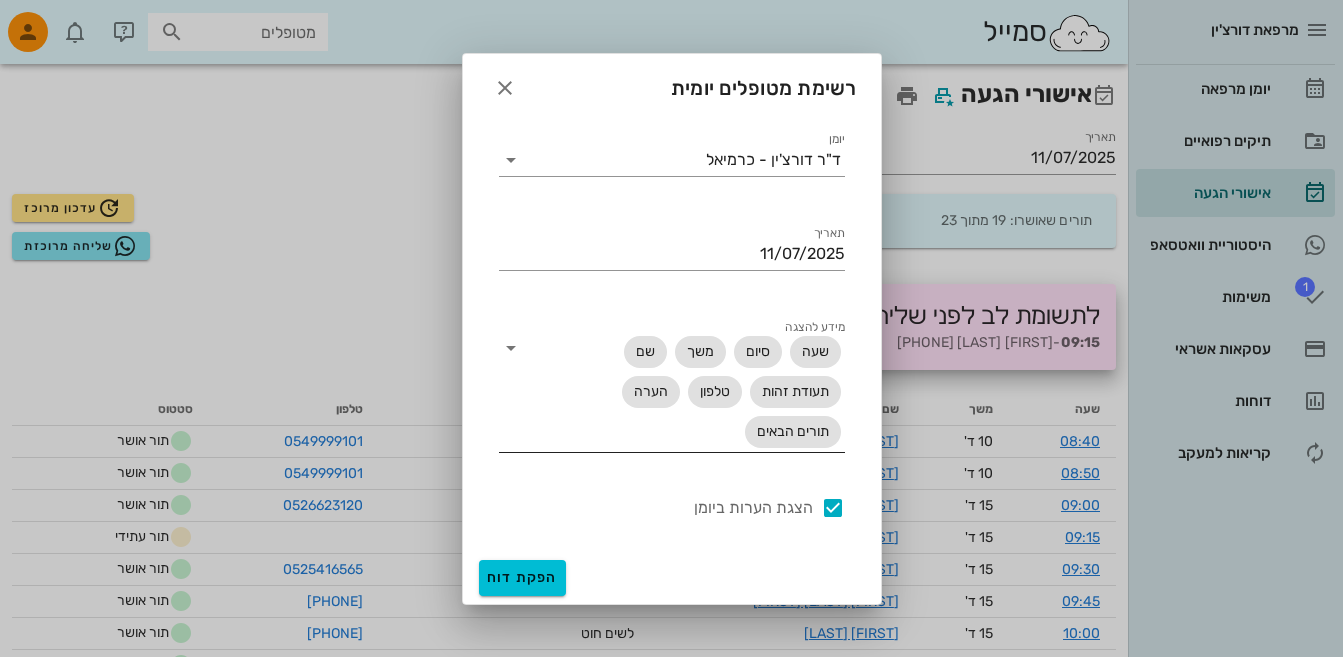click at bounding box center [511, 348] 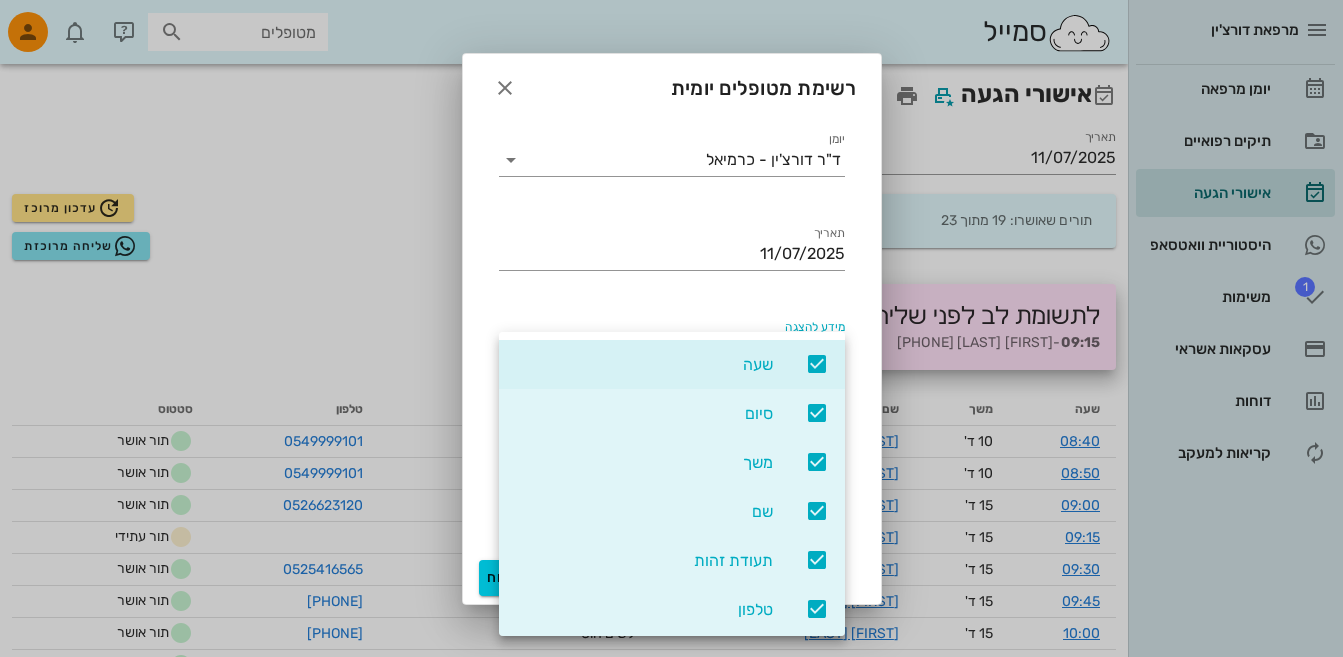 scroll, scrollTop: 153, scrollLeft: 0, axis: vertical 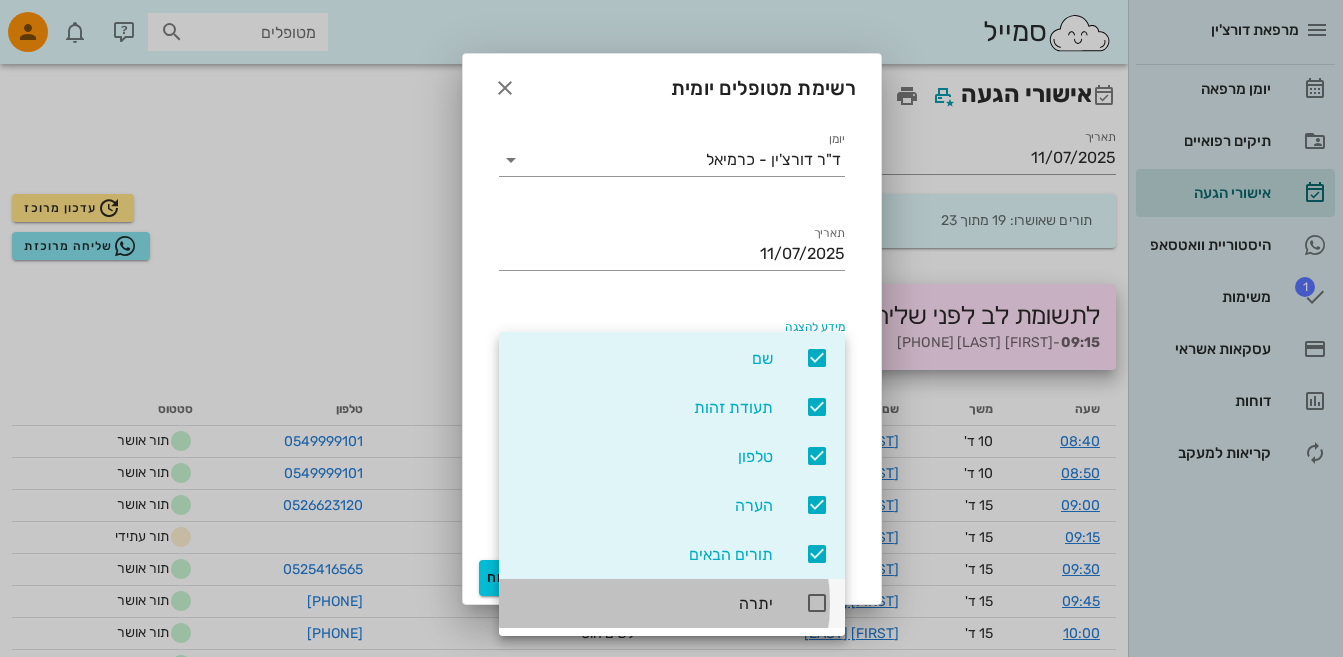 click at bounding box center [817, 603] 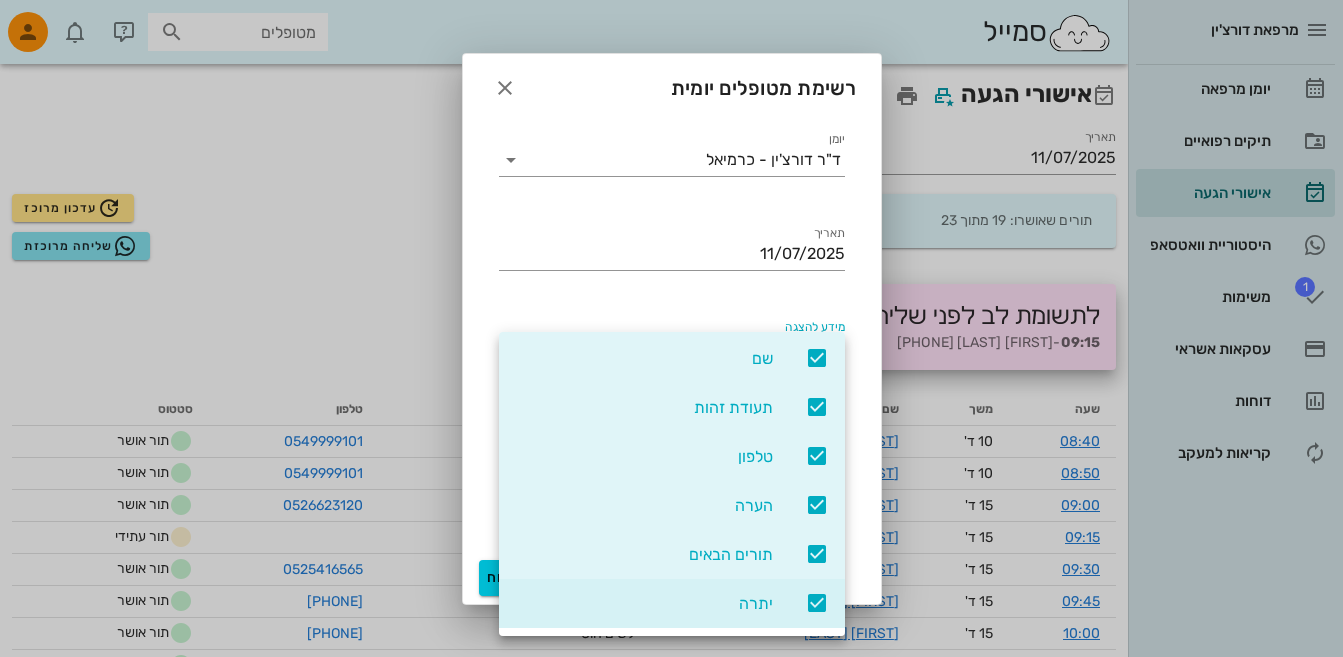 click at bounding box center [817, 407] 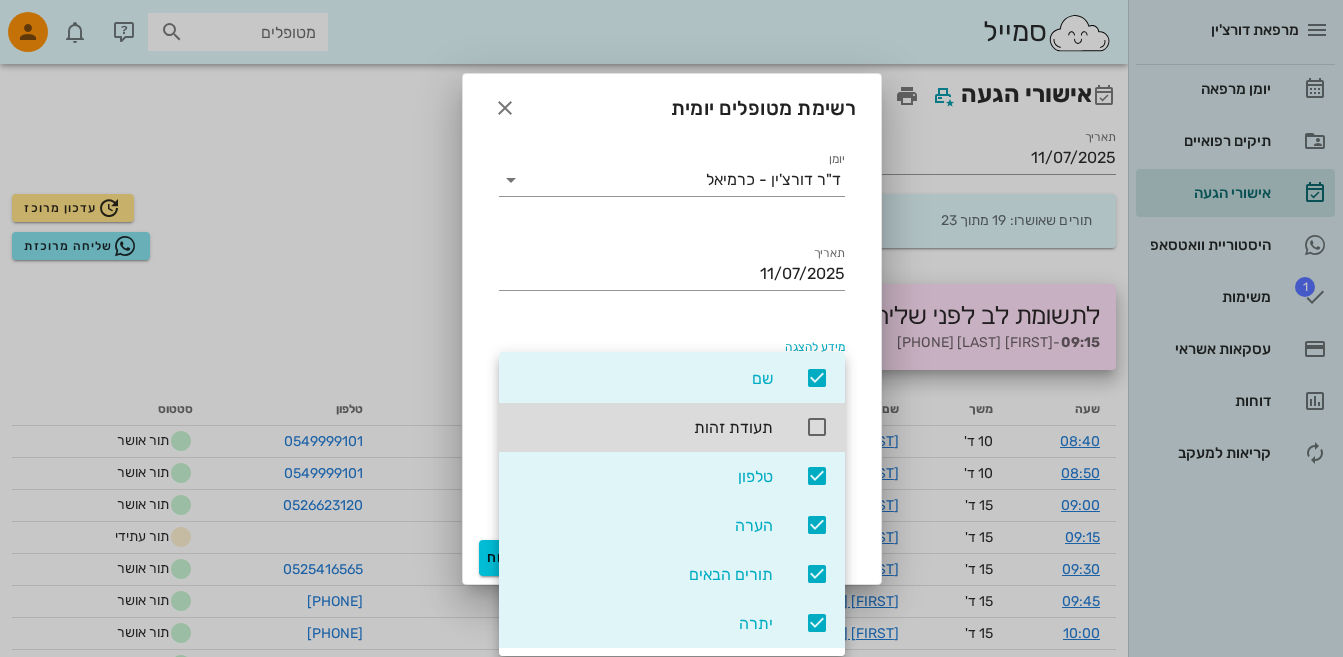 click on "יומן ד"ר דורצ'ין - כרמיאל תאריך 11/07/2025 מידע להצגה שעה סיום משך שם טלפון הערה תורים הבאים יתרה הצגת הערות ביומן" at bounding box center (672, 334) 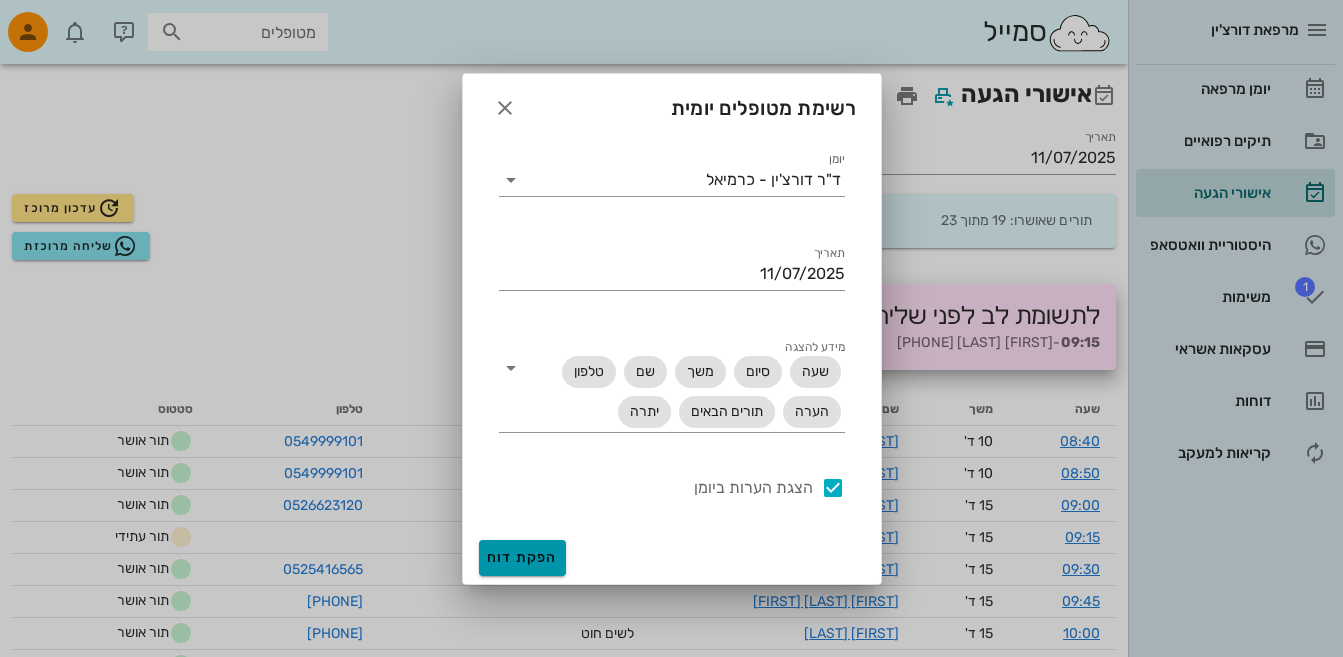 click on "הפקת דוח" at bounding box center (522, 557) 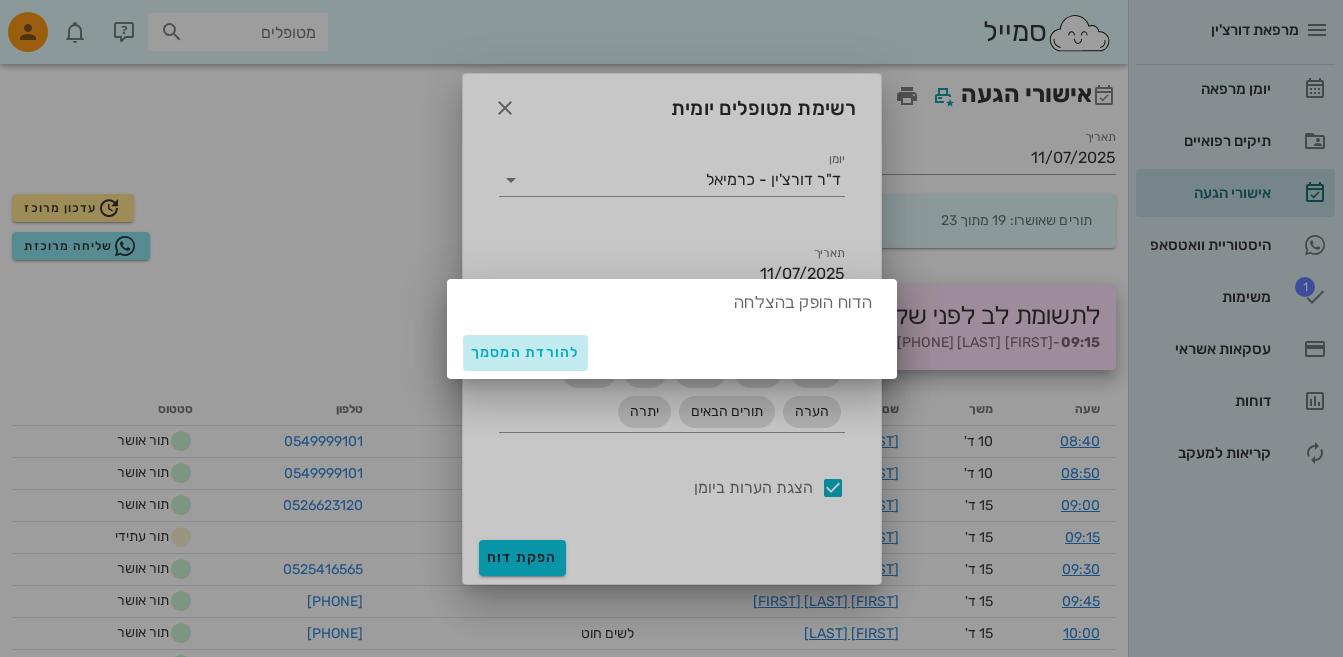 click on "להורדת המסמך" at bounding box center [525, 353] 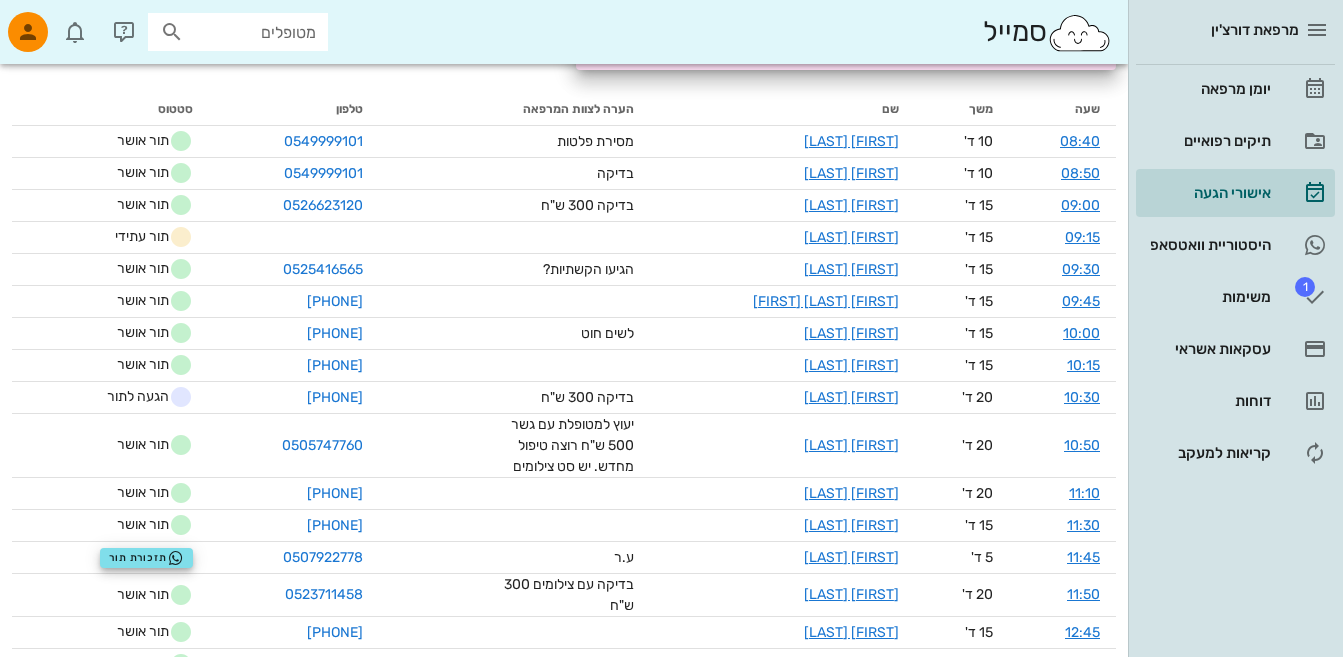 scroll, scrollTop: 311, scrollLeft: 0, axis: vertical 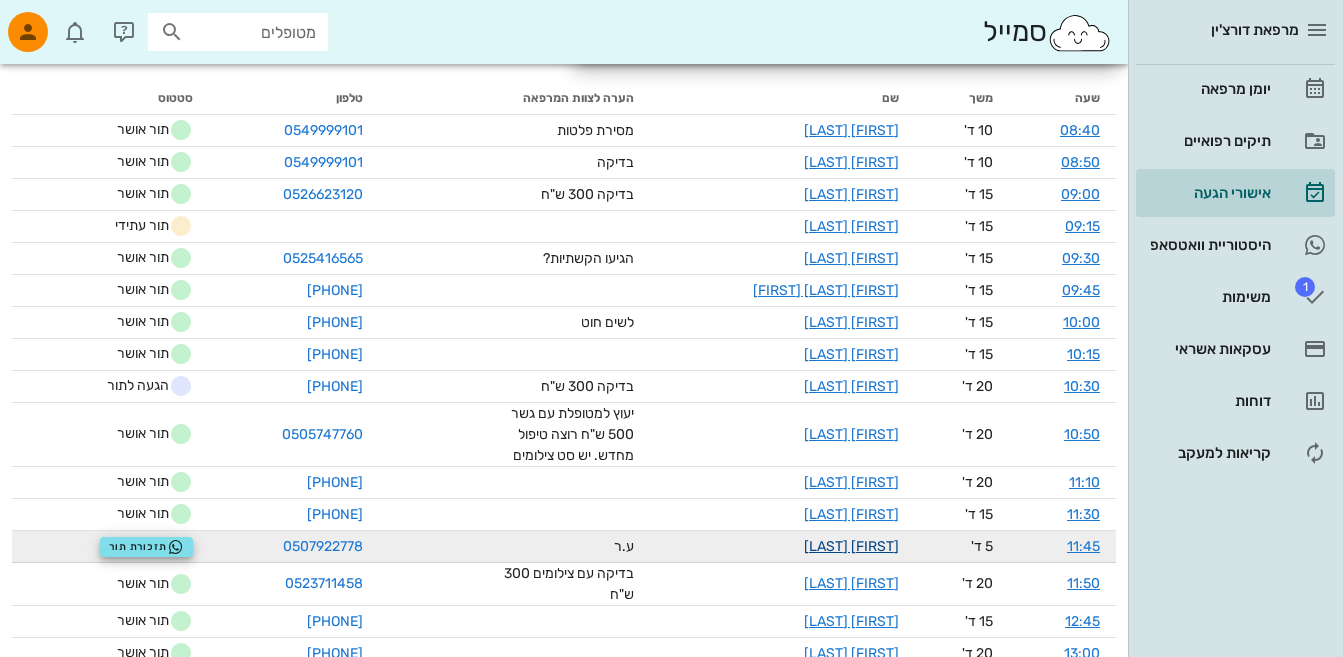 click on "אורי
בן חנן" at bounding box center [851, 546] 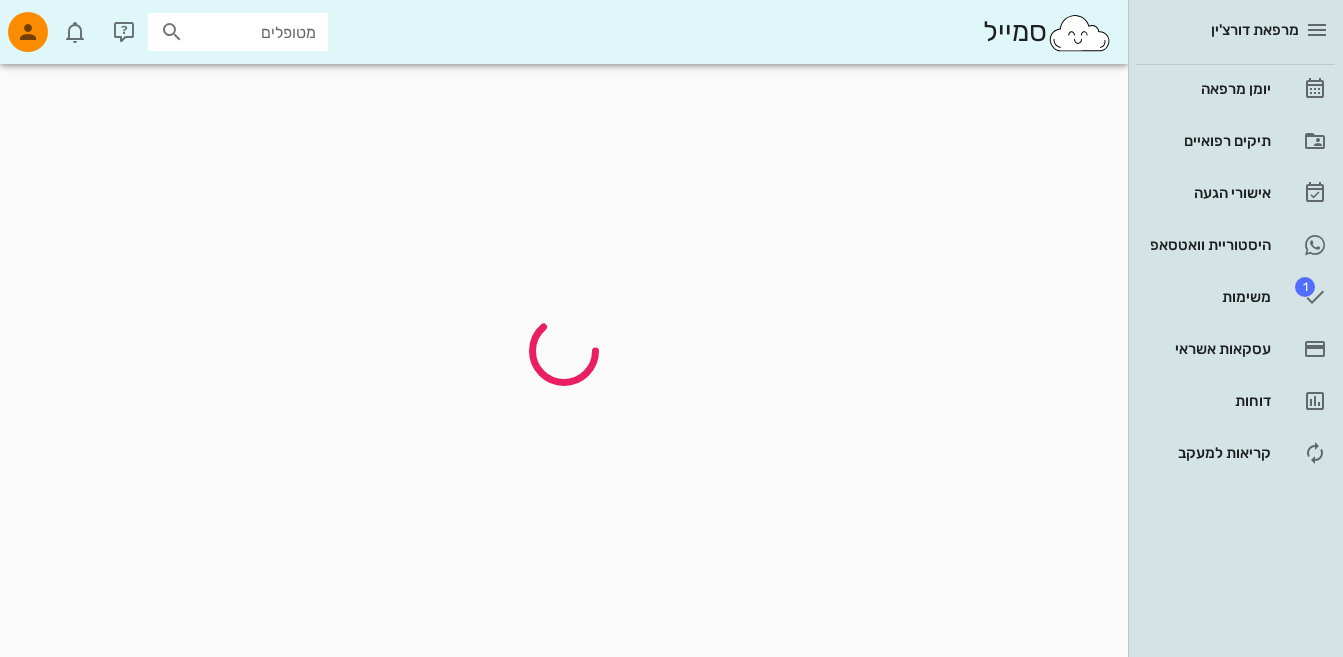 scroll, scrollTop: 0, scrollLeft: 0, axis: both 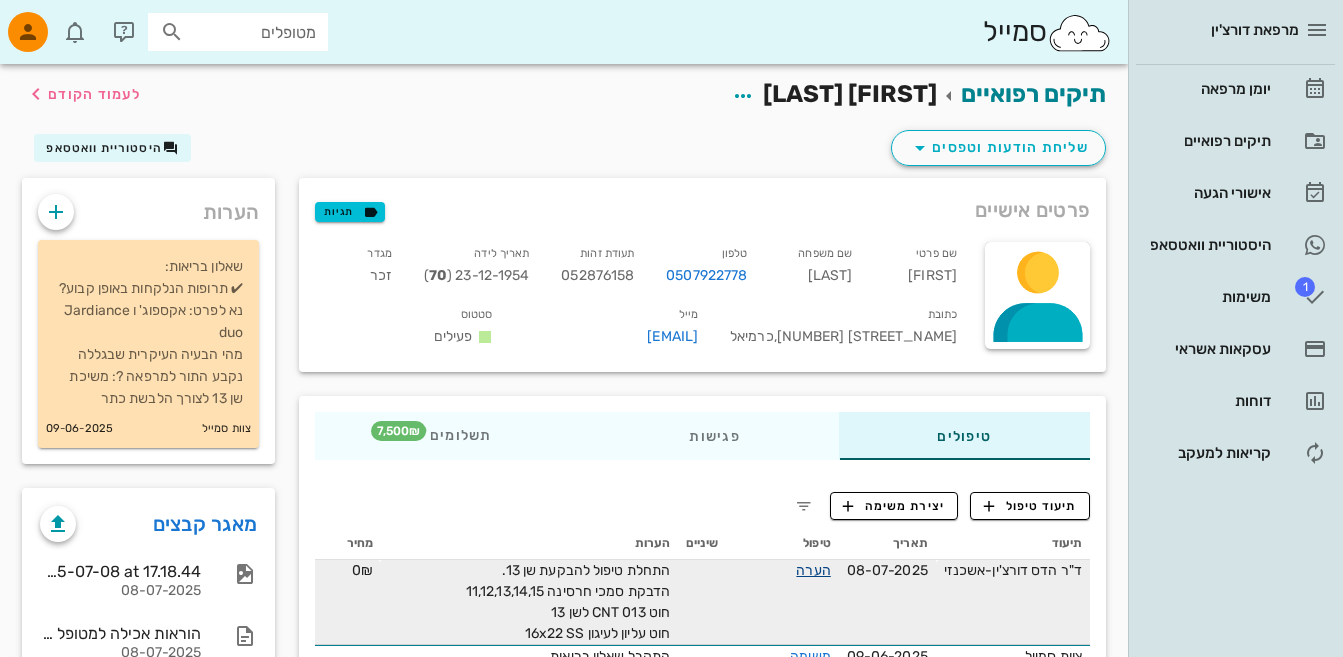 click on "הערה" at bounding box center (813, 570) 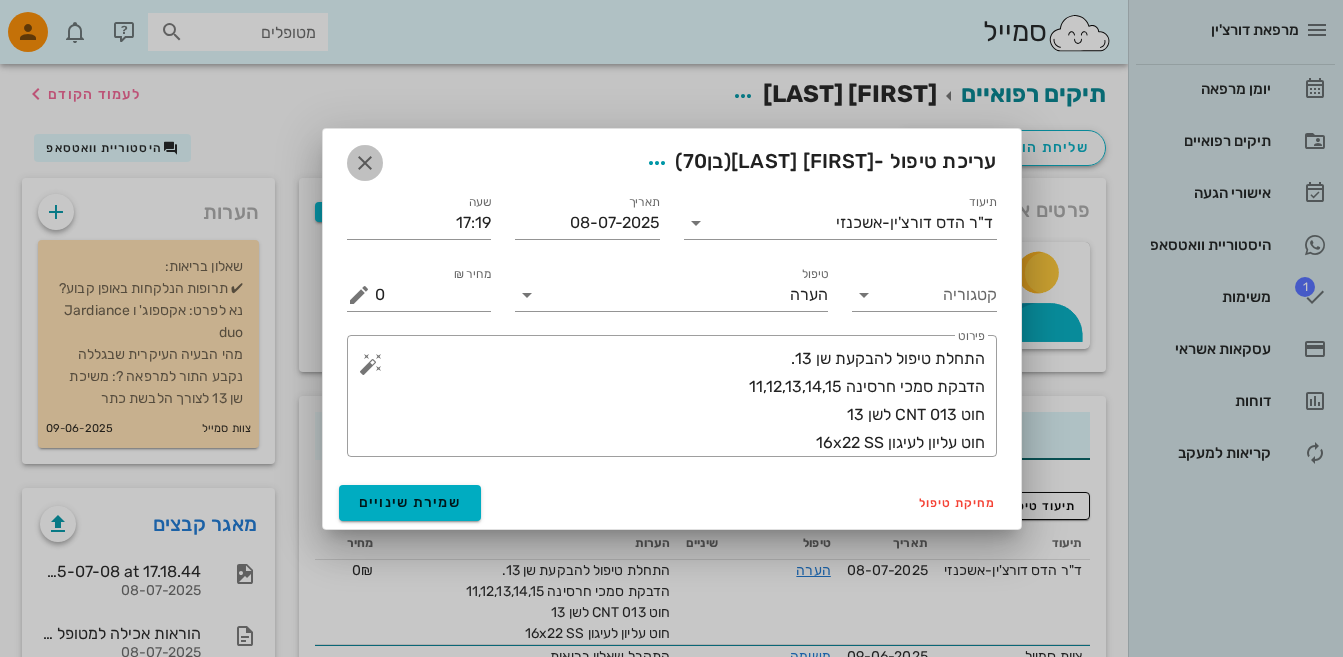 click at bounding box center [365, 163] 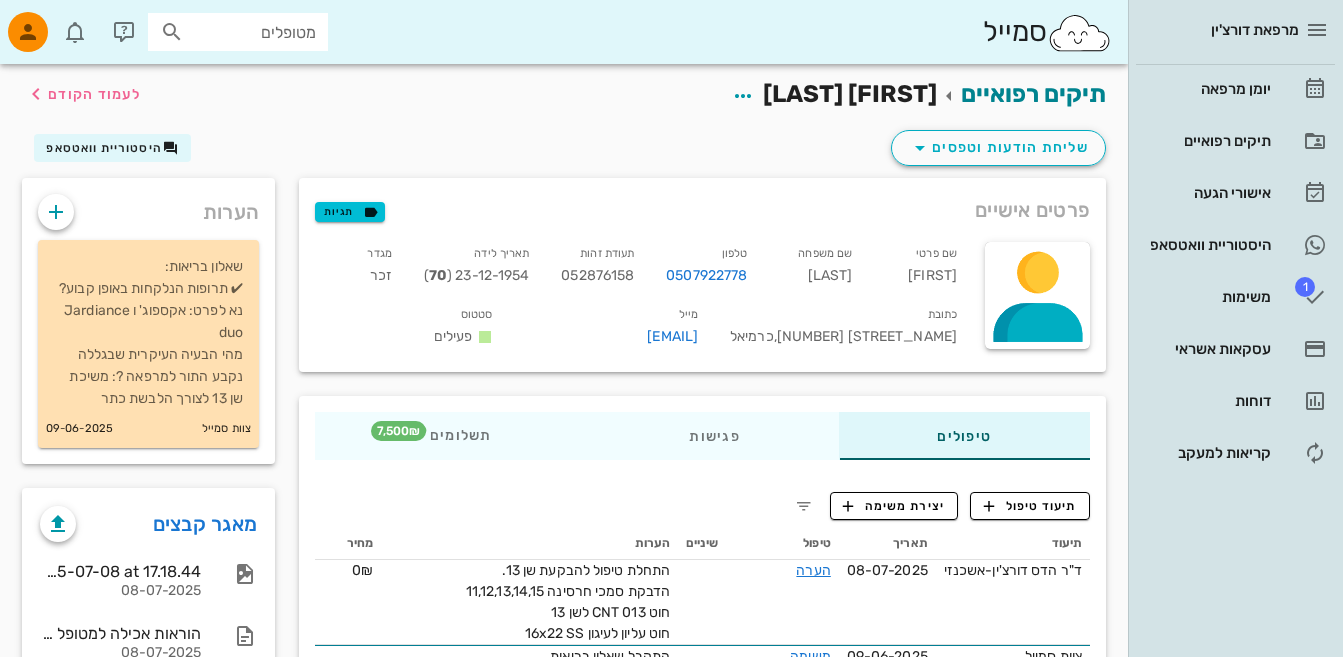 drag, startPoint x: 820, startPoint y: 570, endPoint x: 777, endPoint y: 552, distance: 46.615448 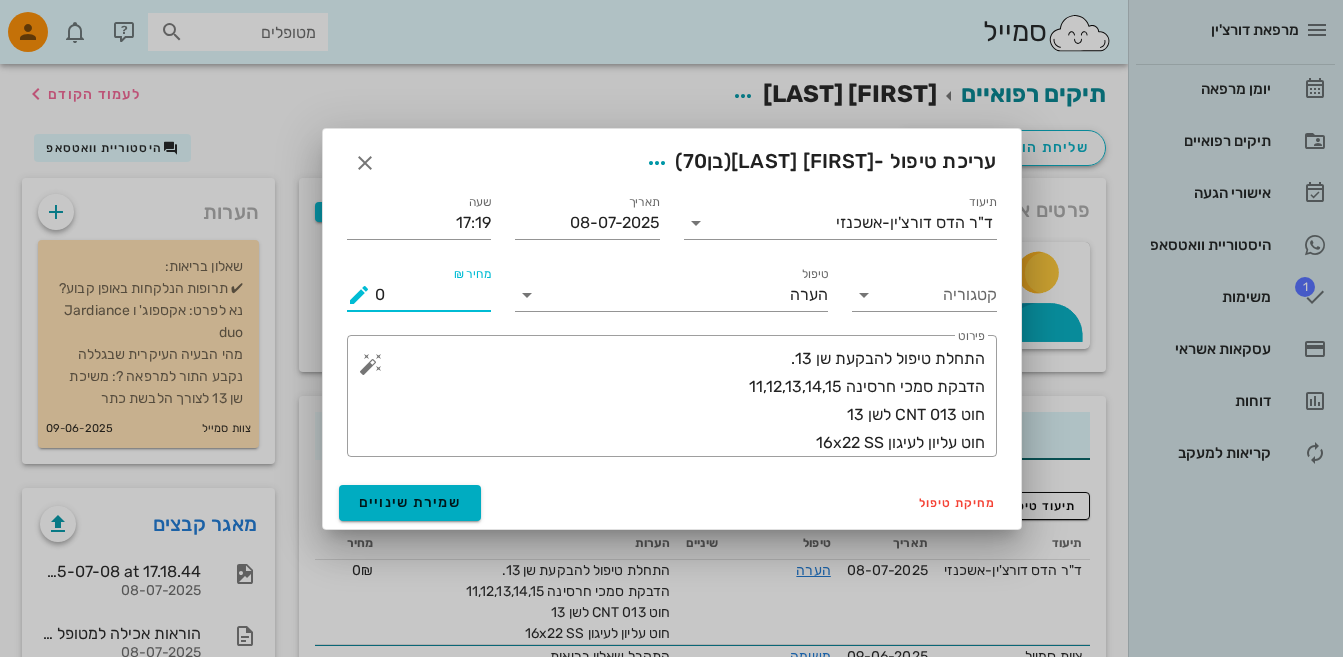 click on "0" at bounding box center [433, 295] 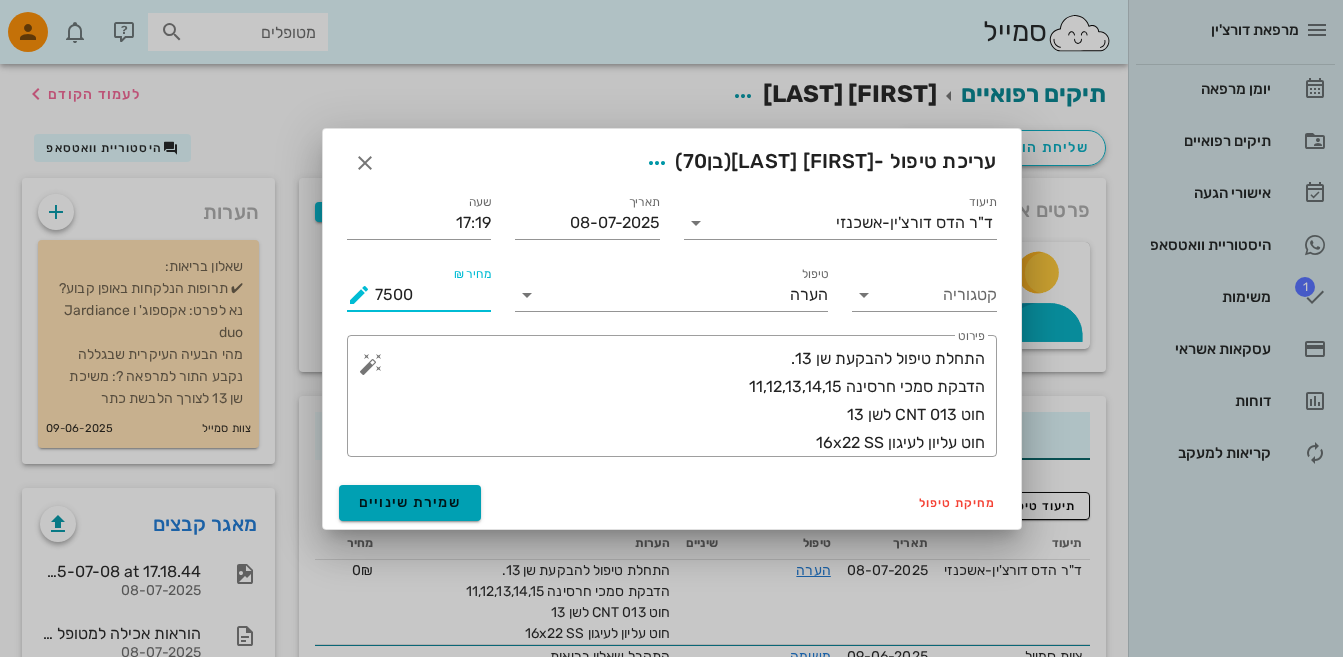 type on "7500" 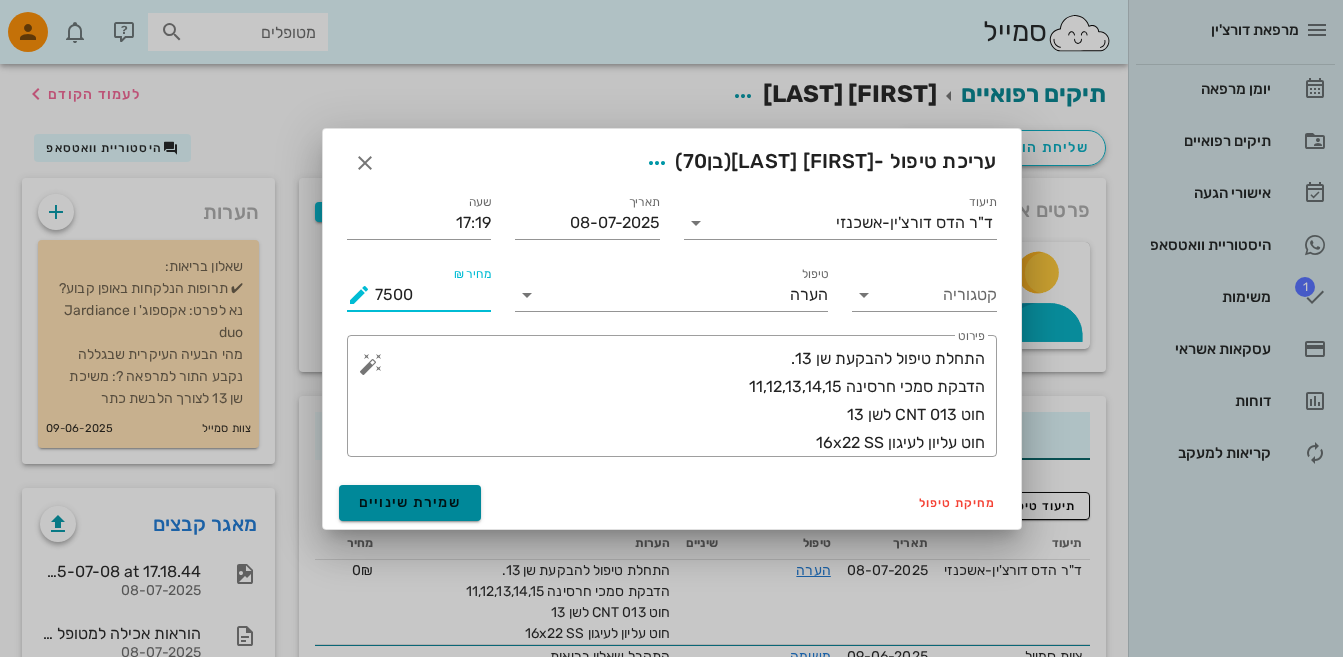 click on "שמירת שינויים" at bounding box center [410, 503] 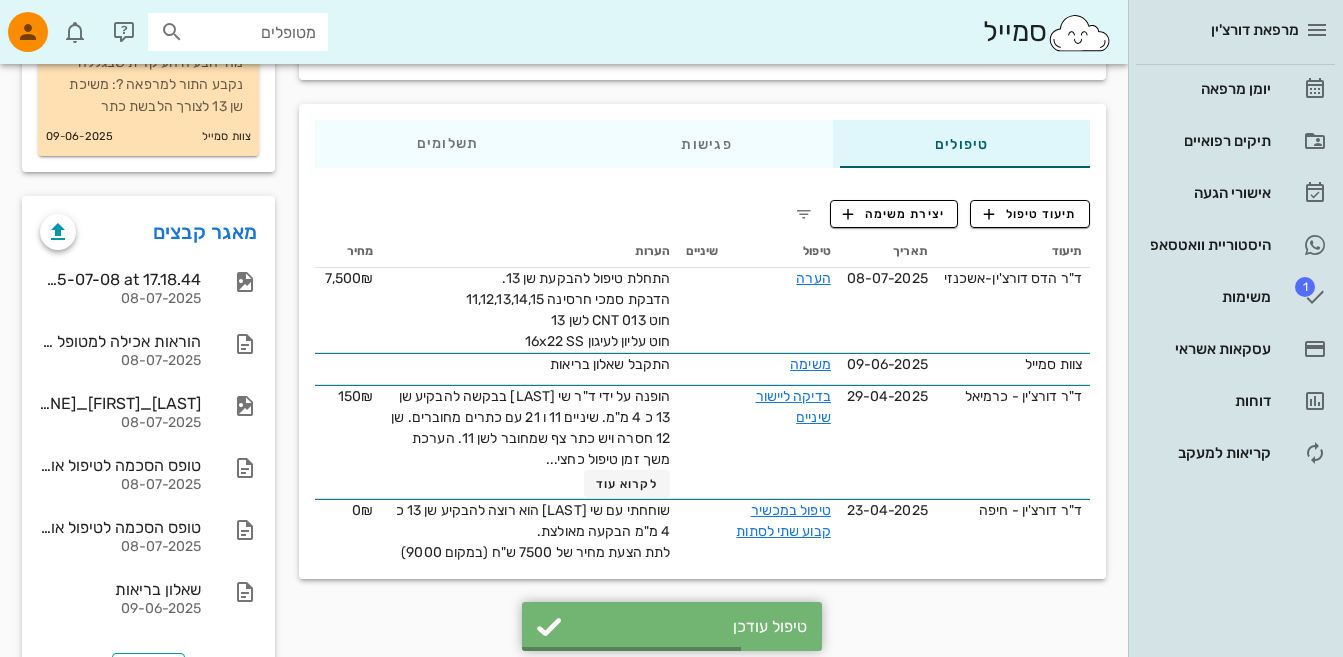 scroll, scrollTop: 300, scrollLeft: 0, axis: vertical 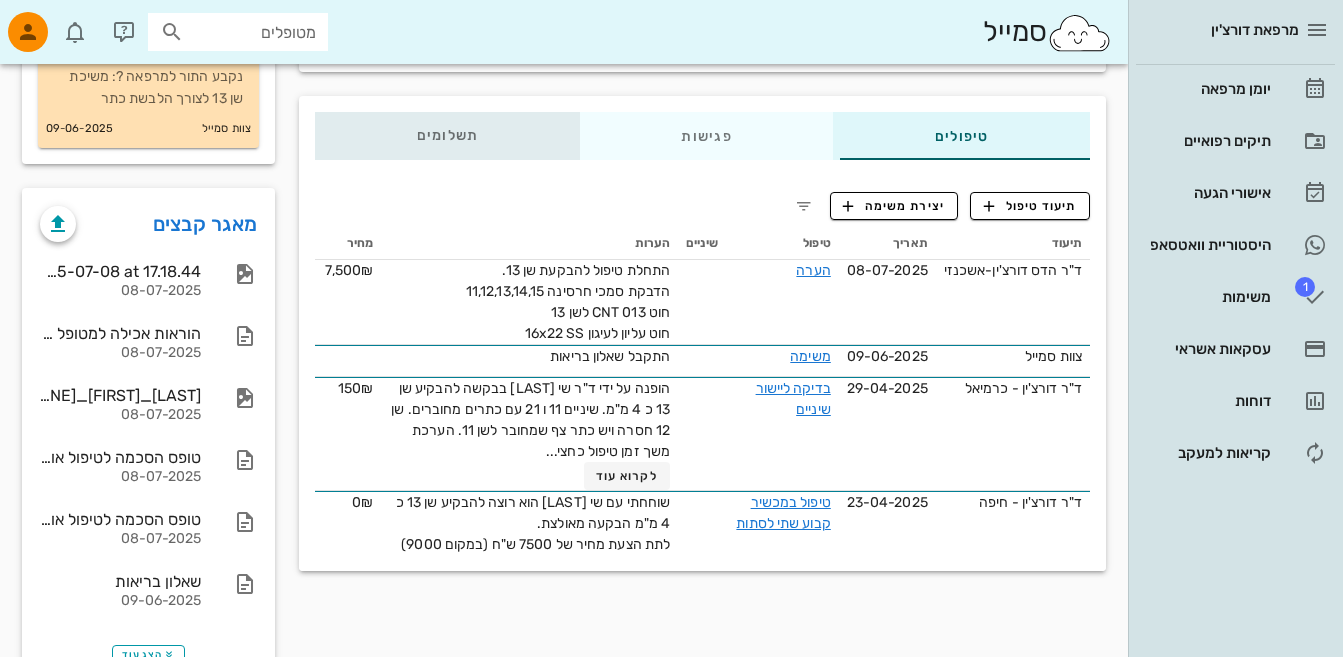 click on "תשלומים
0₪" at bounding box center (448, 136) 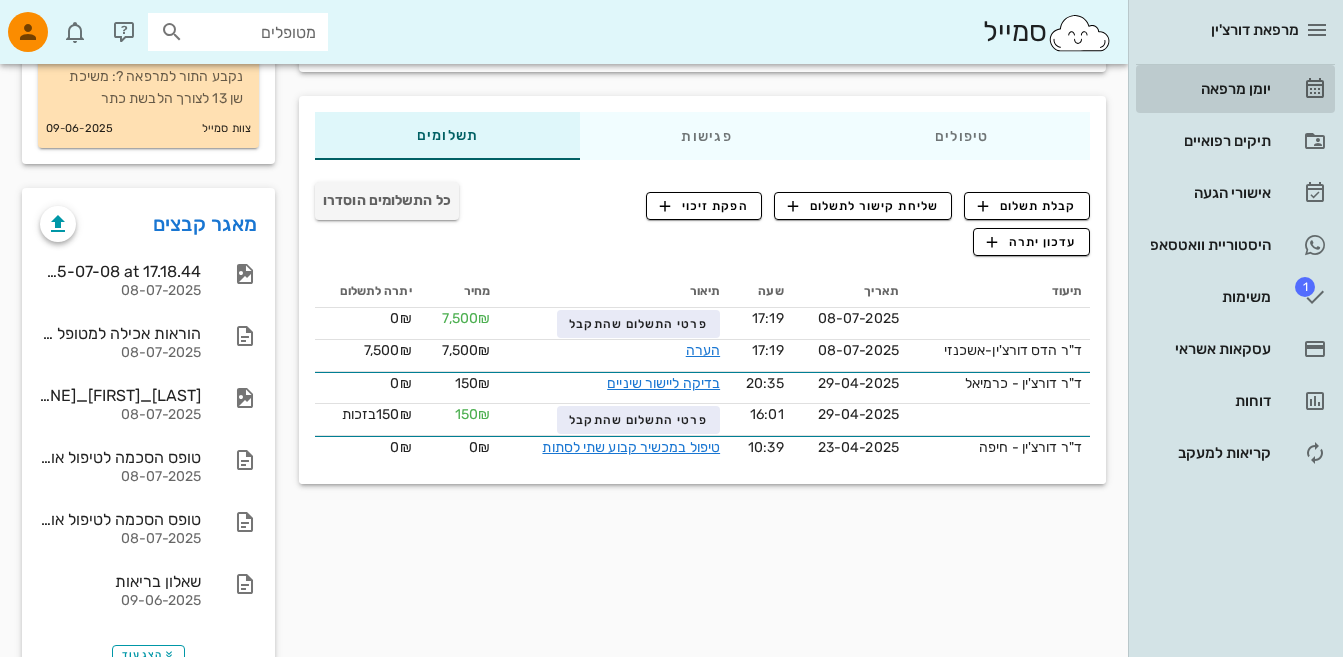 click on "יומן מרפאה" at bounding box center [1207, 89] 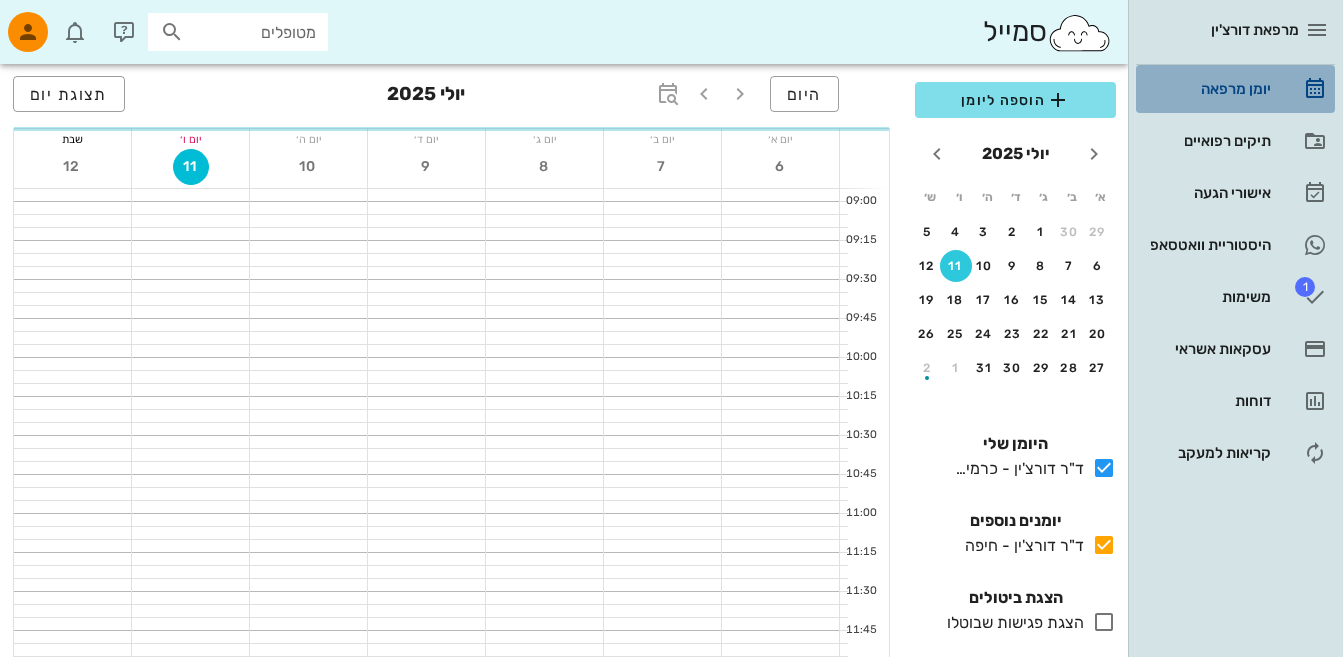 scroll, scrollTop: 0, scrollLeft: 0, axis: both 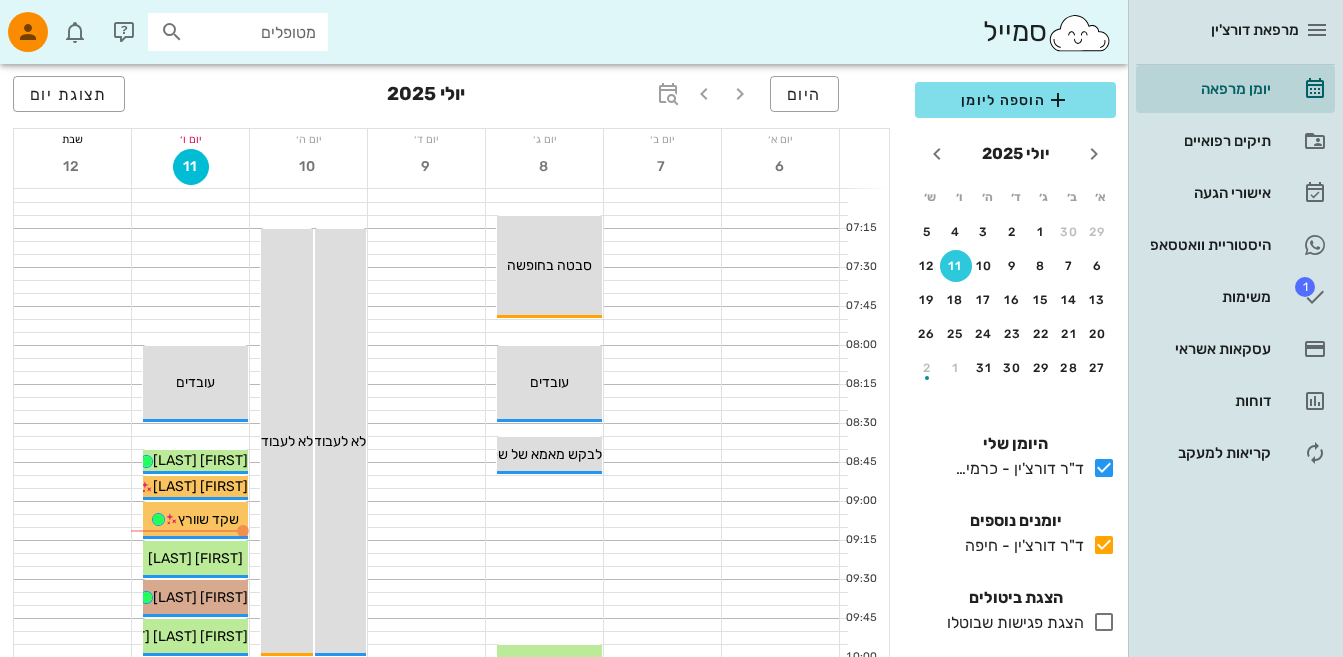 click on "מטופלים" at bounding box center [252, 32] 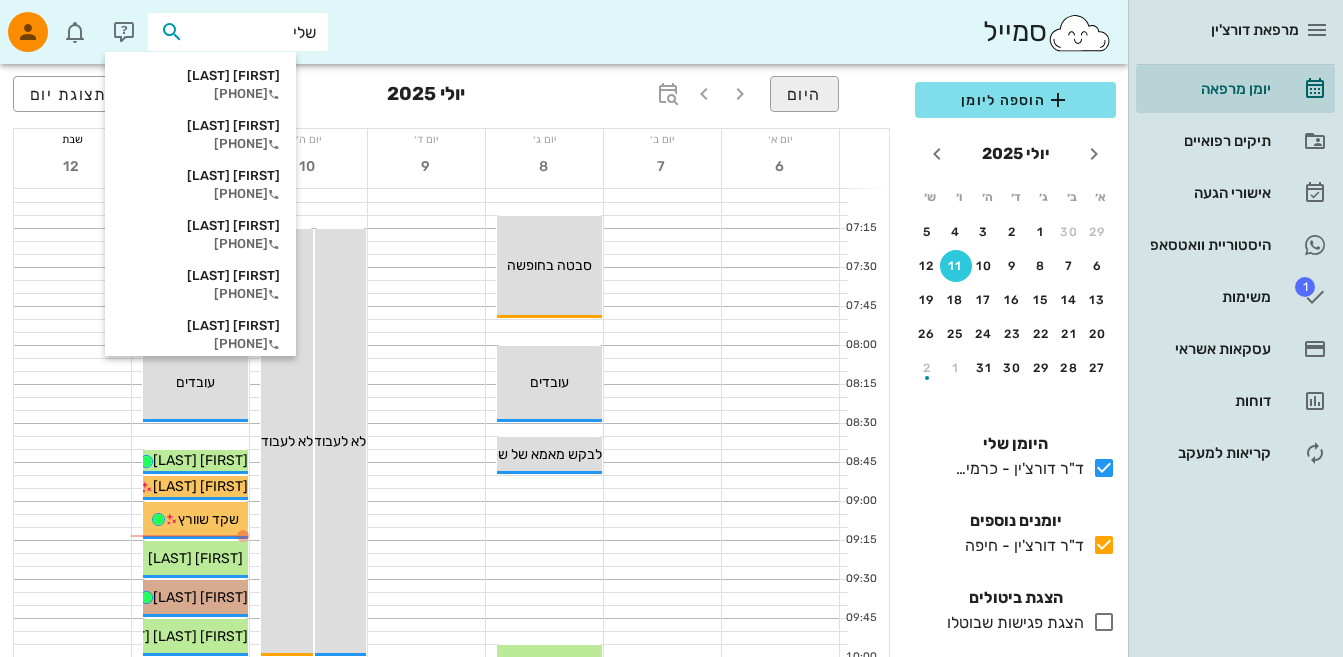type on "שלי" 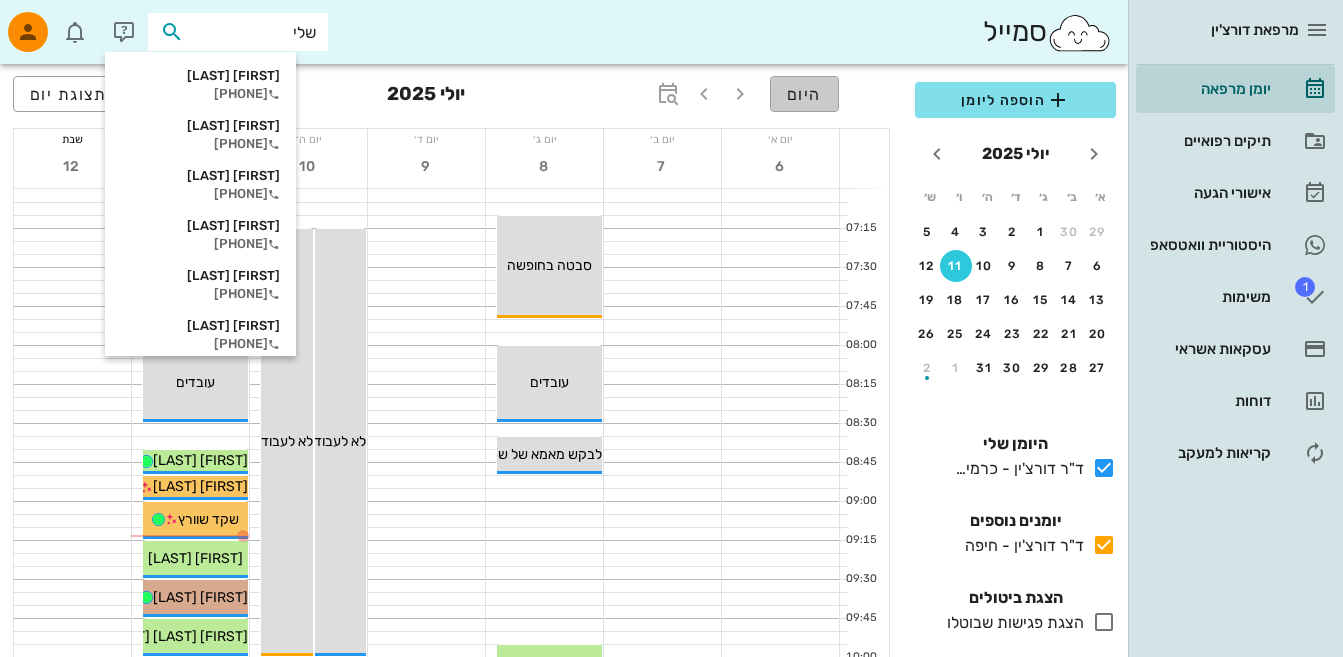 click on "היום" at bounding box center [804, 94] 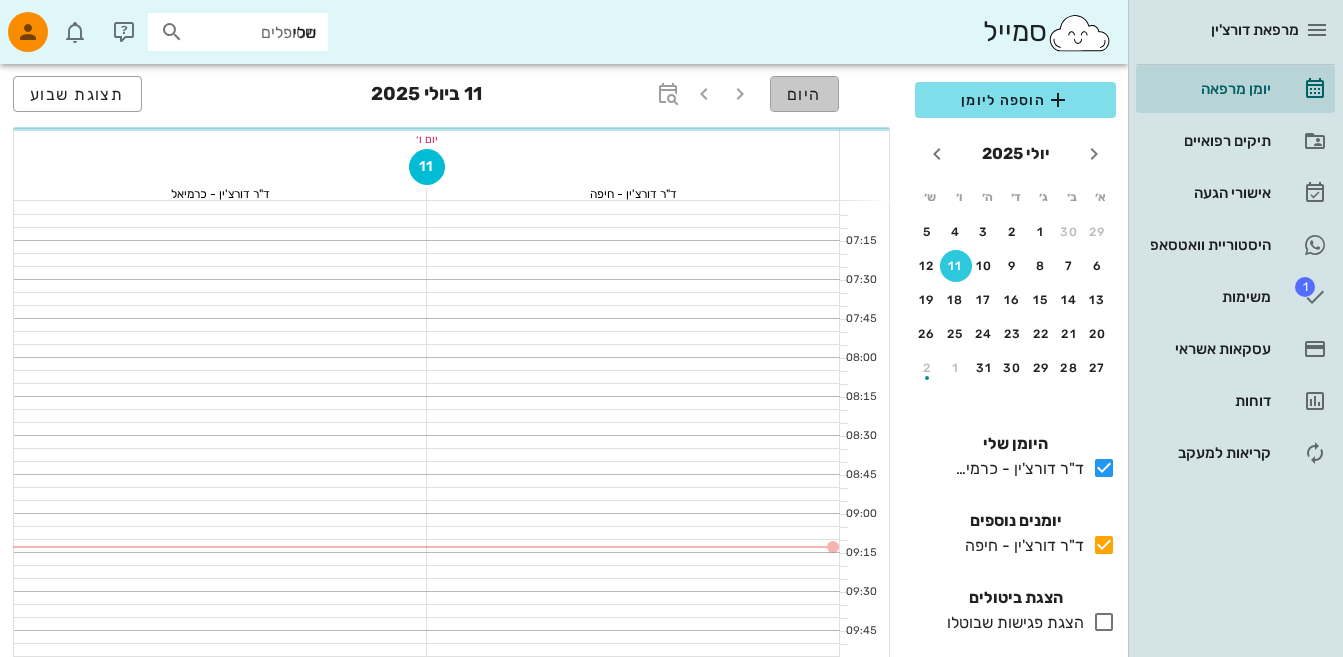 type 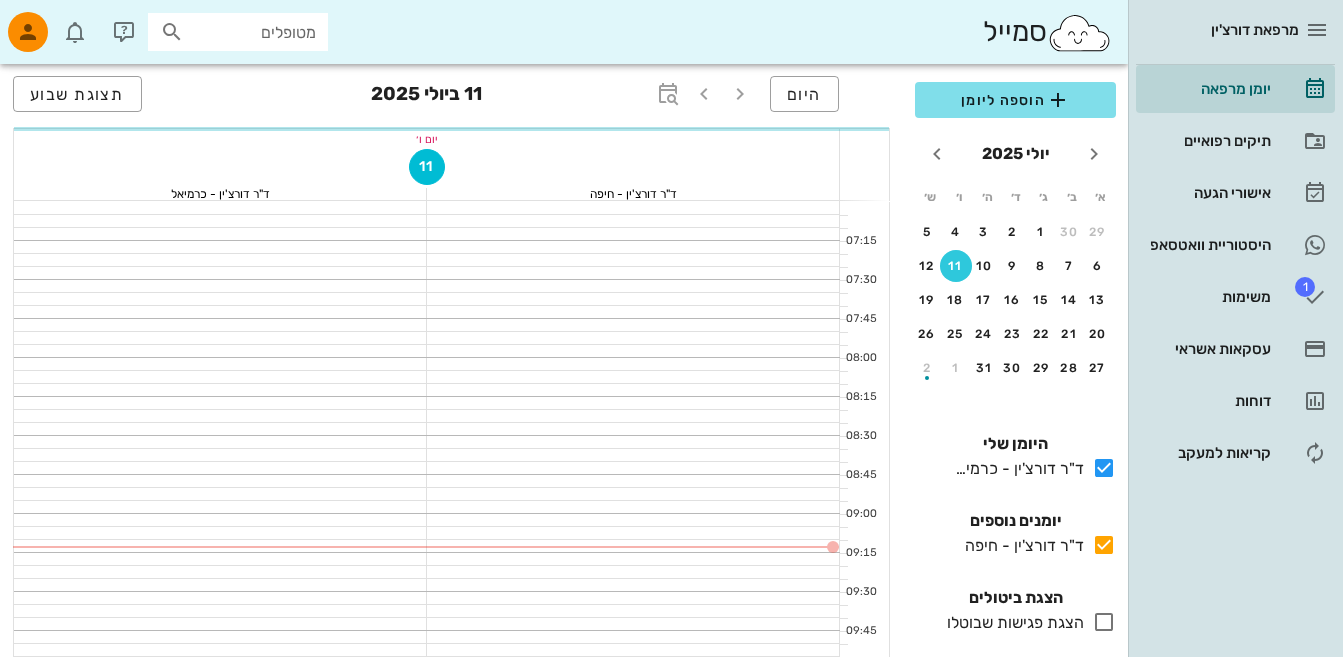 click on "סמייל
מטופלים" at bounding box center [564, 32] 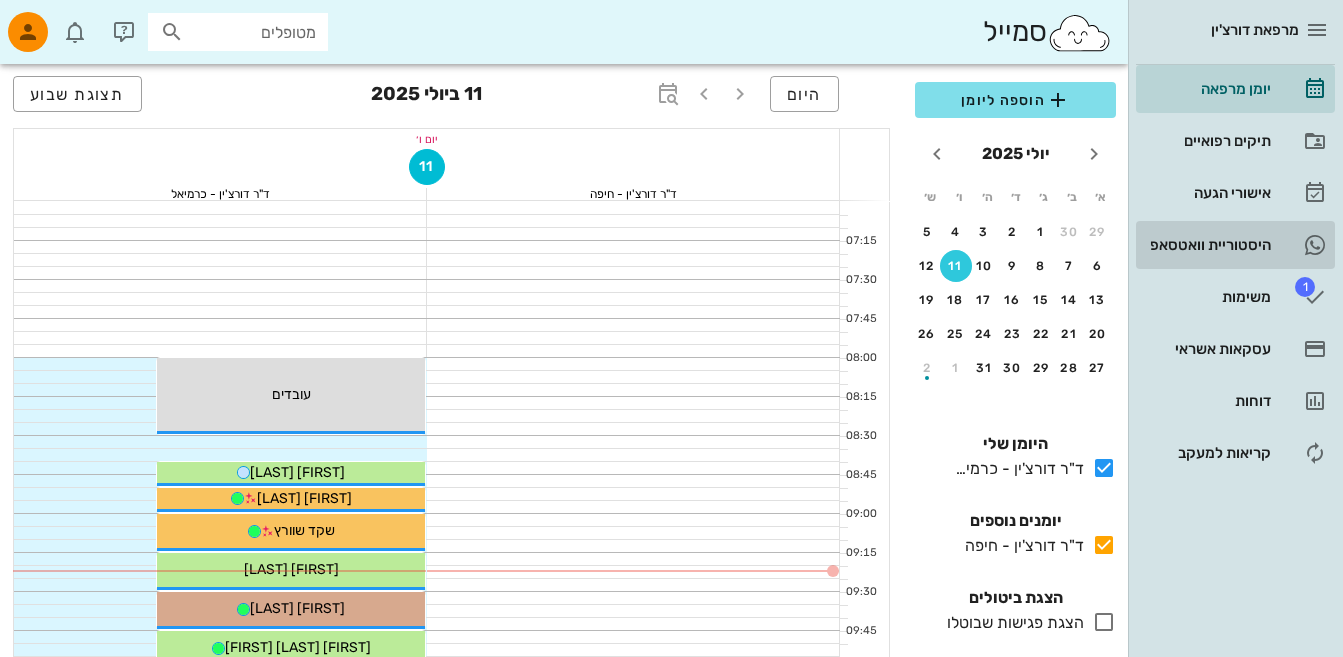 click on "היסטוריית וואטסאפ" at bounding box center (1235, 245) 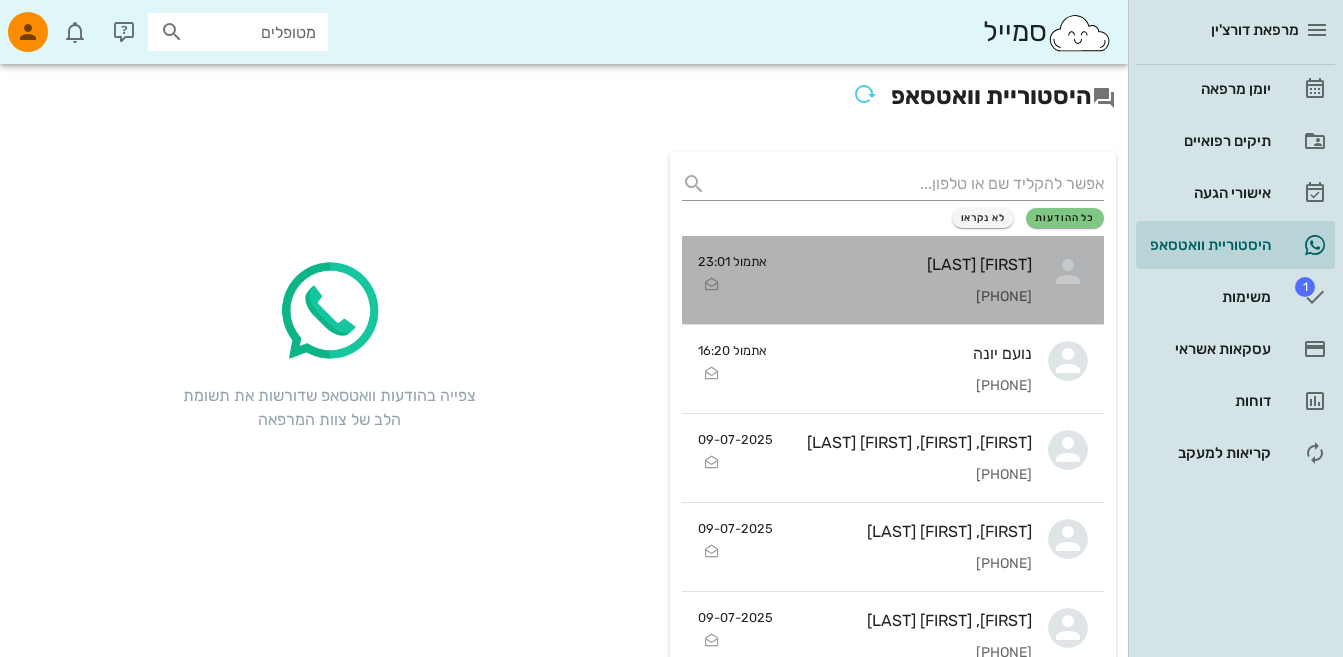 click on "מאיה רומש 0546693628" at bounding box center [907, 280] 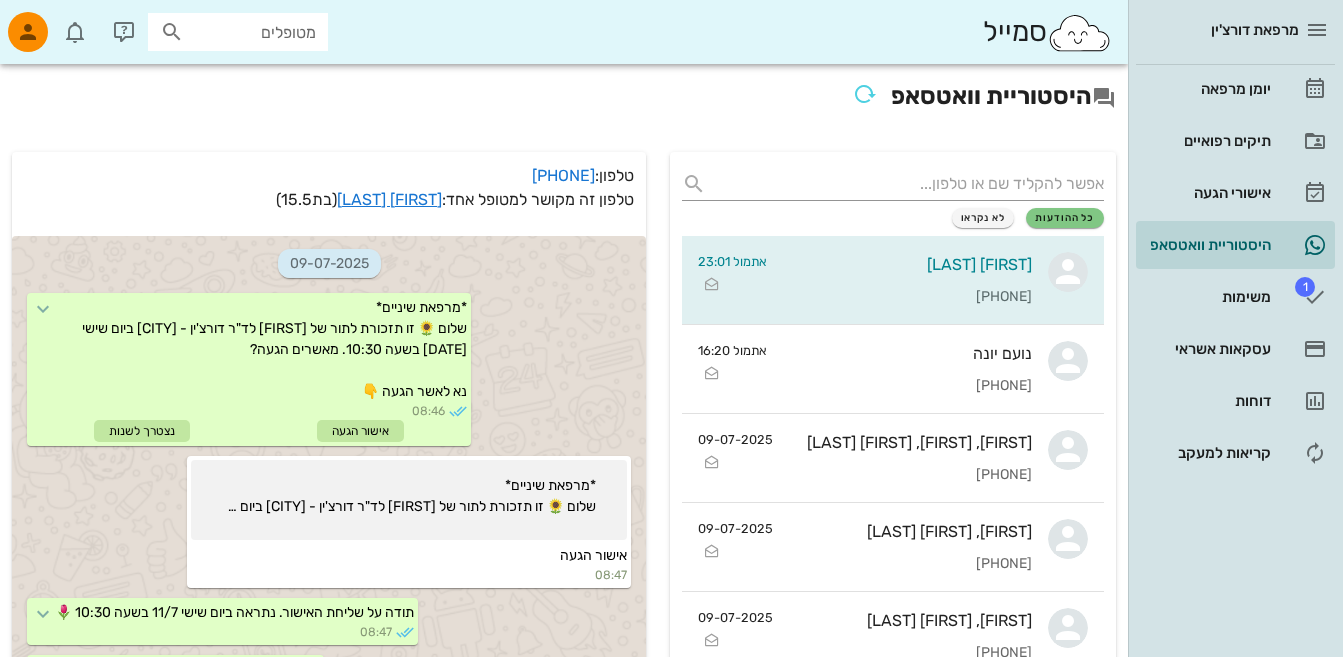 scroll, scrollTop: 169, scrollLeft: 0, axis: vertical 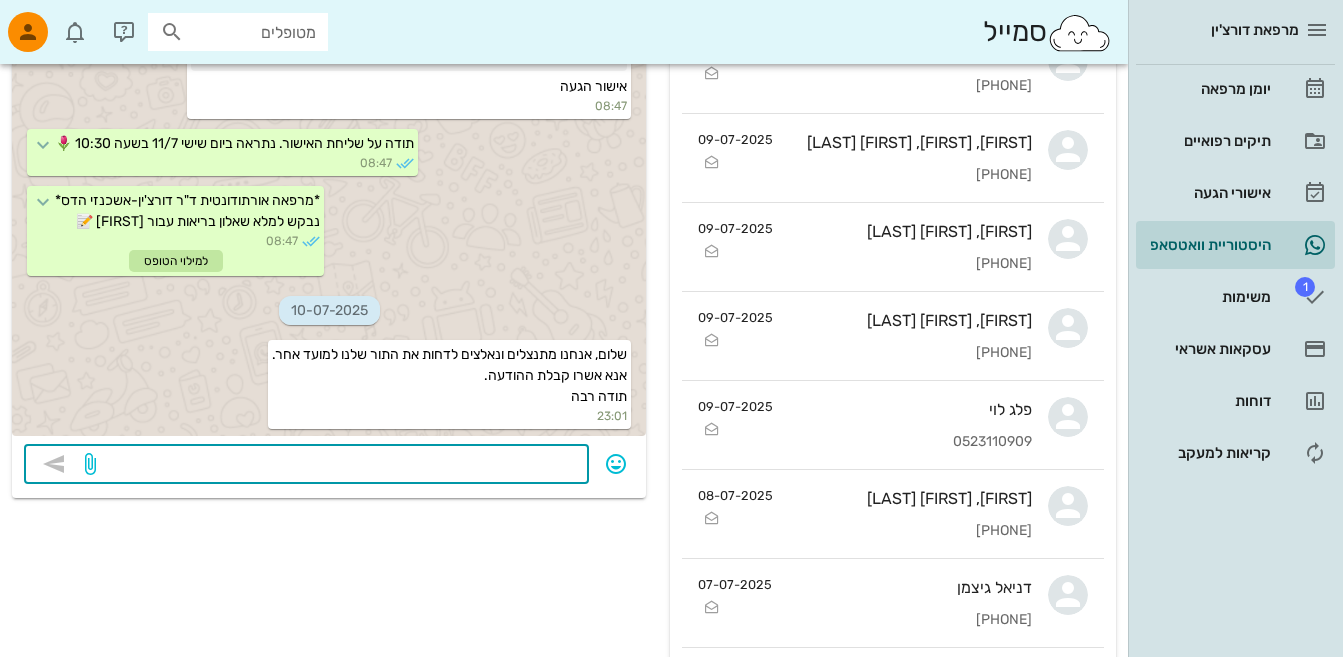 click at bounding box center [338, 466] 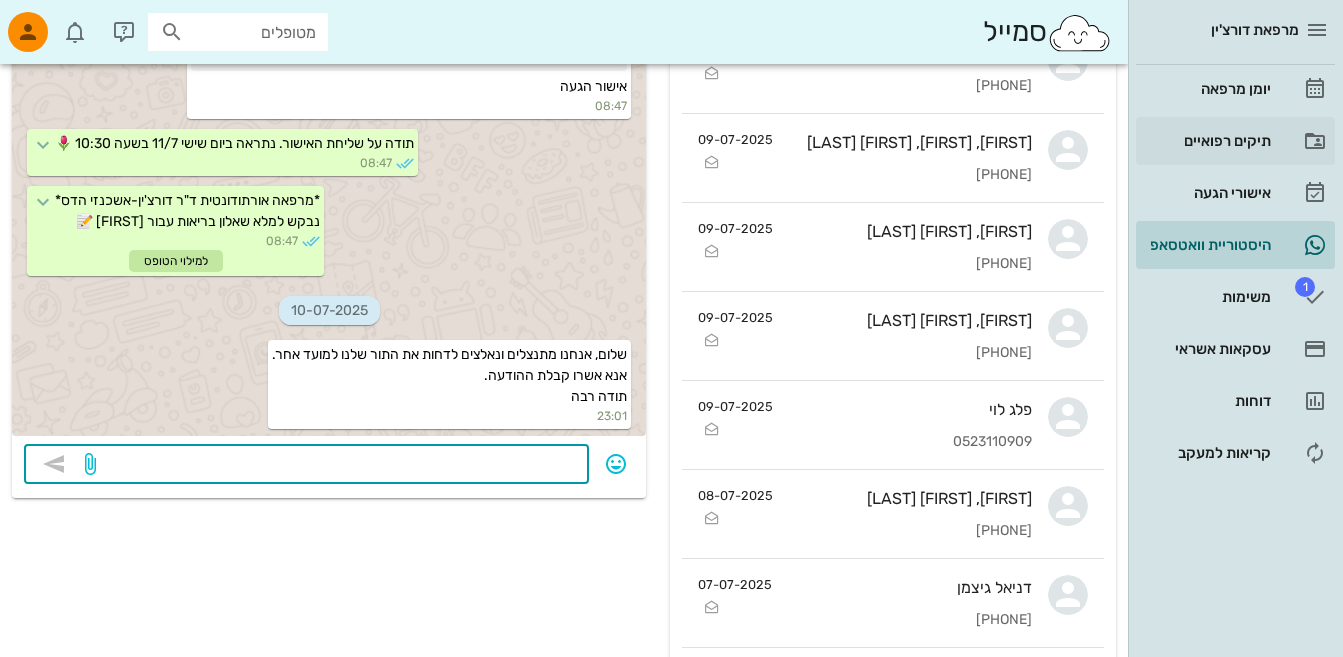 scroll, scrollTop: 0, scrollLeft: 0, axis: both 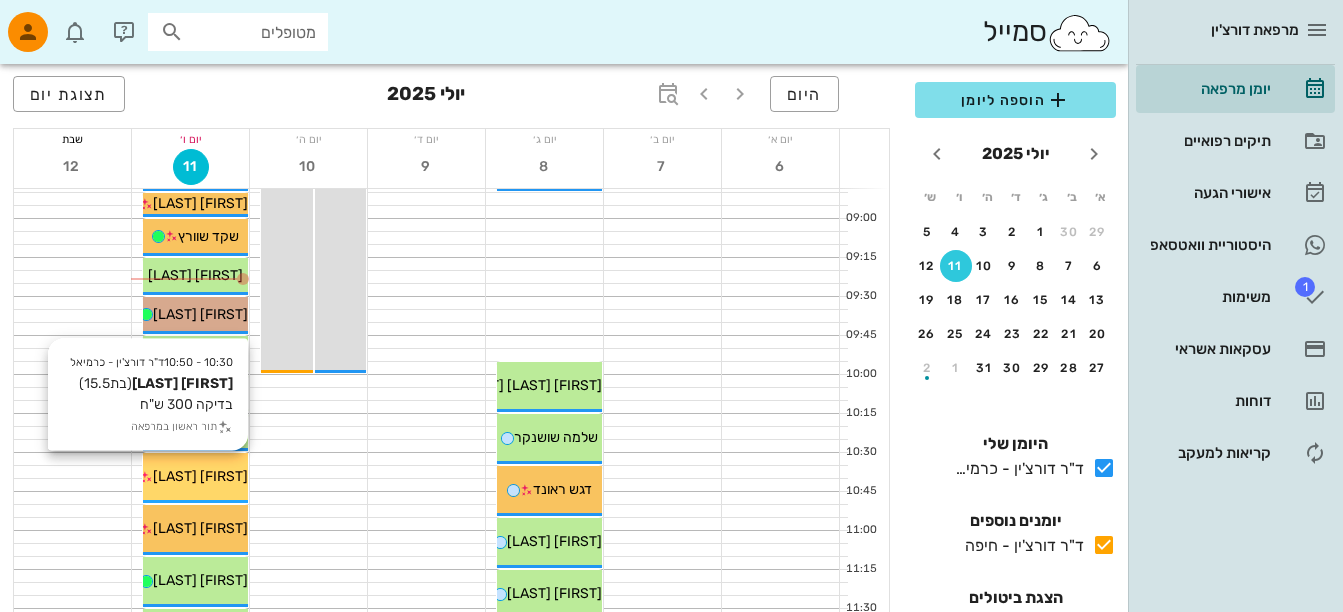 click on "[FIRST] [LAST]" at bounding box center [200, 476] 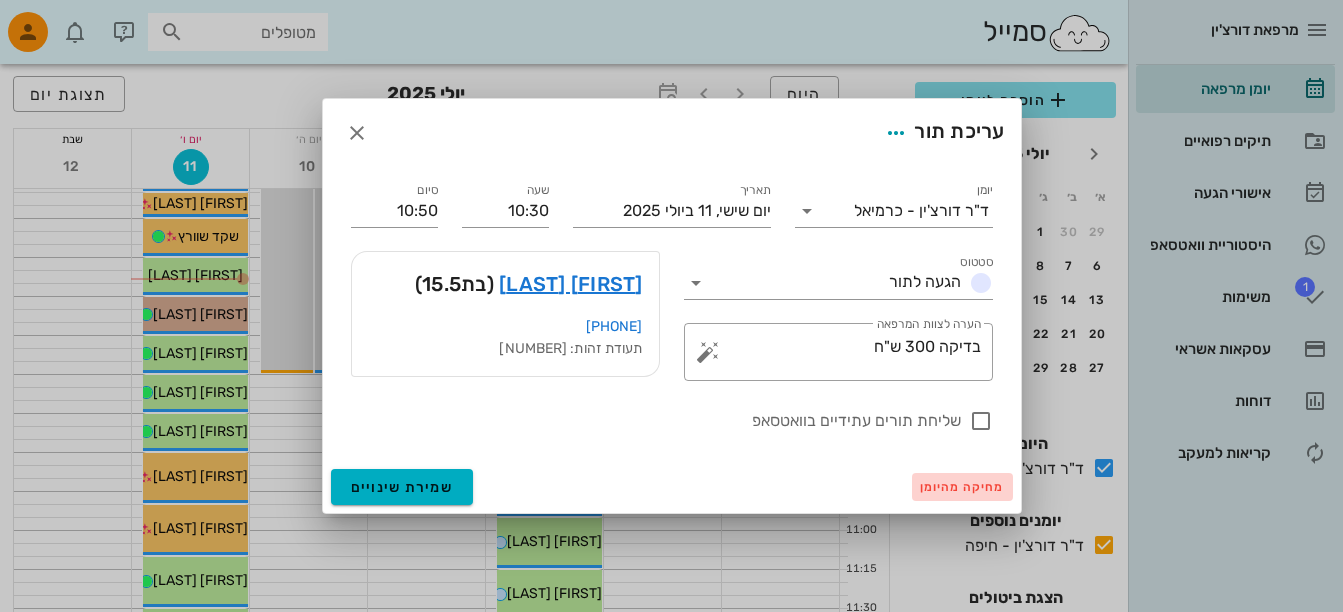 click on "מחיקה מהיומן" at bounding box center (962, 487) 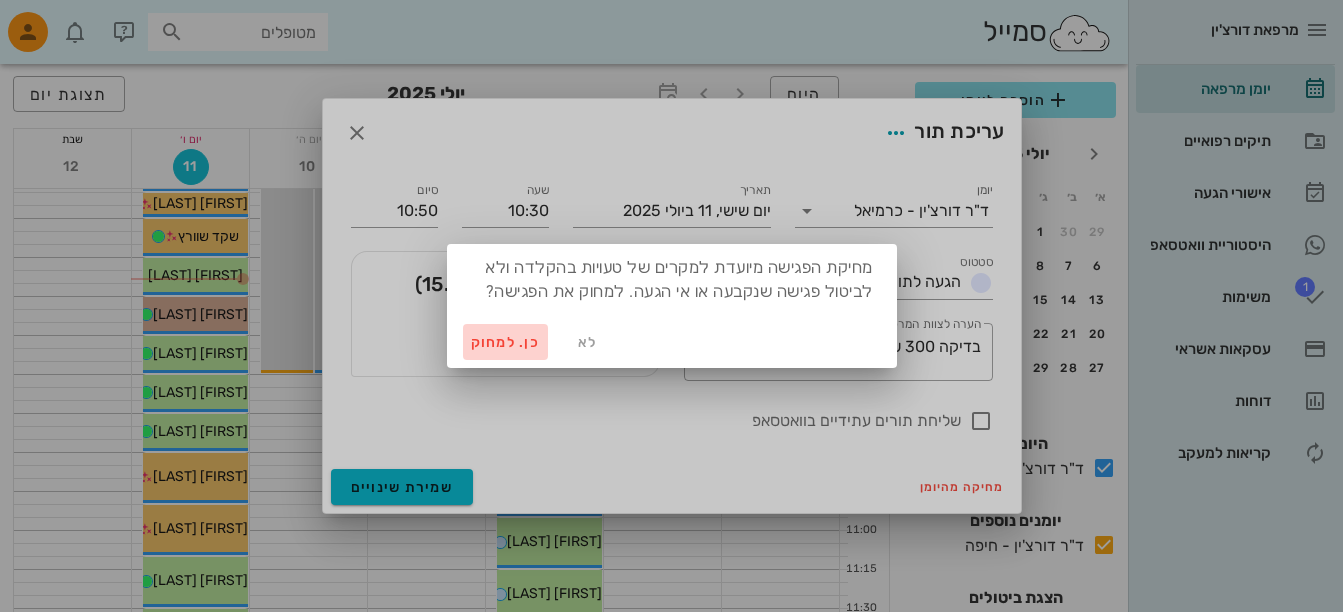click on "כן. למחוק" at bounding box center [506, 342] 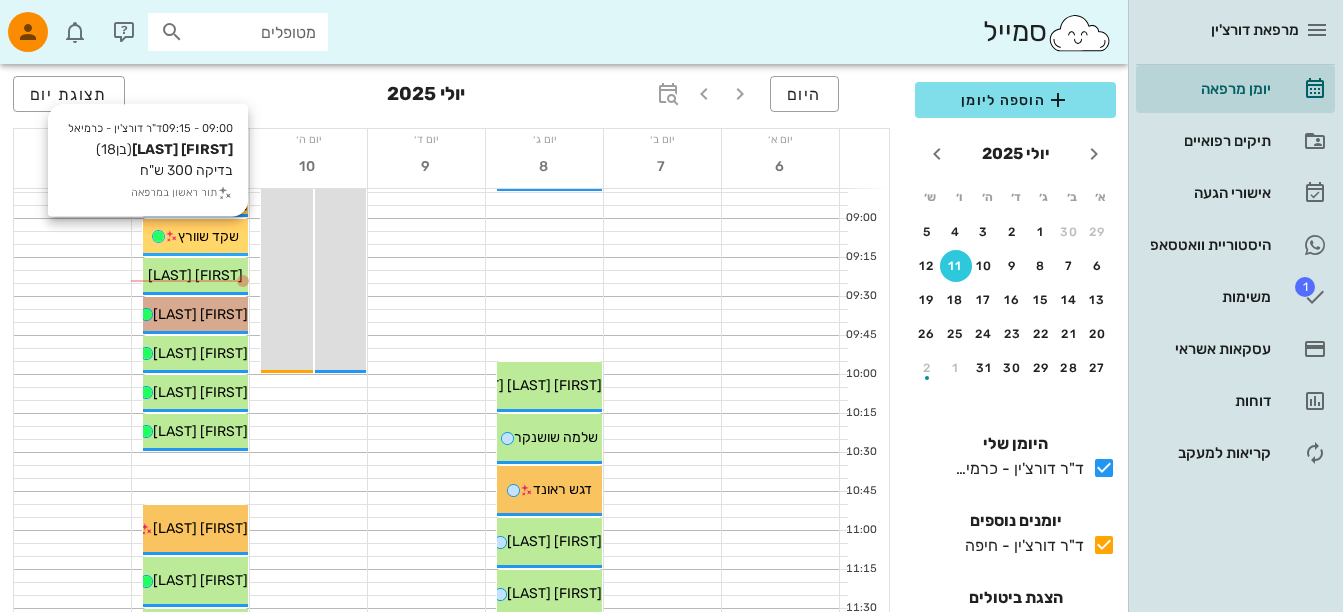 click on "שקד שוורץ" at bounding box center [208, 236] 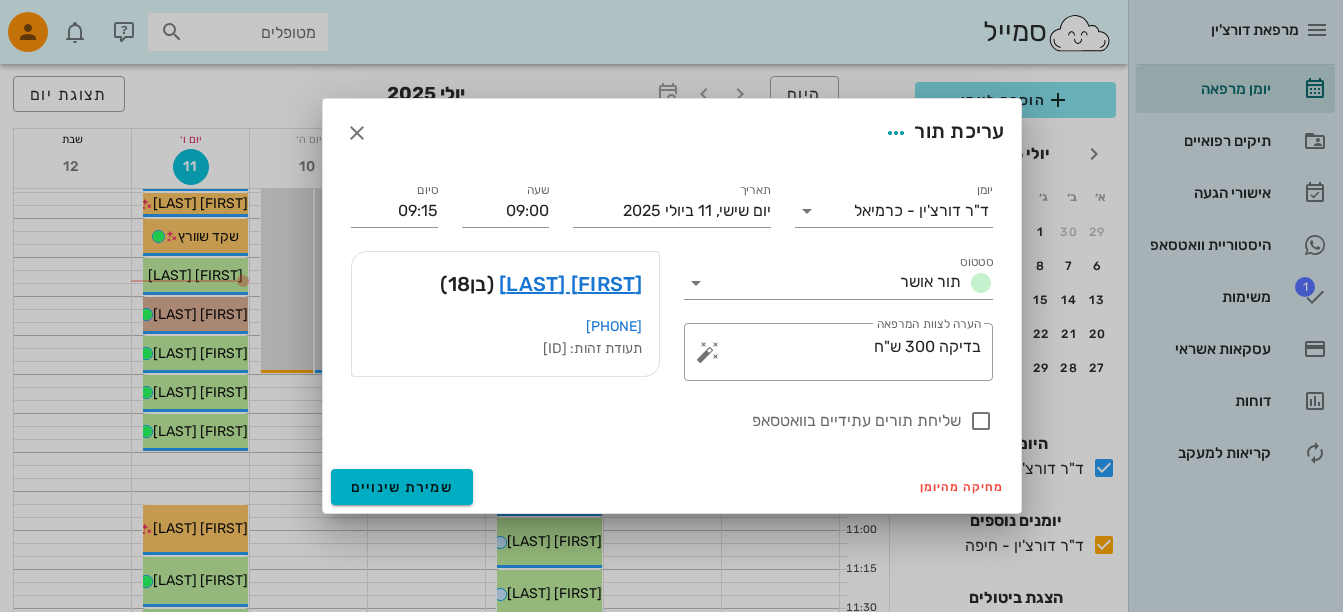 click on "[PHONE]" at bounding box center (505, 327) 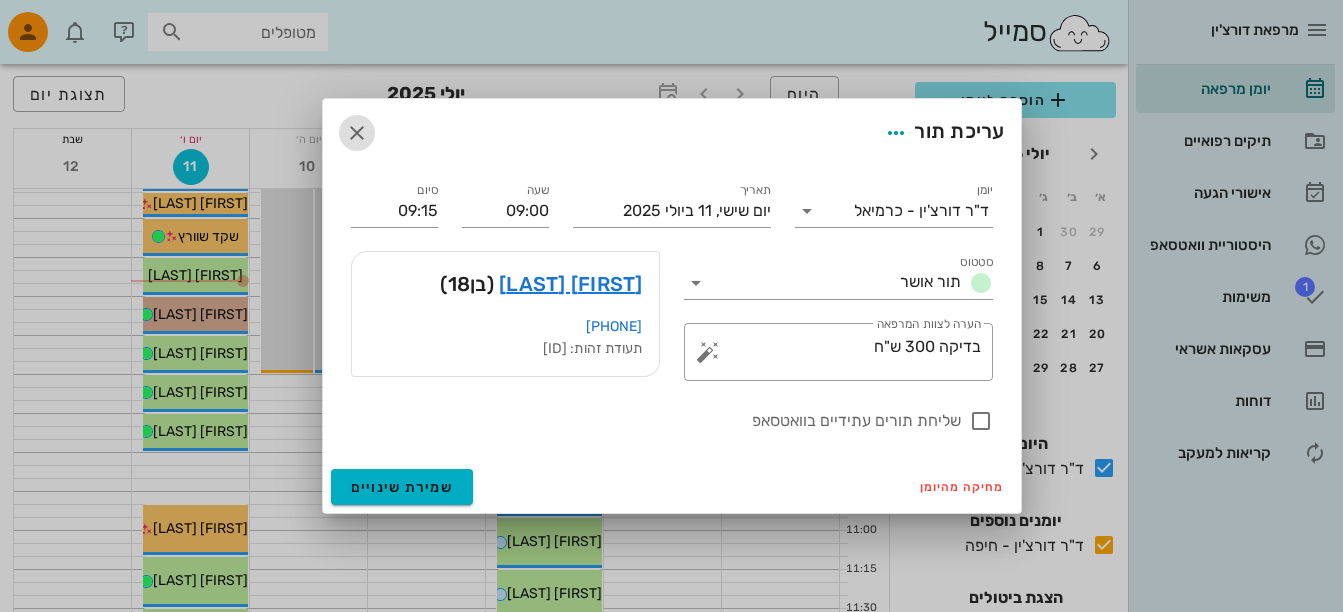 click at bounding box center (357, 133) 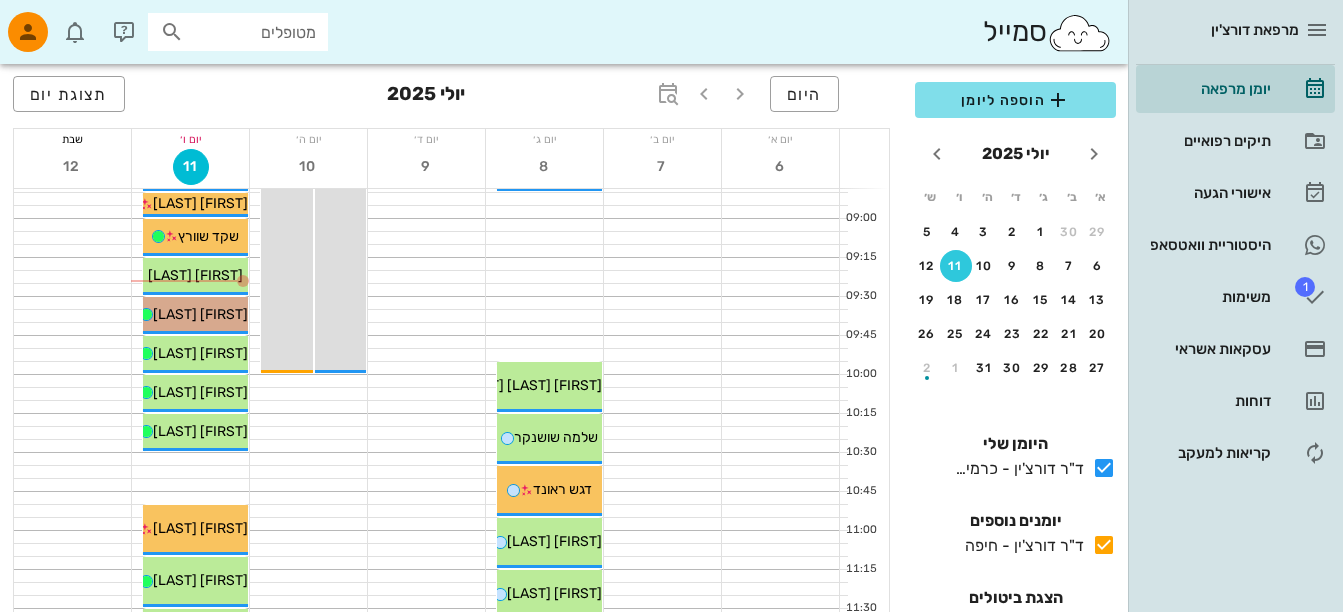 click at bounding box center [172, 32] 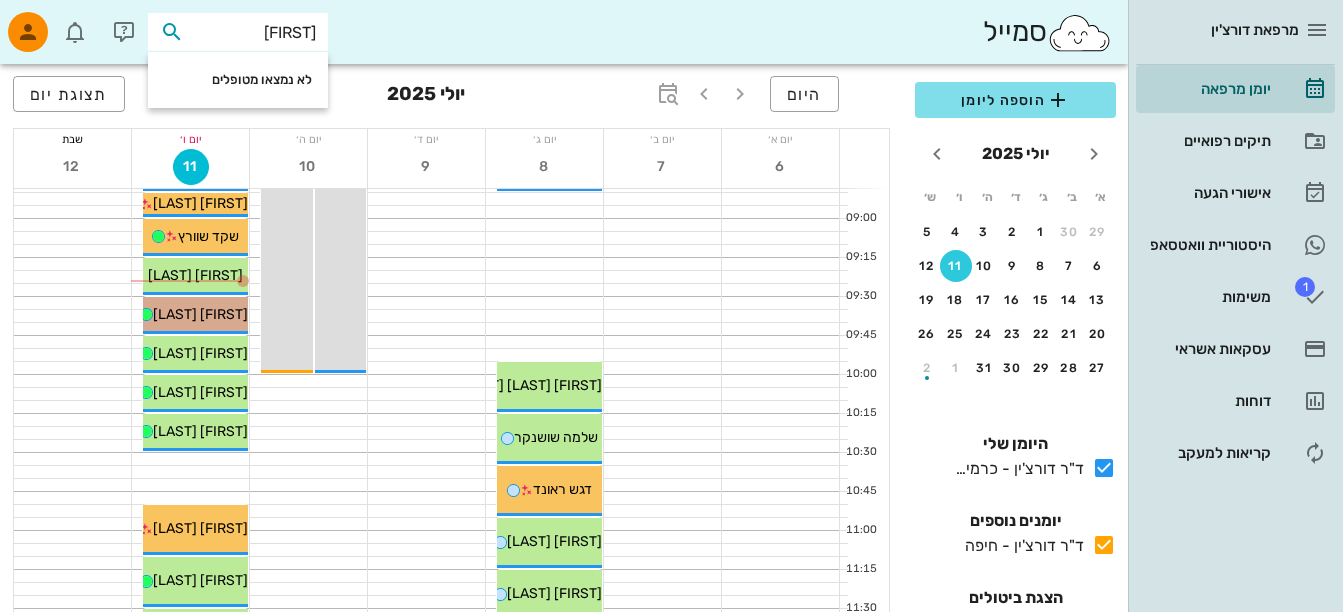type on "auur" 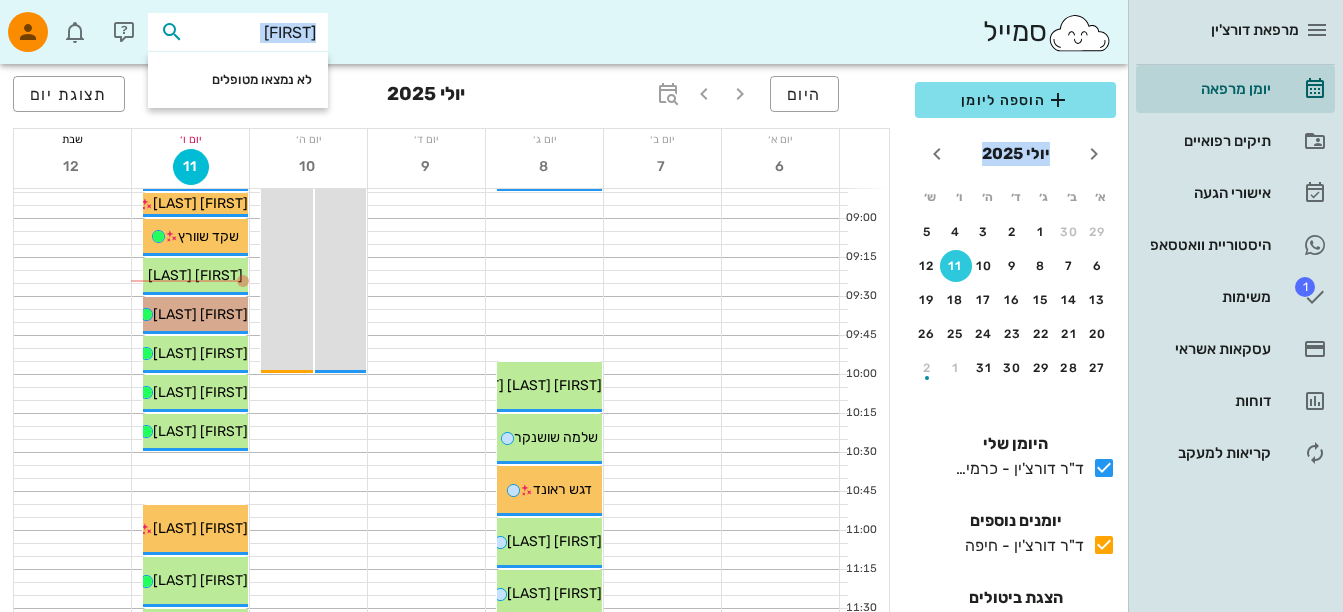 drag, startPoint x: 217, startPoint y: 12, endPoint x: 1002, endPoint y: 217, distance: 811.32605 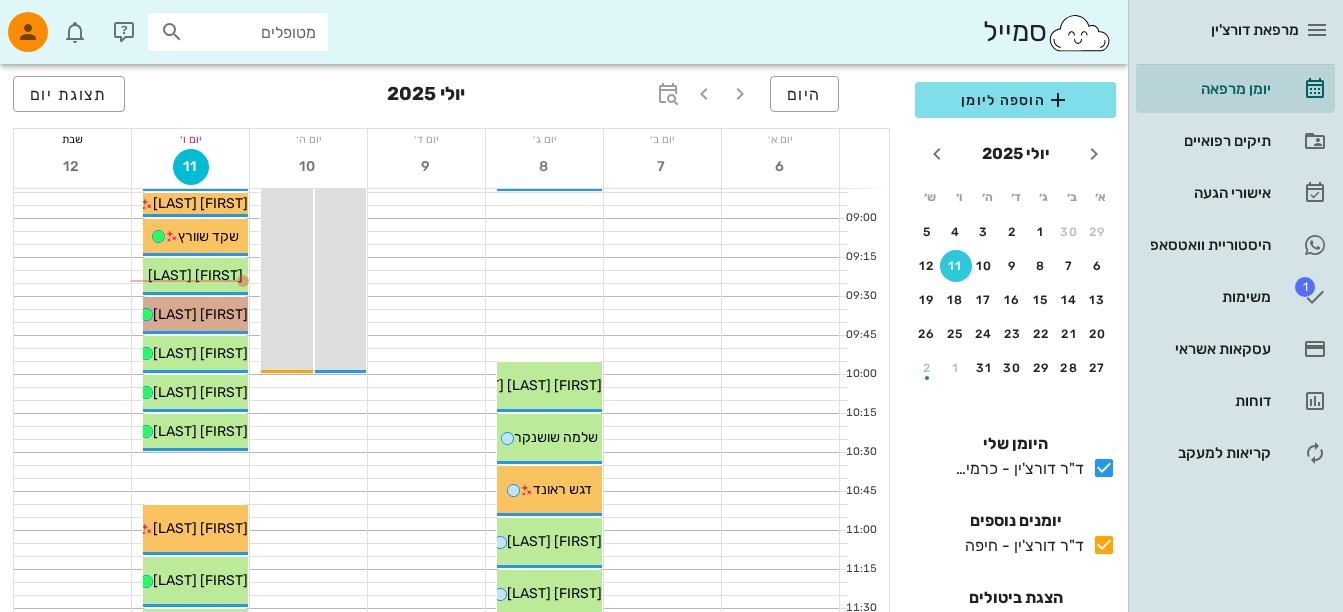 click on "מטופלים" at bounding box center (252, 32) 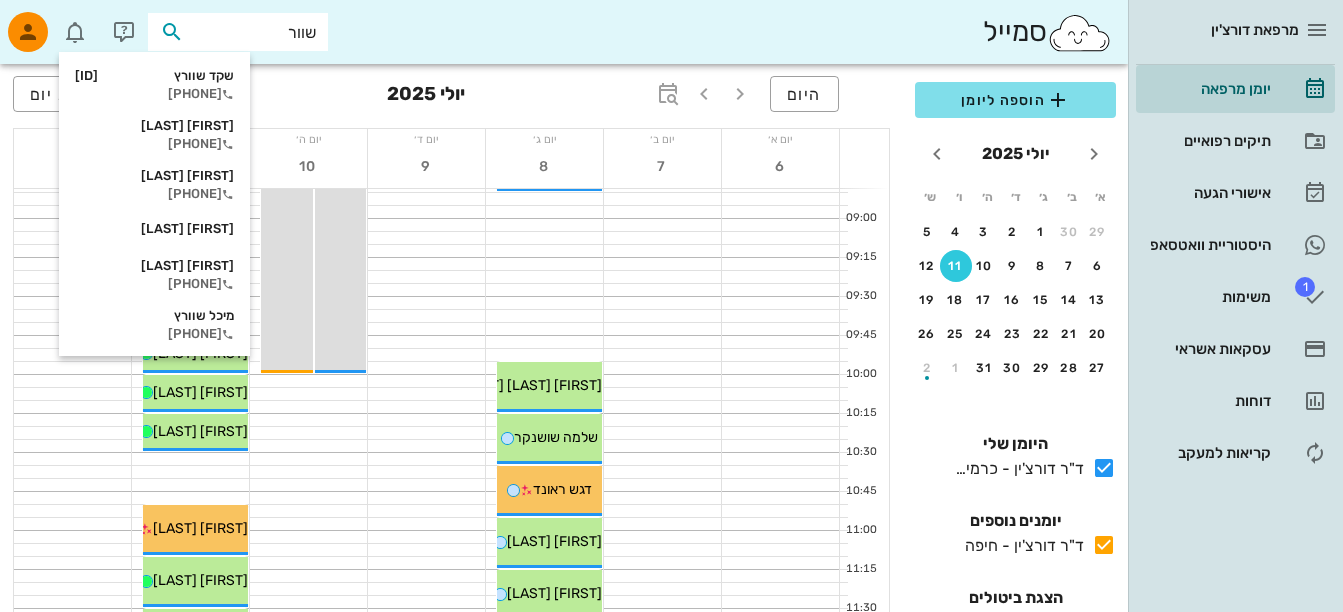 type on "[NAME]" 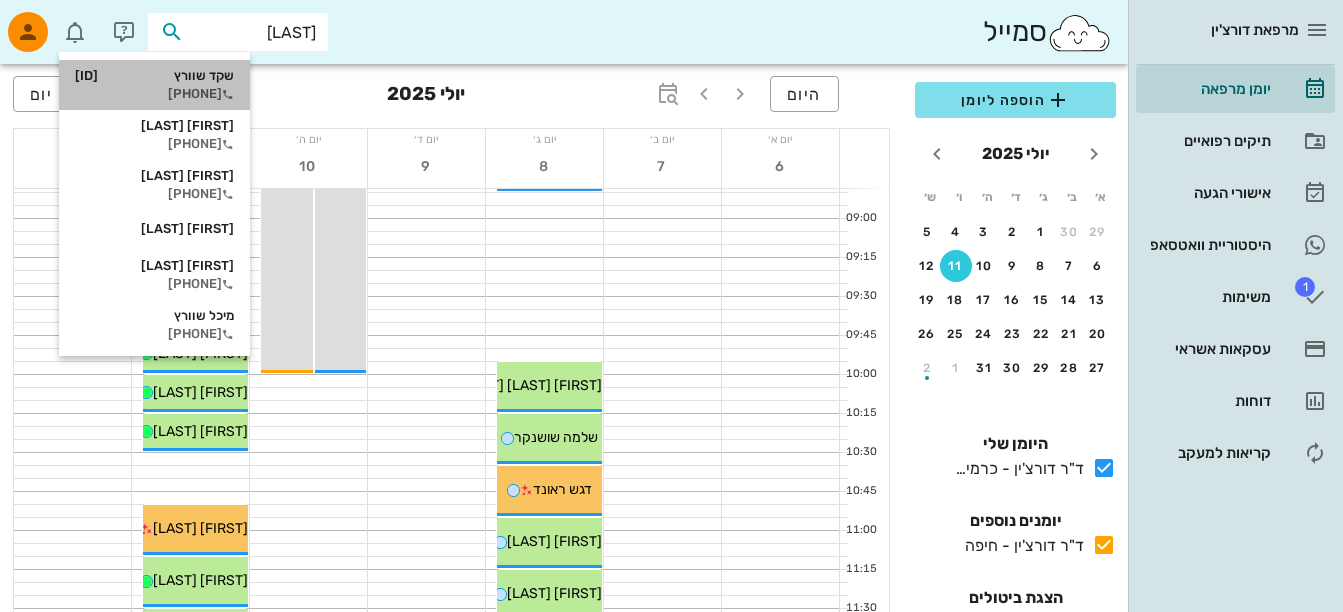 click on "[PHONE]" at bounding box center (154, 94) 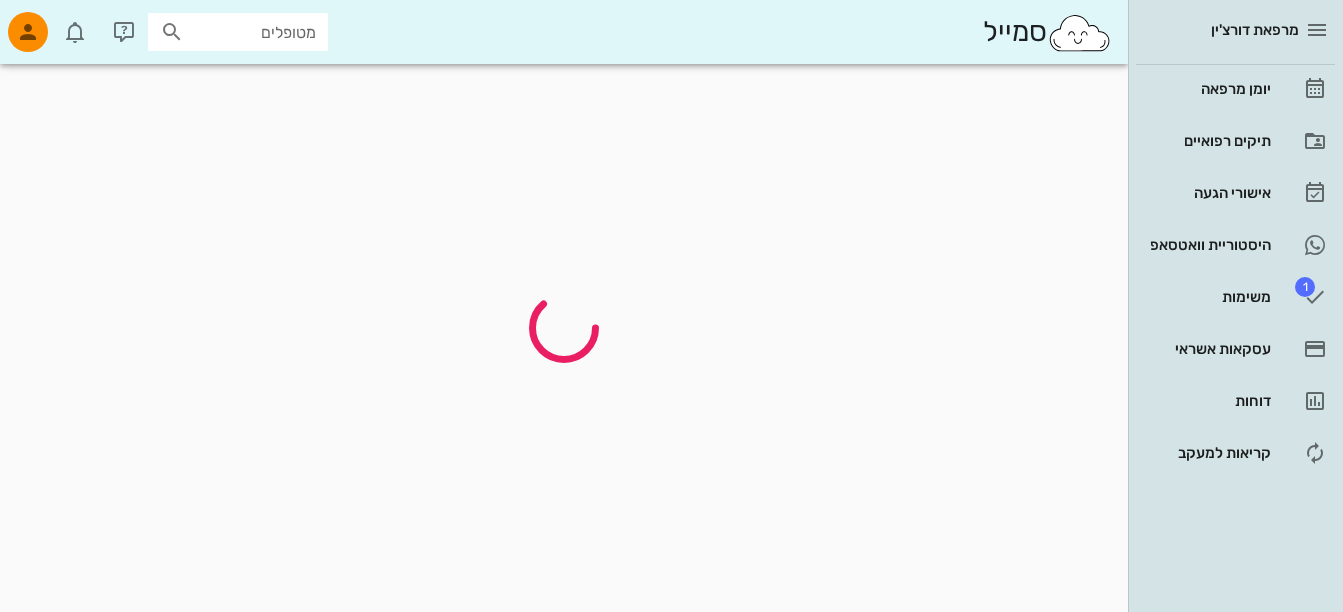 scroll, scrollTop: 0, scrollLeft: 0, axis: both 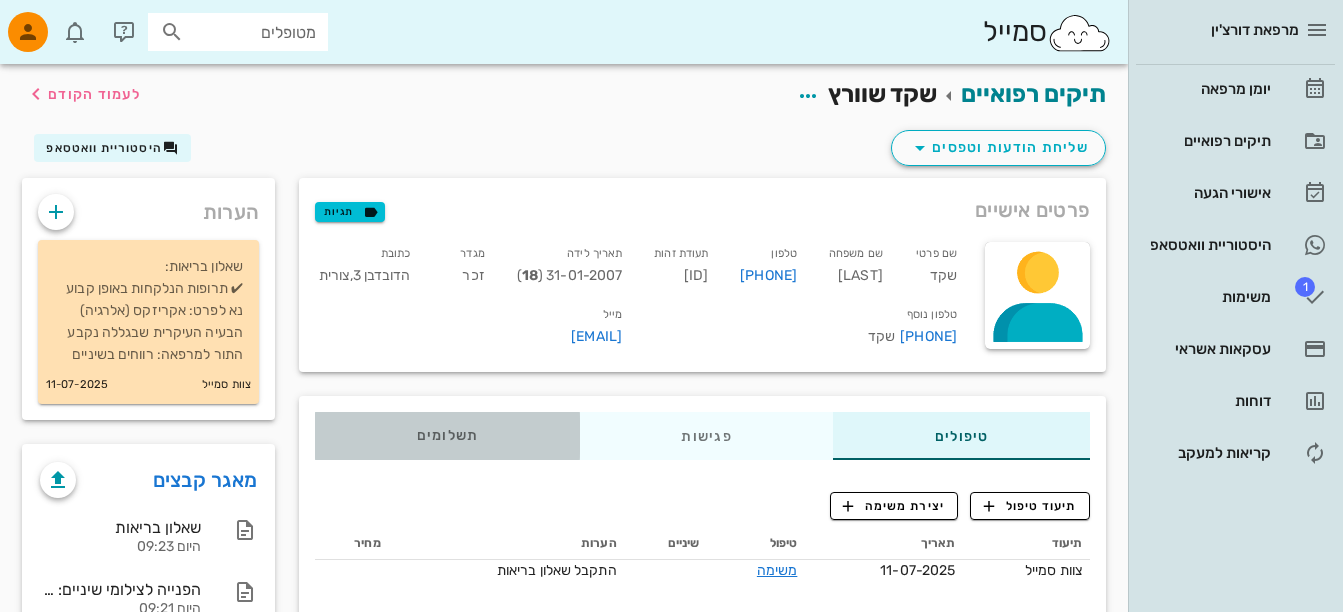 click on "תשלומים
0₪" at bounding box center (448, 436) 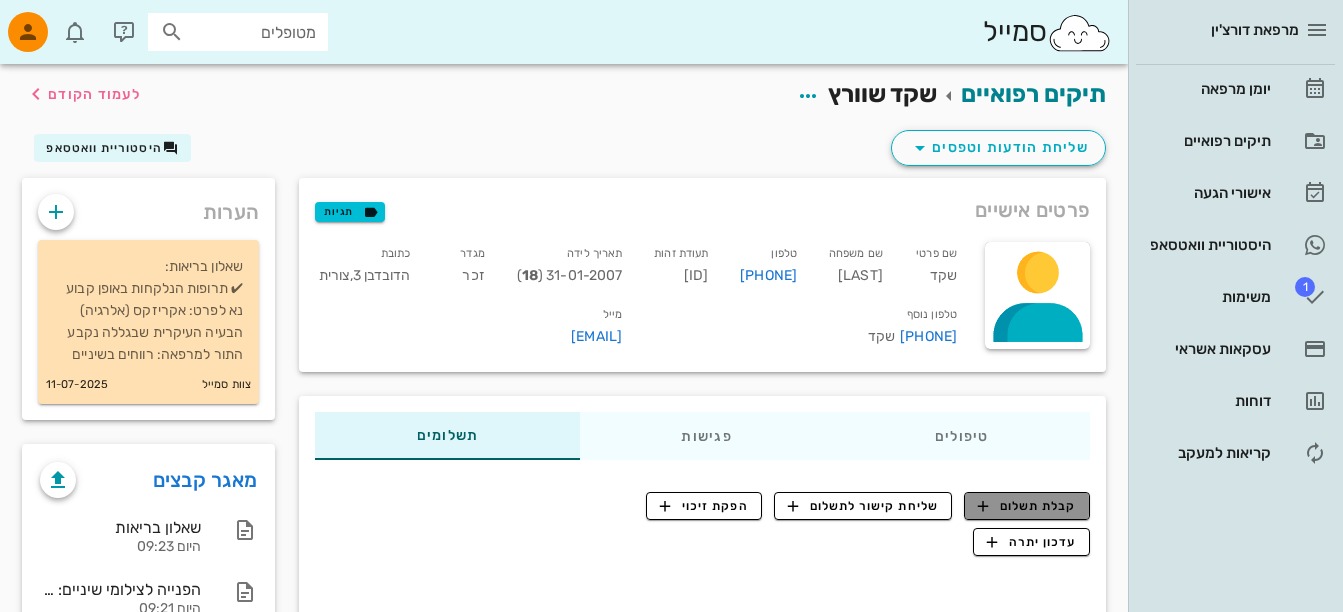 click on "קבלת תשלום" at bounding box center [1027, 506] 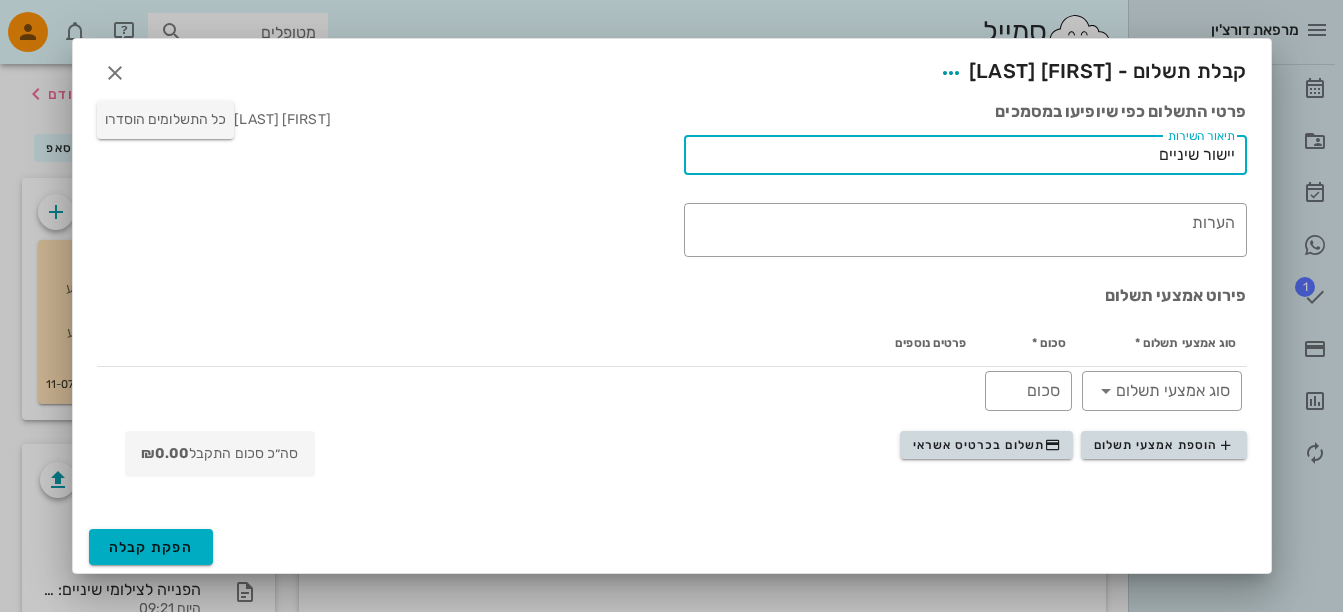 drag, startPoint x: 1157, startPoint y: 152, endPoint x: 1359, endPoint y: 152, distance: 202 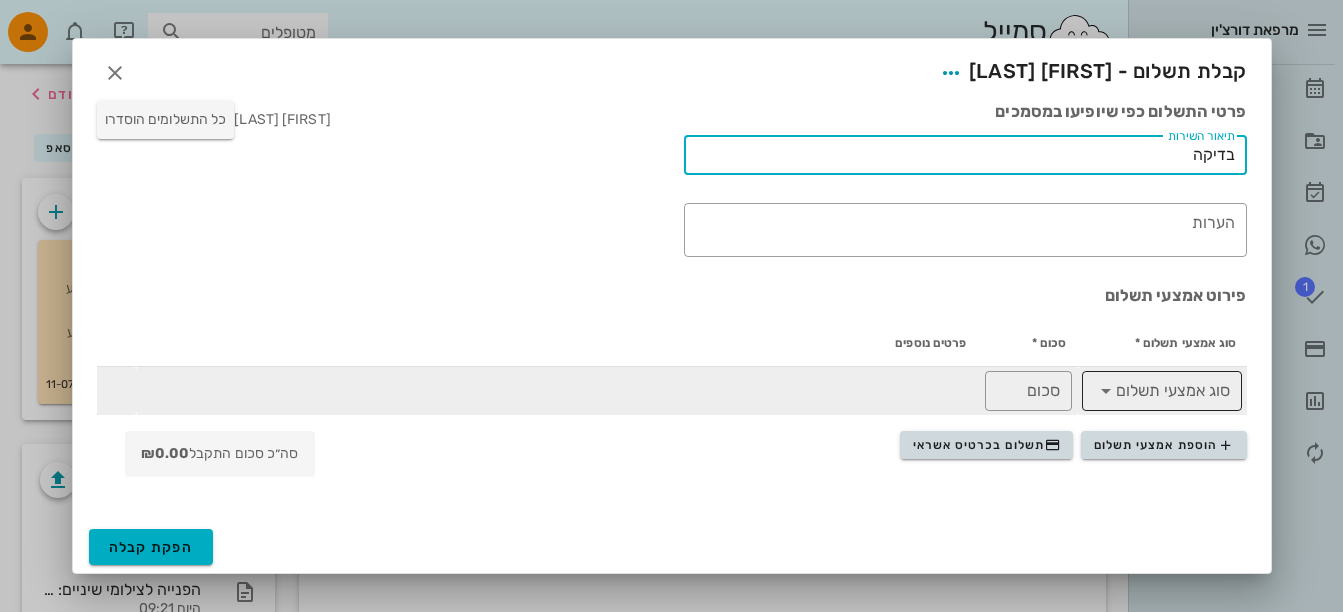 type on "בדיקה" 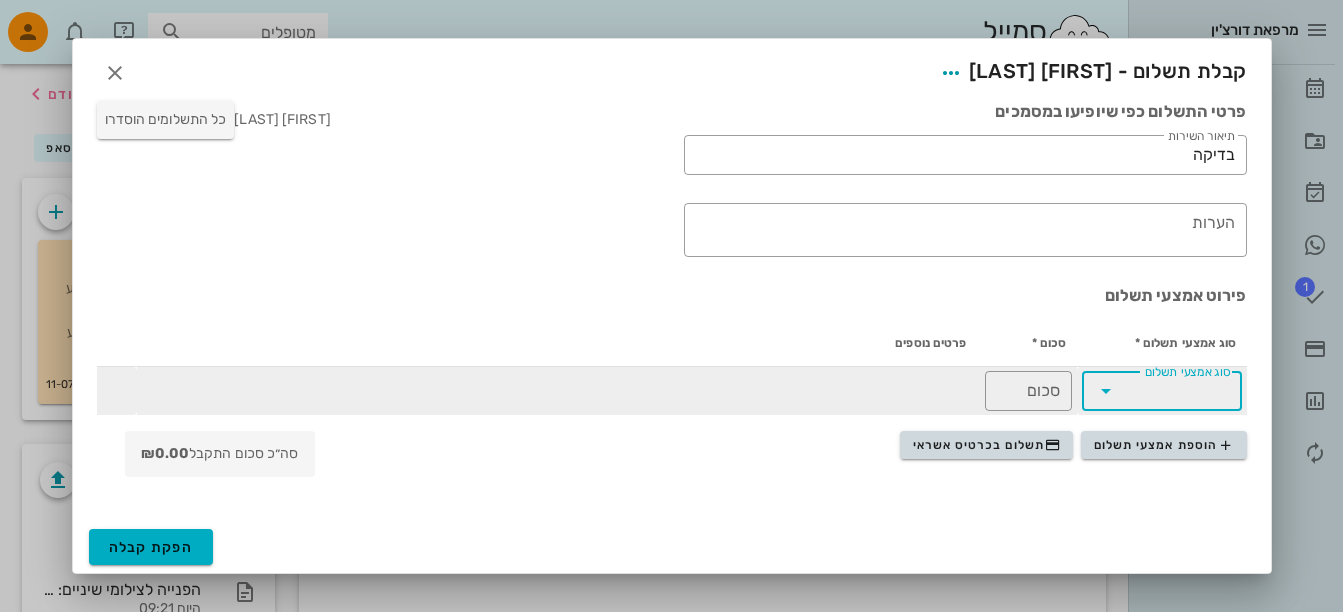 click on "סוג אמצעי תשלום" at bounding box center (1176, 391) 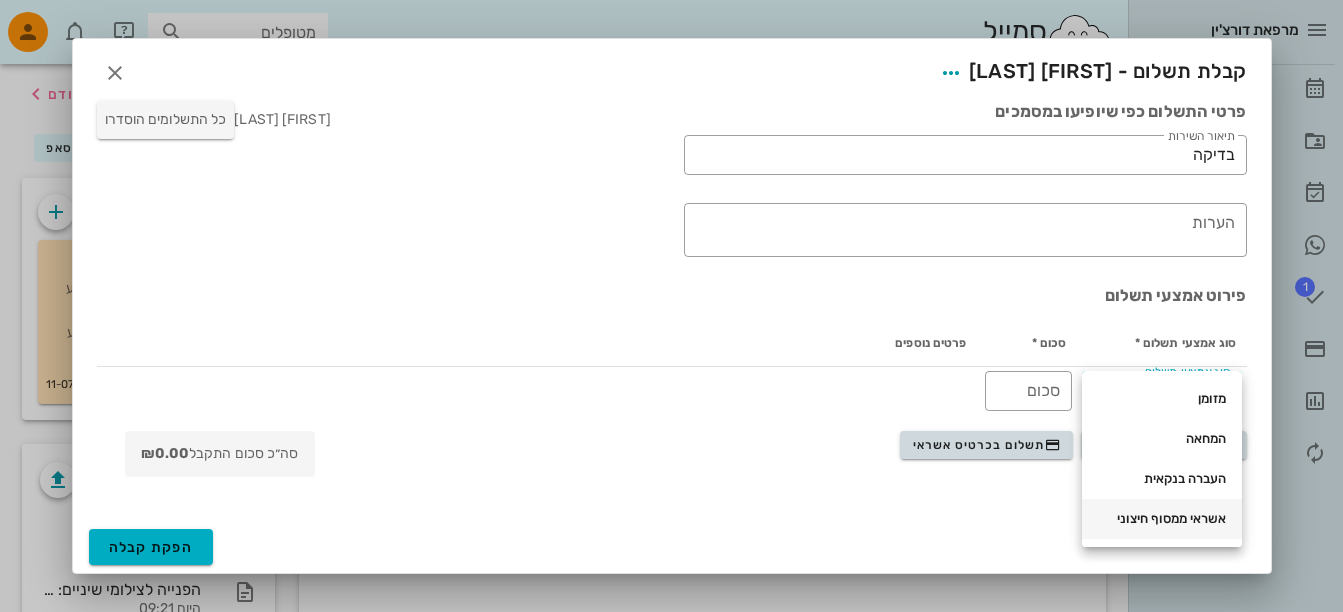 click on "אשראי ממסוף חיצוני" at bounding box center (1162, 519) 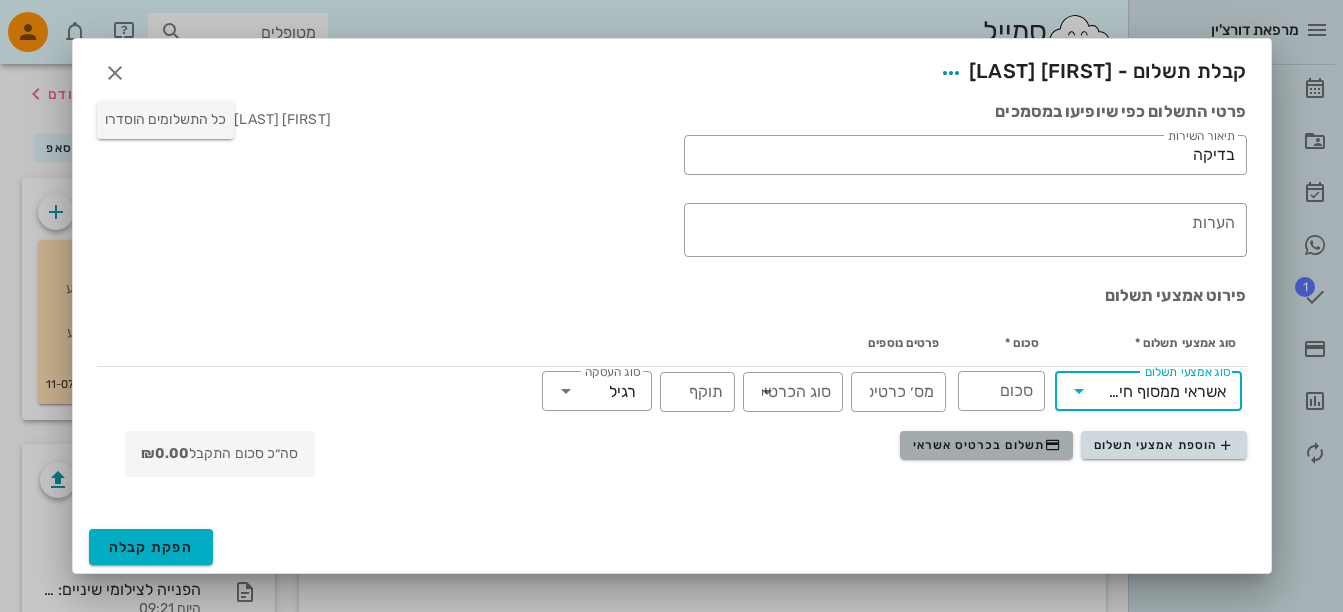 click on "תשלום בכרטיס אשראי" at bounding box center (987, 445) 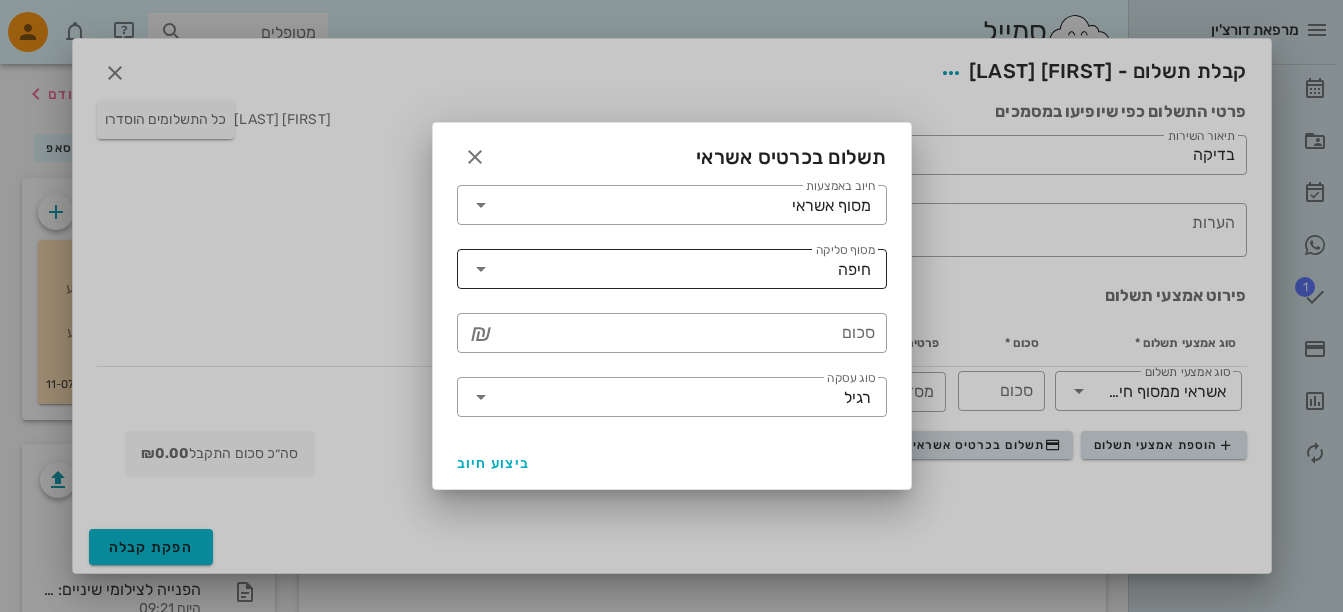 click at bounding box center (481, 269) 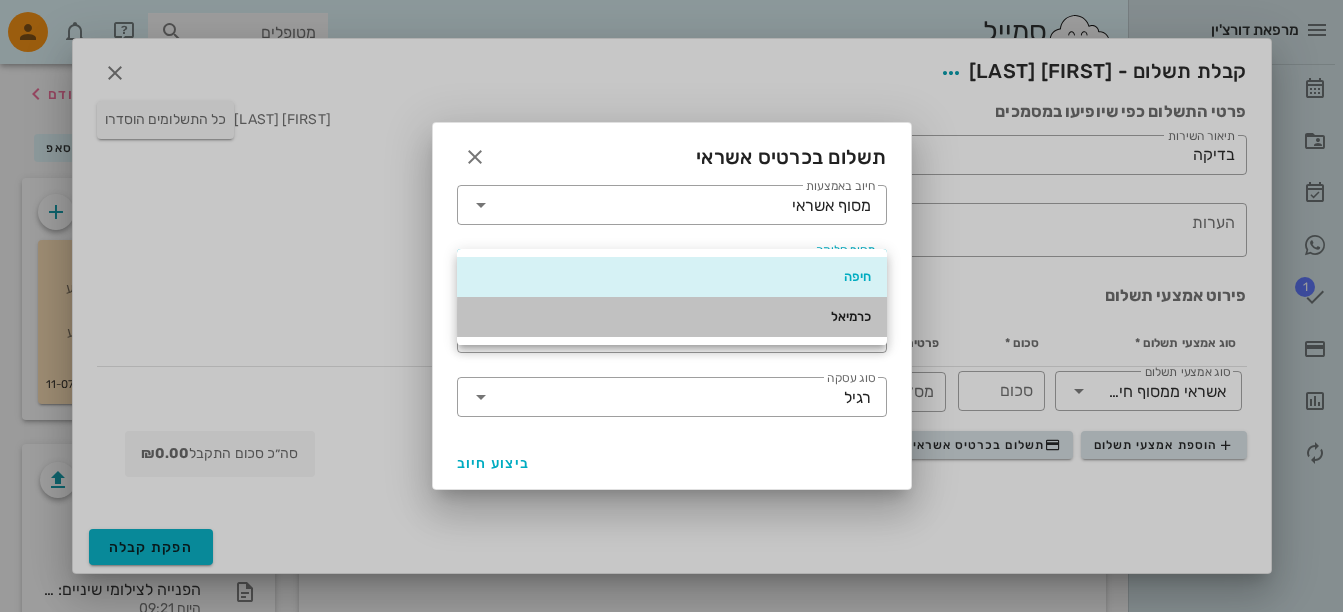 click on "כרמיאל" at bounding box center (672, 317) 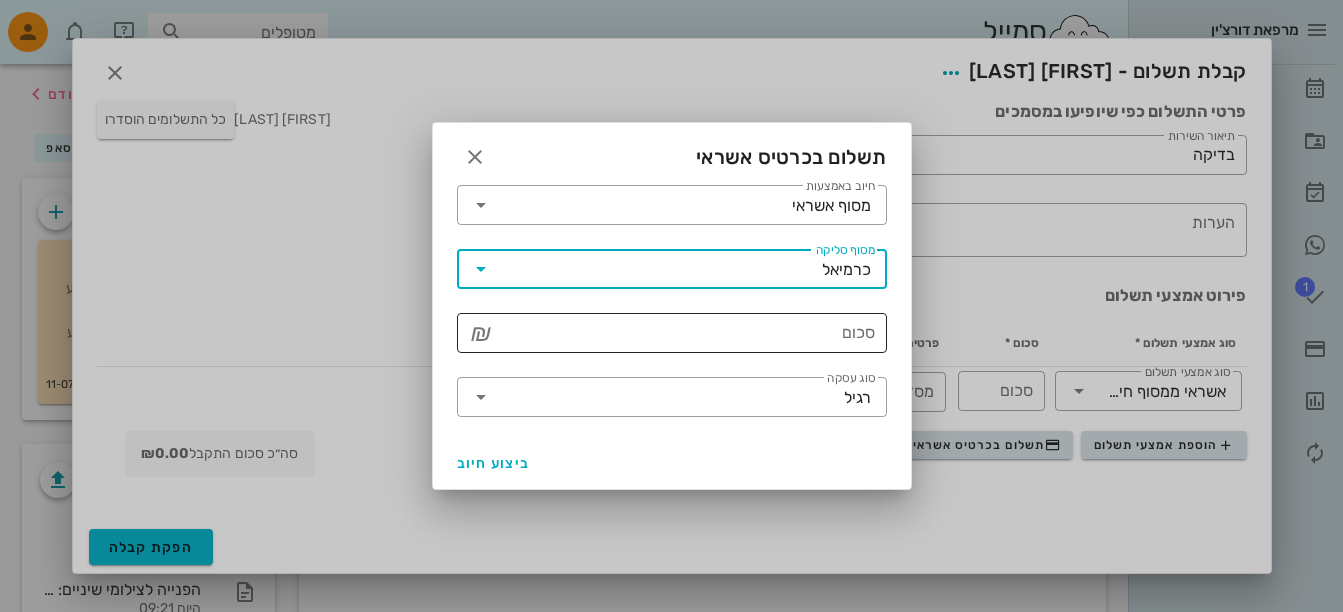 click on "סכום" at bounding box center (686, 333) 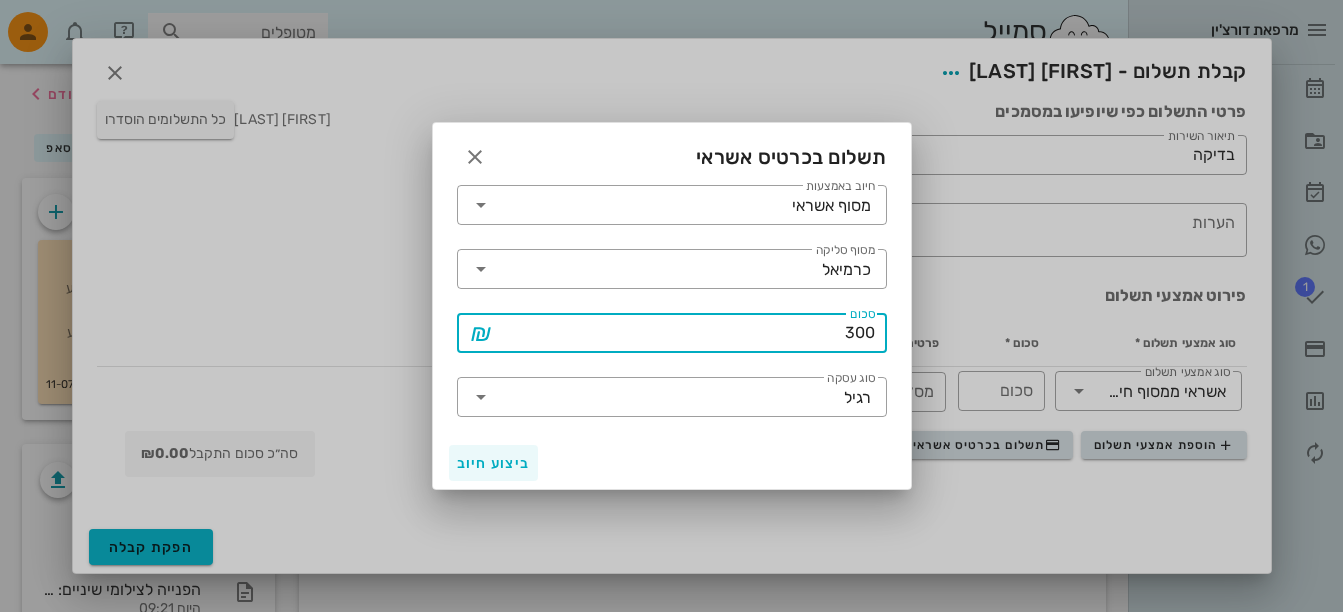 type on "300" 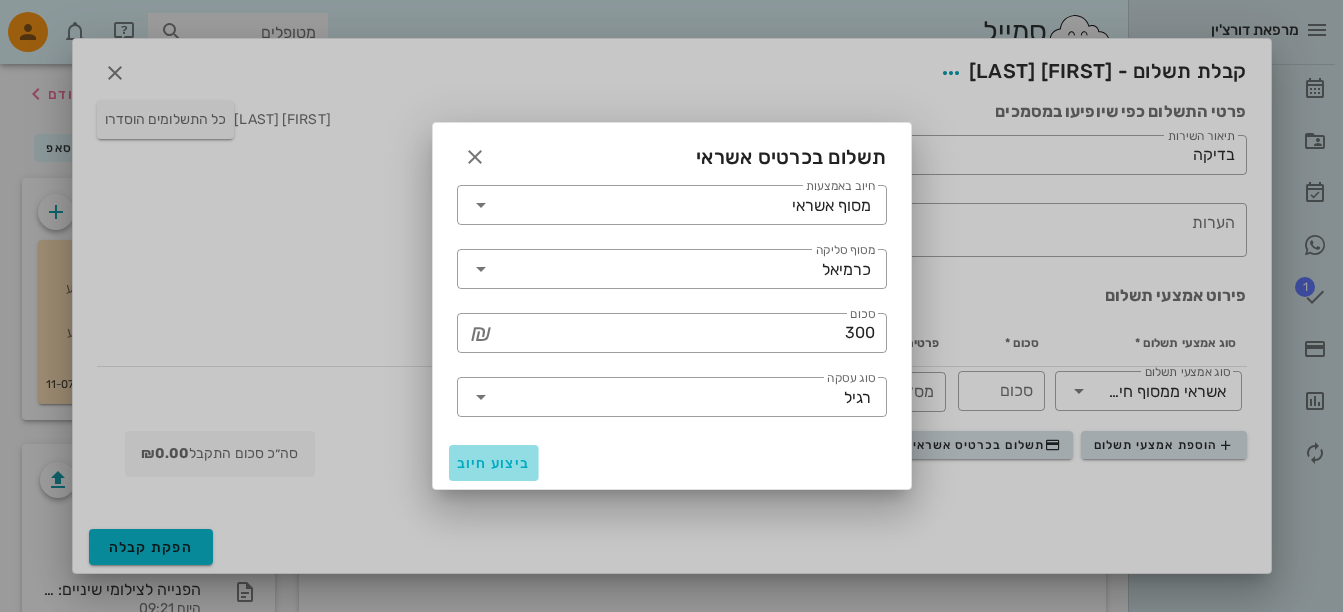 click on "ביצוע חיוב" at bounding box center [494, 463] 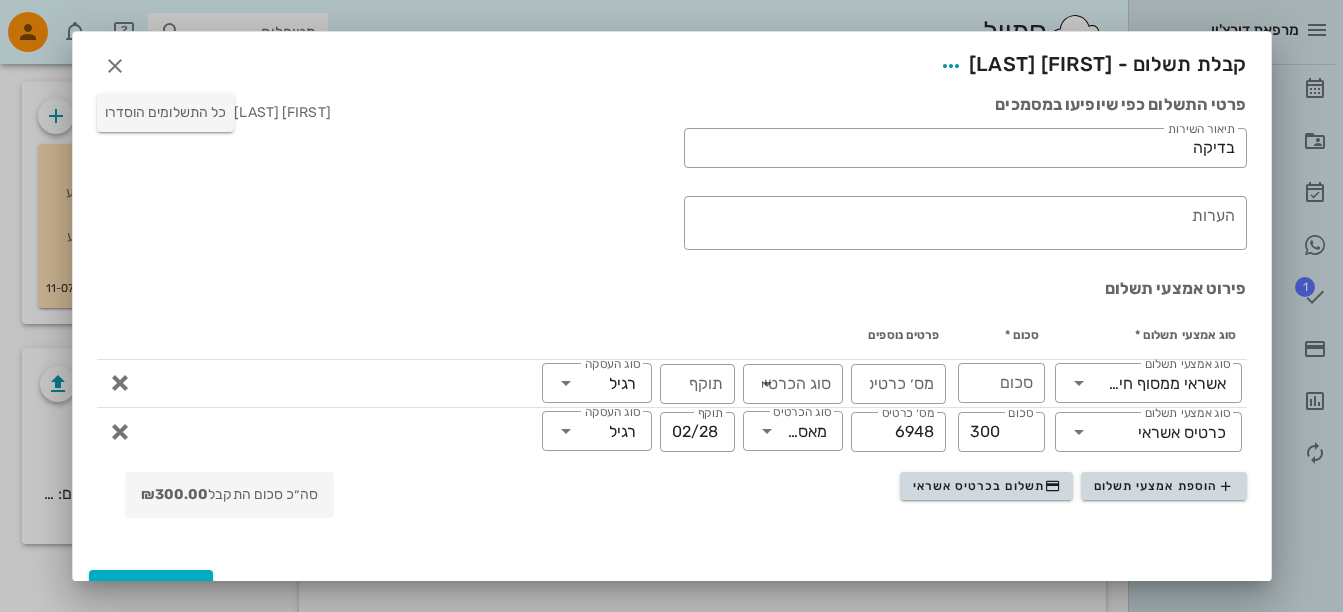 scroll, scrollTop: 108, scrollLeft: 0, axis: vertical 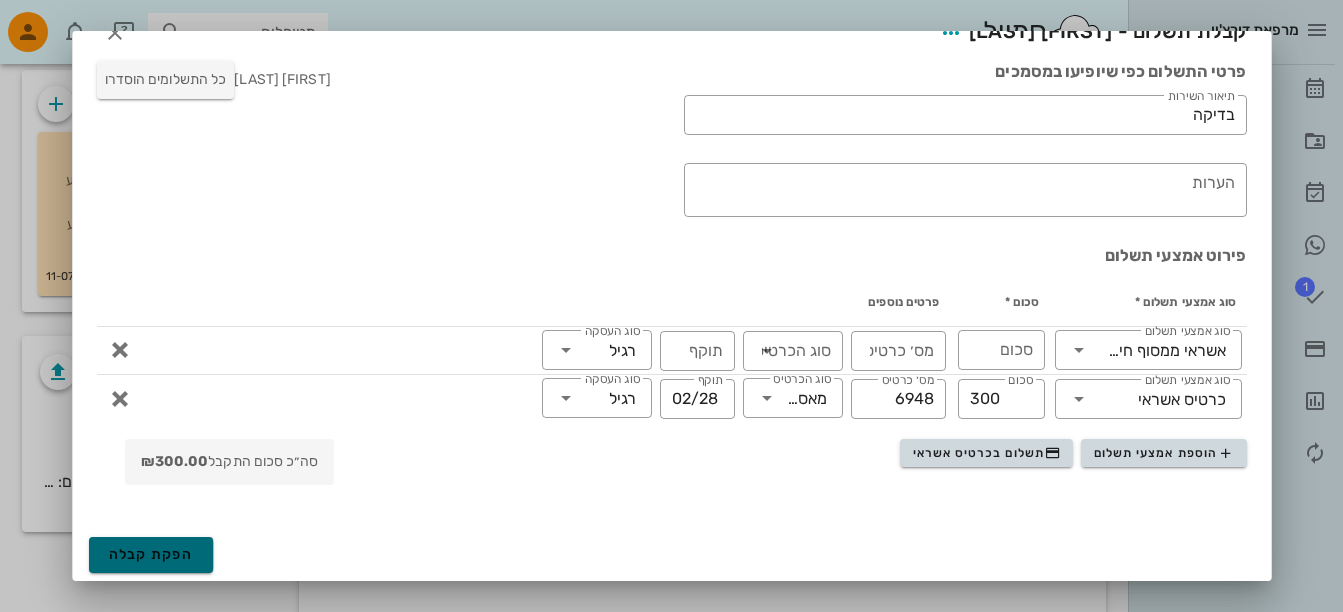 click on "הפקת קבלה" at bounding box center (151, 554) 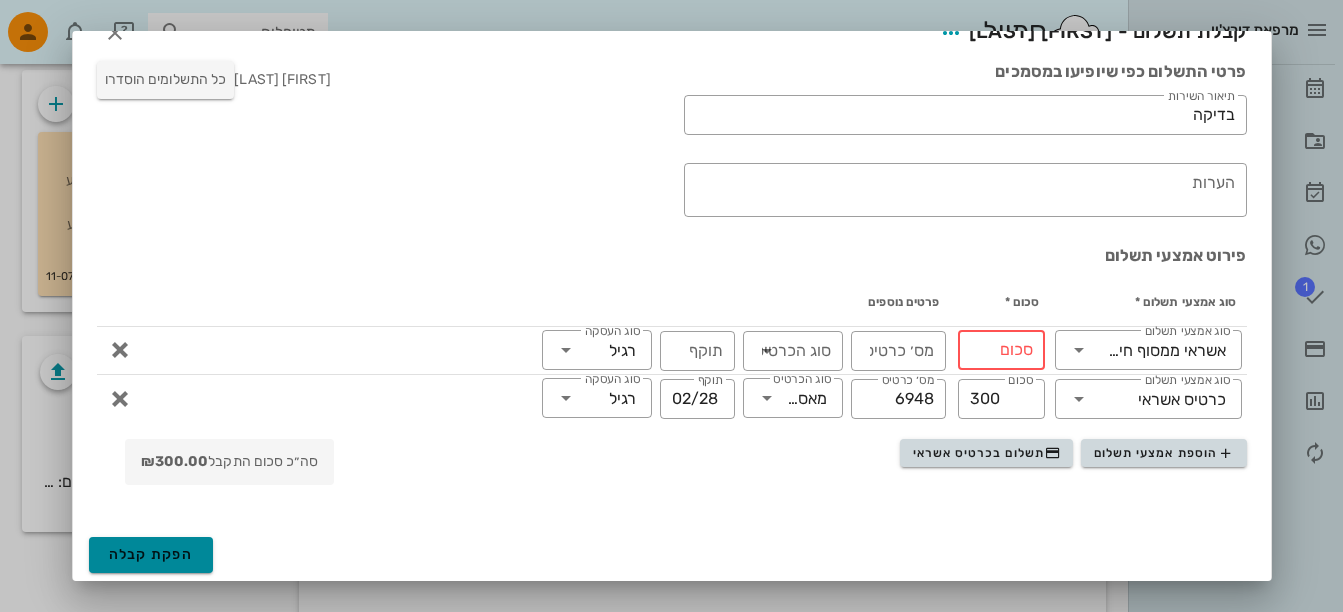 click on "הפקת קבלה" at bounding box center (151, 554) 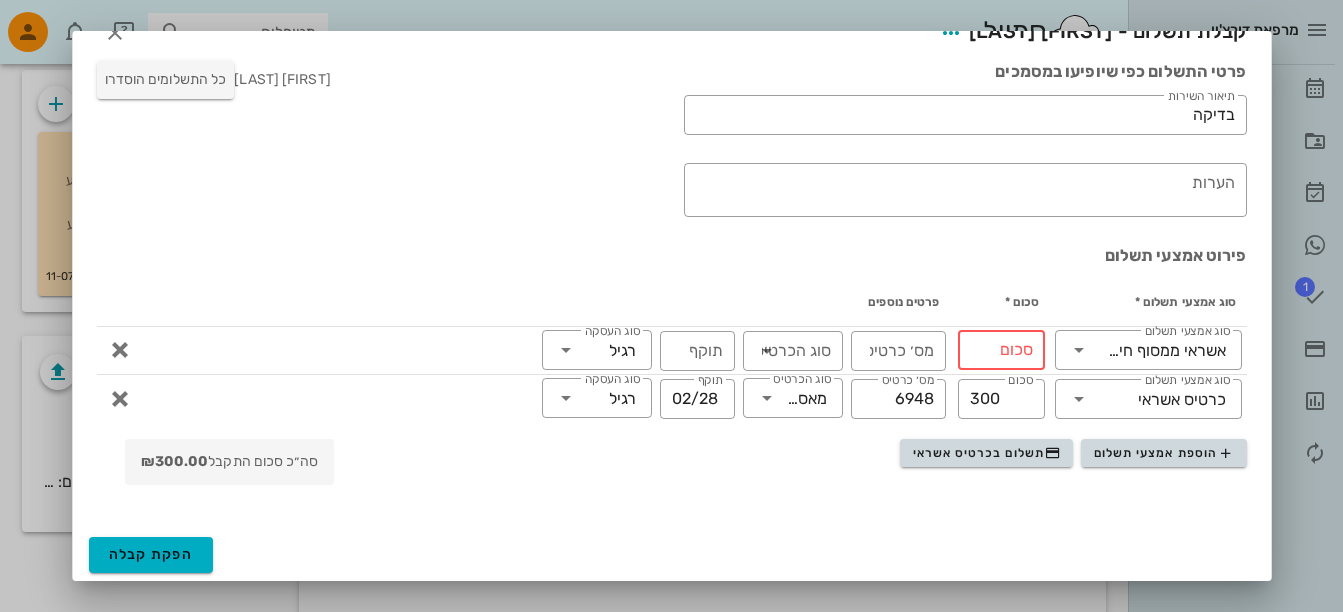 drag, startPoint x: 1071, startPoint y: 330, endPoint x: 1114, endPoint y: 324, distance: 43.416588 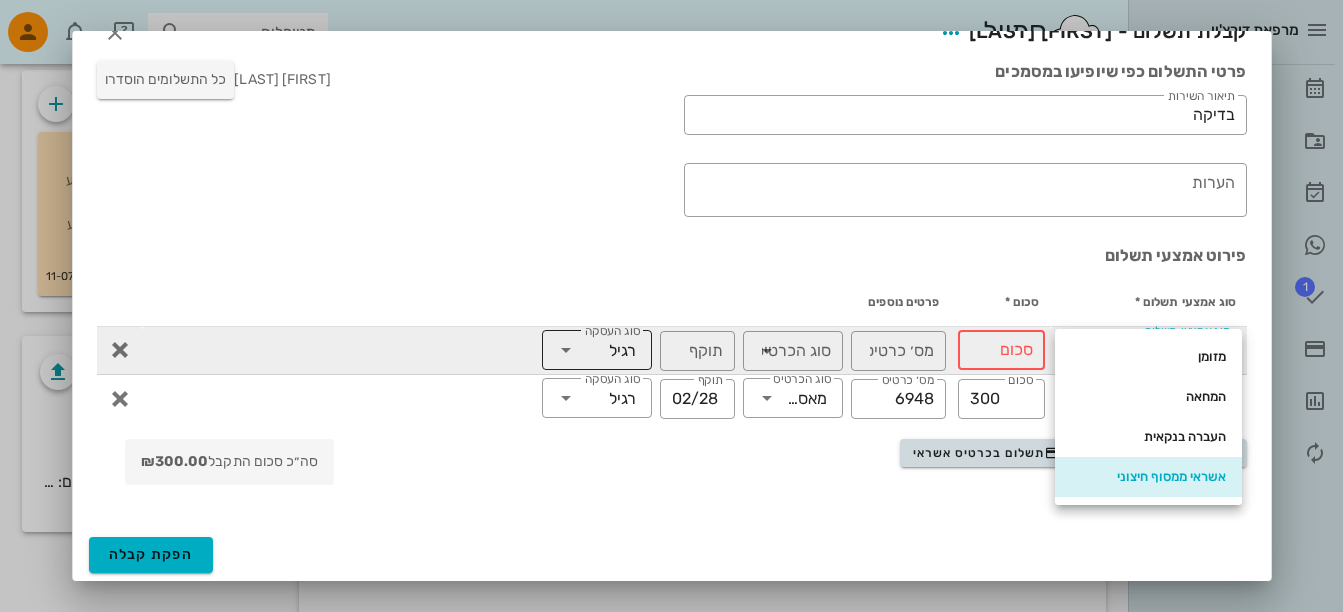 click on "​ סוג העסקה רגיל" at bounding box center [597, 350] 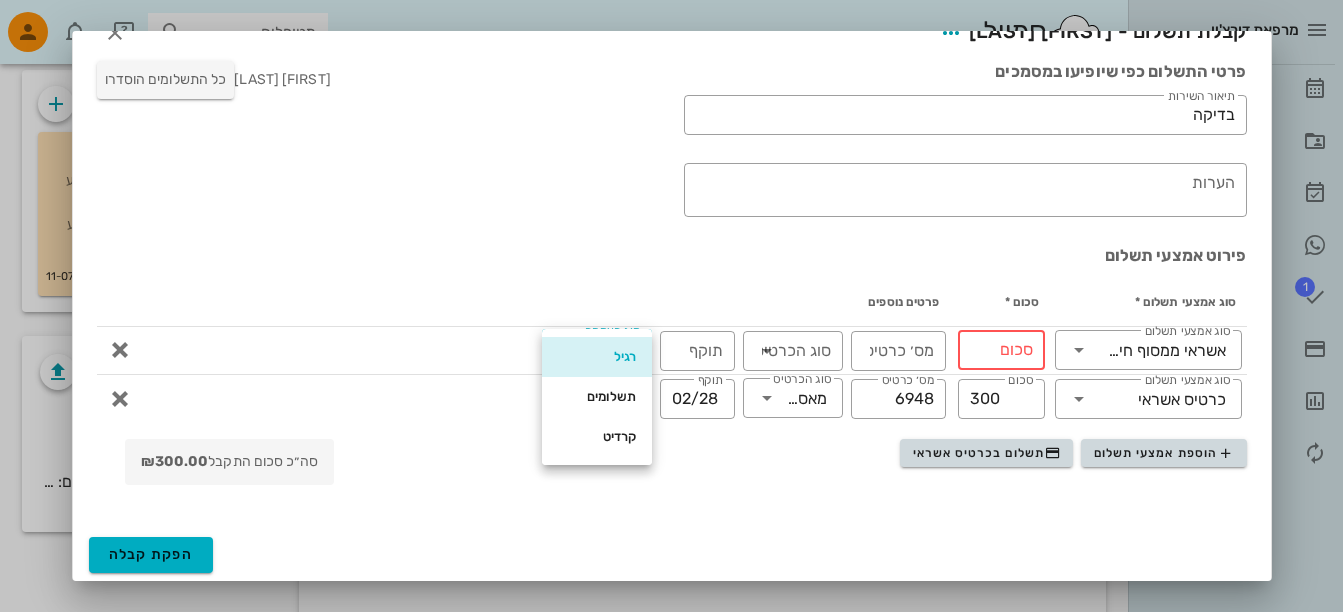 click on "הוספת אמצעי תשלום
תשלום בכרטיס אשראי
סה״כ סכום התקבל
₪300.00" at bounding box center [672, 466] 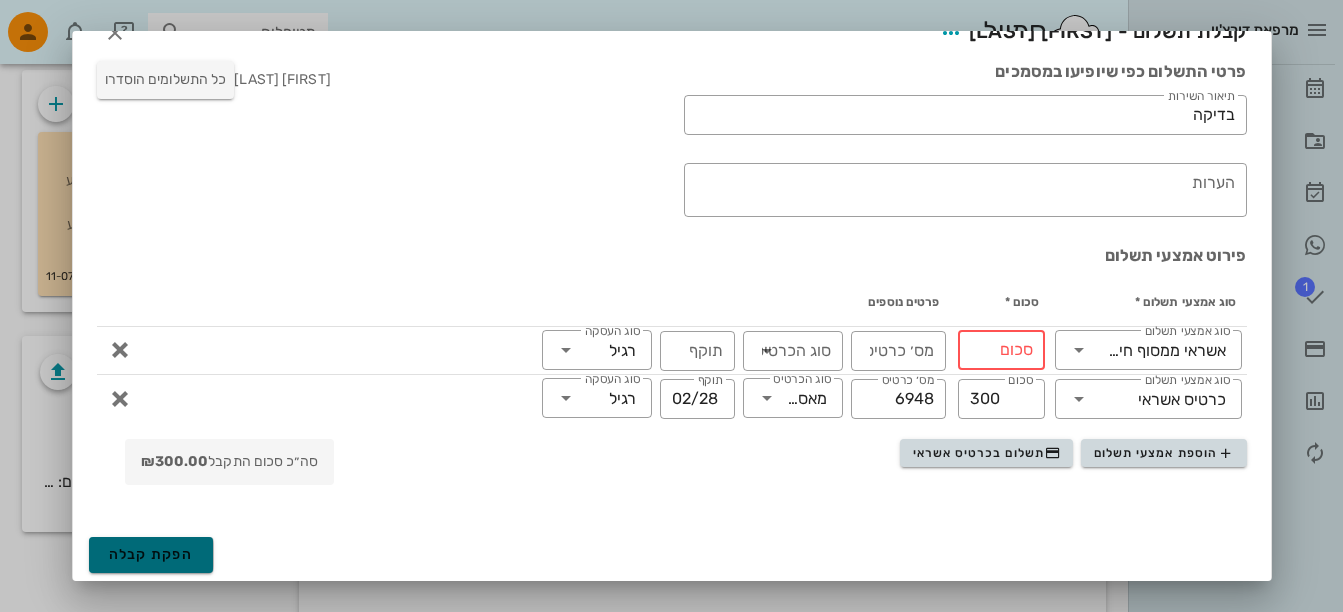 click on "הפקת קבלה" at bounding box center (151, 554) 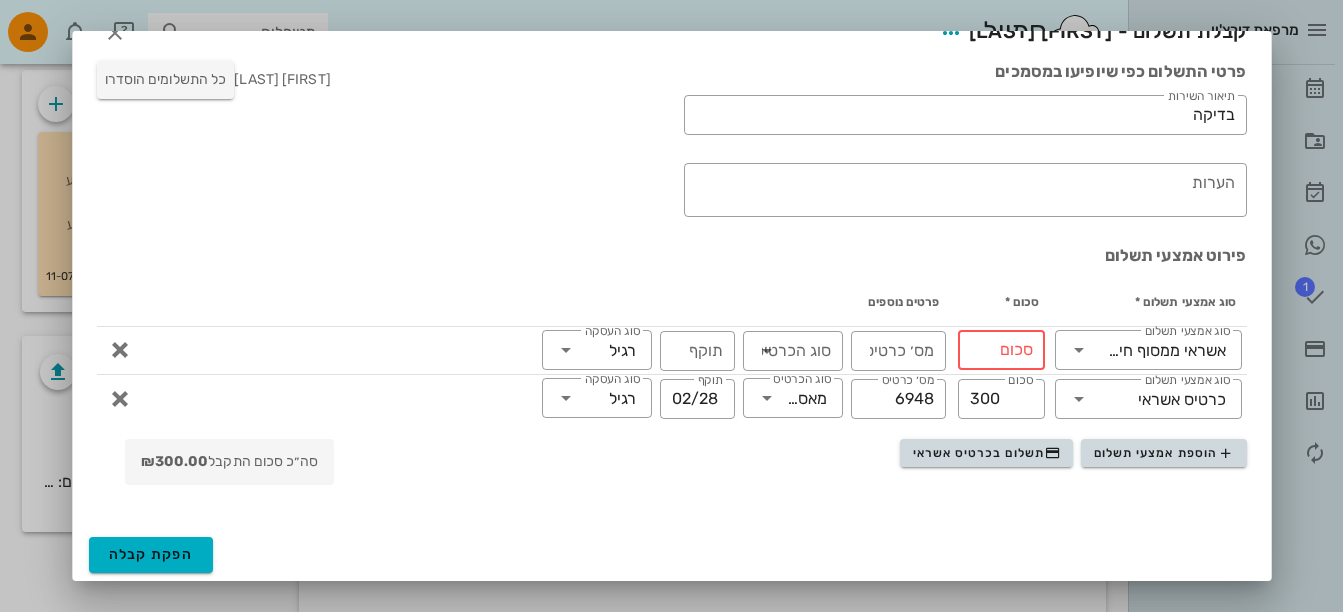 drag, startPoint x: 1232, startPoint y: 299, endPoint x: 1359, endPoint y: 298, distance: 127.00394 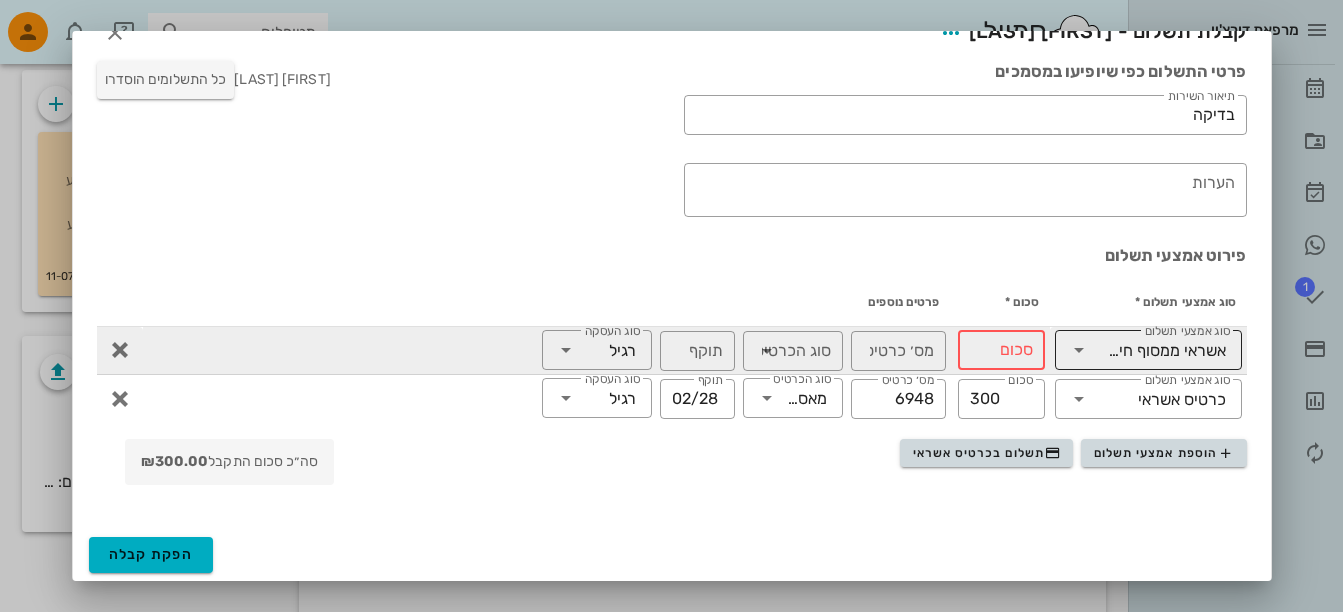 click on "​ סוג אמצעי תשלום אשראי ממסוף חיצוני" at bounding box center [1148, 350] 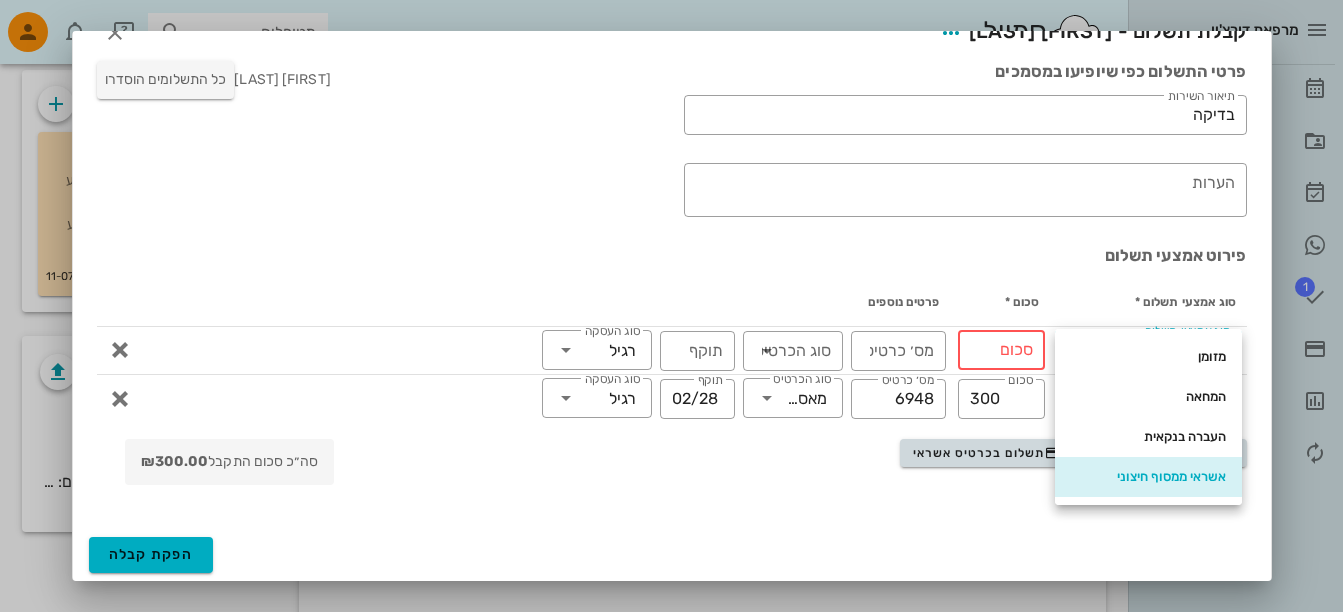 click on "אשראי ממסוף חיצוני" at bounding box center [1148, 477] 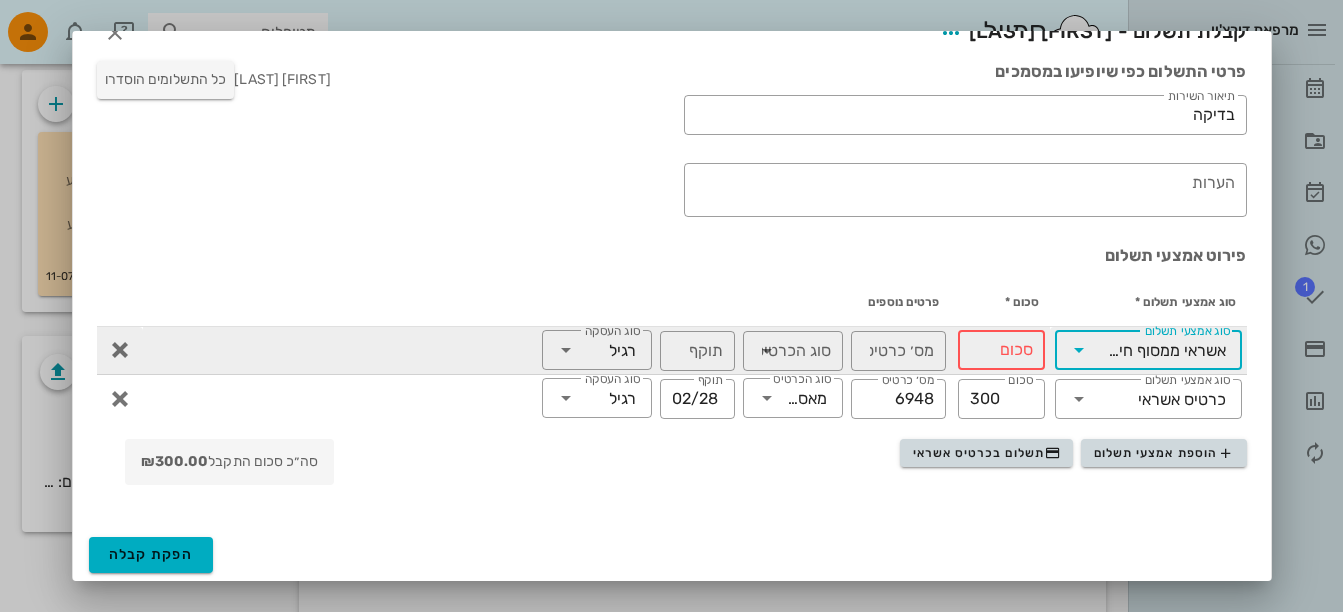 drag, startPoint x: 1055, startPoint y: 340, endPoint x: 1070, endPoint y: 339, distance: 15.033297 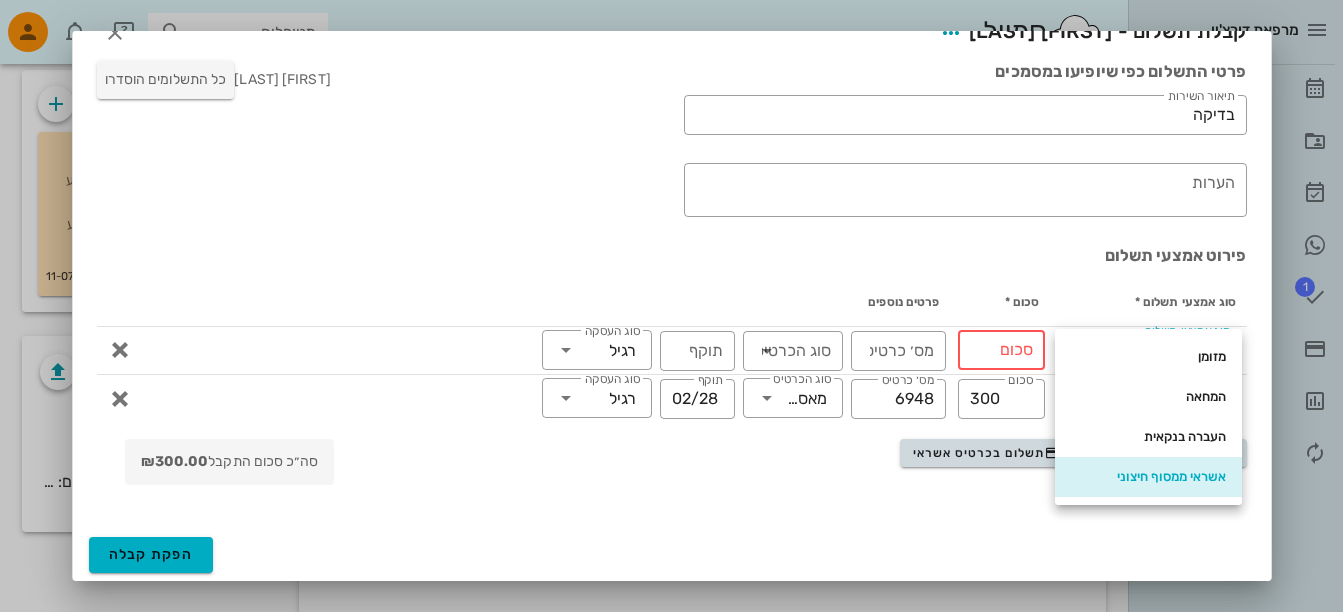 drag, startPoint x: 1147, startPoint y: 503, endPoint x: 1147, endPoint y: 491, distance: 12 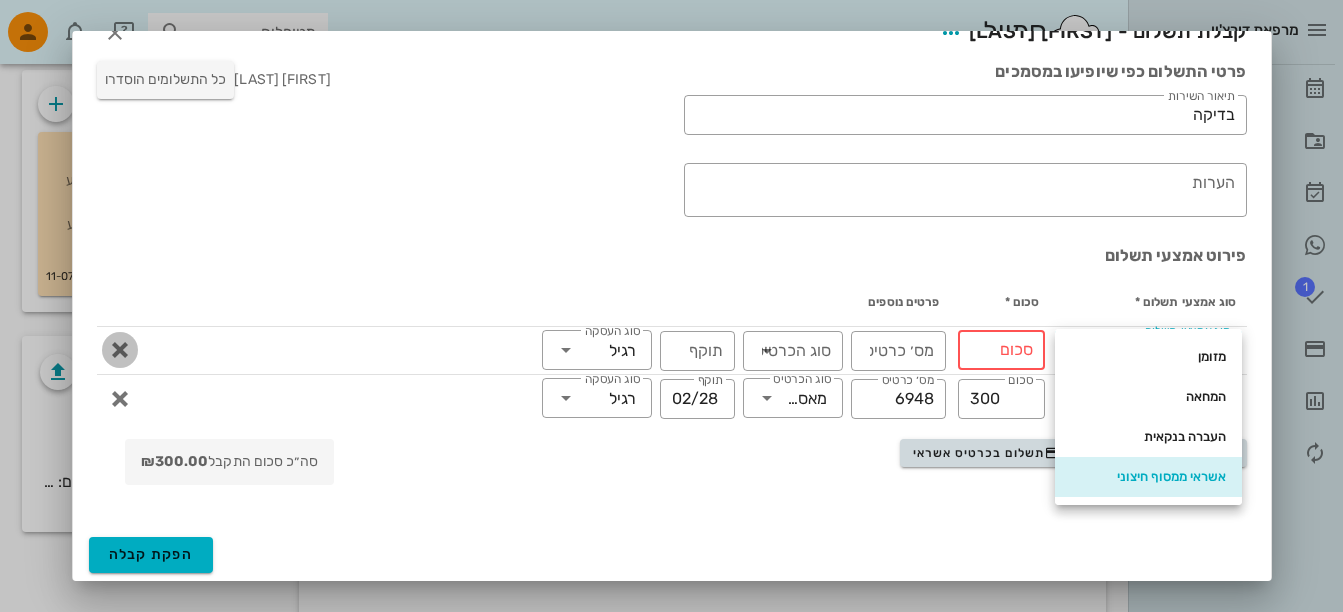 drag, startPoint x: 133, startPoint y: 344, endPoint x: 151, endPoint y: 324, distance: 26.907248 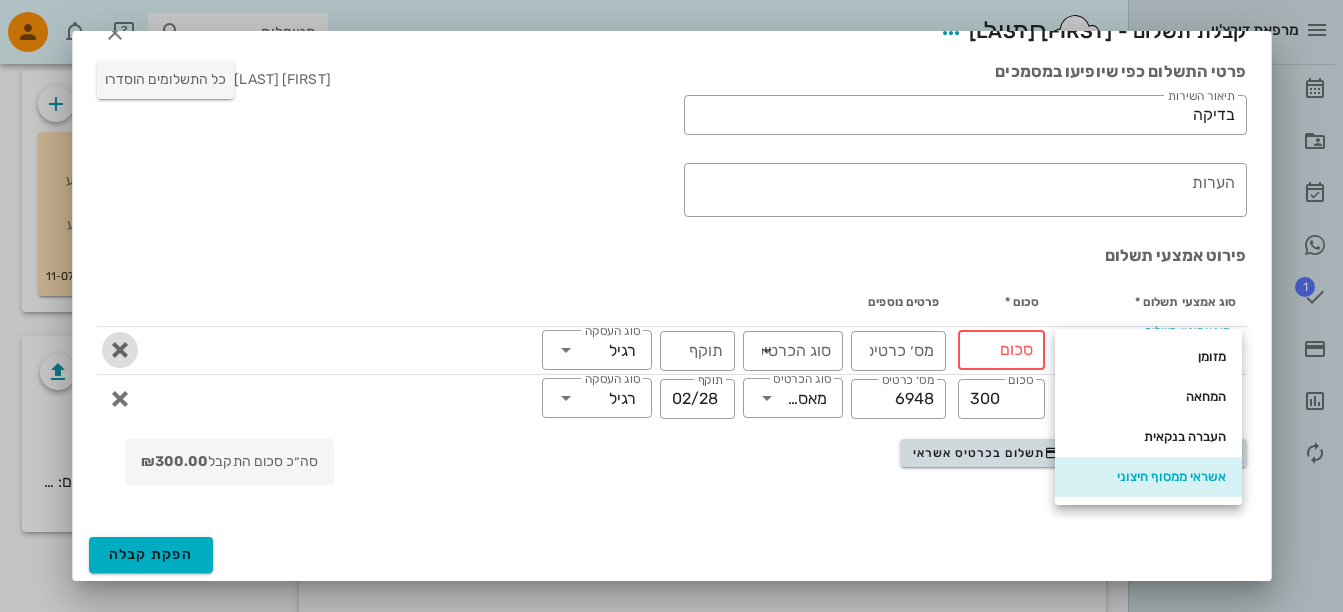 type on "300" 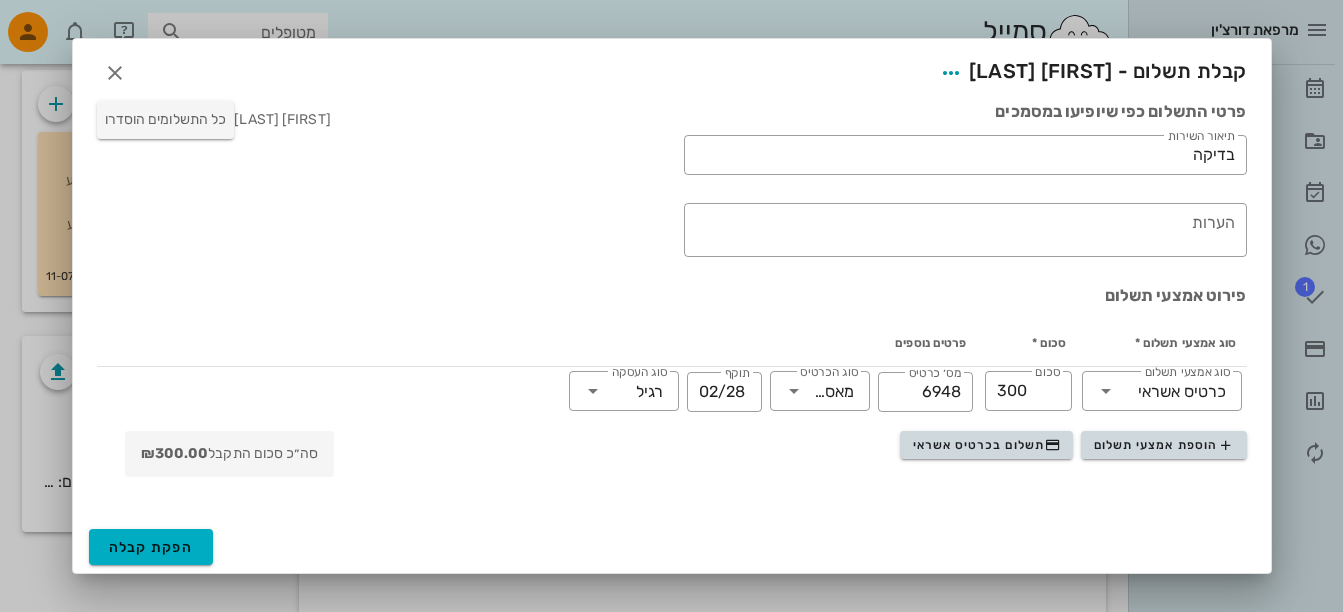scroll, scrollTop: 0, scrollLeft: 0, axis: both 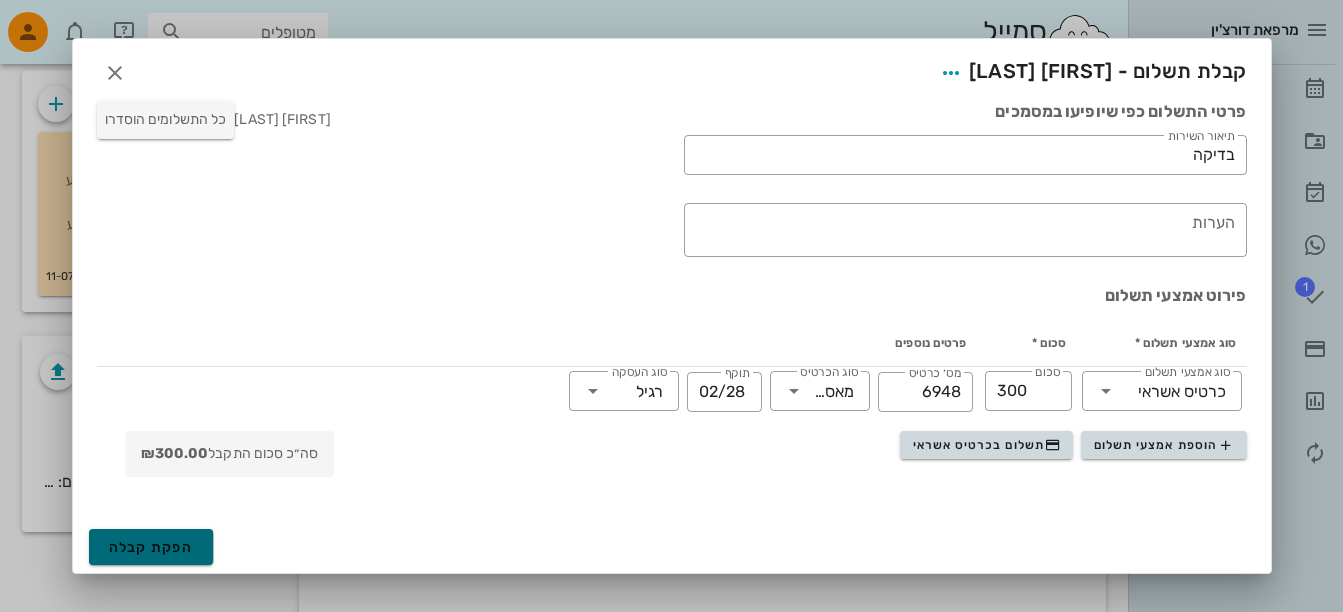 click on "הפקת קבלה" at bounding box center (151, 547) 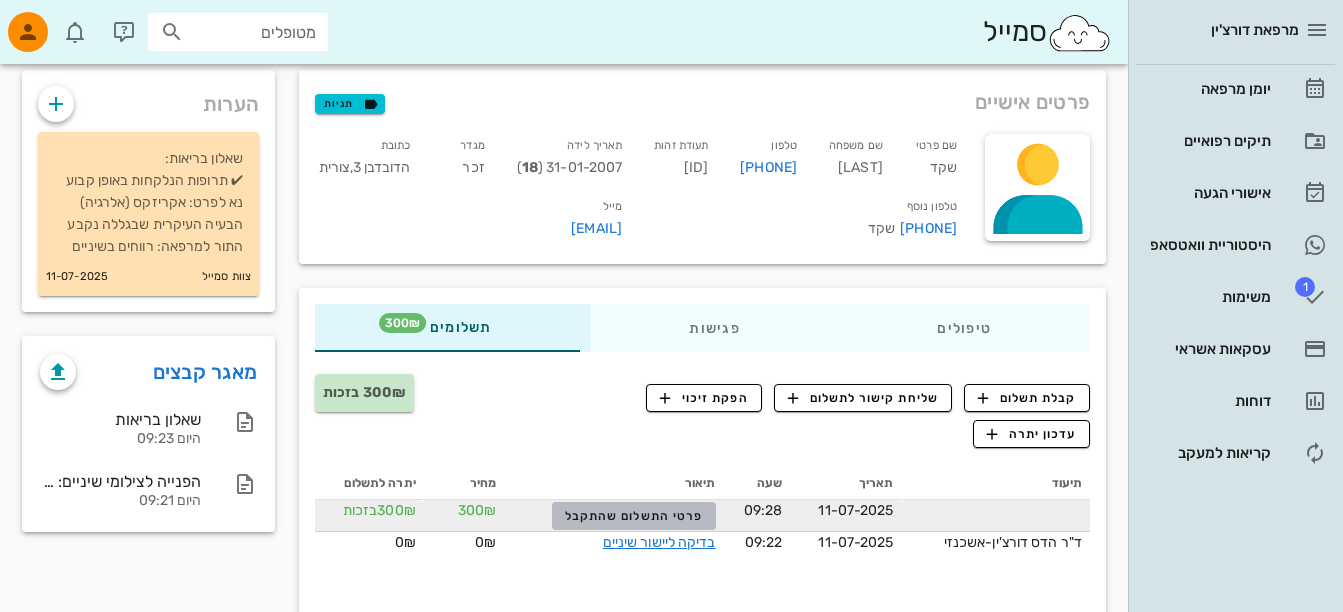 click on "פרטי התשלום שהתקבל" at bounding box center [634, 516] 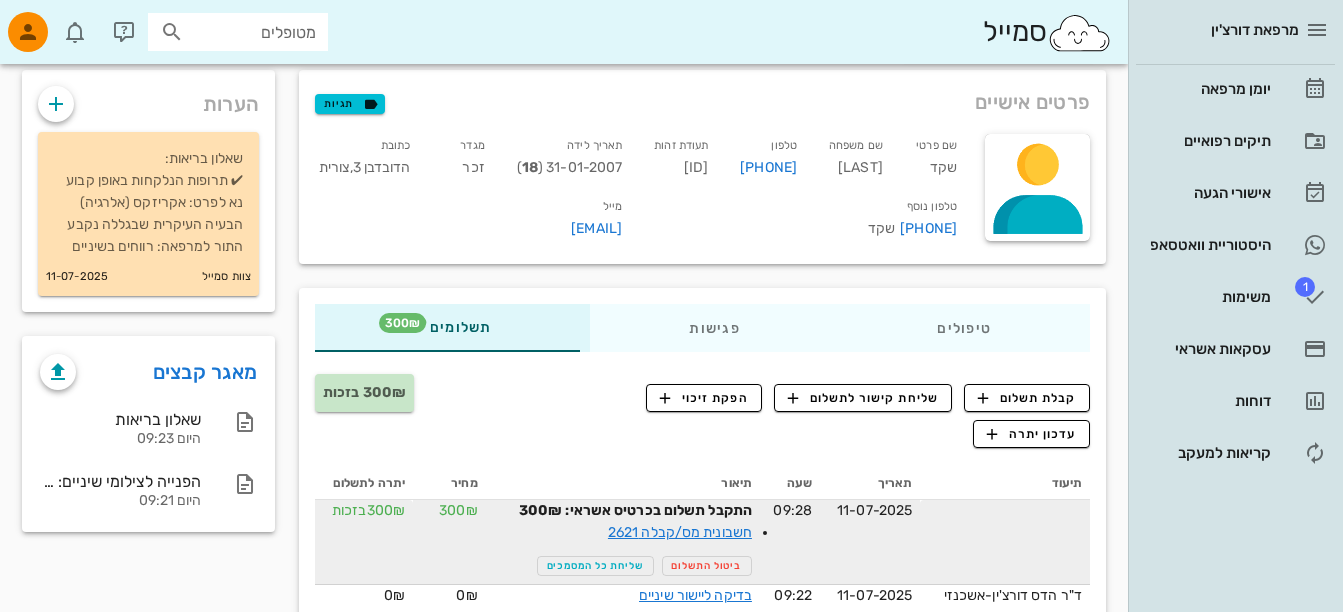 click on "חשבונית מס/קבלה
2621" at bounding box center [639, 532] 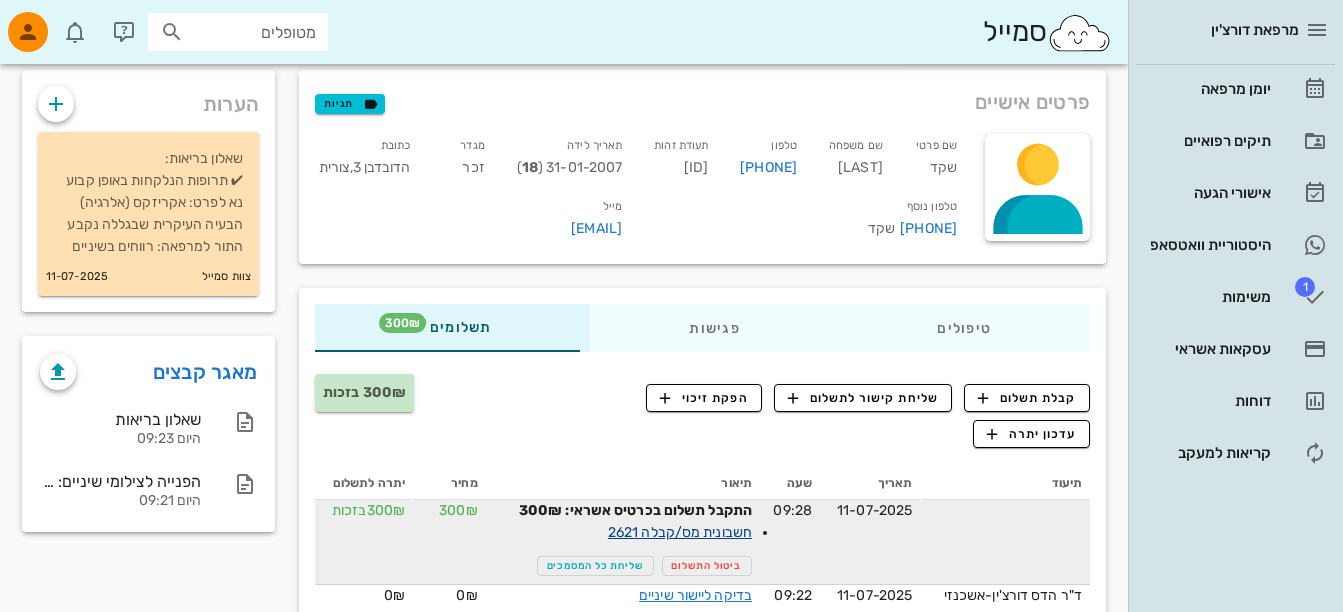 click on "חשבונית מס/קבלה
2621" at bounding box center (680, 532) 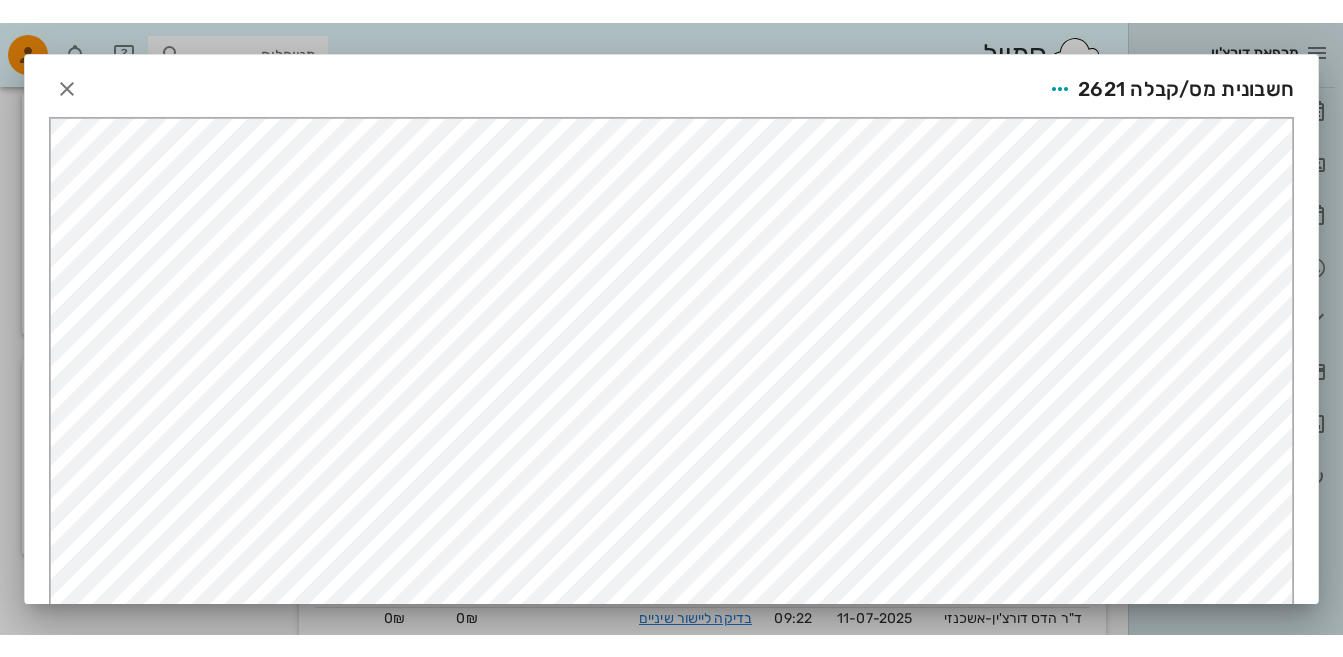 scroll, scrollTop: 0, scrollLeft: 0, axis: both 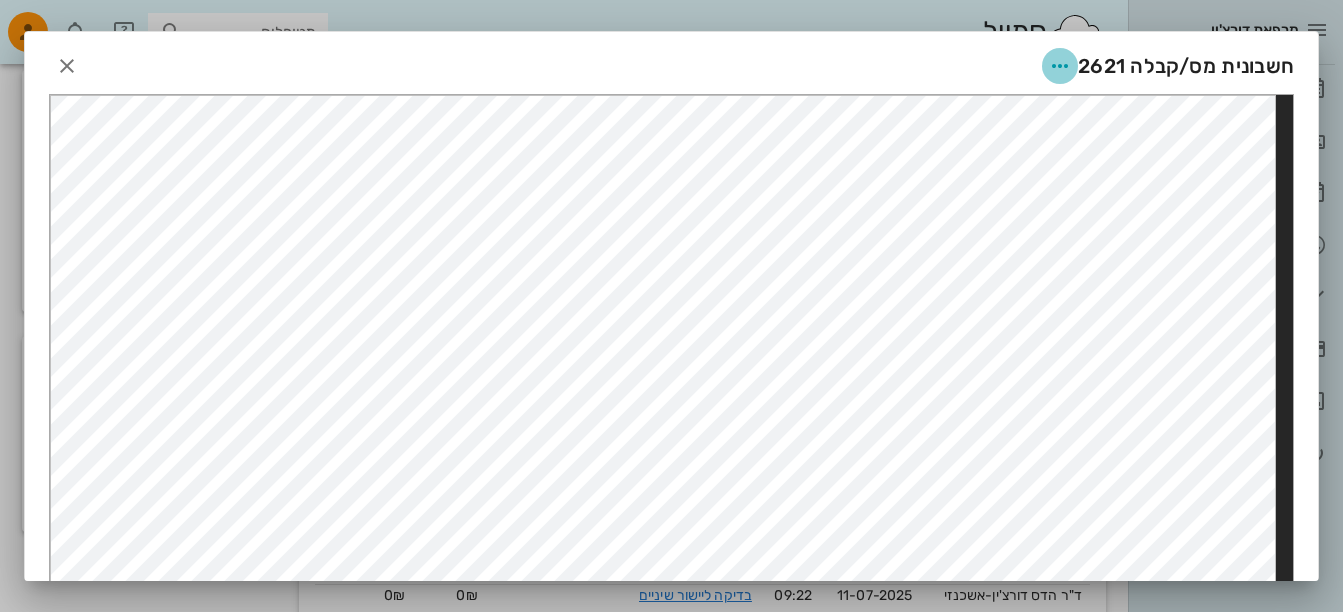 click at bounding box center [1060, 66] 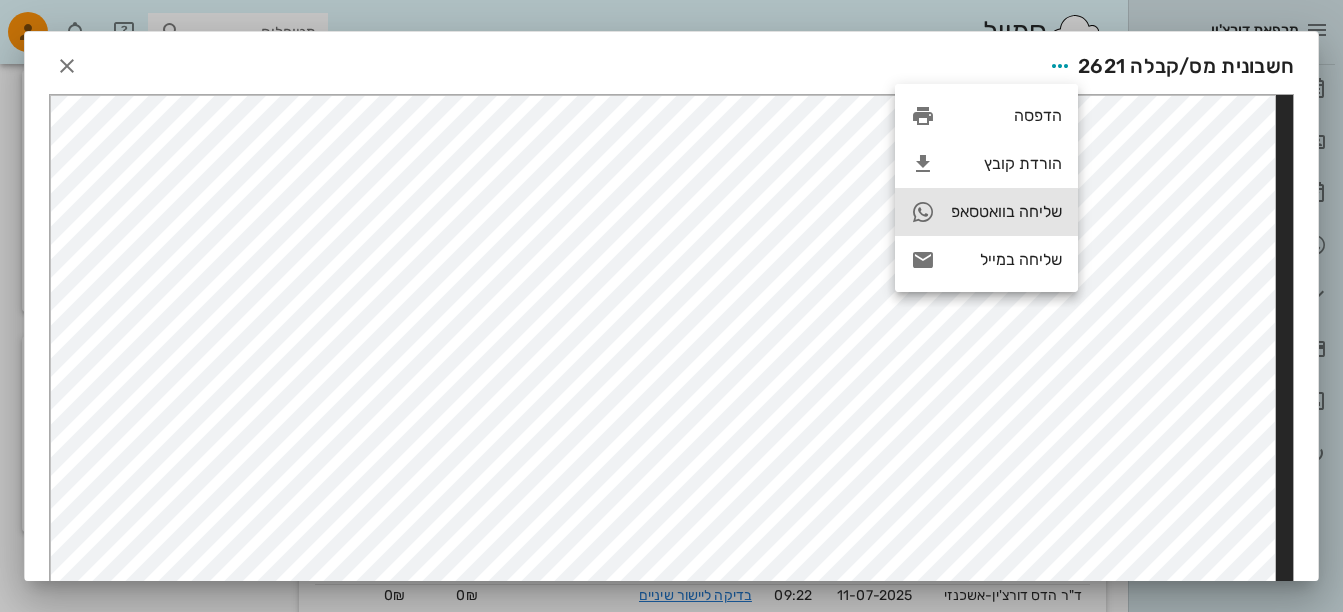 click on "שליחה בוואטסאפ" at bounding box center (1006, 211) 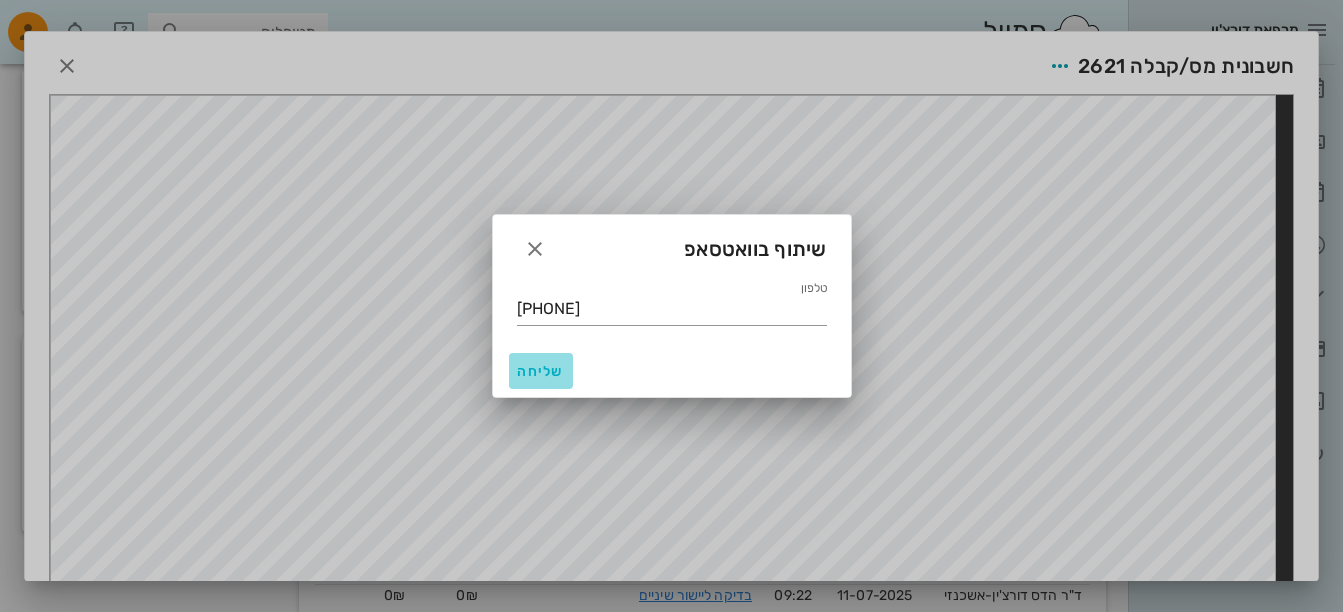 click on "שליחה" at bounding box center [541, 371] 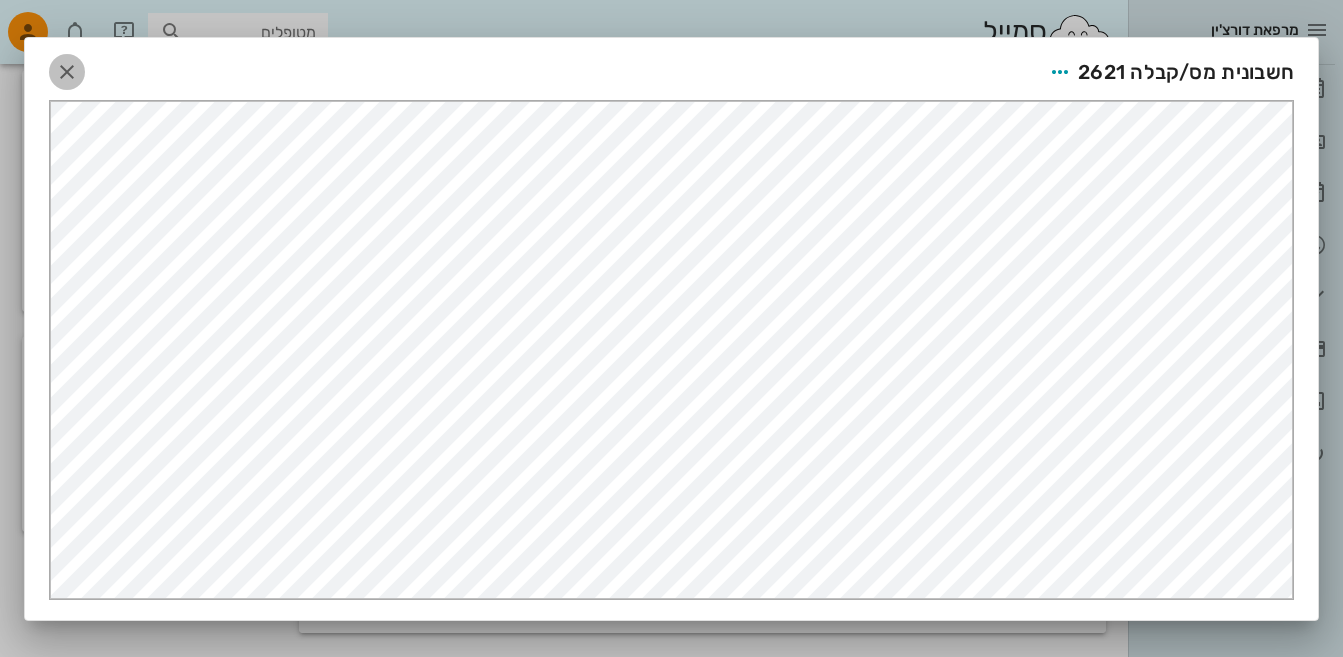click at bounding box center [67, 72] 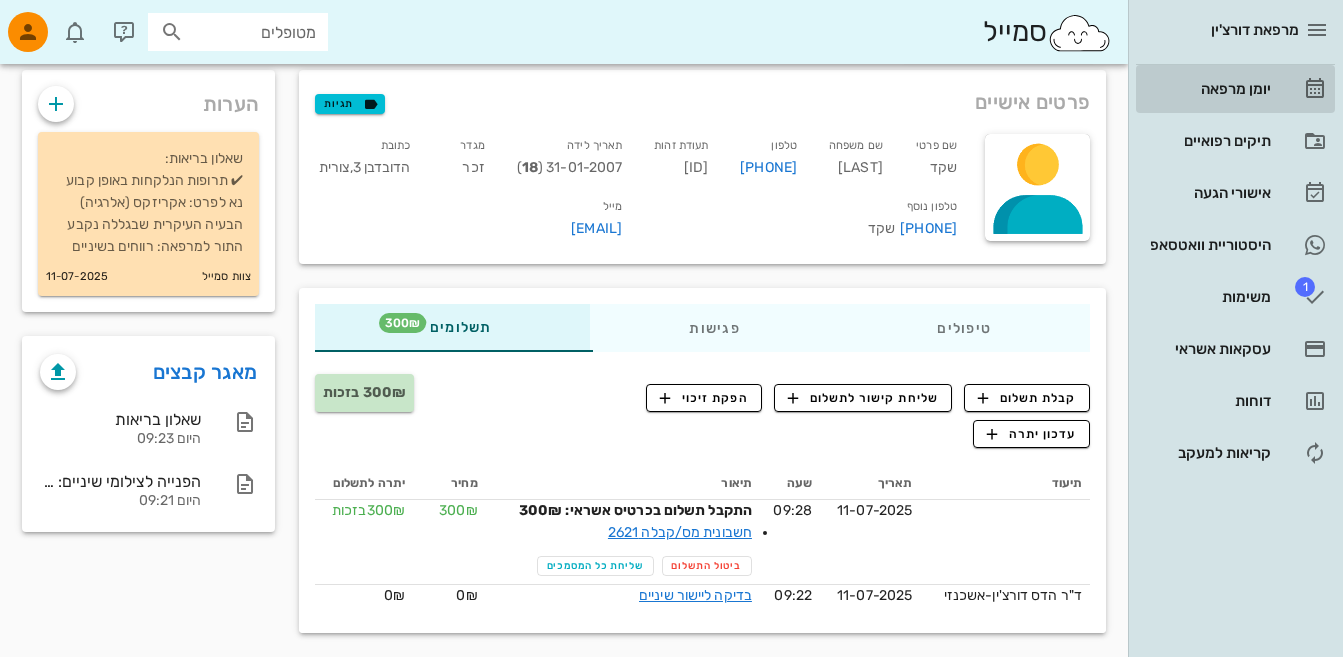 click at bounding box center [1315, 89] 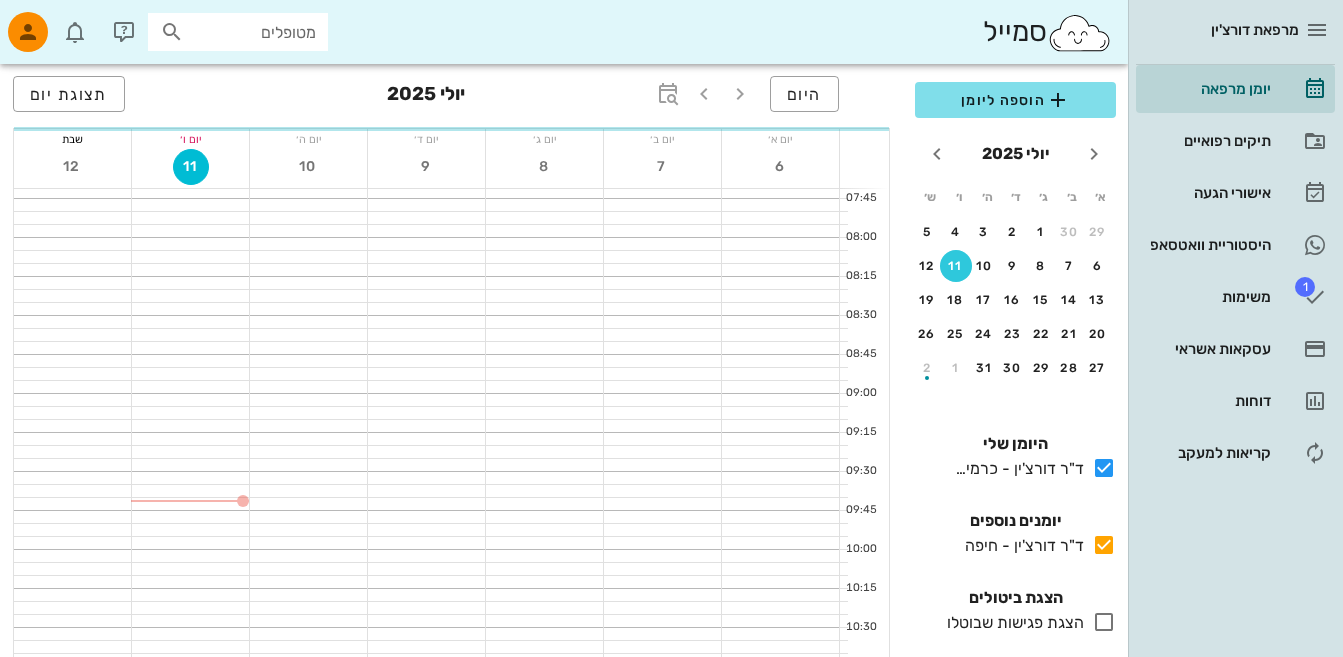scroll, scrollTop: 0, scrollLeft: 0, axis: both 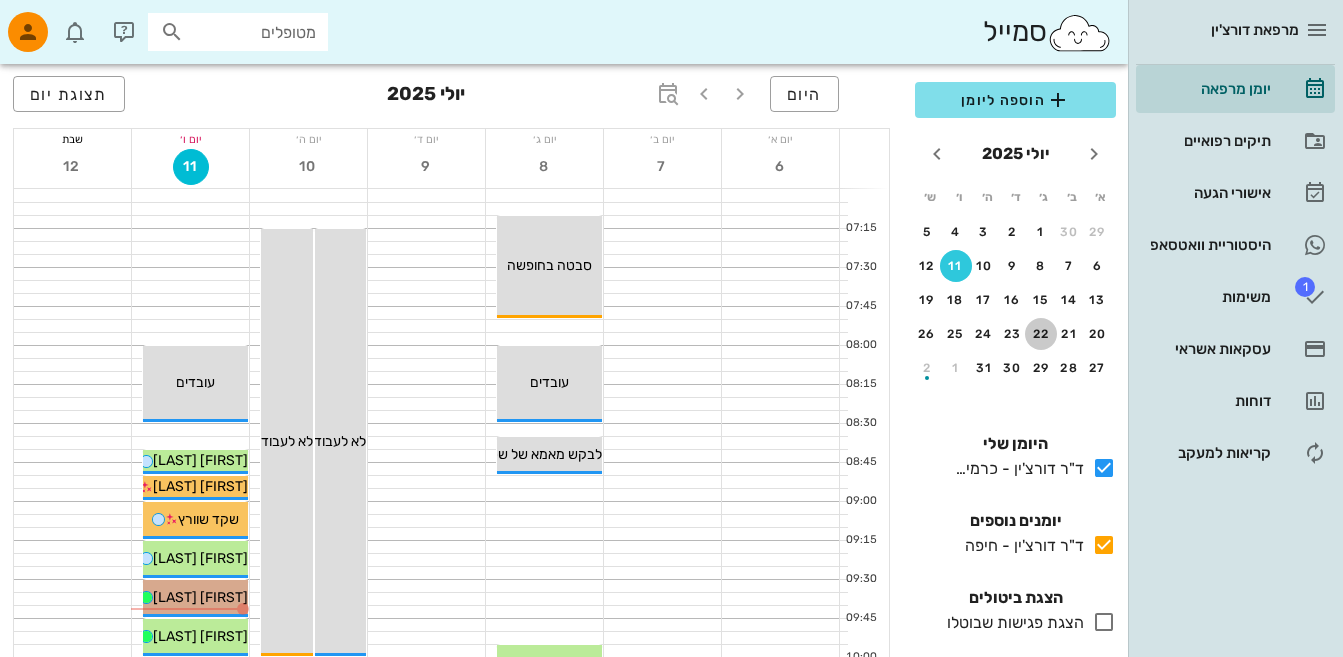 click on "22" at bounding box center (1041, 334) 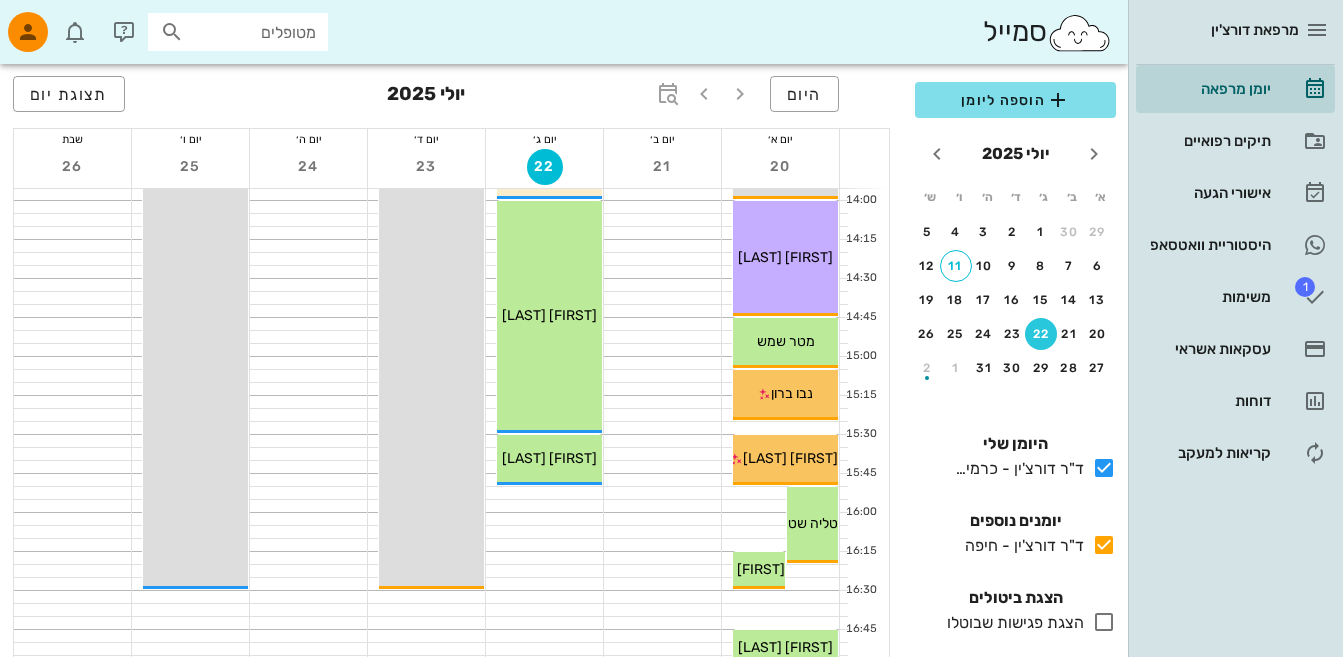 scroll, scrollTop: 1188, scrollLeft: 0, axis: vertical 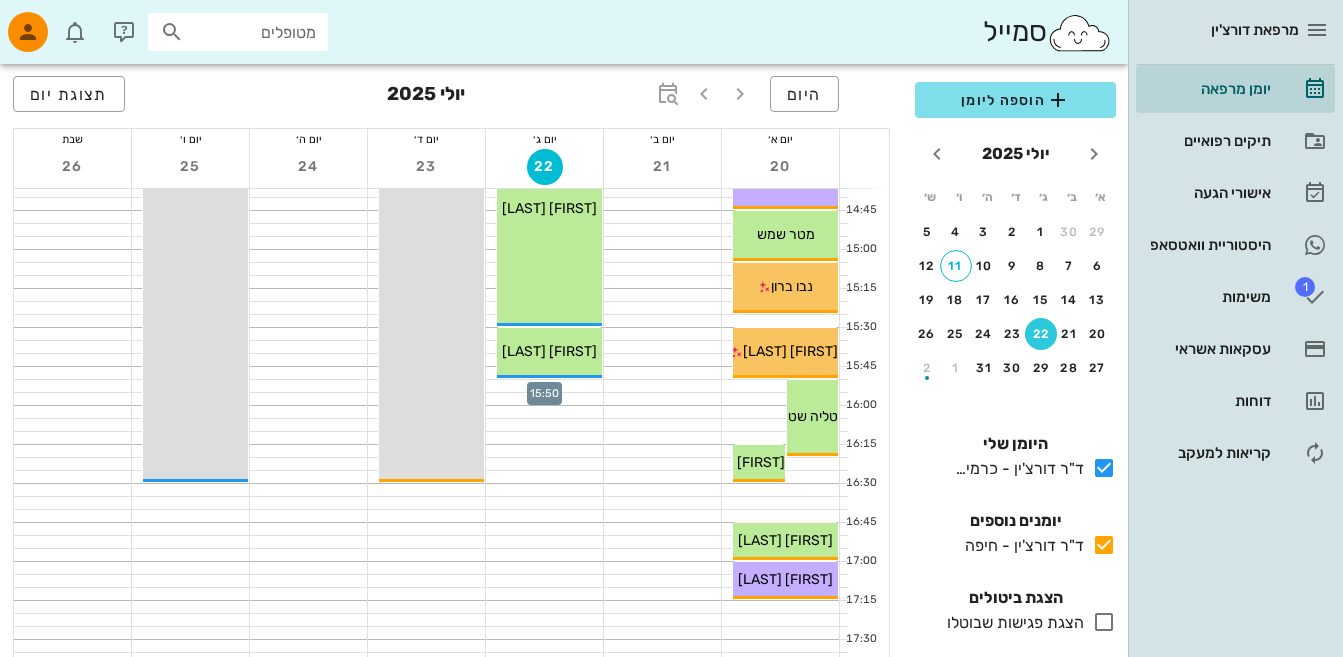 click at bounding box center (544, 386) 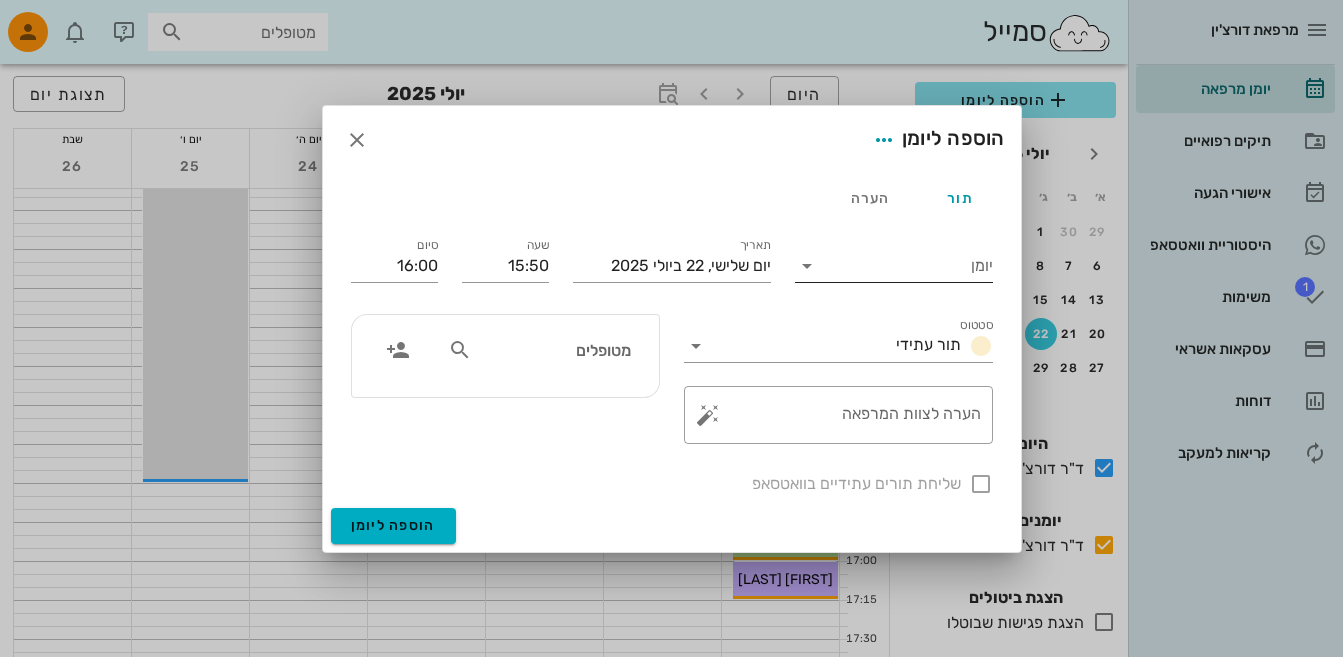 click at bounding box center (807, 266) 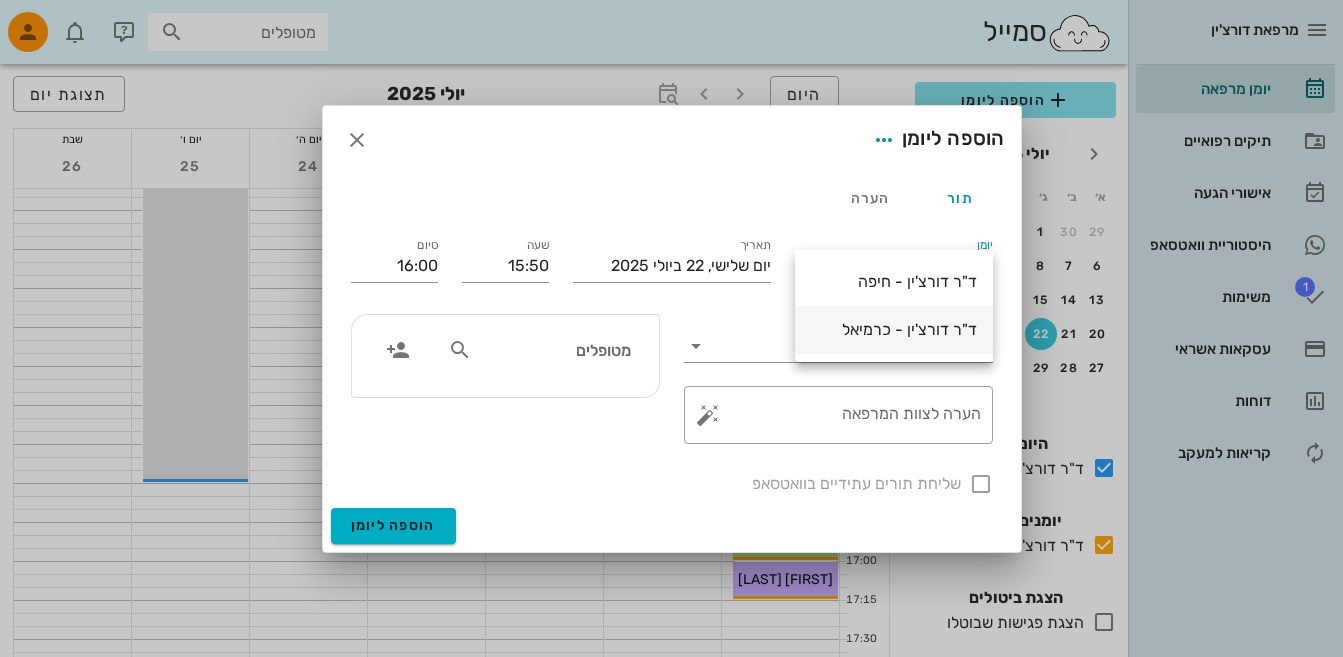 click on "ד"ר דורצ'ין - כרמיאל" at bounding box center [894, 329] 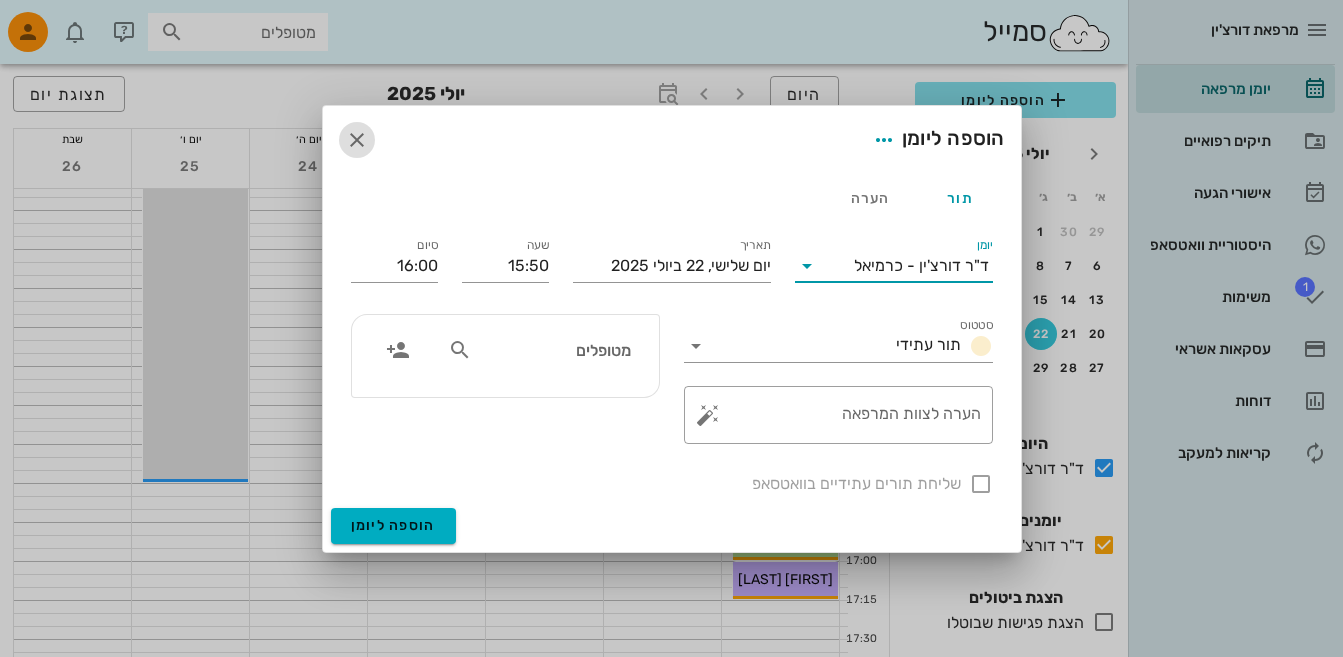 click at bounding box center [357, 140] 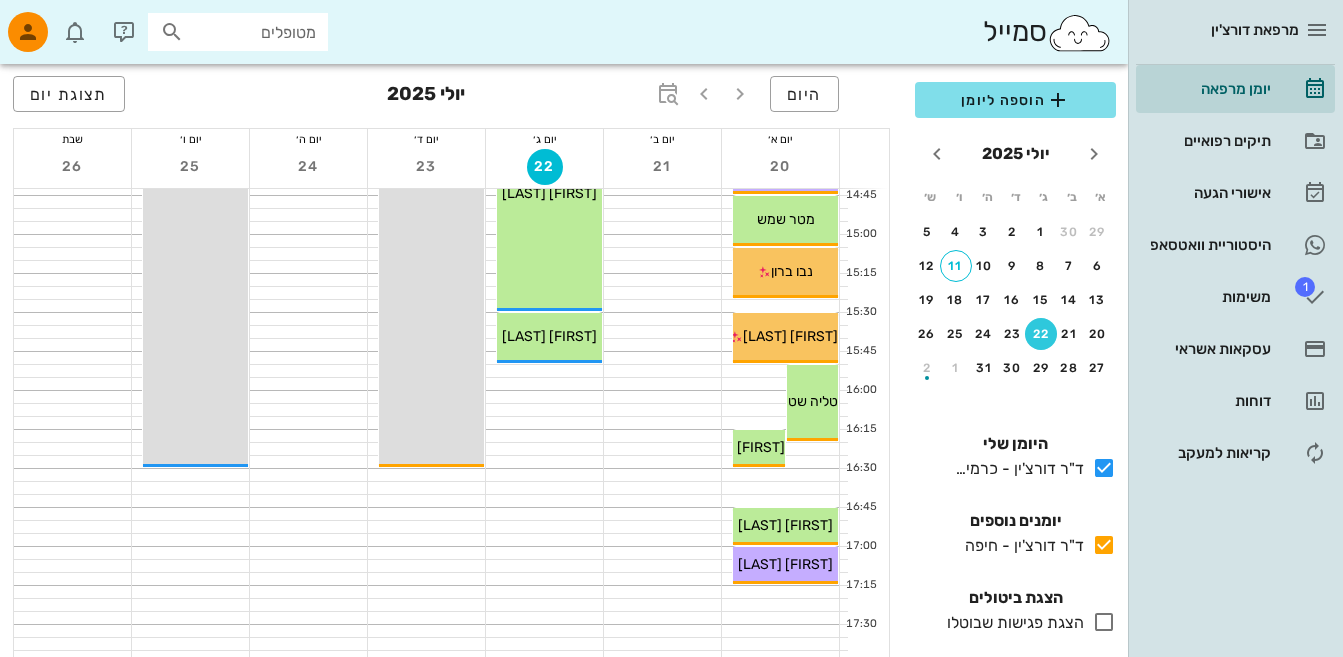 scroll, scrollTop: 1229, scrollLeft: 0, axis: vertical 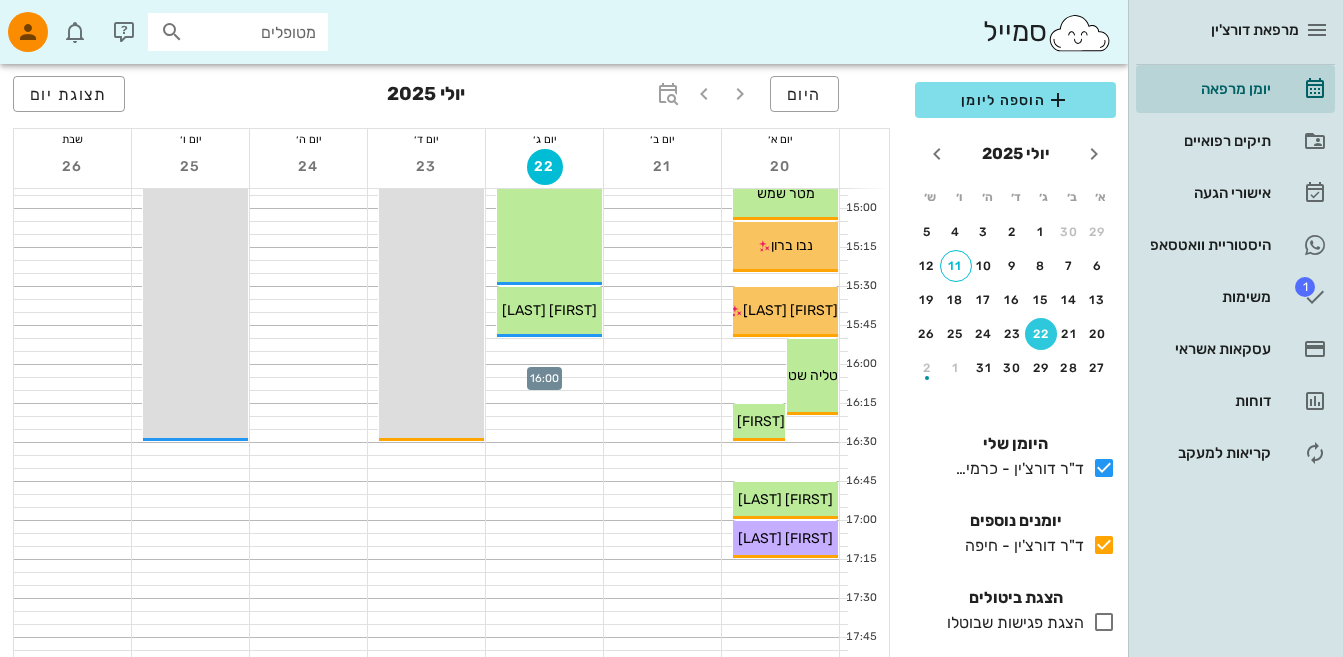 click at bounding box center [544, 371] 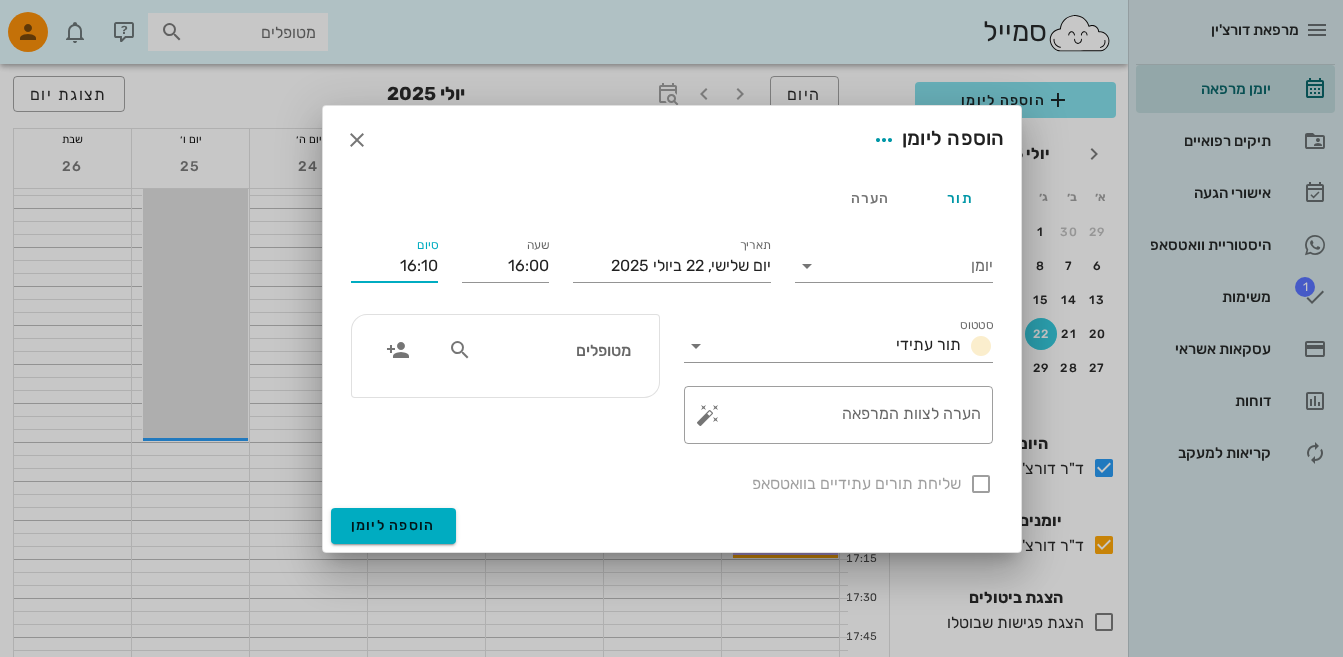 click on "16:10" at bounding box center [394, 266] 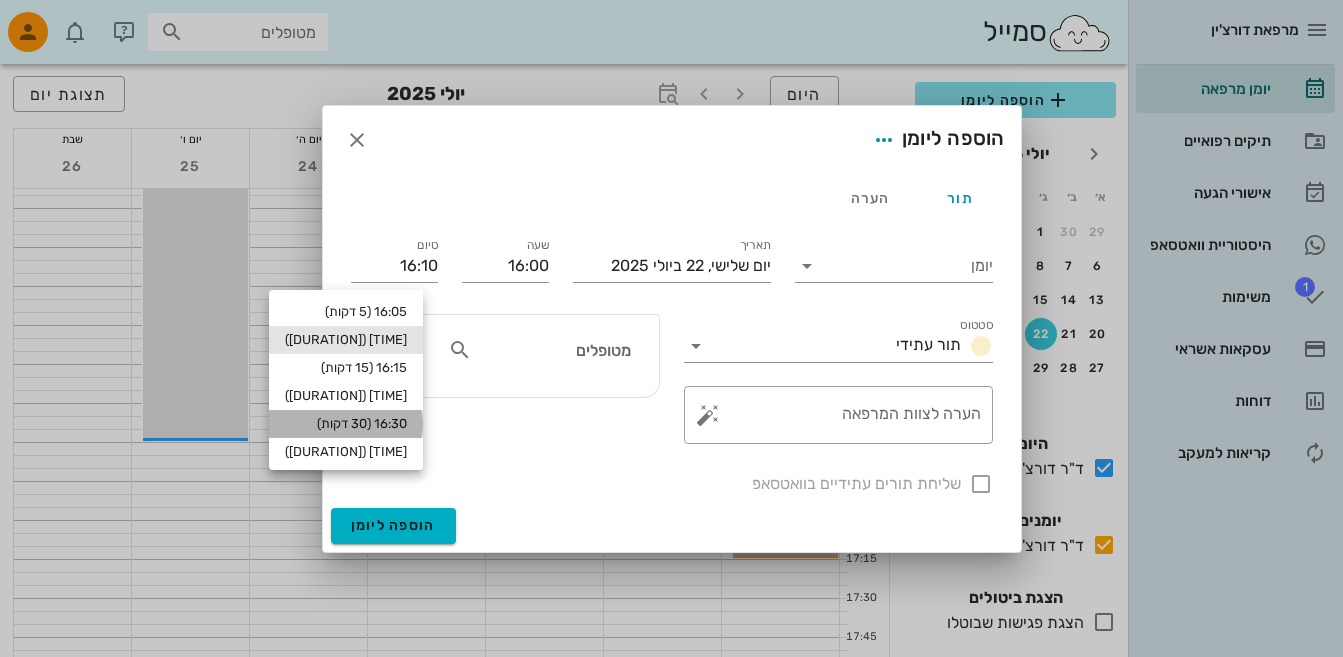 click on "16:30 (30 דקות)" at bounding box center (346, 424) 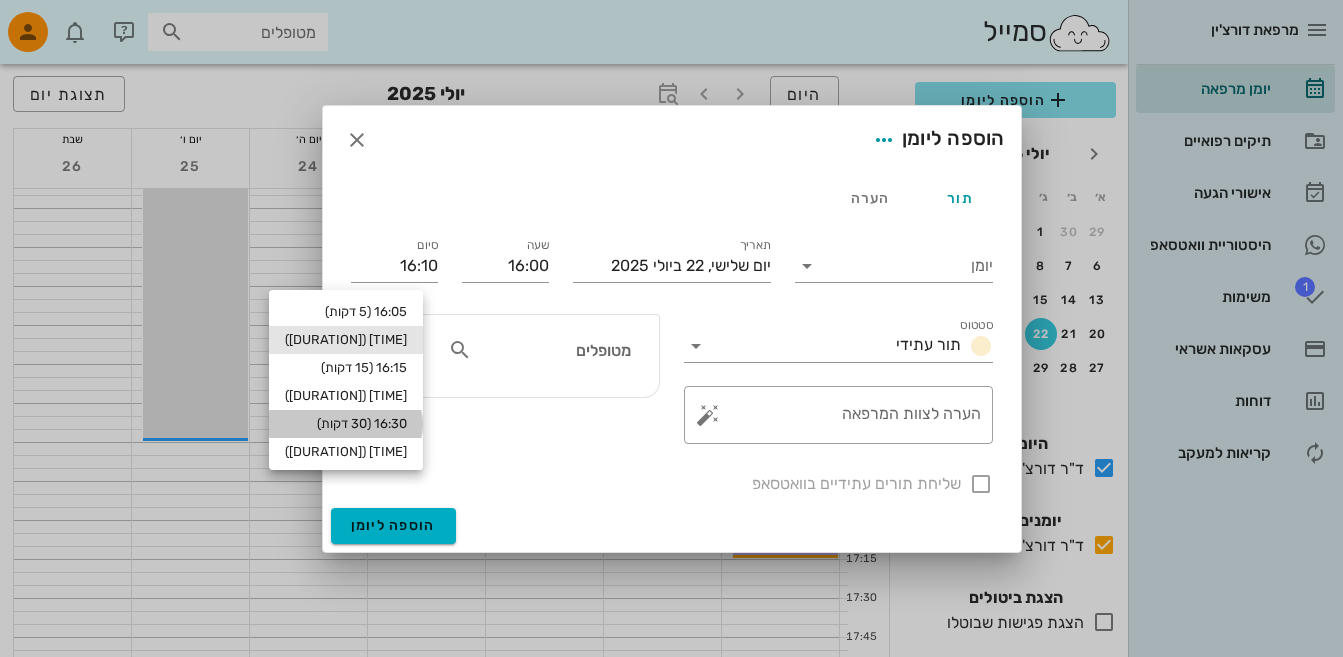type on "16:30" 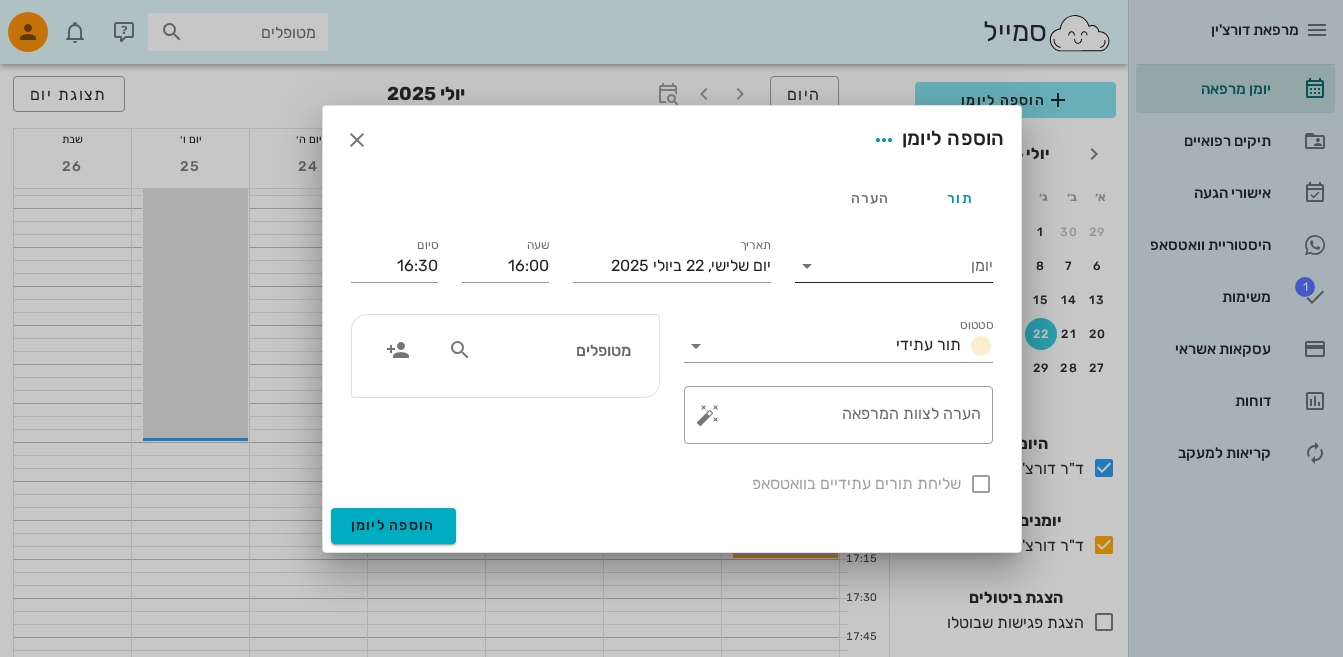 click at bounding box center [807, 266] 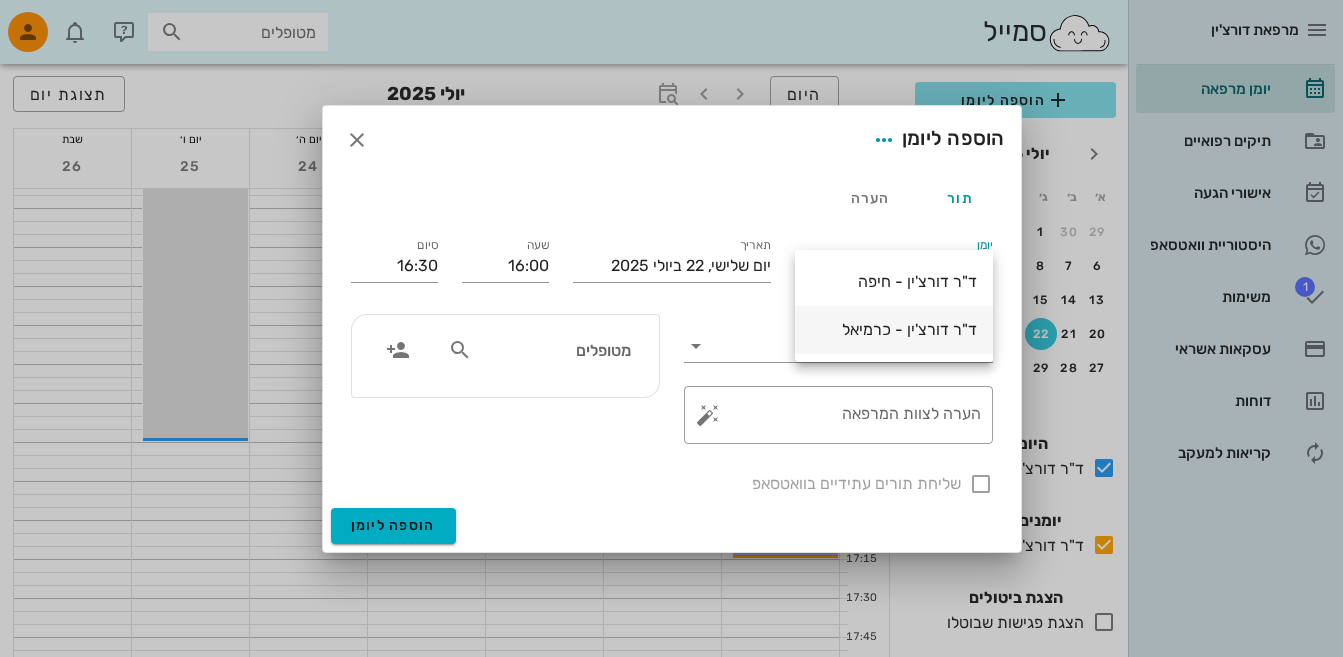 click on "ד"ר דורצ'ין - כרמיאל" at bounding box center [894, 329] 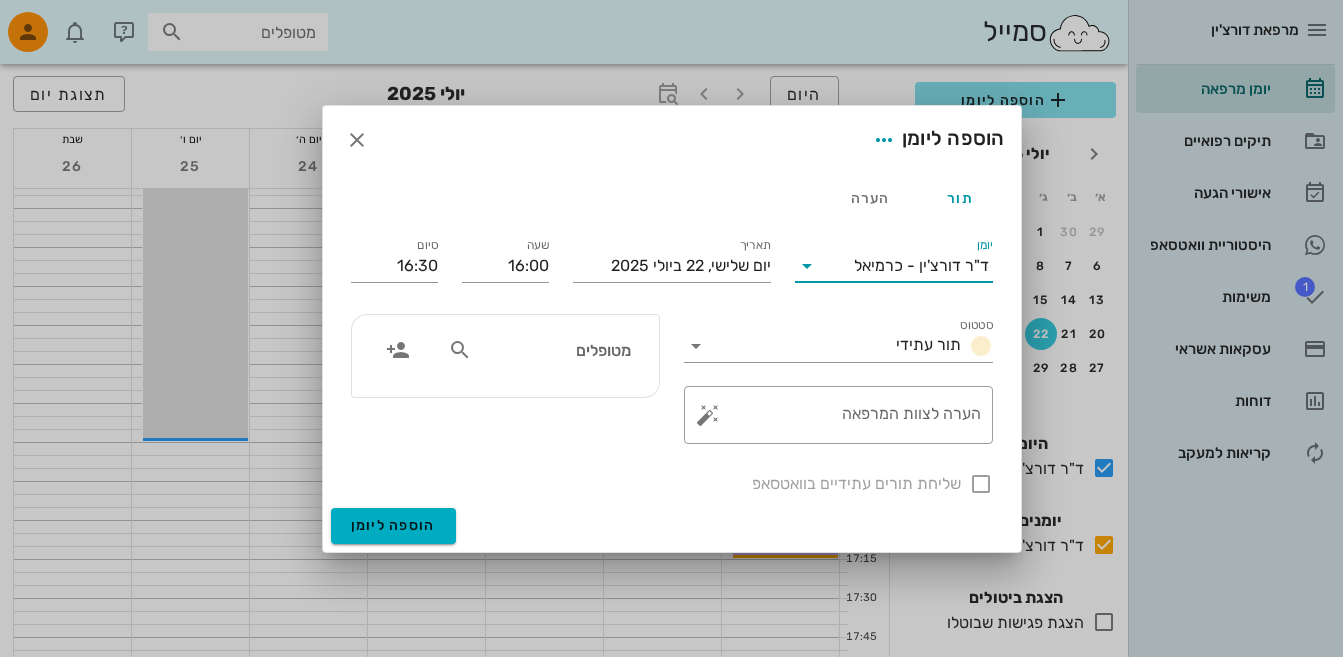 click at bounding box center (460, 350) 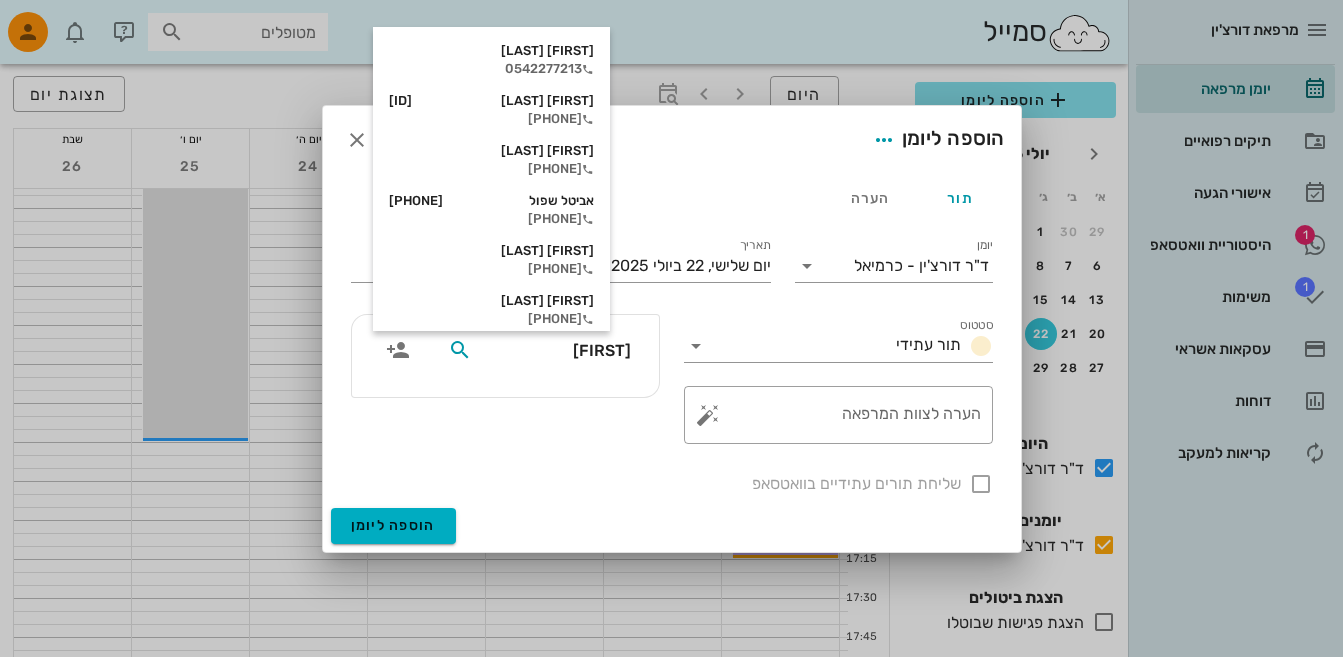 type on "אביט" 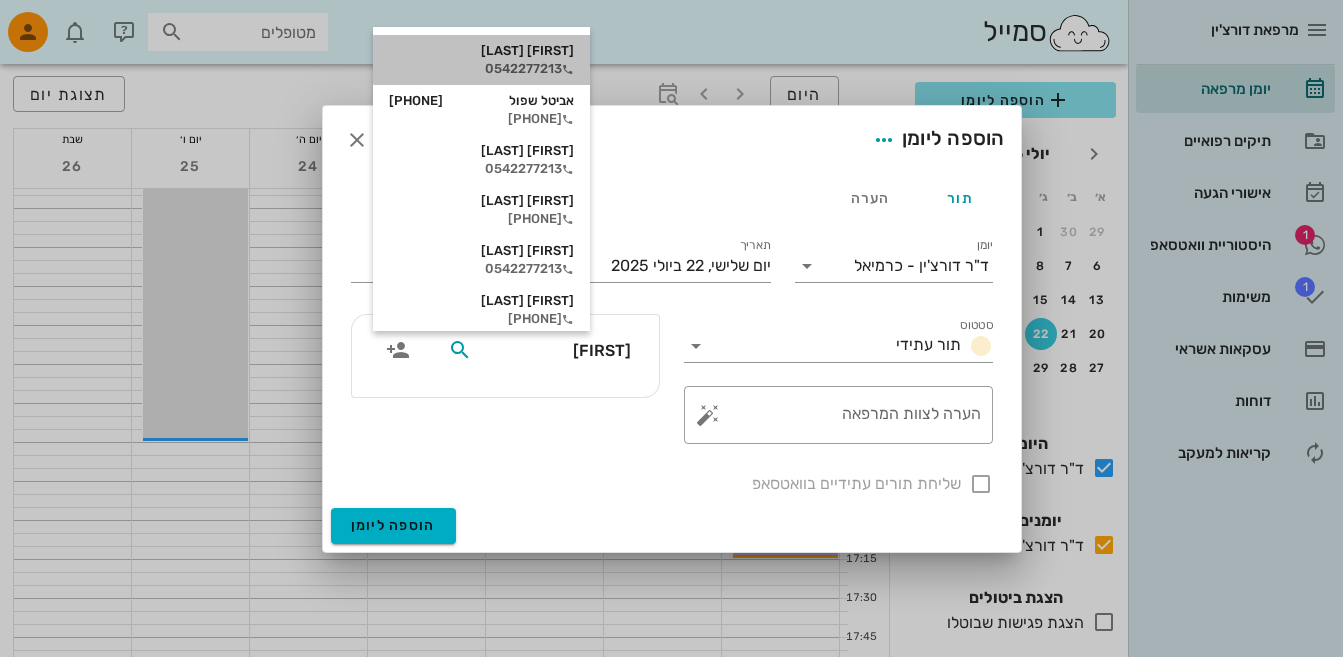 click on "[NAME] [NAME]" at bounding box center (481, 51) 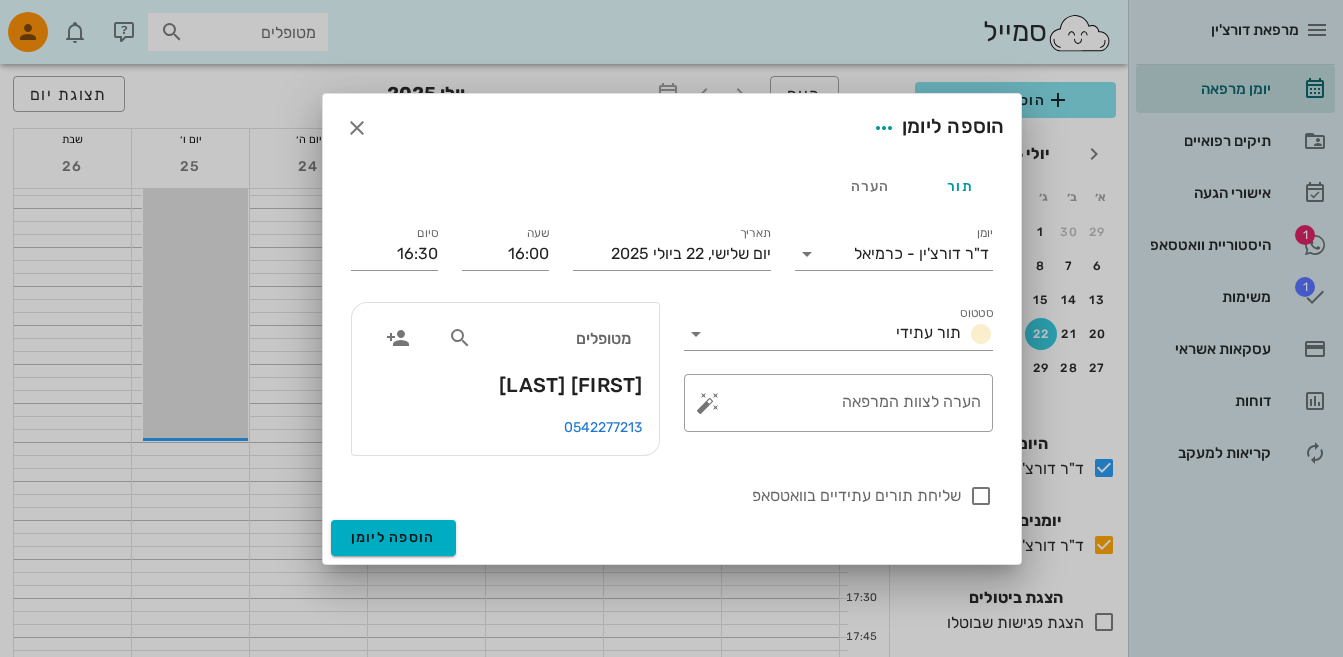 click at bounding box center (671, 328) 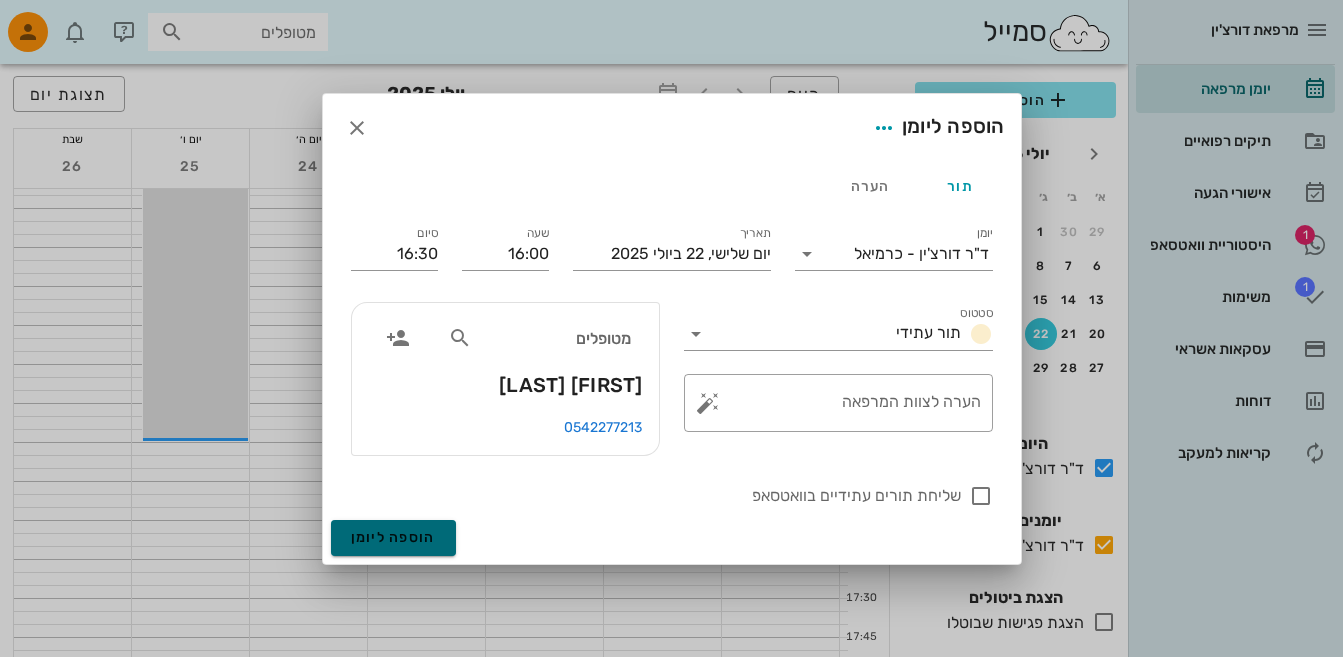 click on "הוספה ליומן" at bounding box center (393, 537) 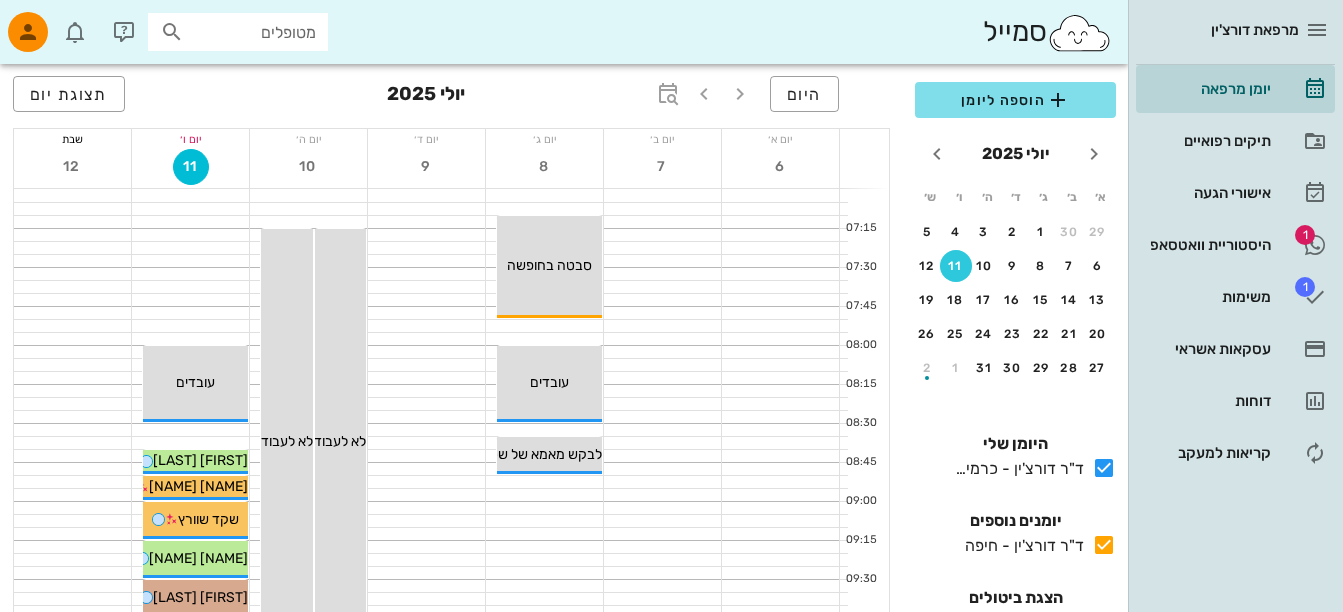 scroll, scrollTop: 0, scrollLeft: 0, axis: both 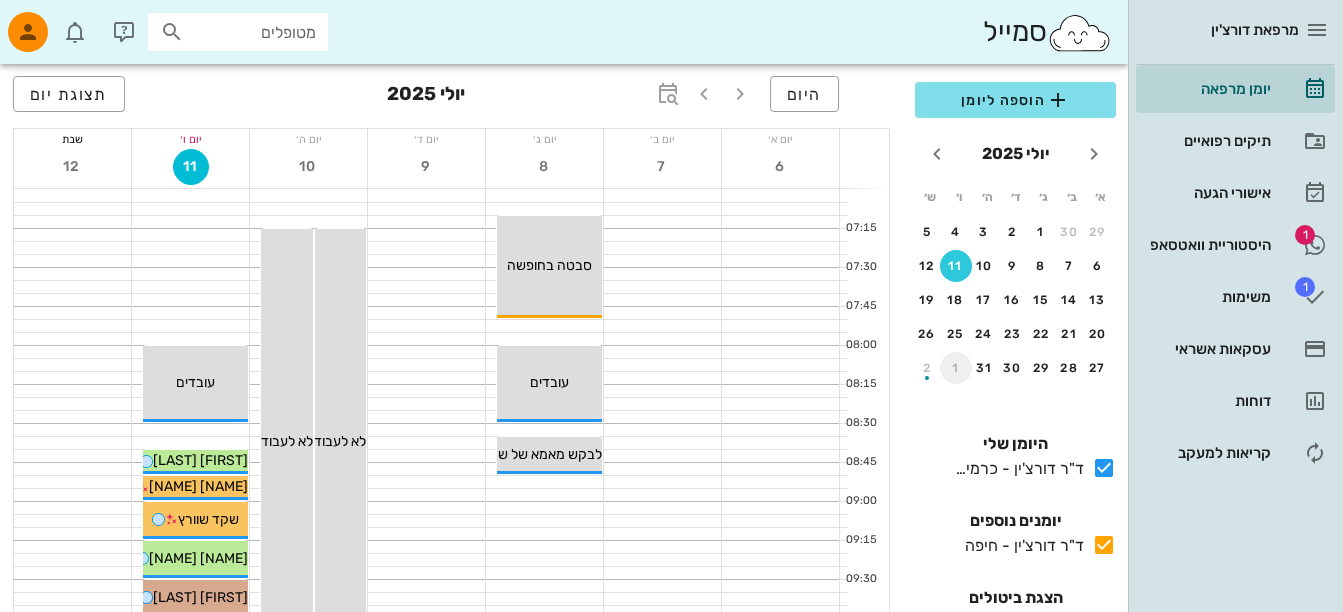 click on "1" at bounding box center (956, 368) 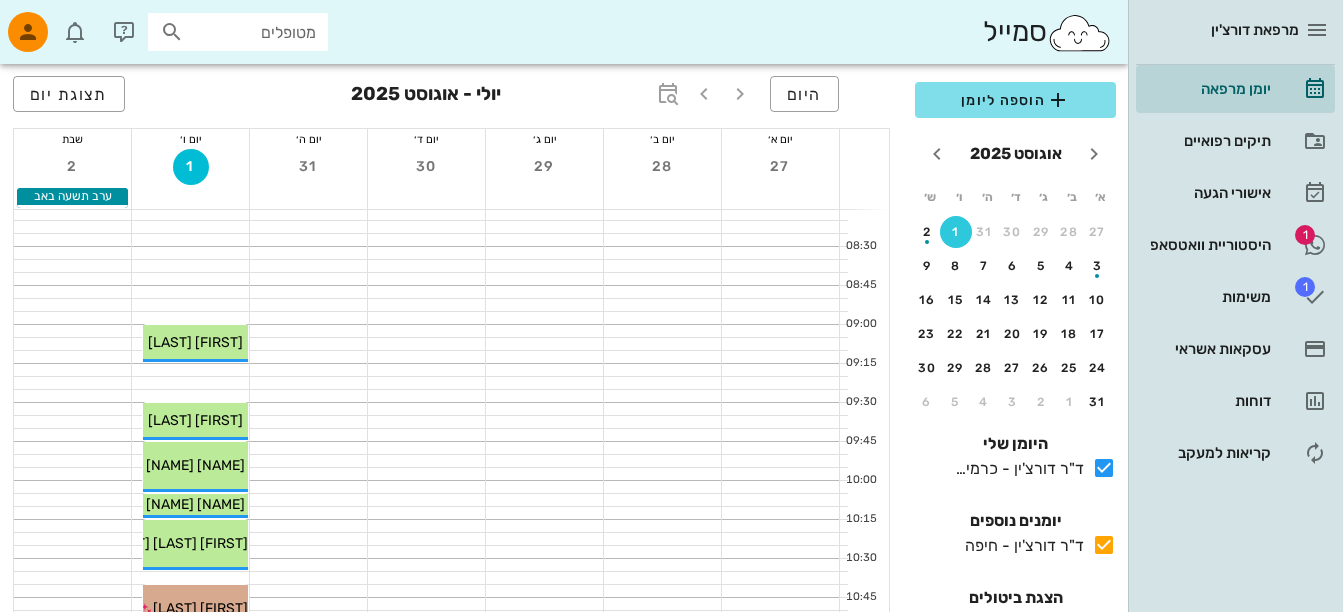 scroll, scrollTop: 123, scrollLeft: 0, axis: vertical 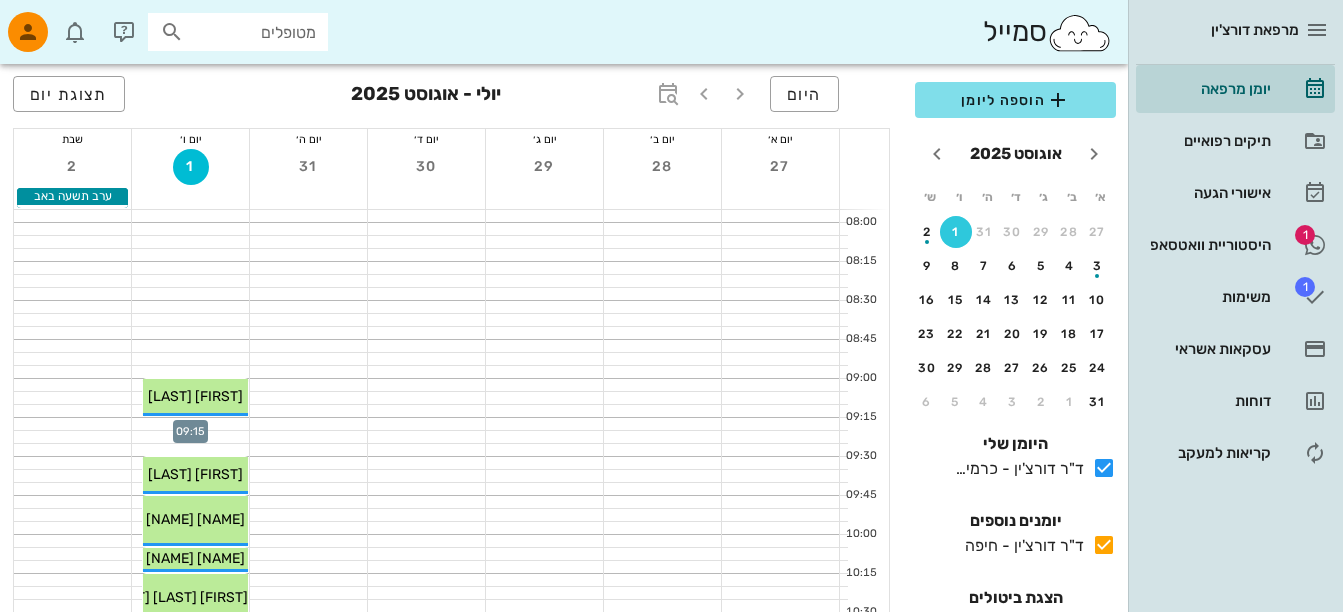 click at bounding box center (190, 424) 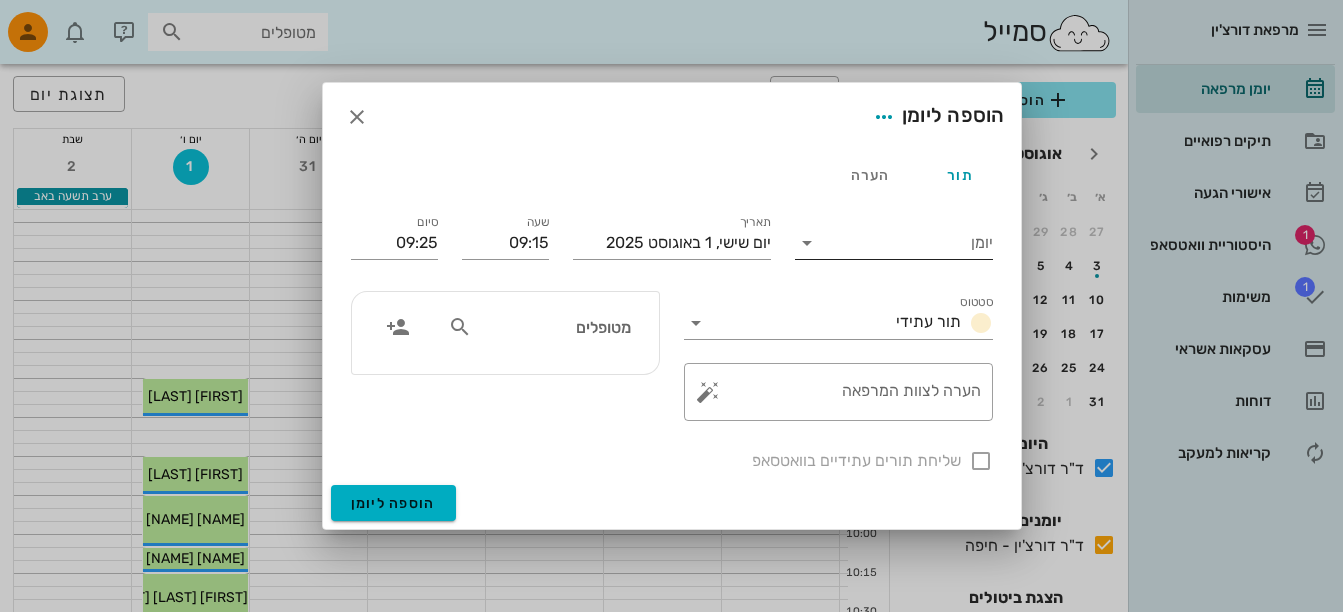 click at bounding box center (807, 243) 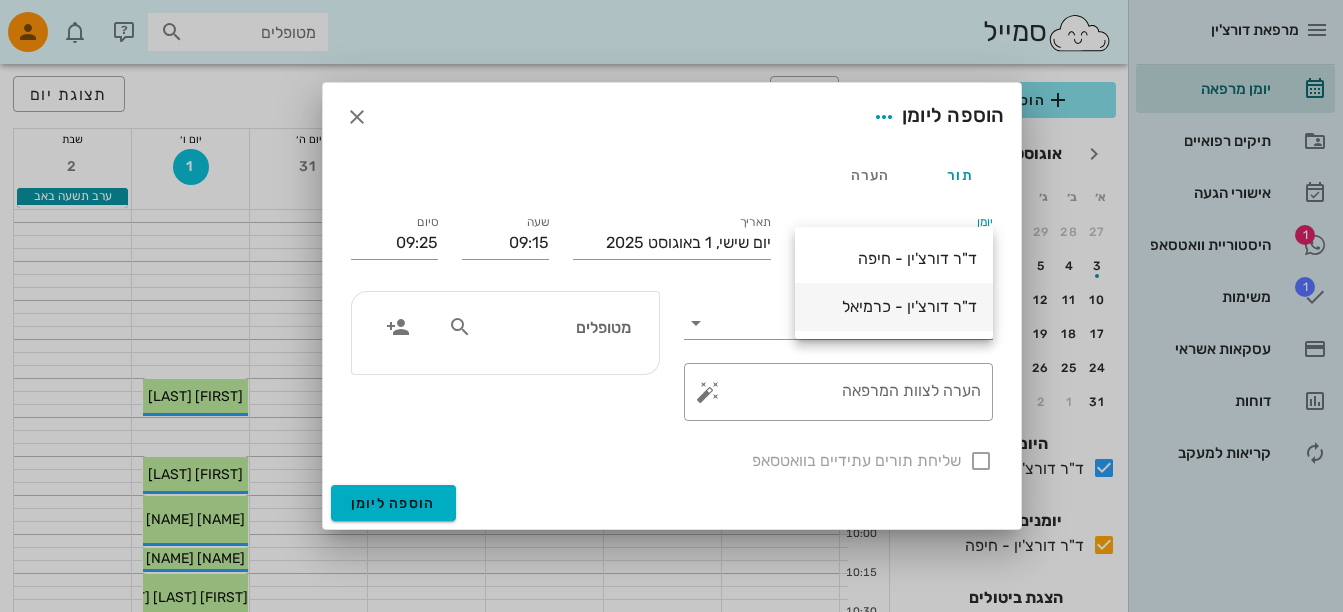 click on "ד"ר דורצ'ין - כרמיאל" at bounding box center (894, 306) 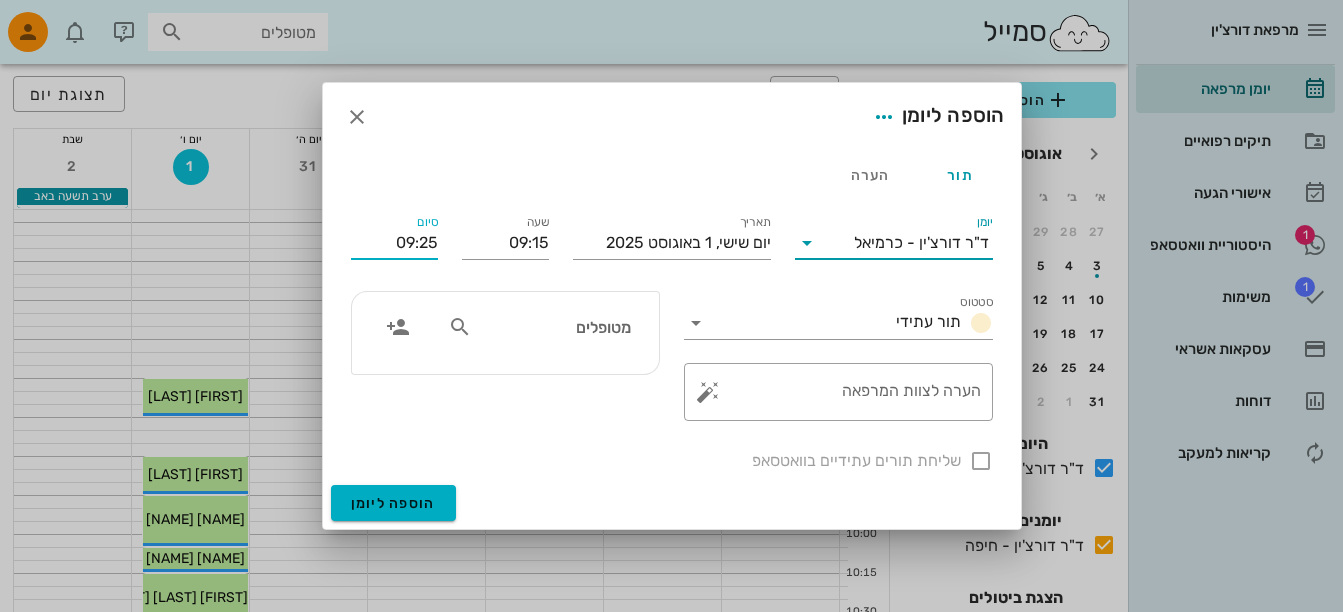 click on "09:25" at bounding box center [394, 243] 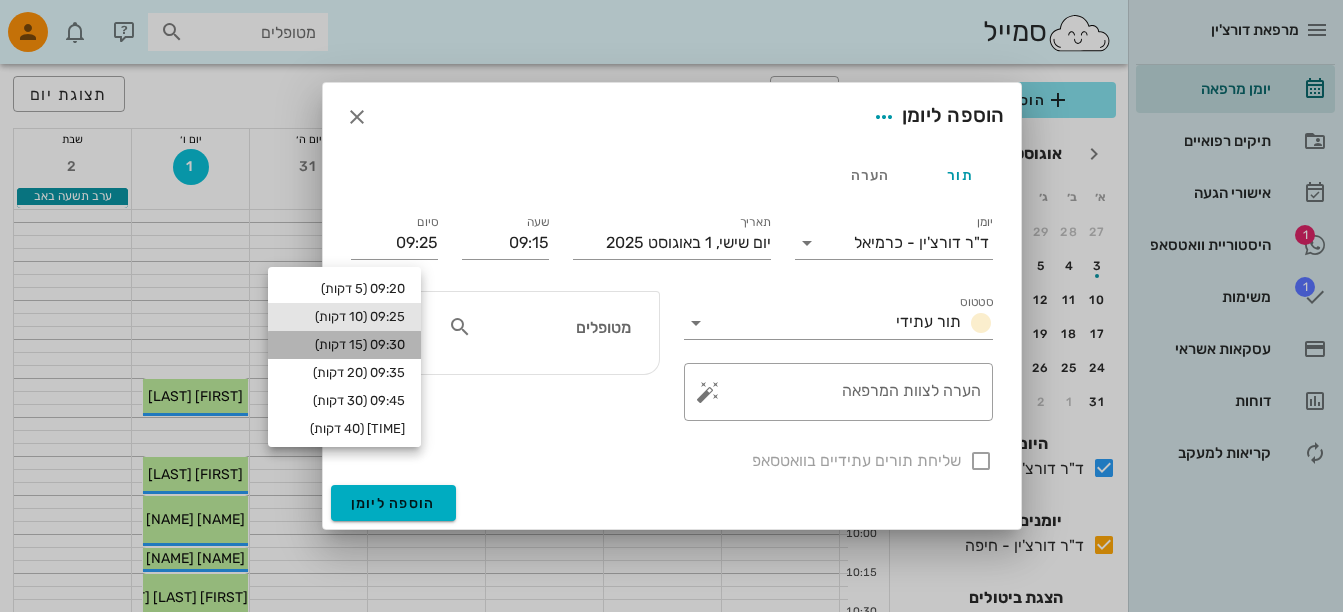 click on "09:30 (15 דקות)" at bounding box center (344, 345) 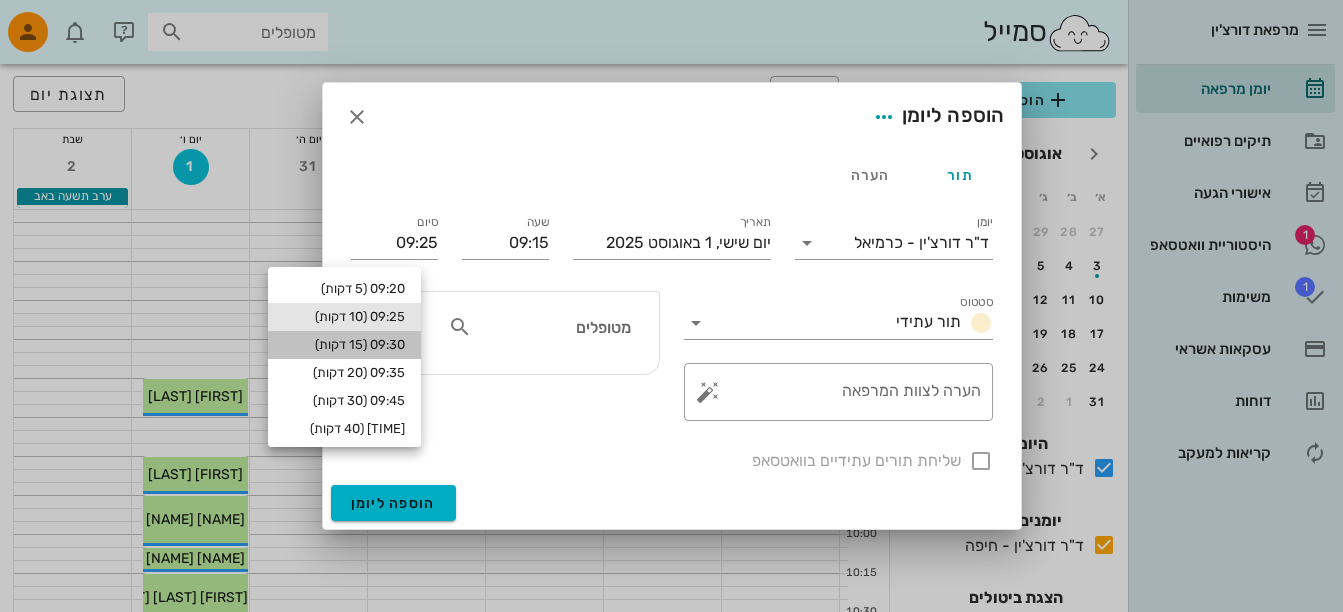 type on "09:30" 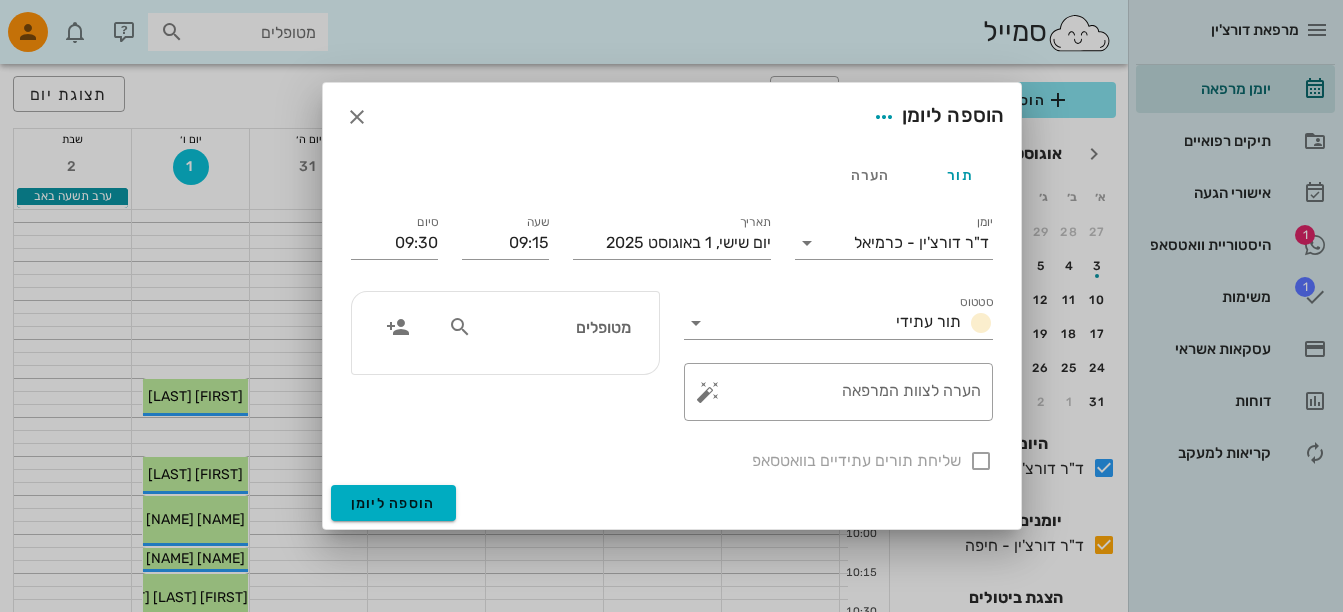 click at bounding box center (460, 327) 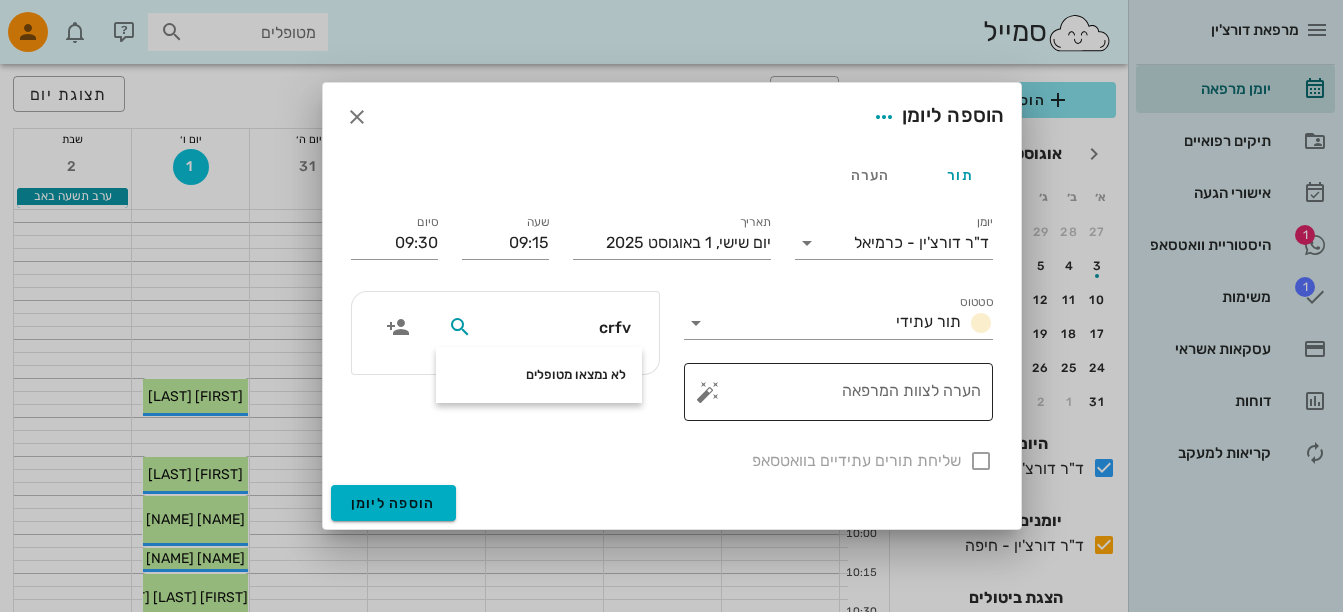 drag, startPoint x: 563, startPoint y: 311, endPoint x: 867, endPoint y: 412, distance: 320.3389 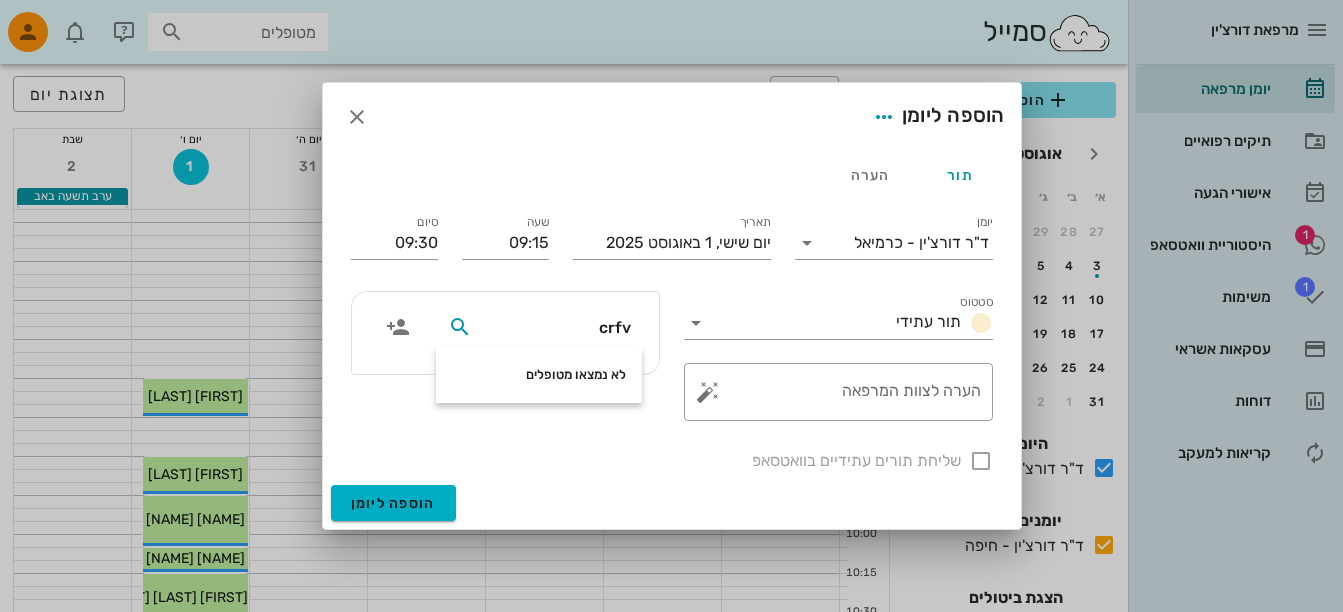 drag, startPoint x: 590, startPoint y: 321, endPoint x: 691, endPoint y: 345, distance: 103.81233 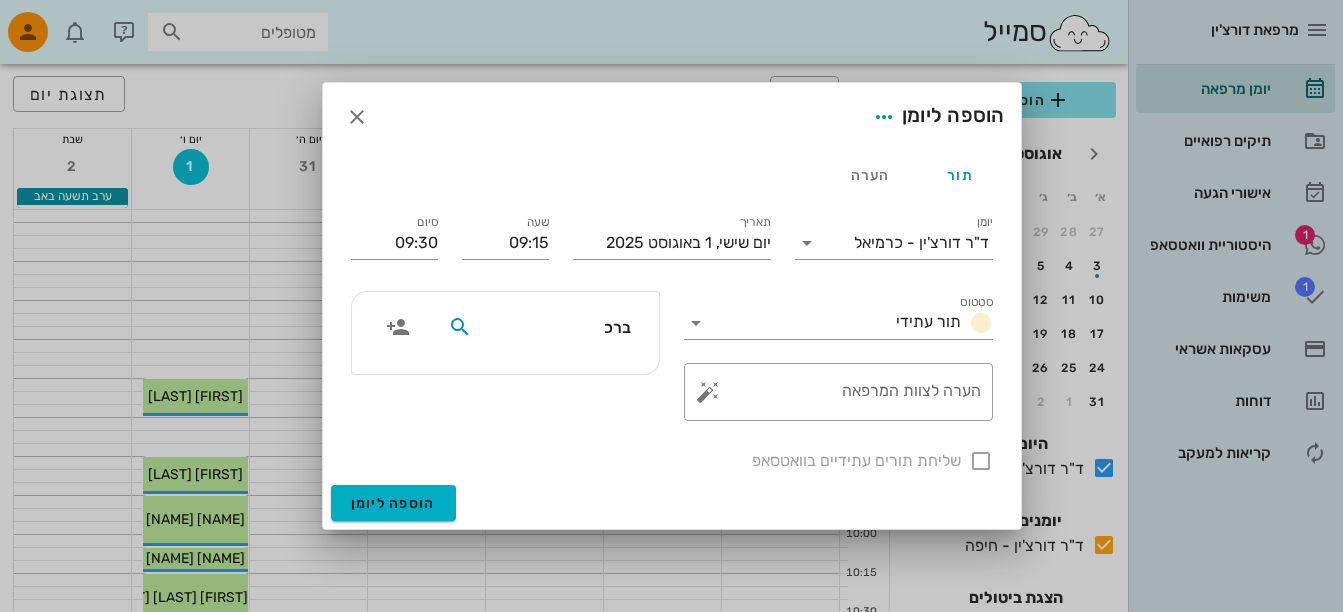 type on "ברכה" 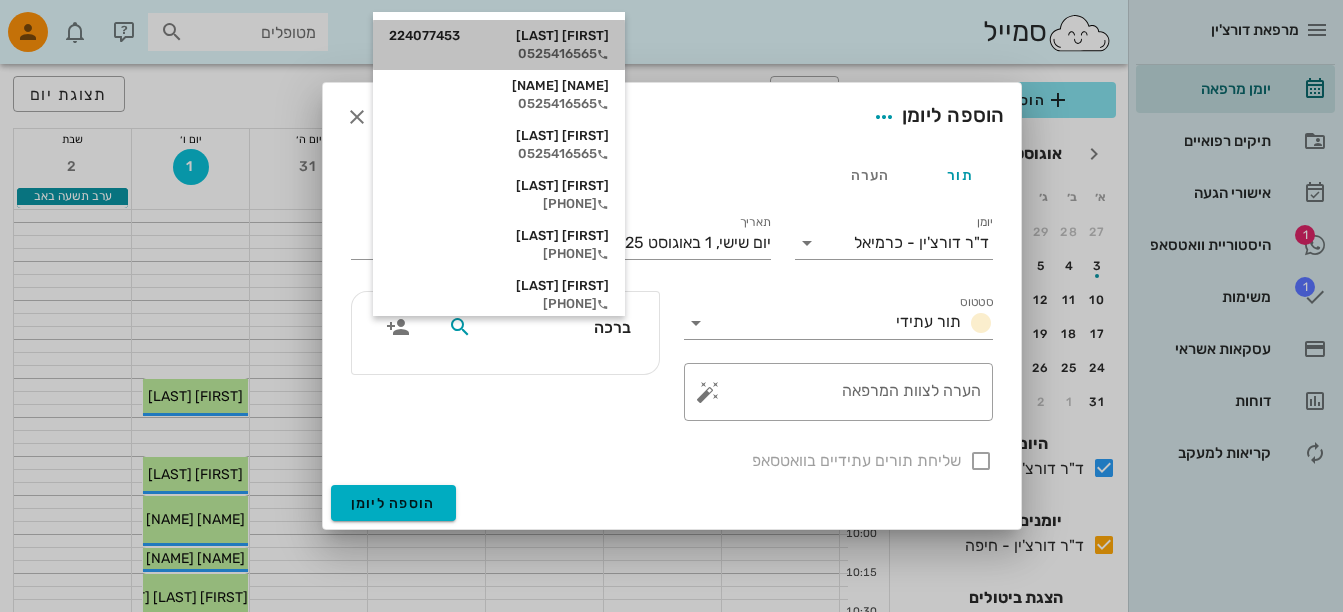 click on "[FIRST] [LAST]  [ID_NUMBER]" at bounding box center [499, 36] 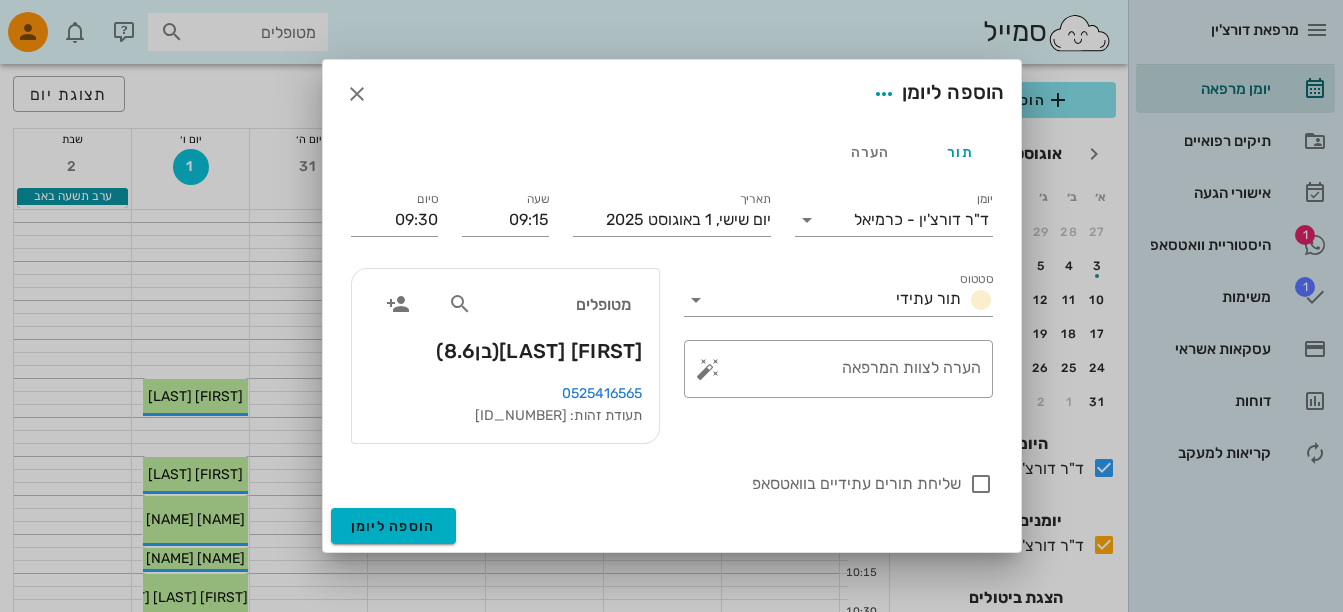 click at bounding box center (671, 306) 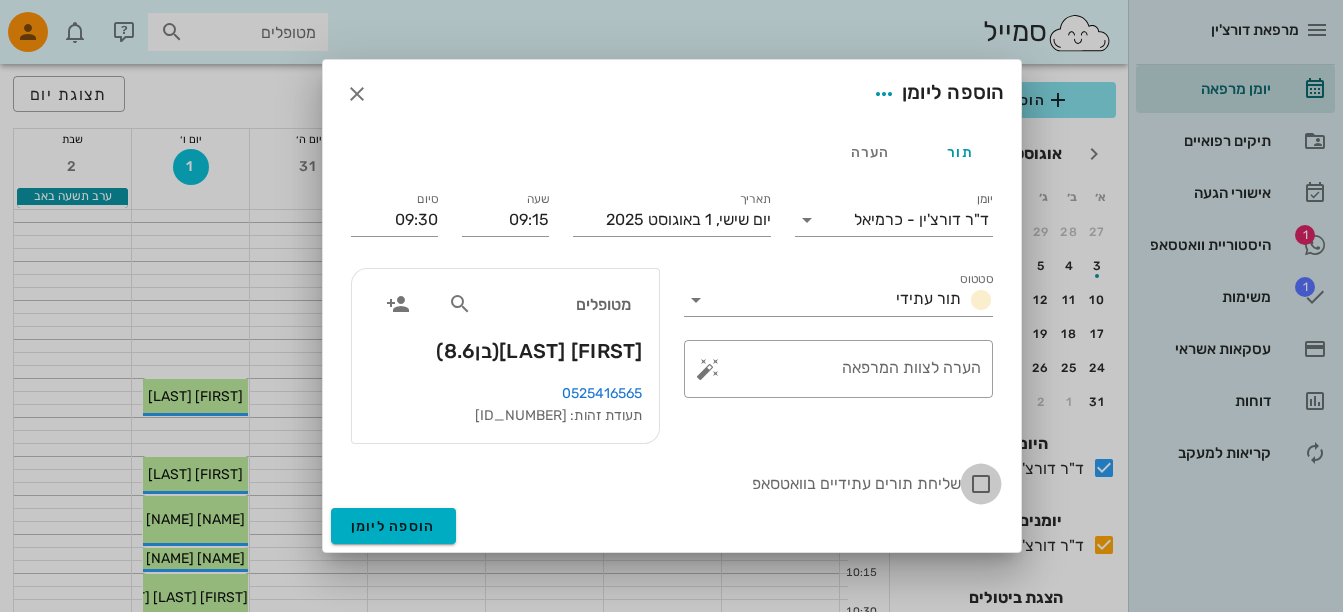 drag, startPoint x: 983, startPoint y: 481, endPoint x: 966, endPoint y: 517, distance: 39.812057 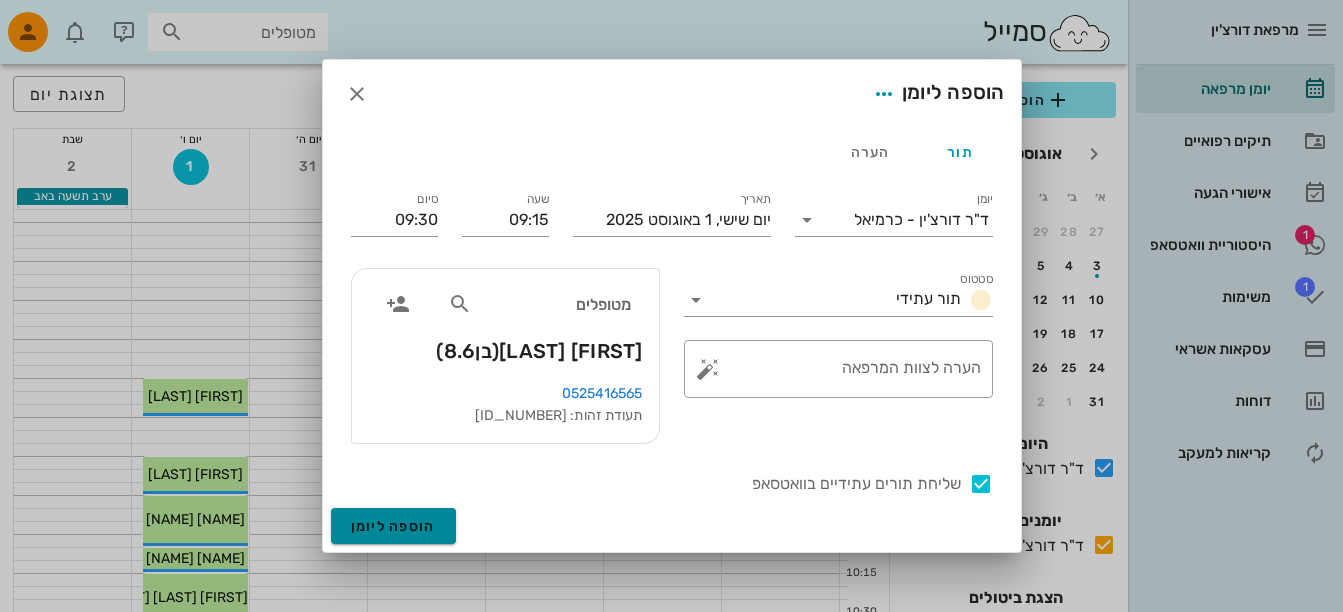 click on "הוספה ליומן" at bounding box center (393, 526) 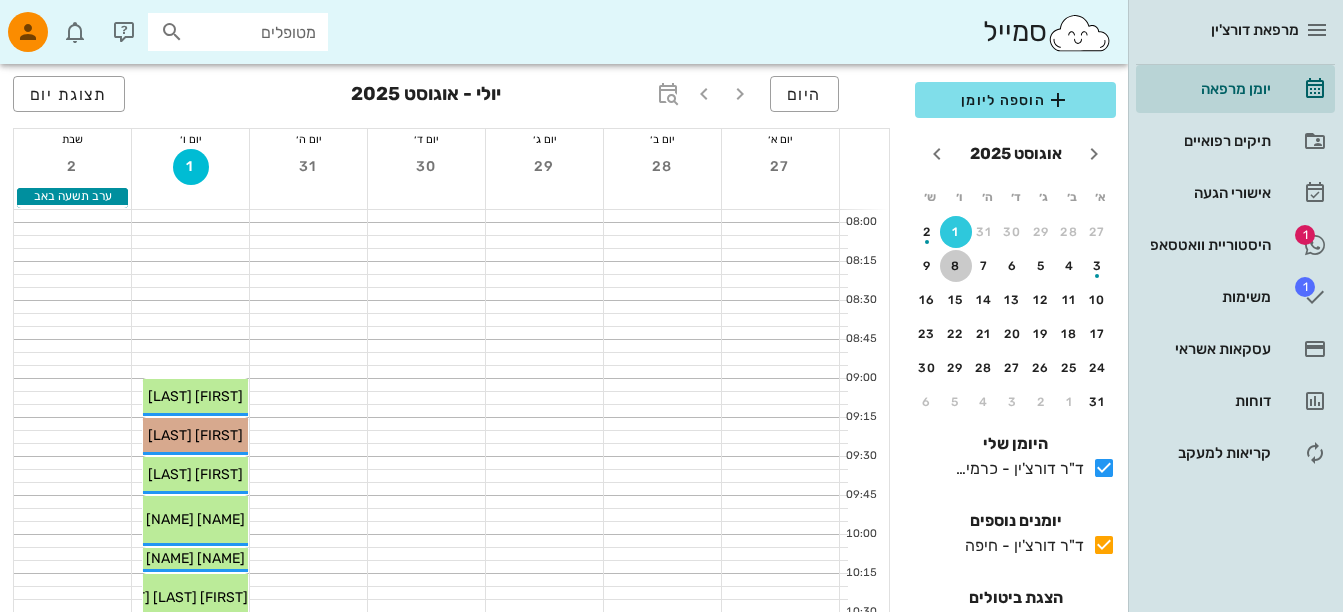 click on "8" at bounding box center [956, 266] 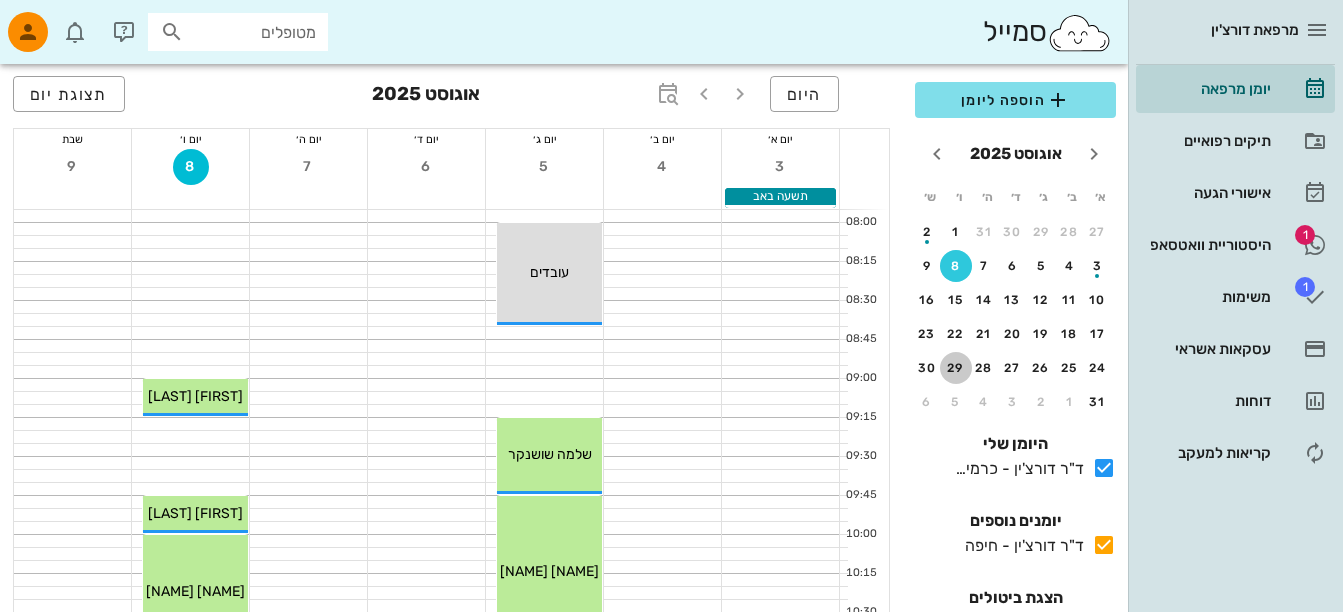 click on "29" at bounding box center (956, 368) 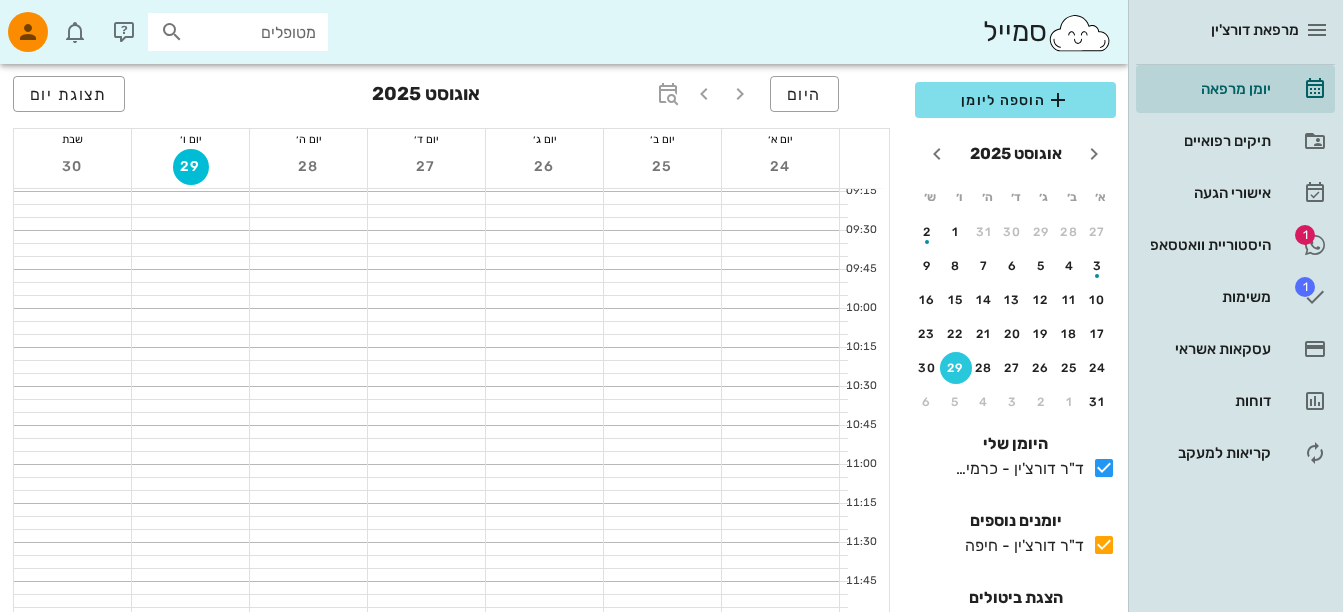 scroll, scrollTop: 267, scrollLeft: 0, axis: vertical 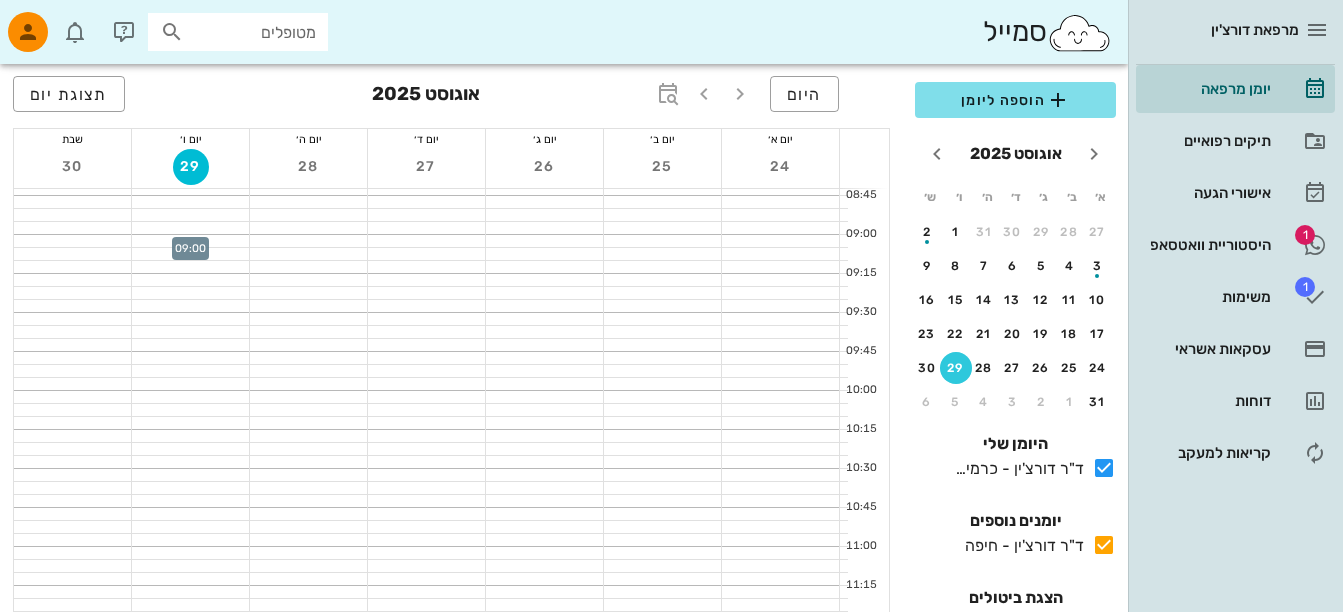 click at bounding box center (190, 241) 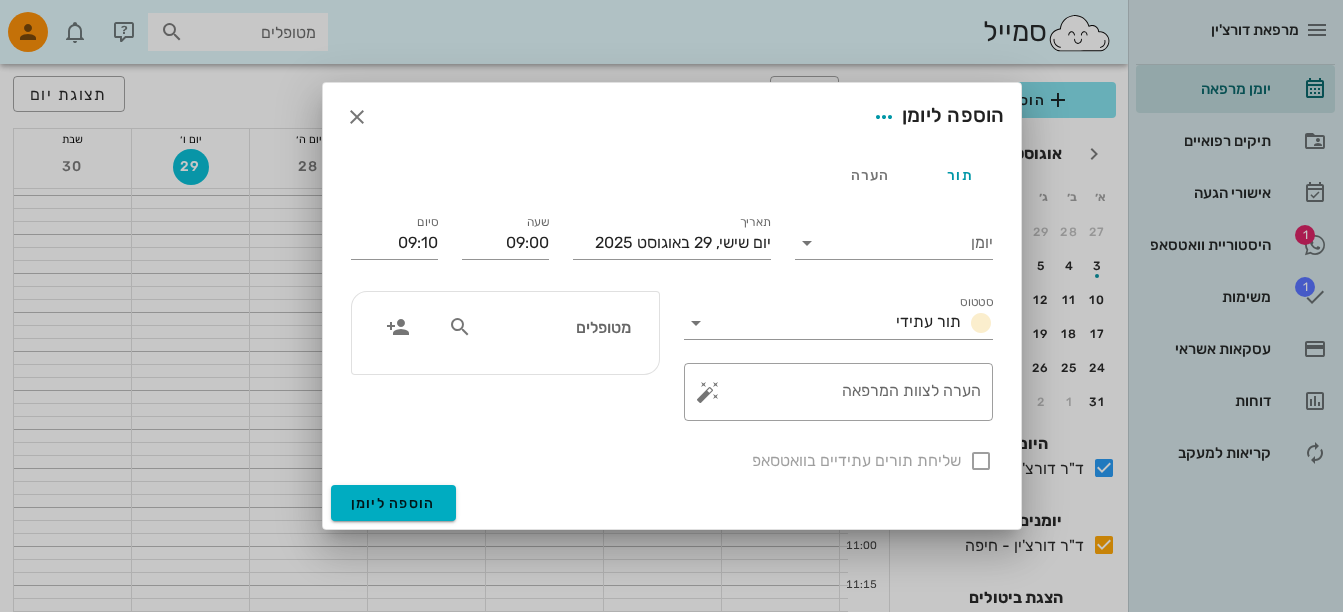drag, startPoint x: 805, startPoint y: 240, endPoint x: 812, endPoint y: 260, distance: 21.189621 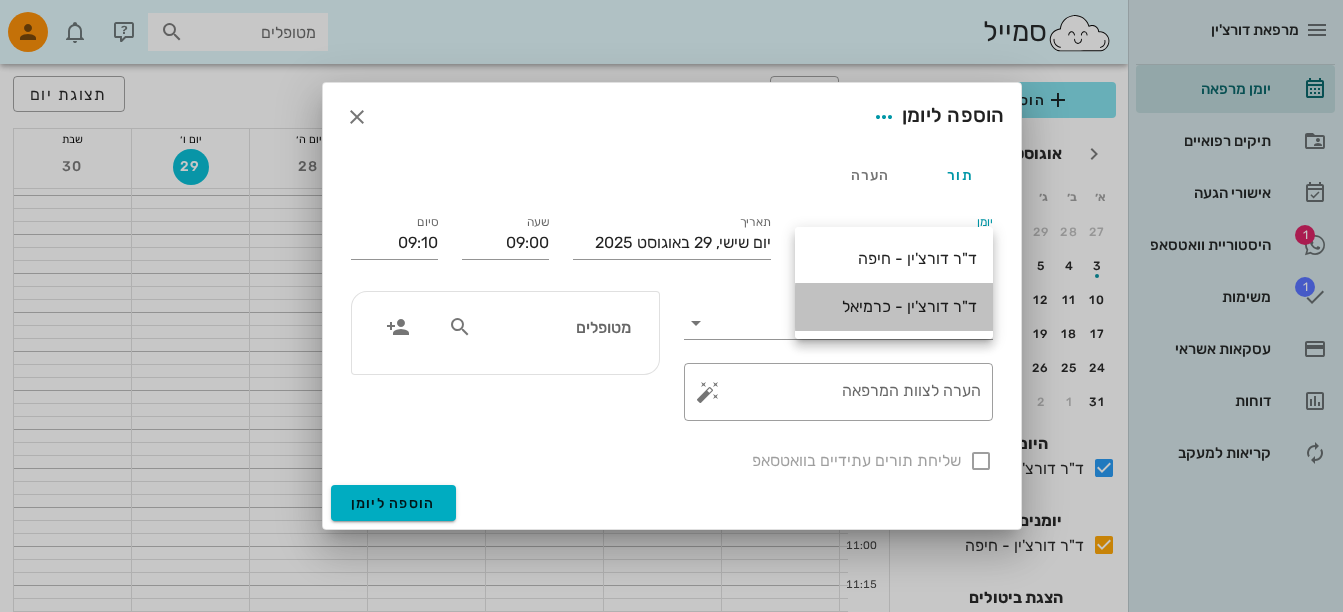 click on "ד"ר דורצ'ין - כרמיאל" at bounding box center (894, 306) 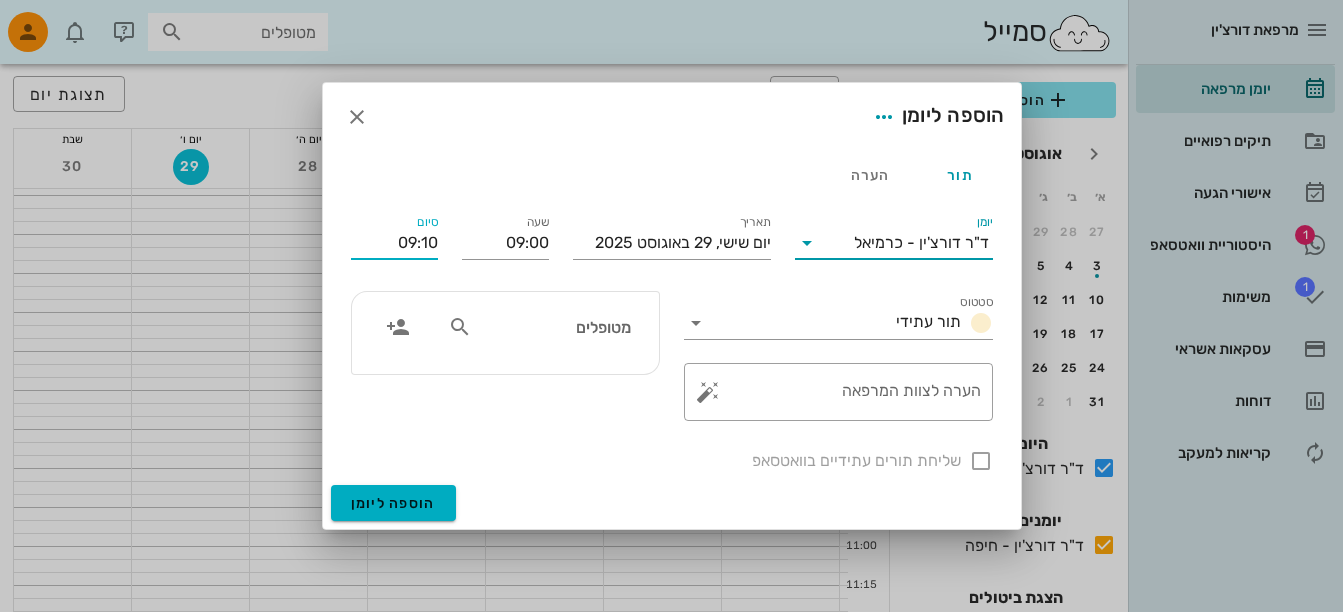 click on "09:10" at bounding box center (394, 243) 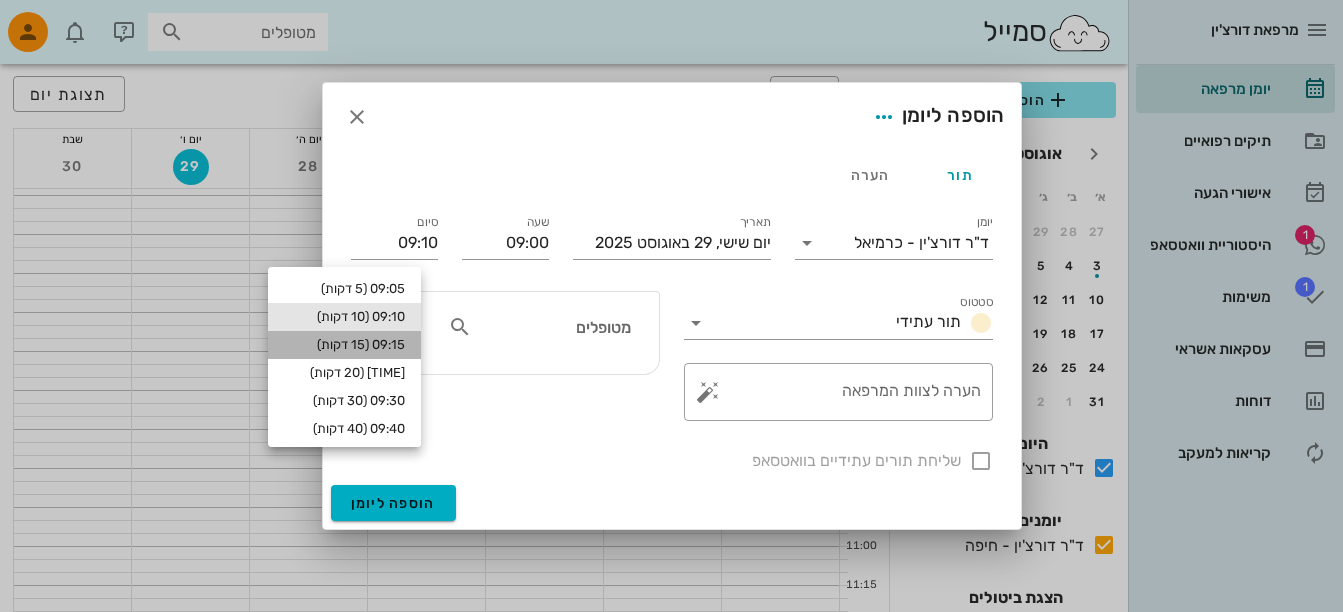 click on "09:15 (15 דקות)" at bounding box center (344, 345) 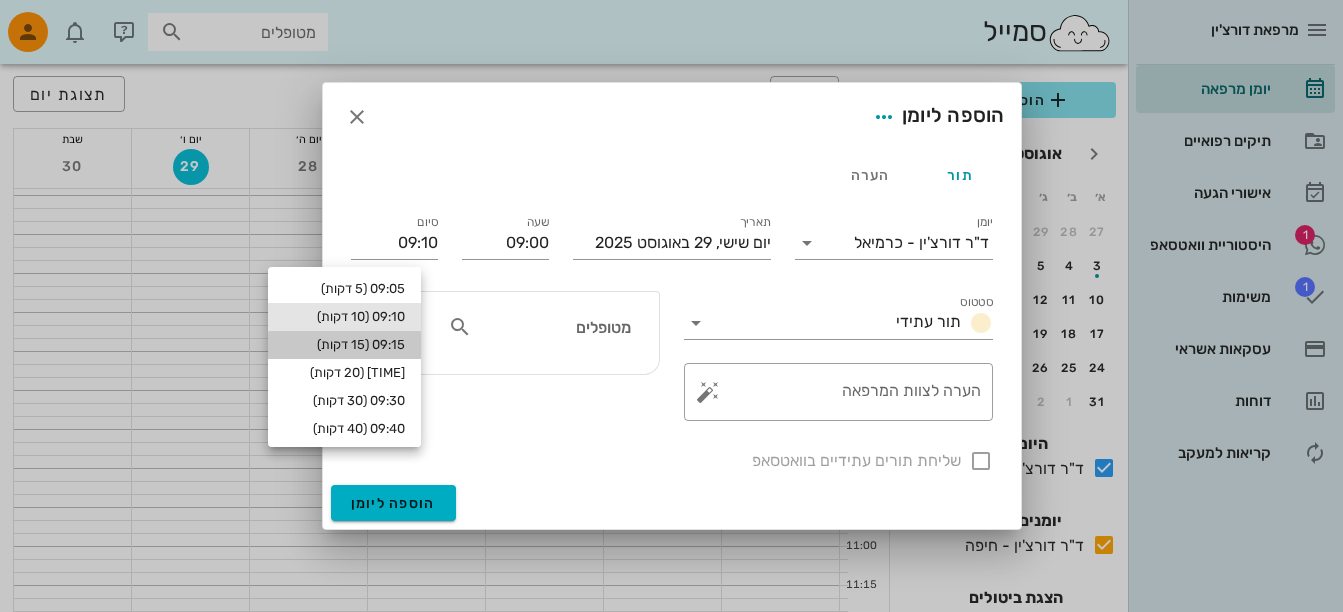 type on "09:15" 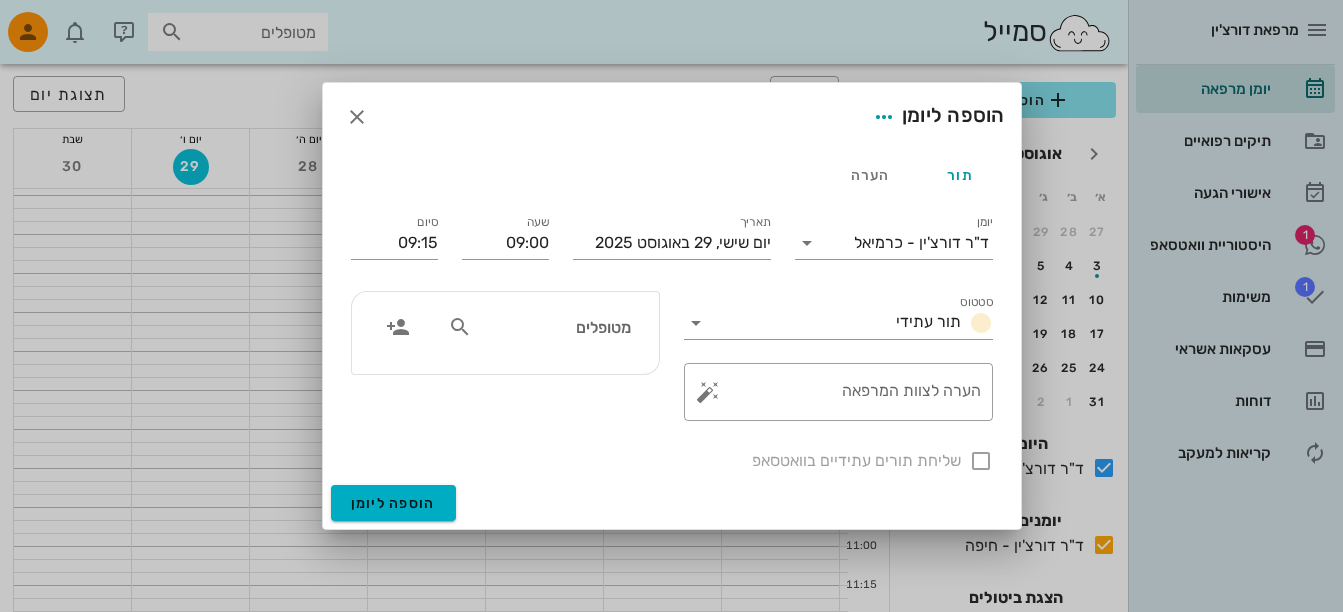 click at bounding box center (460, 327) 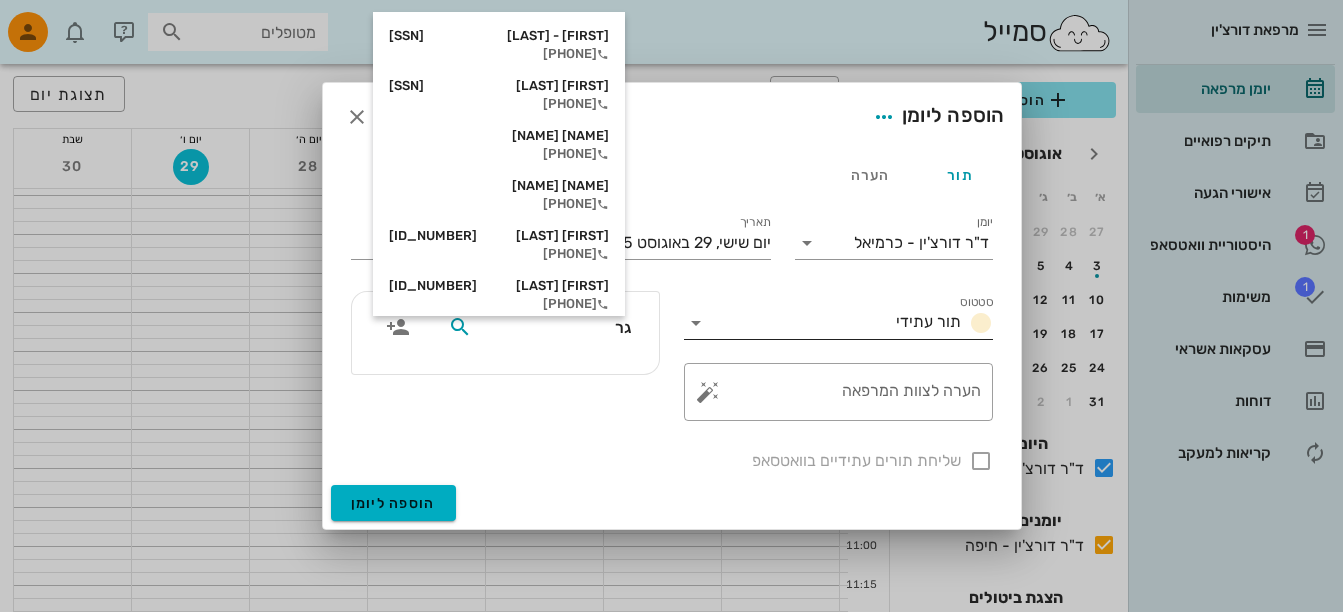 type on "גרו" 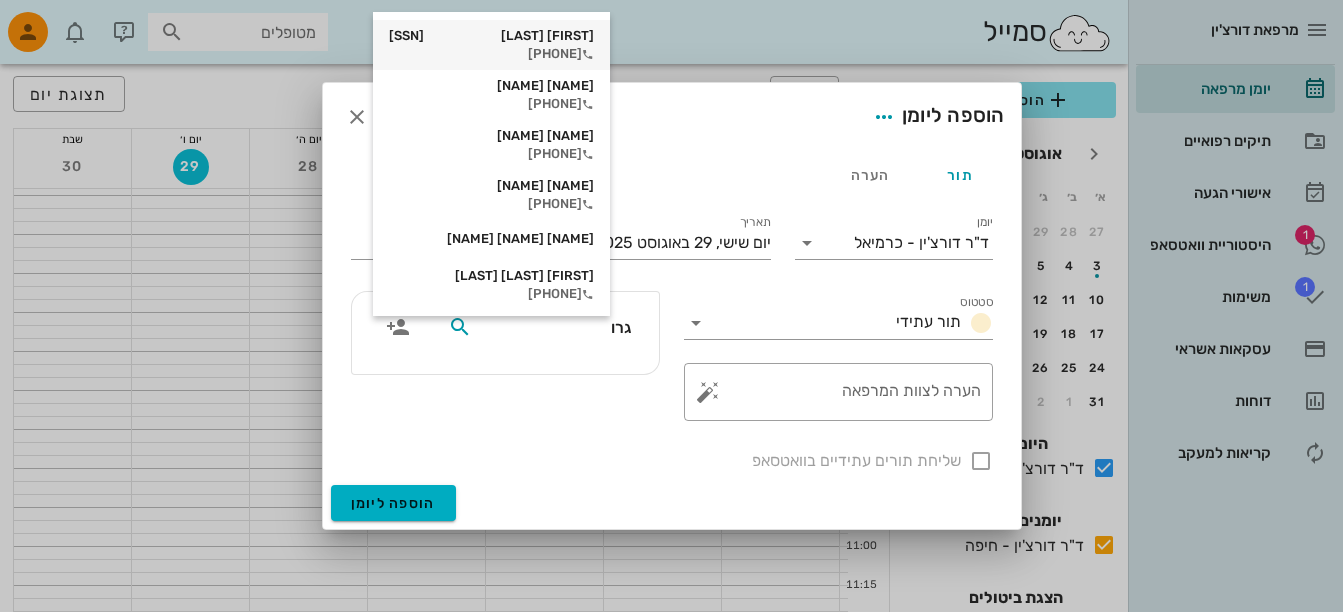click on "[FIRST] [LAST]  [ID_NUMBER]" at bounding box center (491, 36) 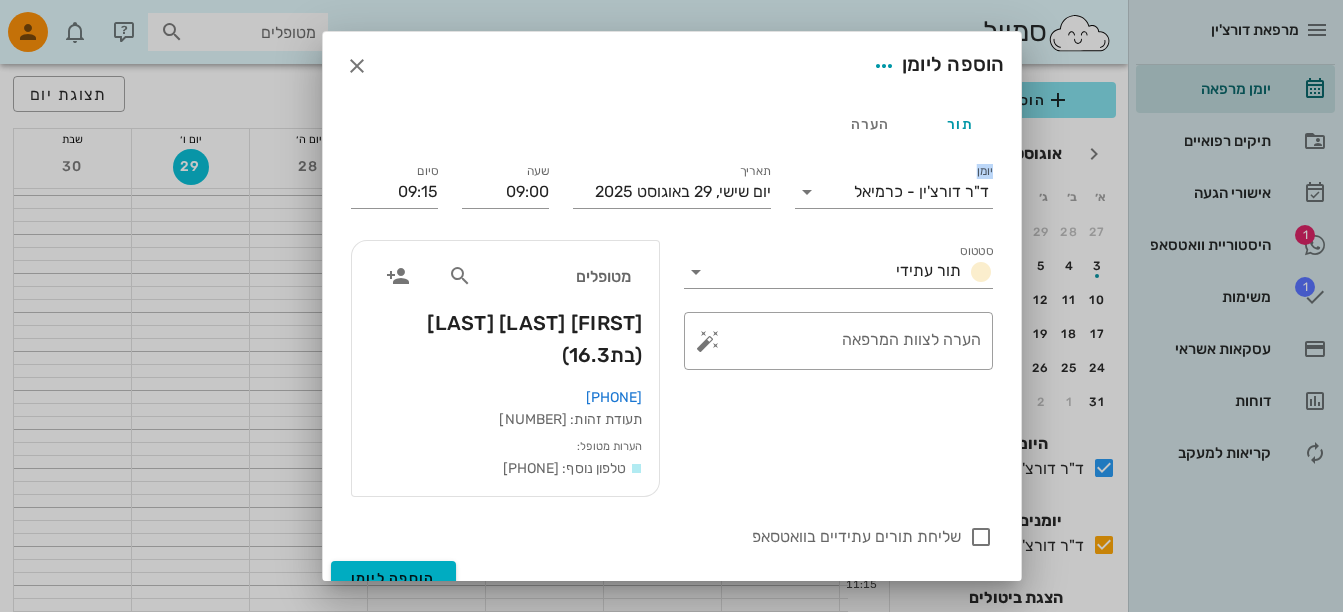 click on "הוספה ליומן" at bounding box center [672, 66] 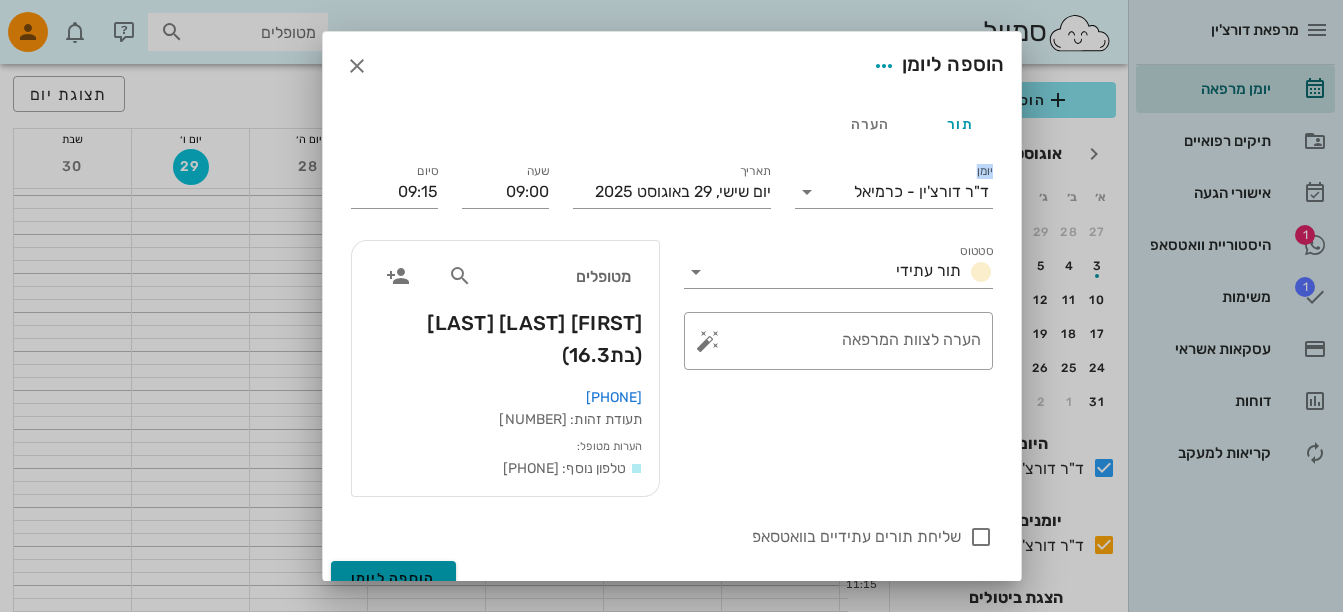 click on "הוספה ליומן" at bounding box center [393, 578] 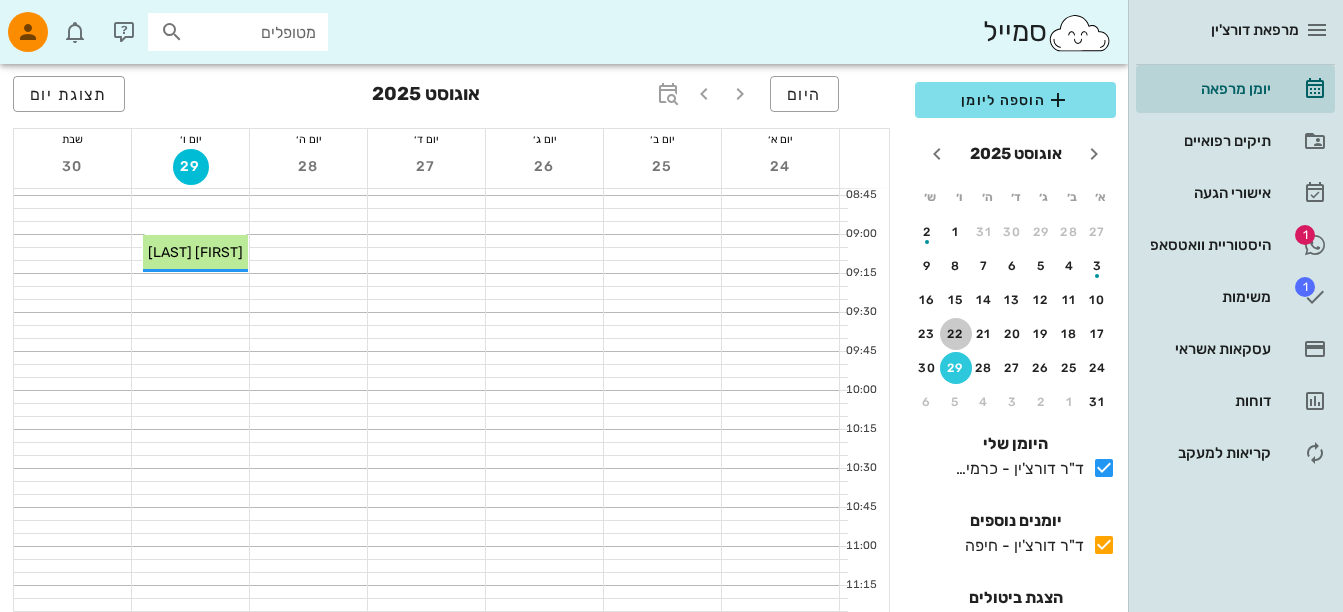 click on "22" at bounding box center [956, 334] 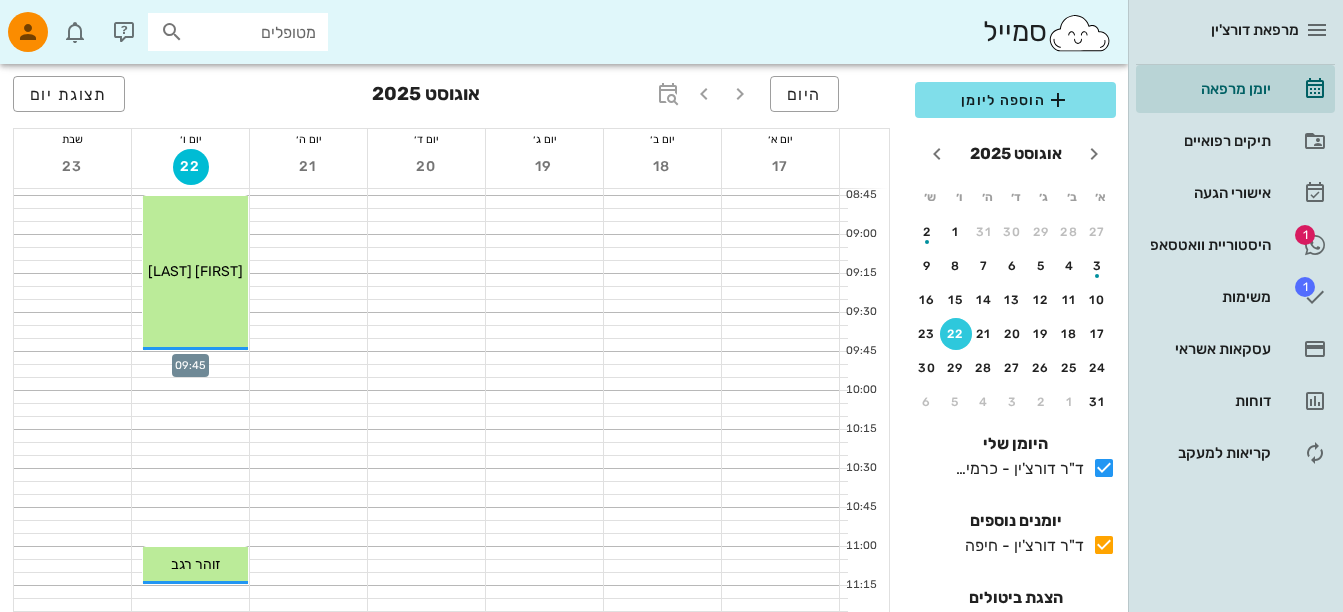 click at bounding box center [190, 358] 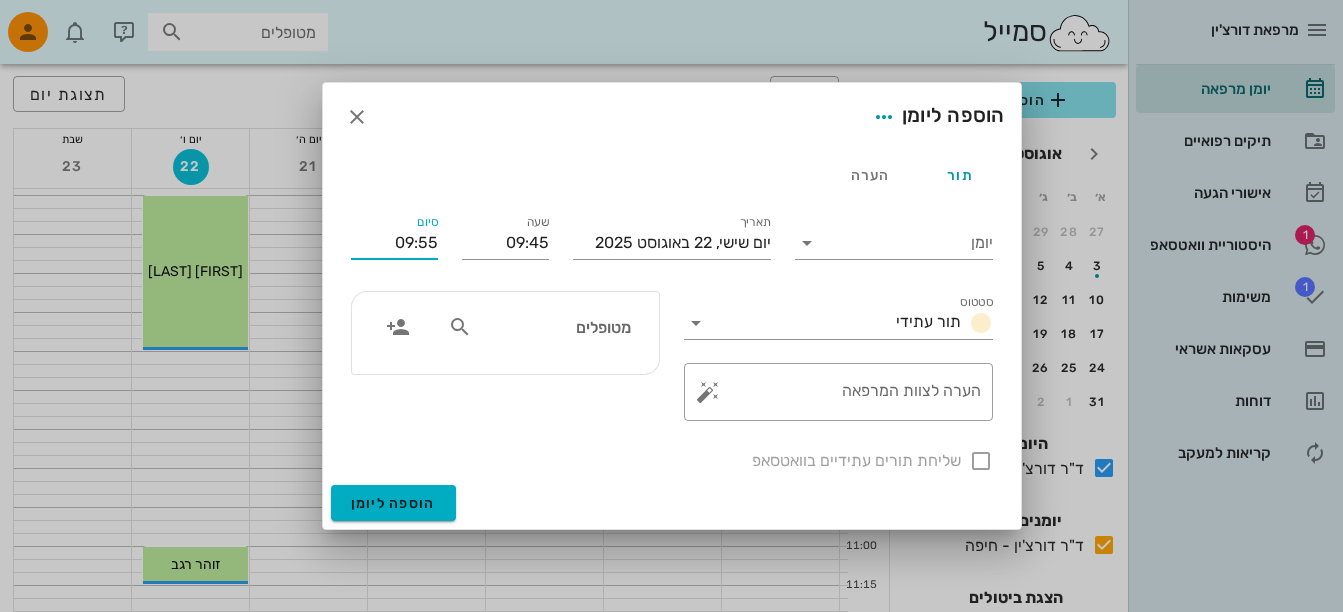 click on "09:55" at bounding box center [394, 243] 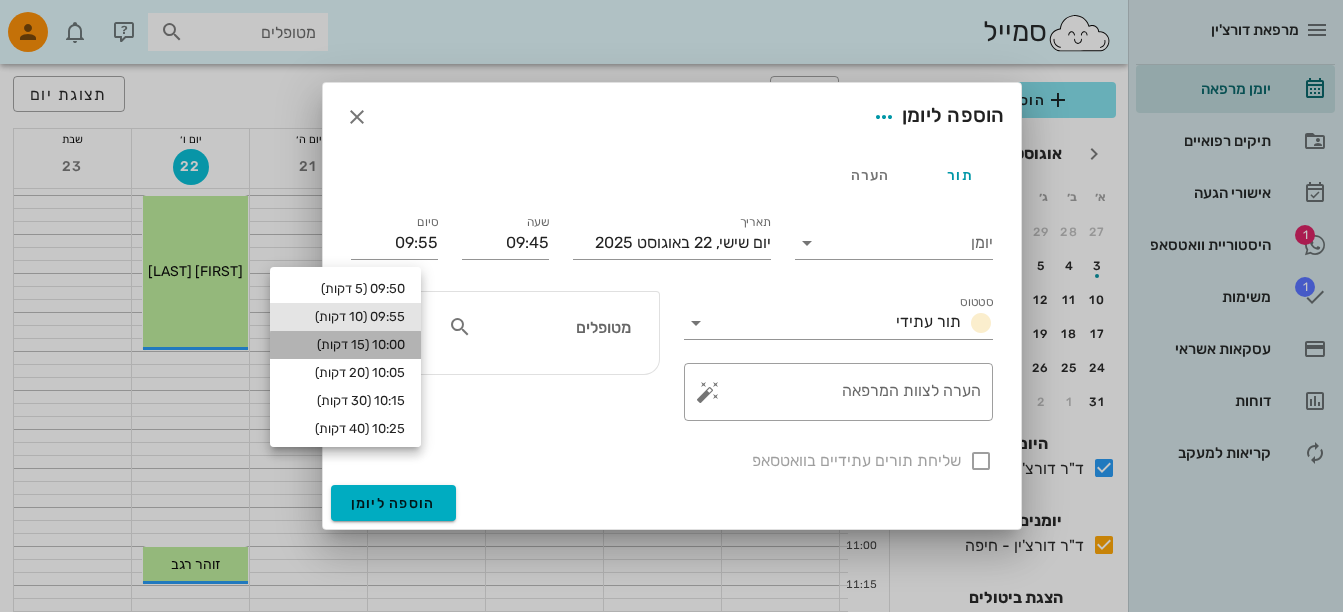 drag, startPoint x: 385, startPoint y: 343, endPoint x: 421, endPoint y: 370, distance: 45 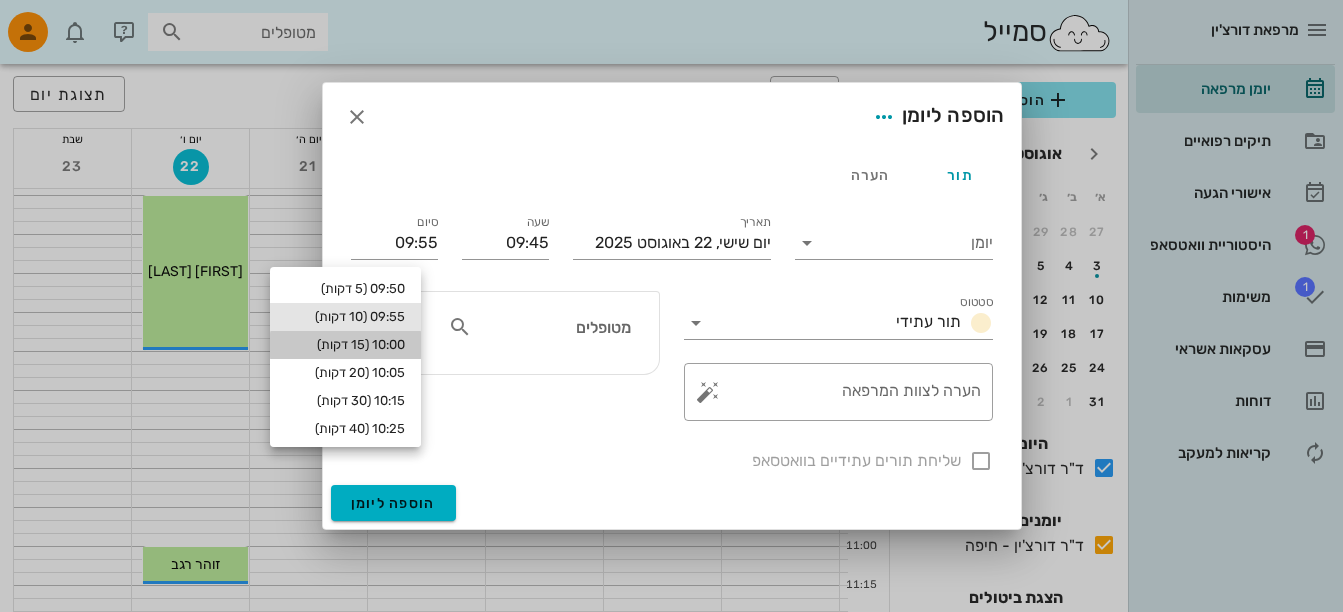 type on "10:00" 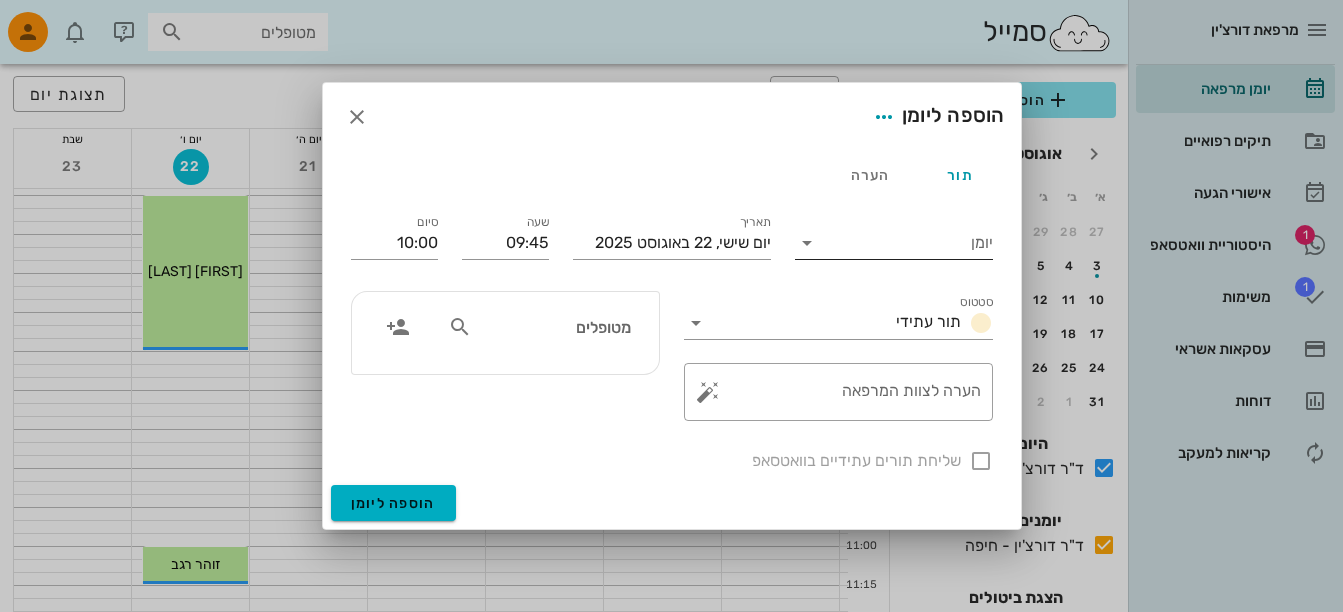 click at bounding box center (807, 243) 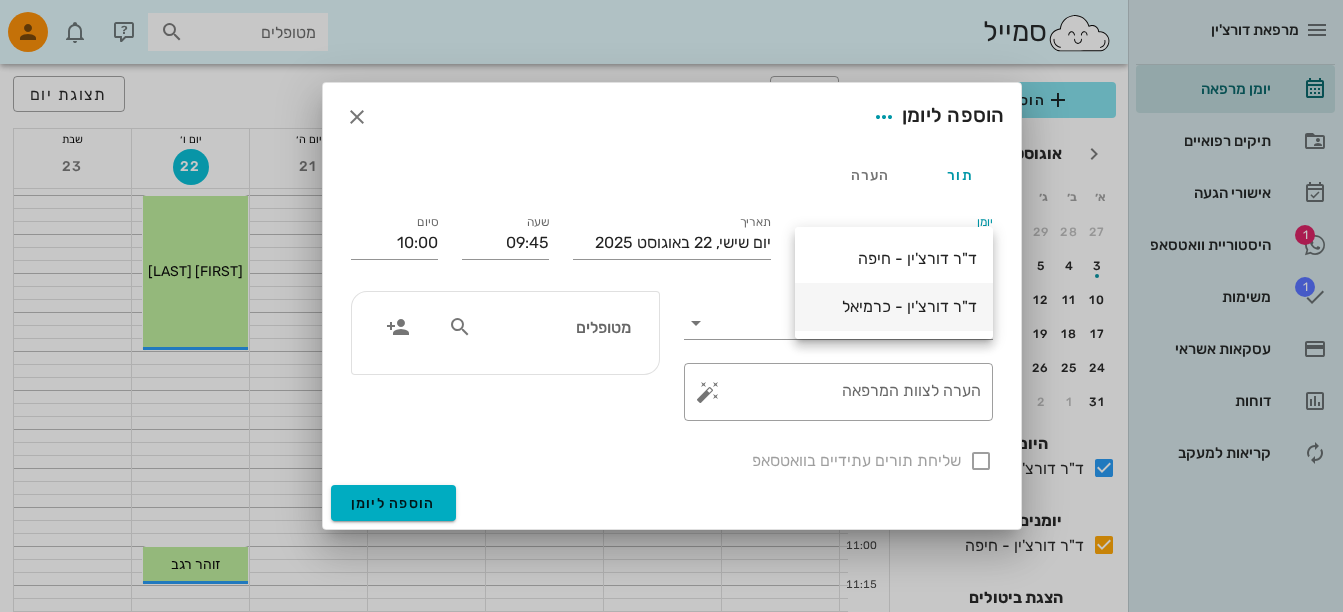 click on "ד"ר דורצ'ין - כרמיאל" at bounding box center (894, 306) 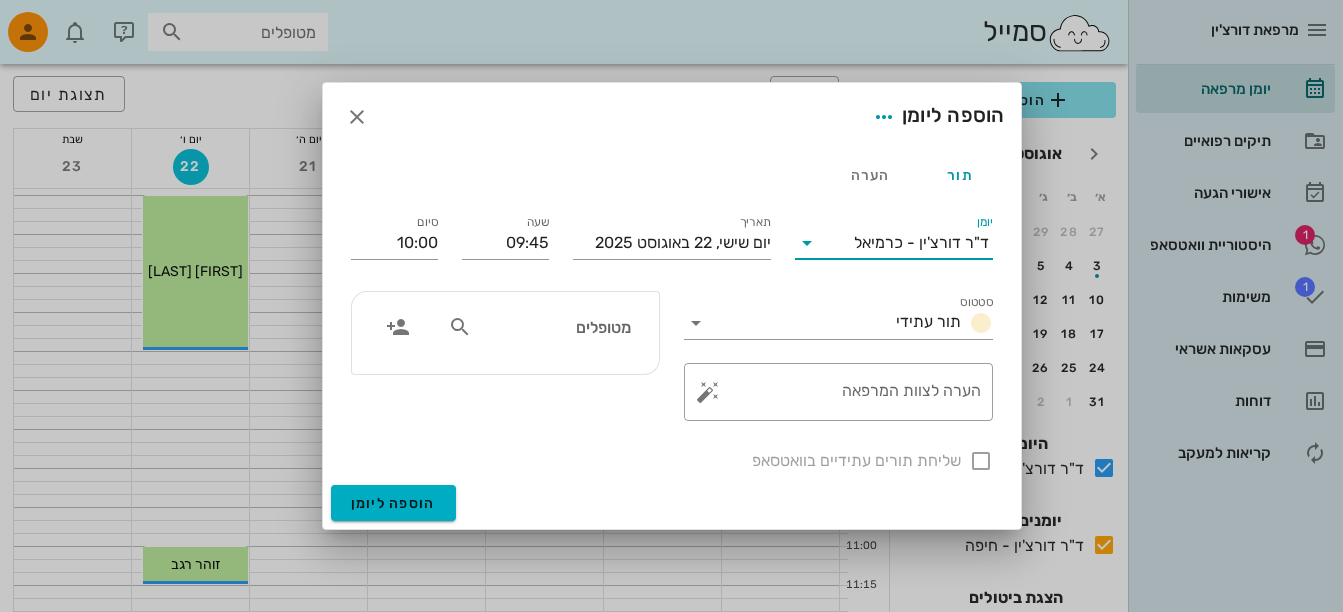 click at bounding box center (460, 327) 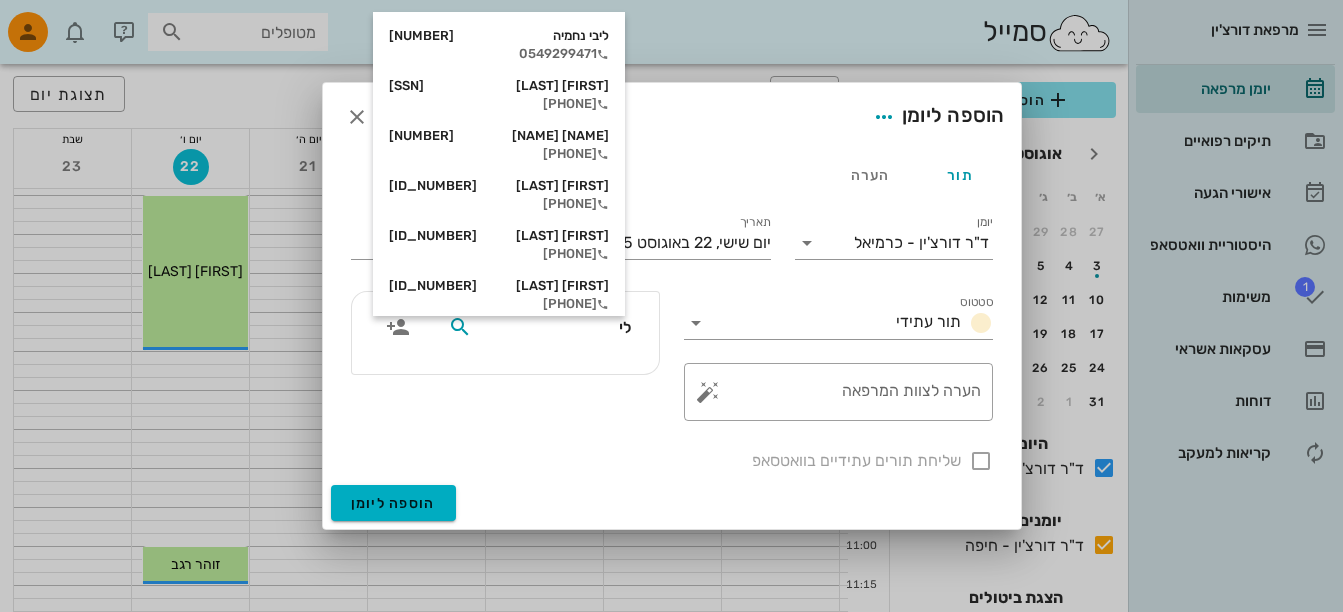type on "ליה" 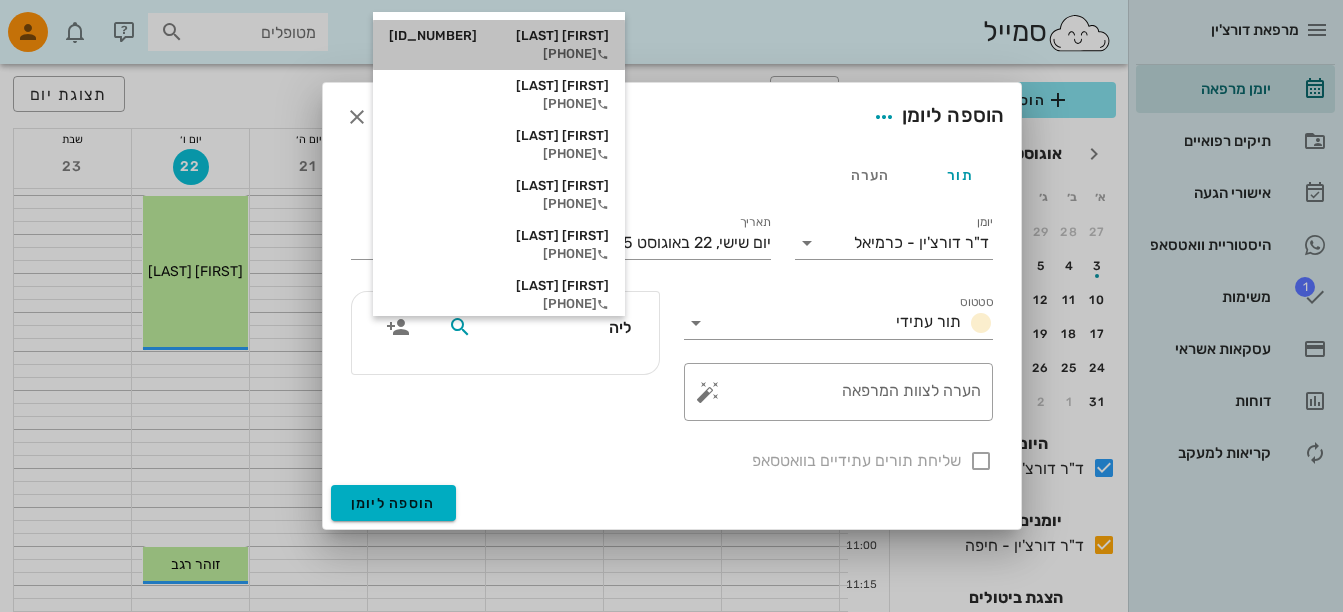 click on "[FIRST] [LAST]  [ID_NUMBER]" at bounding box center [499, 36] 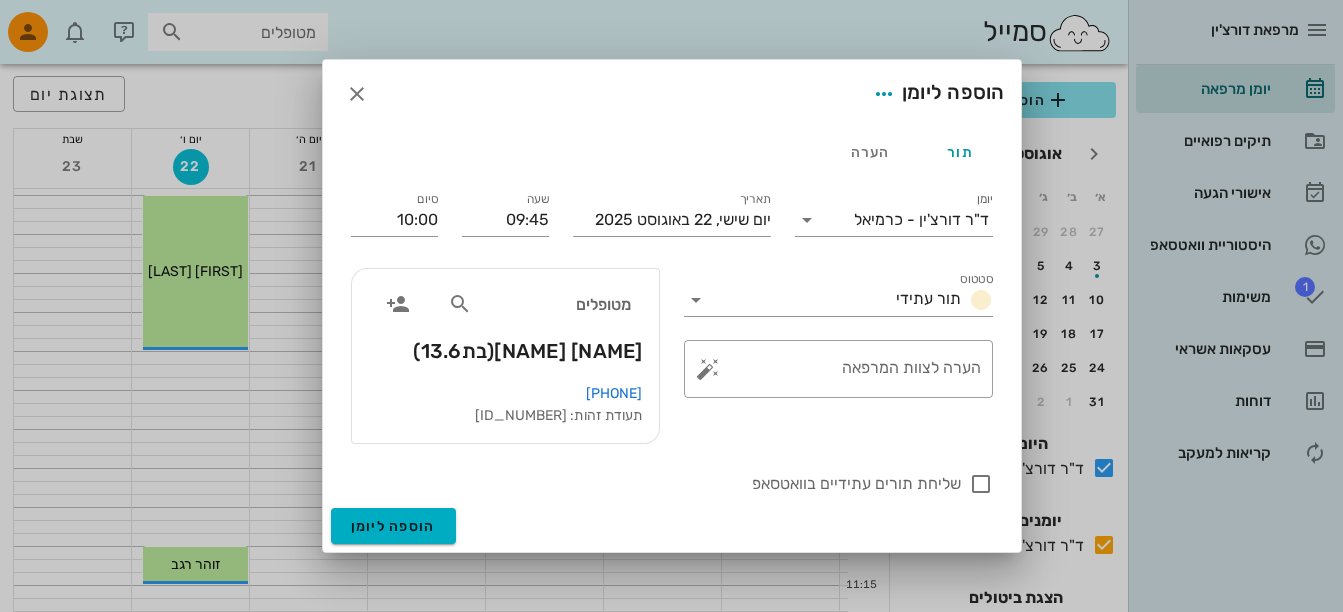 click at bounding box center [671, 306] 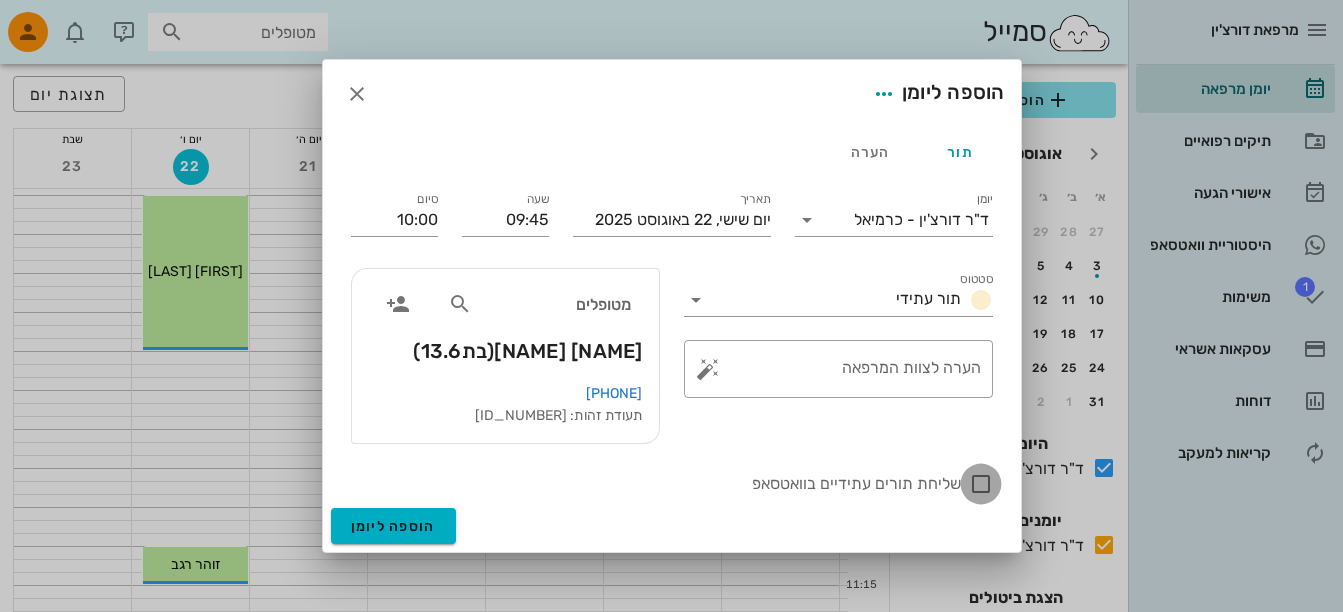 click at bounding box center [981, 484] 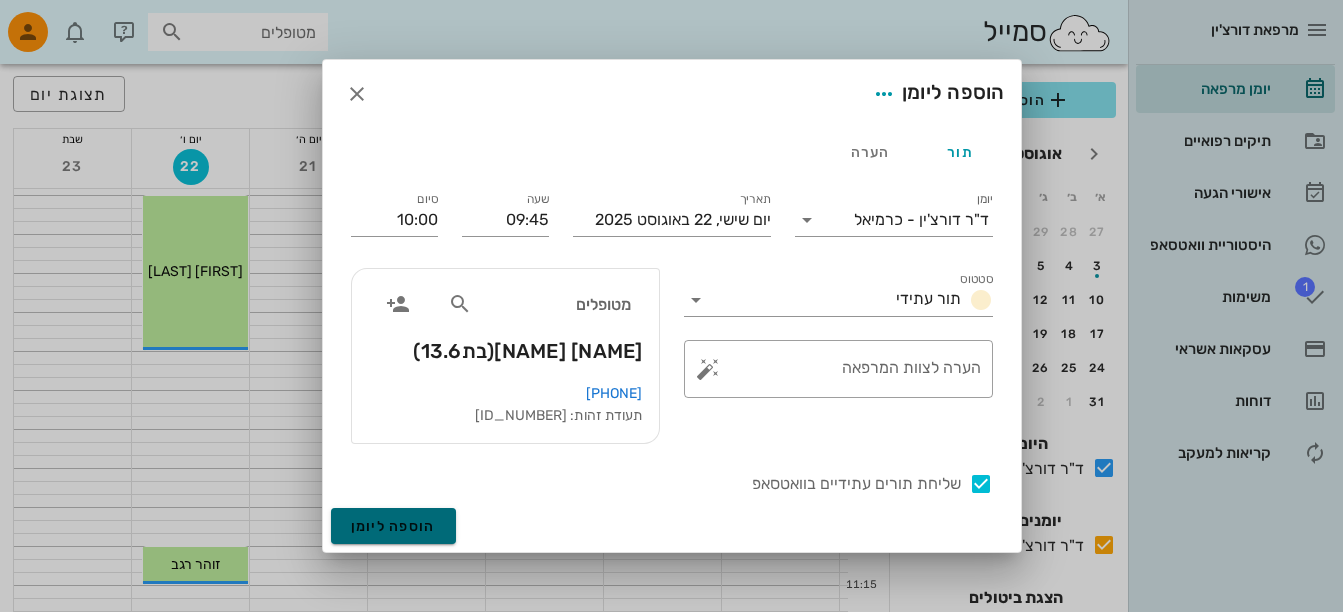 click on "הוספה ליומן" at bounding box center (393, 526) 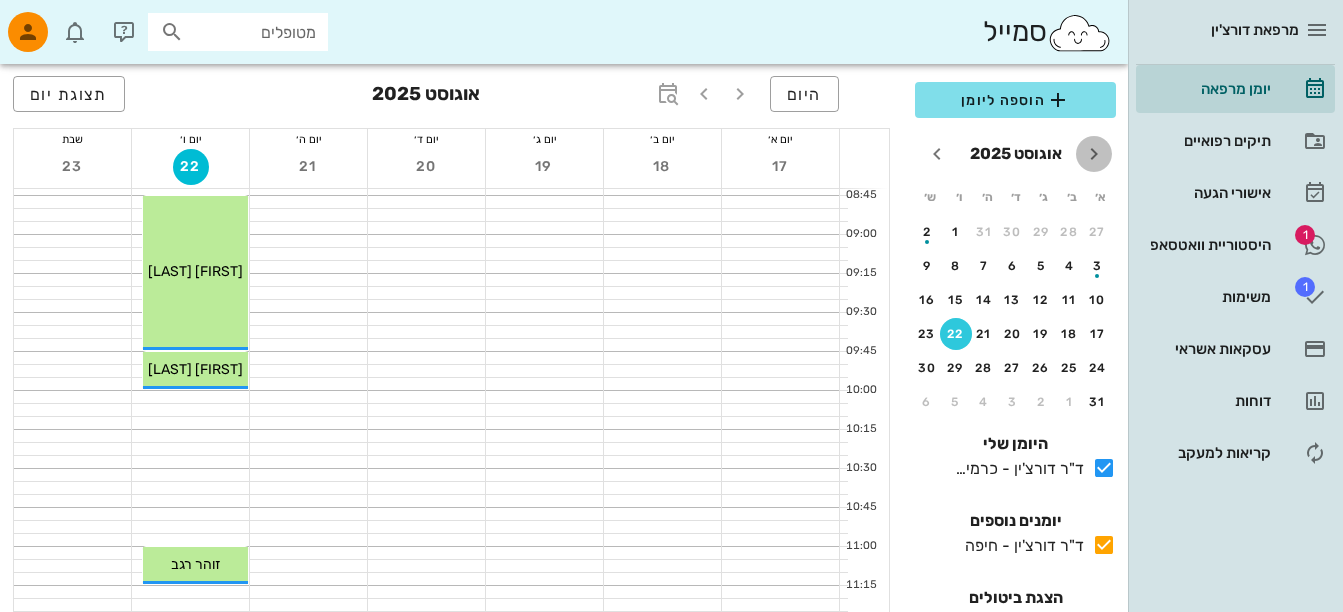click at bounding box center (1094, 154) 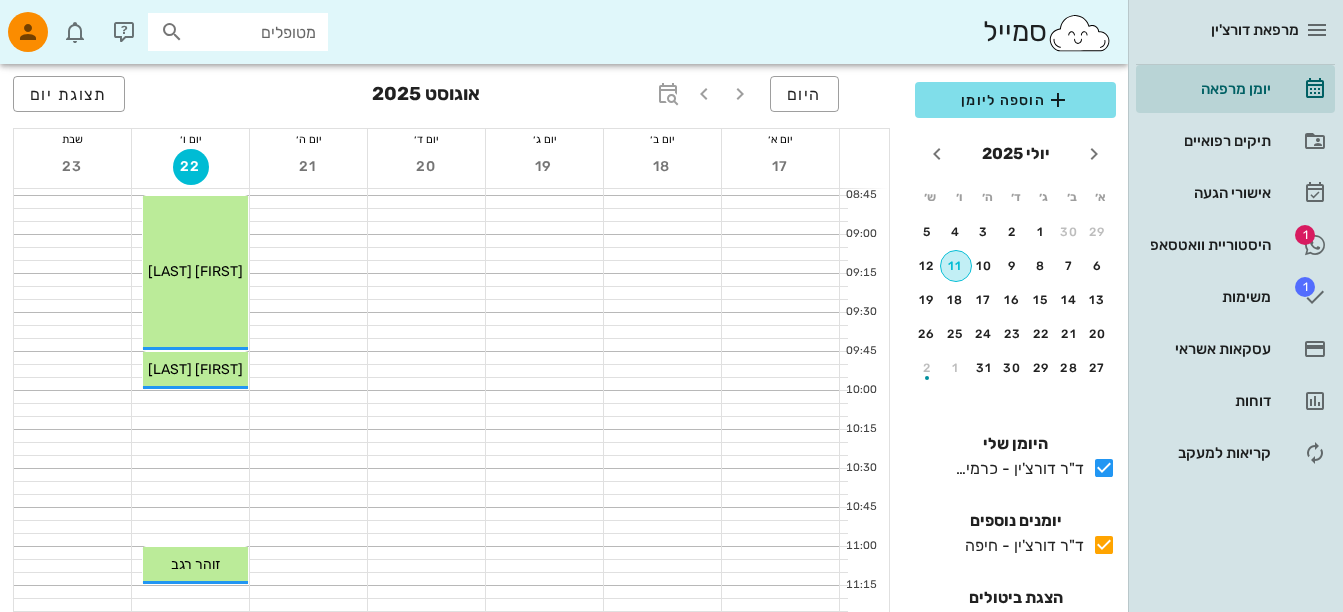 click on "11" at bounding box center (956, 266) 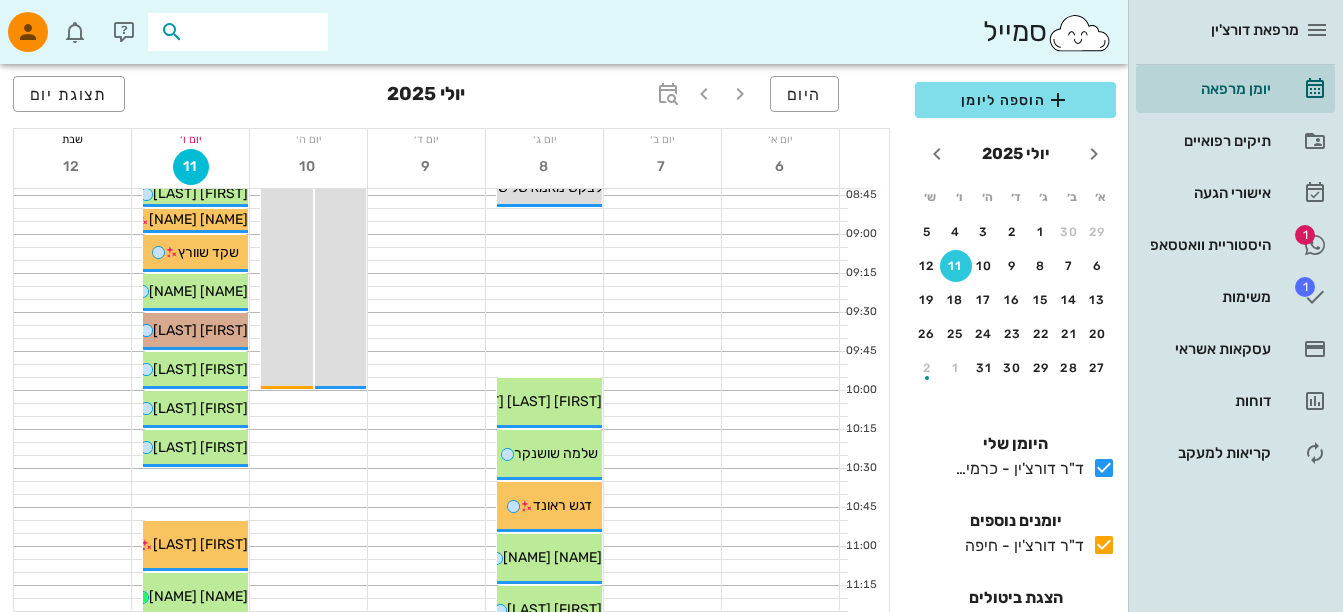 click at bounding box center (252, 32) 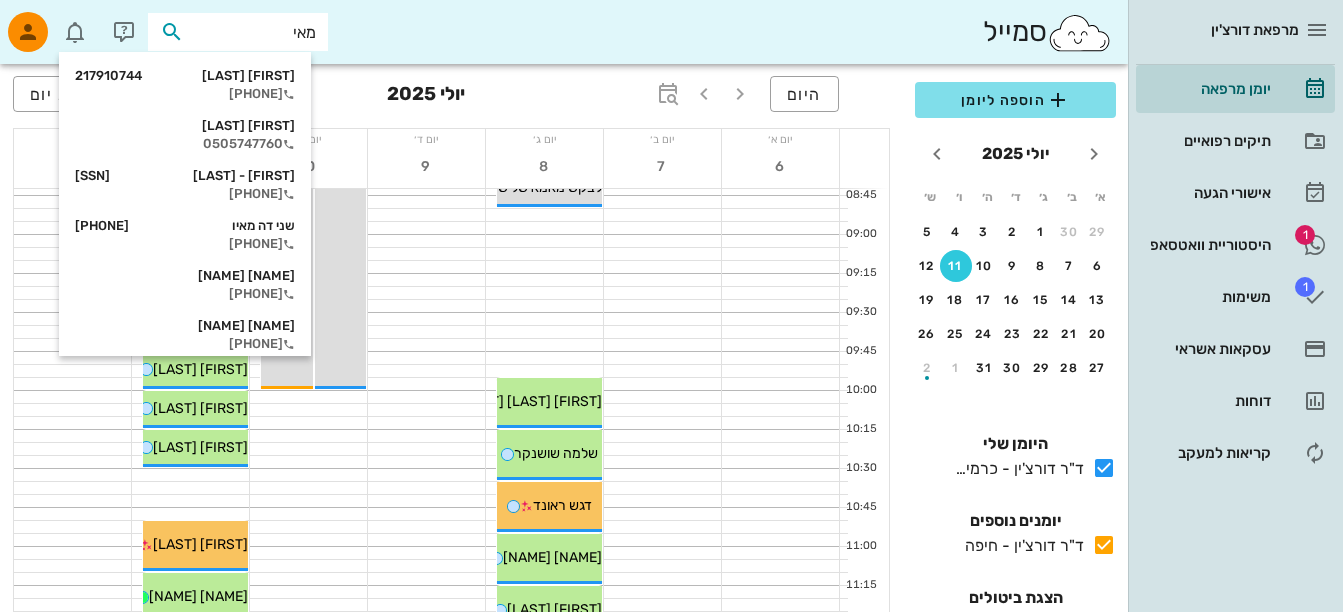 type on "[FIRST]" 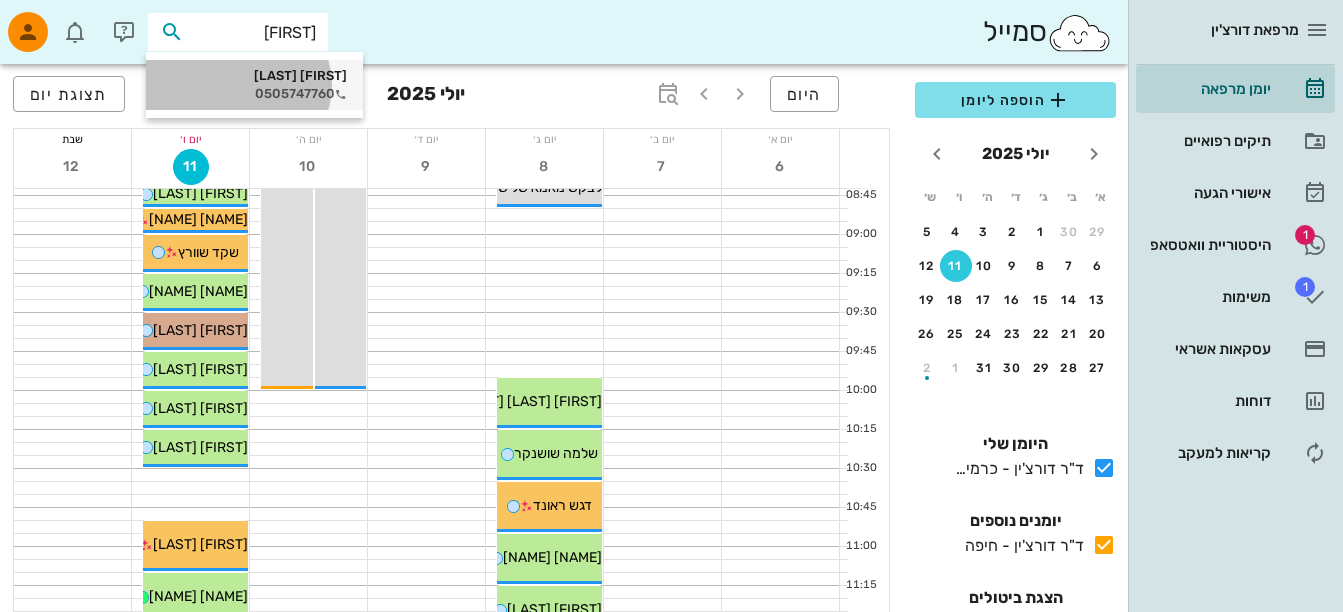 click on "0505747760" at bounding box center [254, 94] 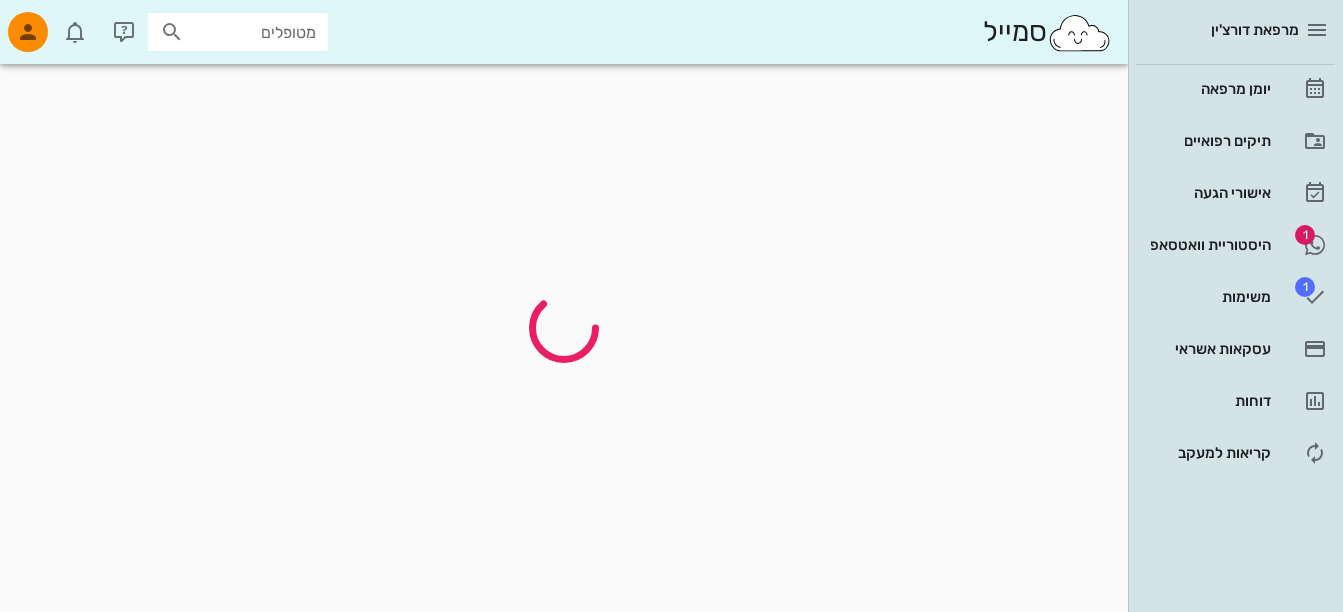scroll, scrollTop: 0, scrollLeft: 0, axis: both 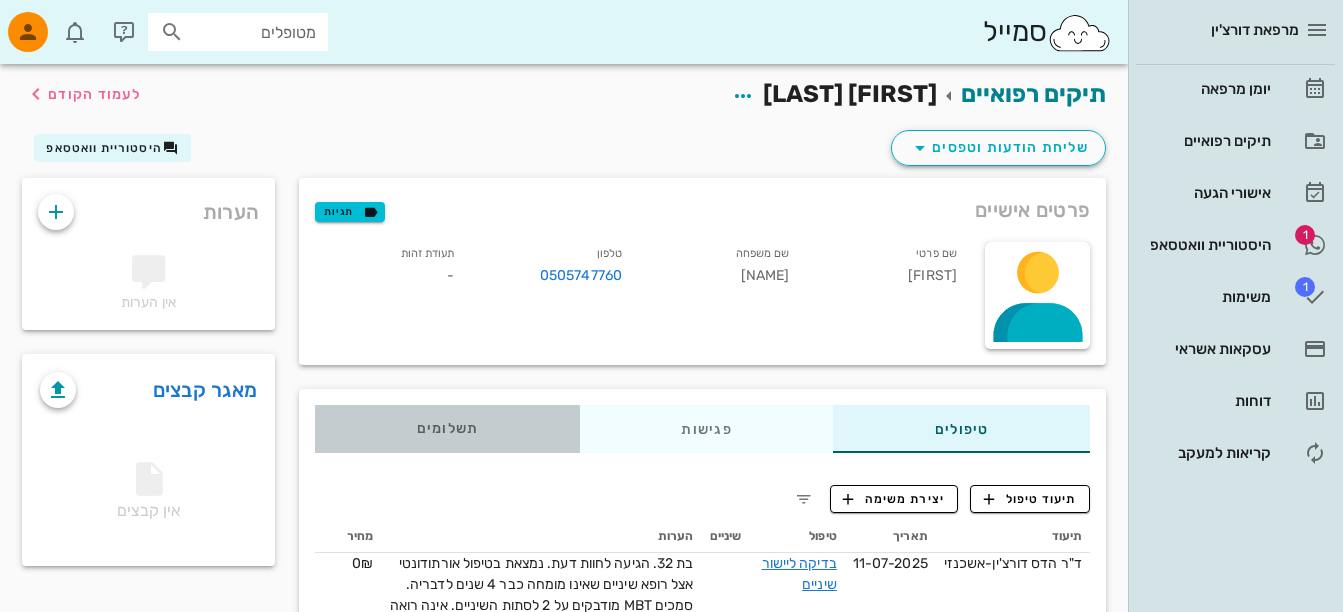 click on "תשלומים
0₪" at bounding box center (448, 429) 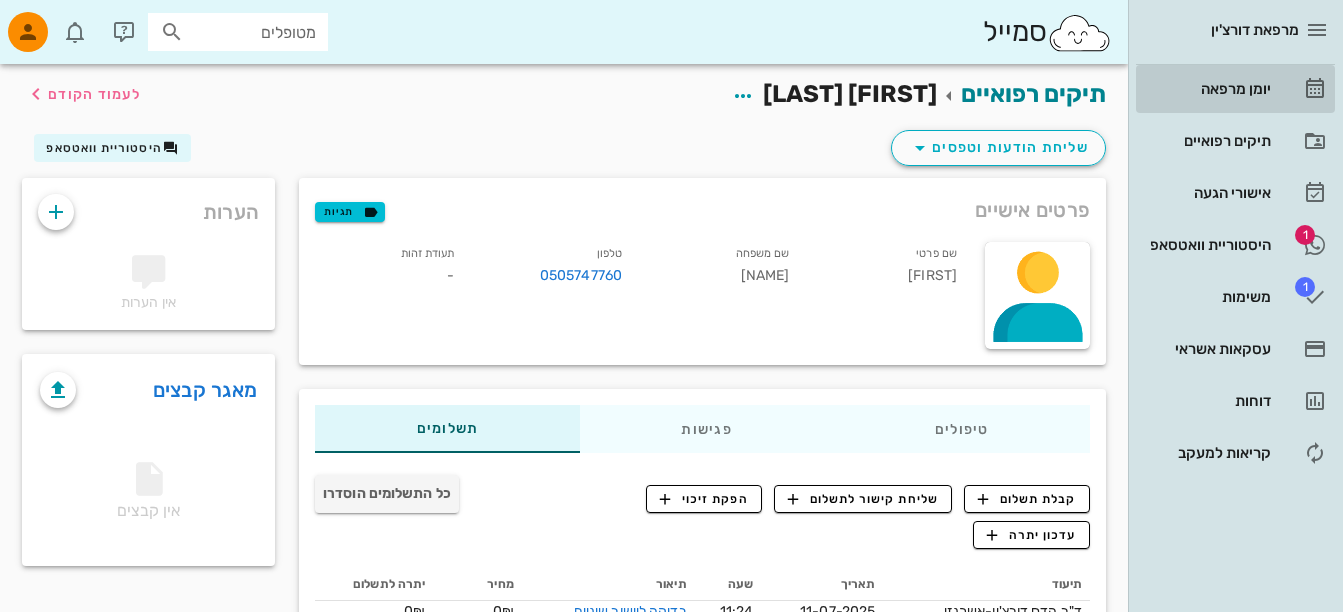 click on "יומן מרפאה" at bounding box center [1207, 89] 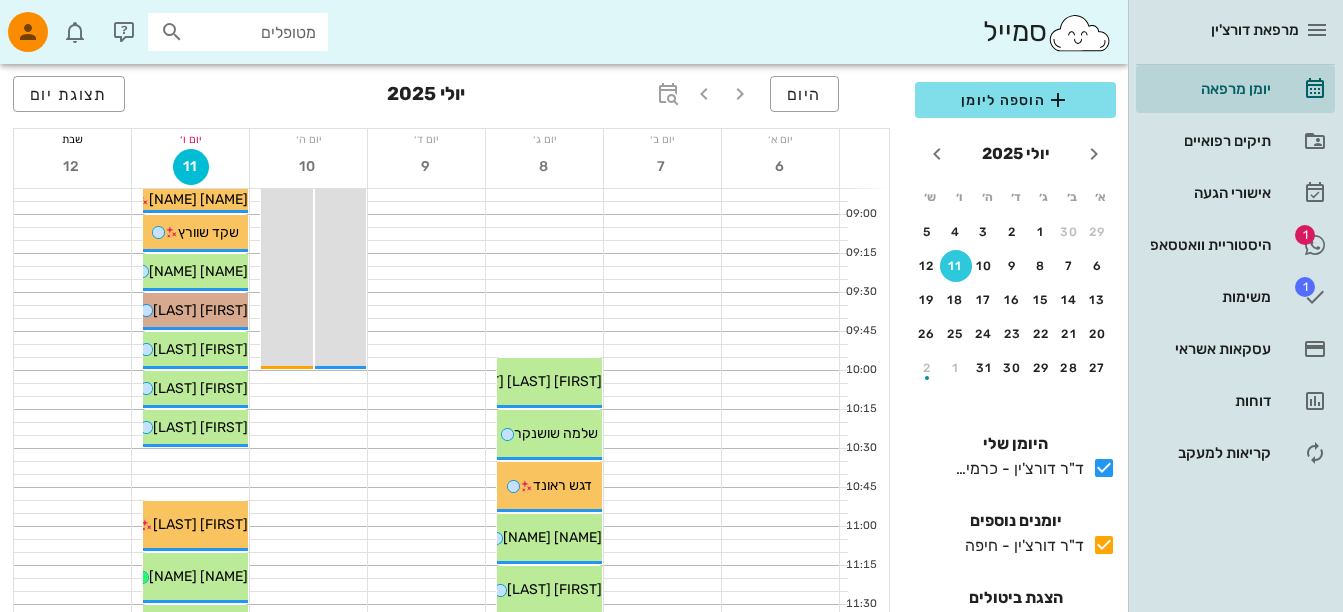scroll, scrollTop: 275, scrollLeft: 0, axis: vertical 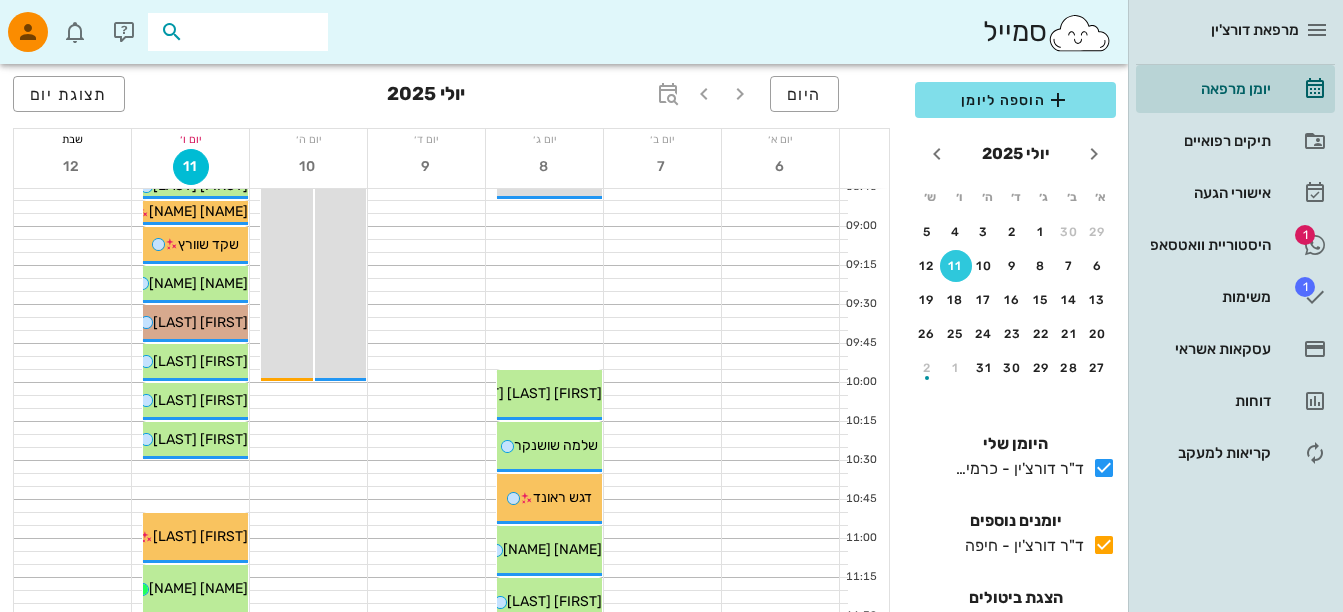 click at bounding box center (252, 32) 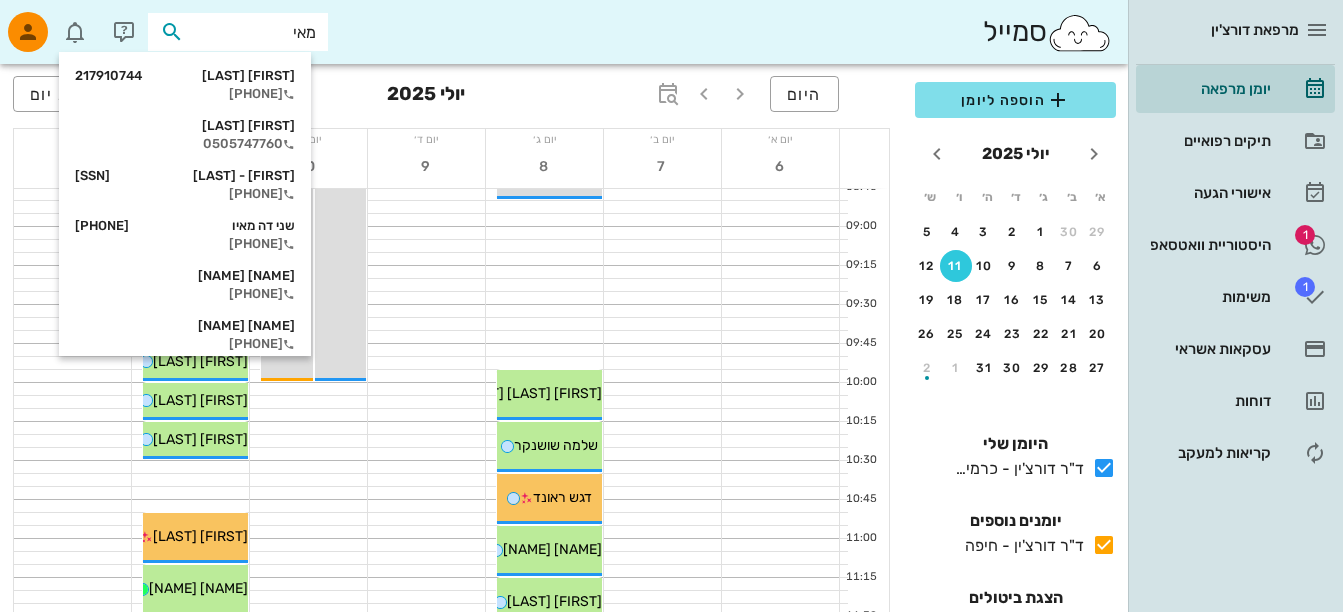 type on "[FIRST]" 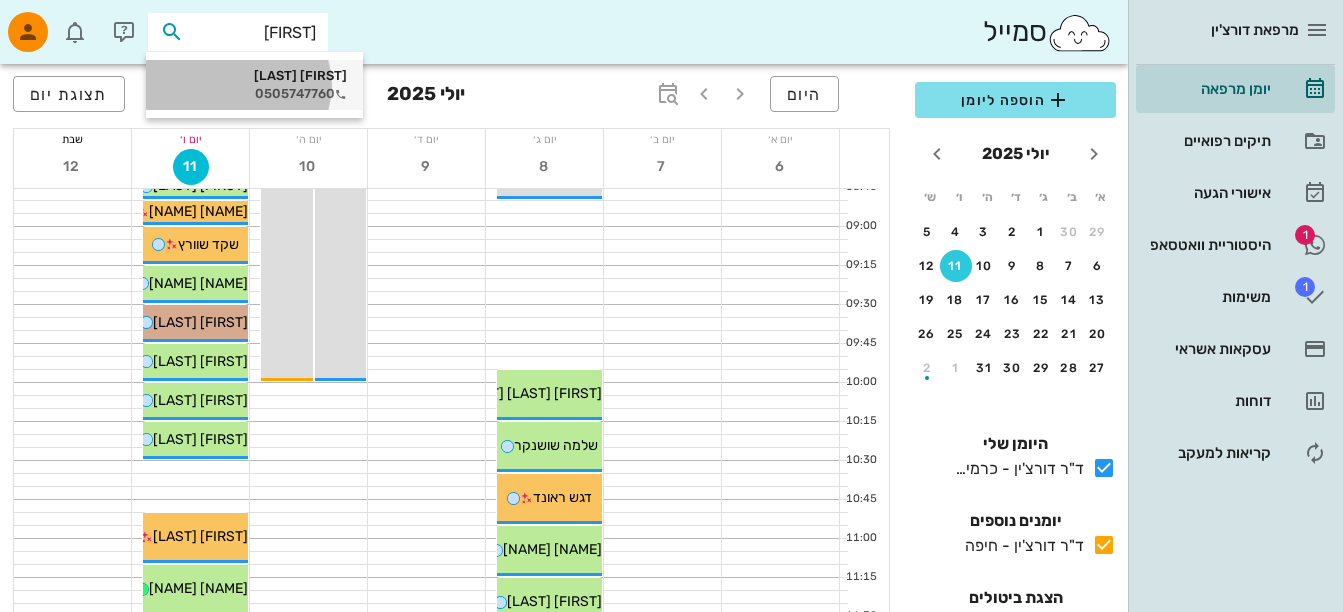click on "[FIRST] [LAST]" at bounding box center (254, 76) 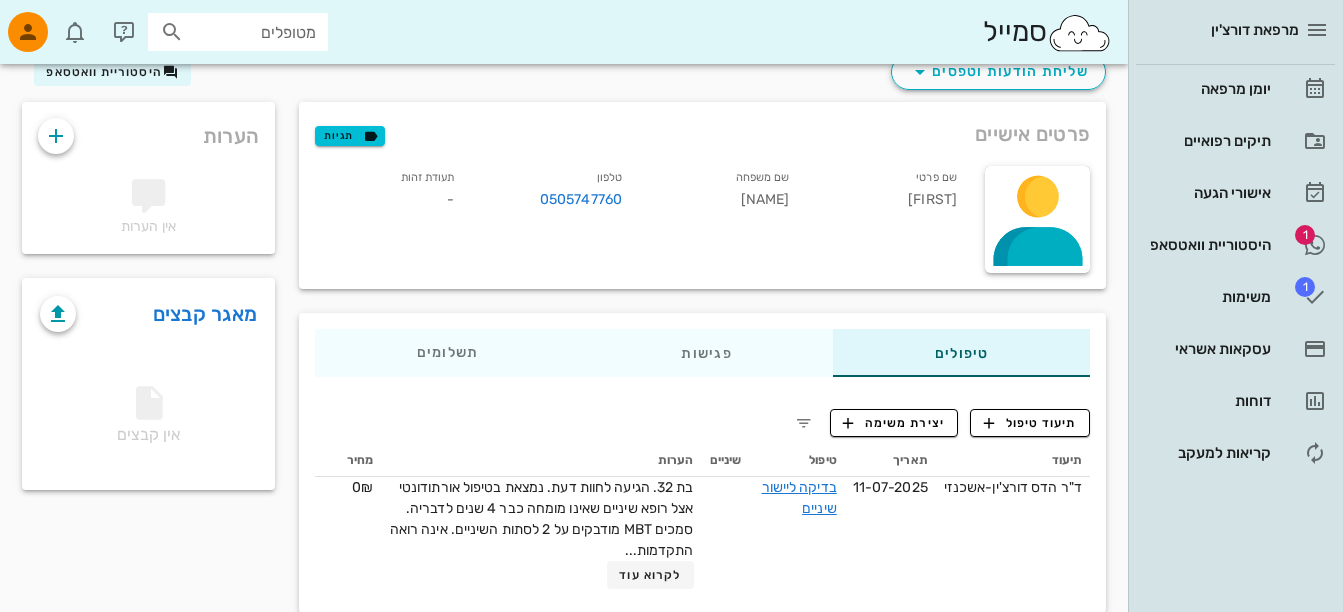 scroll, scrollTop: 109, scrollLeft: 0, axis: vertical 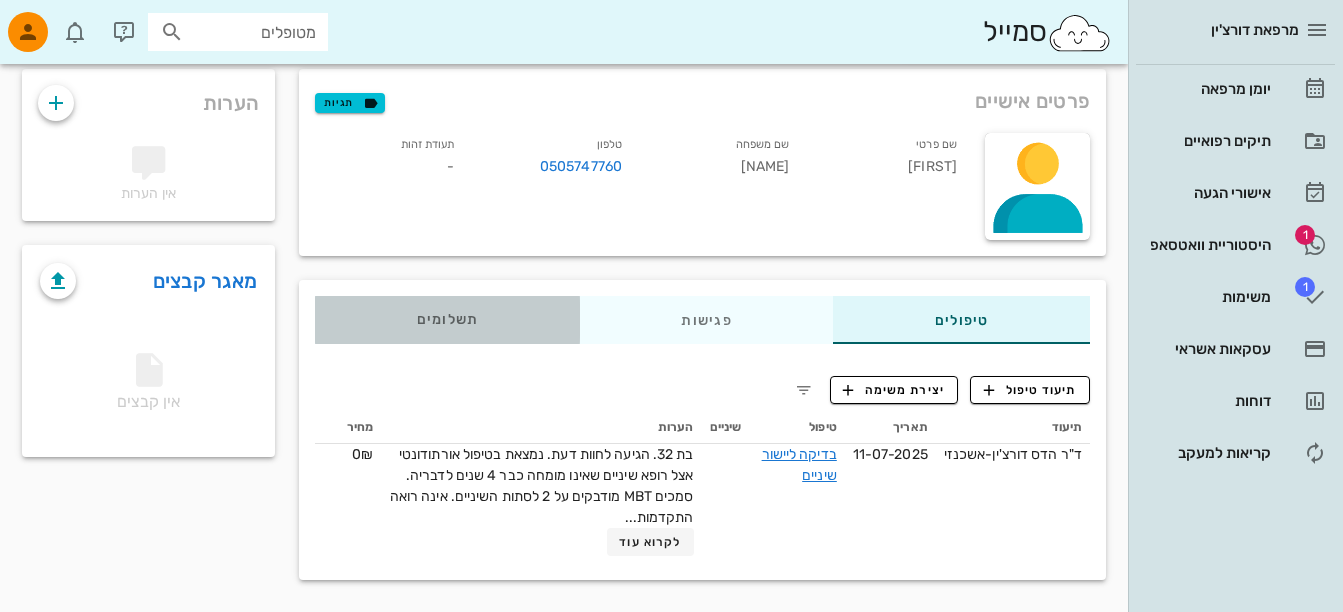 drag, startPoint x: 449, startPoint y: 319, endPoint x: 535, endPoint y: 356, distance: 93.62158 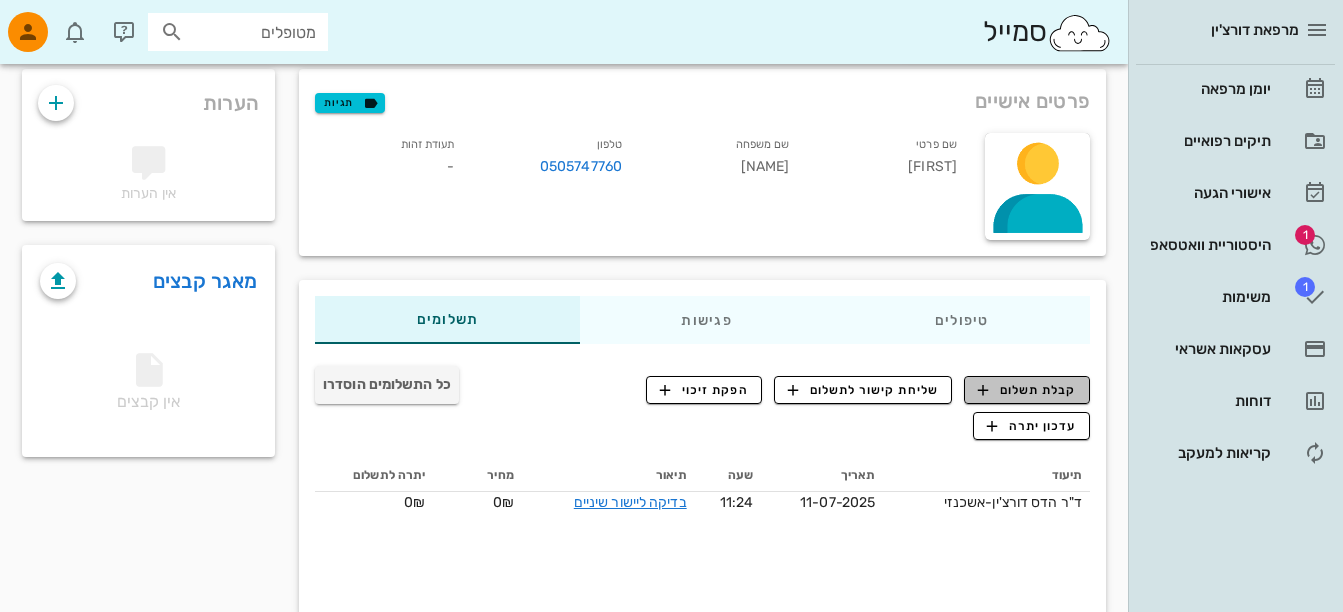 click on "קבלת תשלום" at bounding box center [1027, 390] 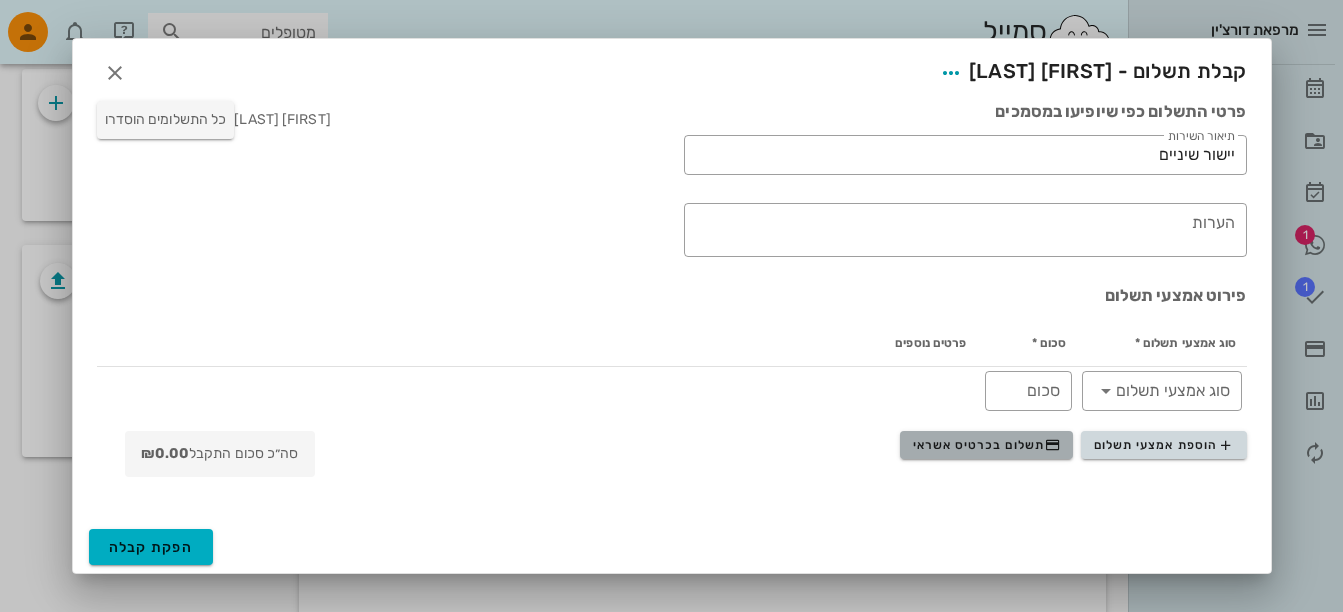 click on "תשלום בכרטיס אשראי" at bounding box center (987, 445) 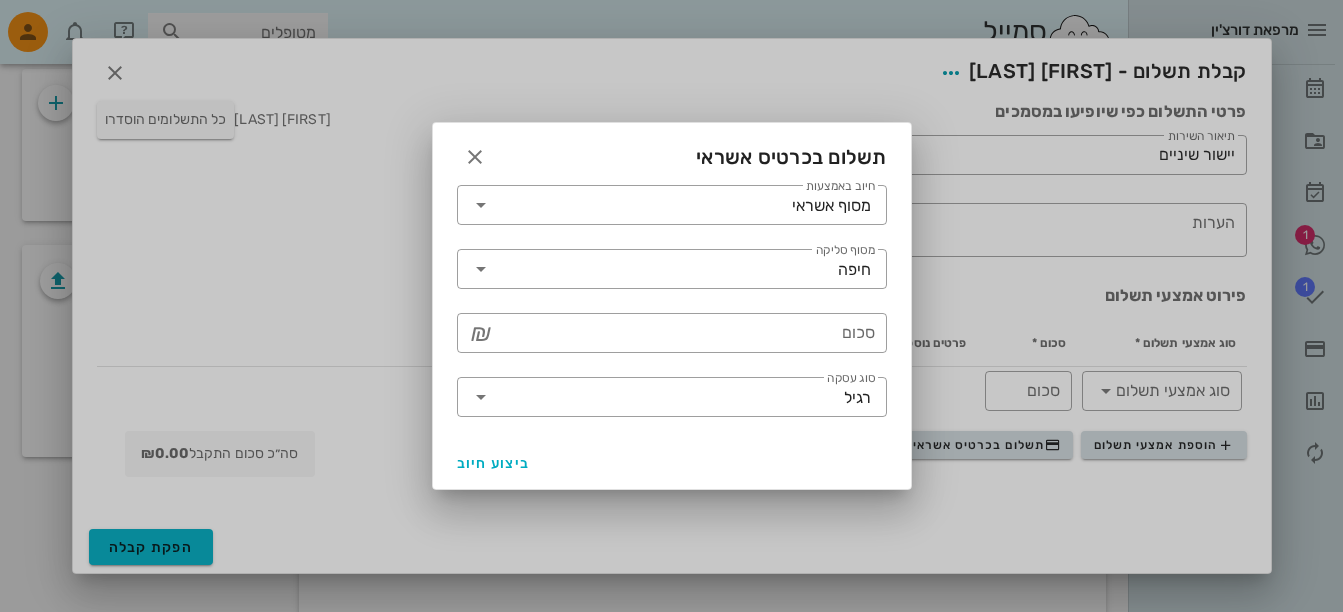 drag, startPoint x: 1135, startPoint y: 150, endPoint x: 1200, endPoint y: 167, distance: 67.18631 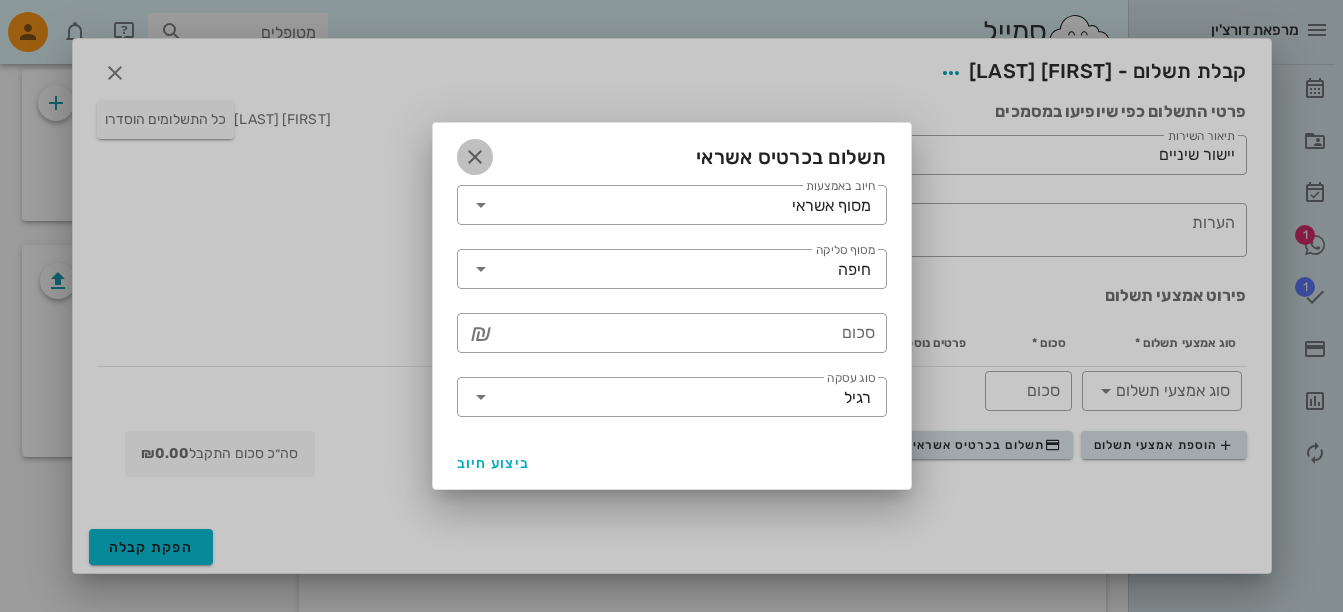 click at bounding box center (475, 157) 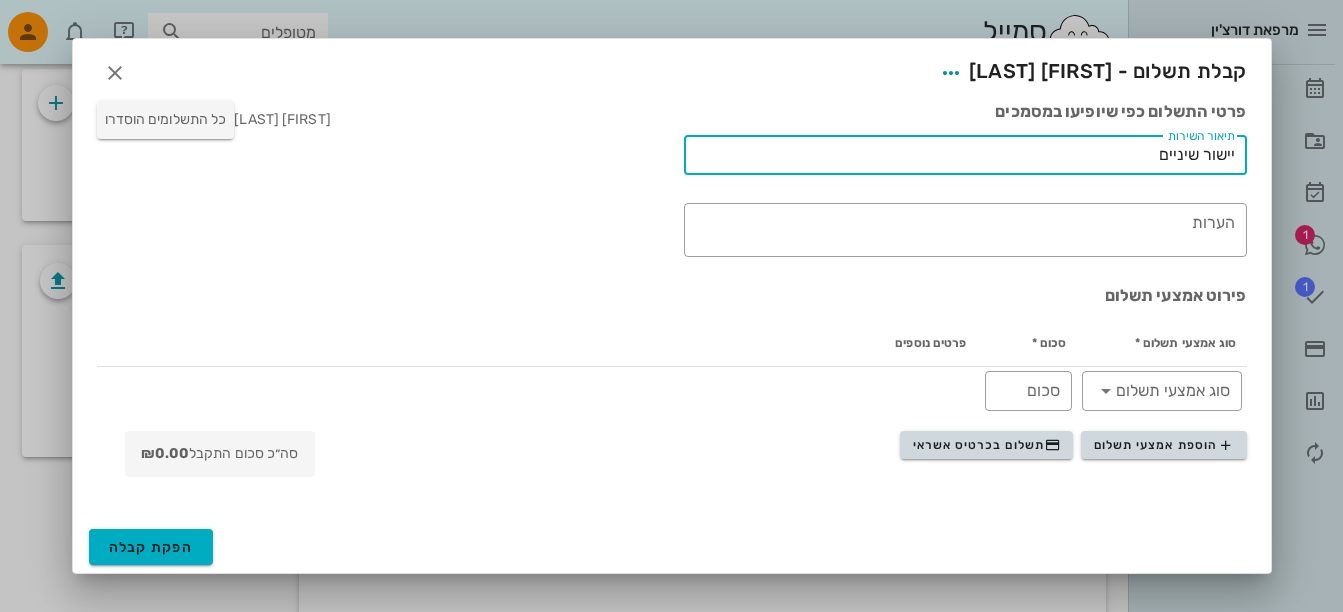 drag, startPoint x: 1140, startPoint y: 150, endPoint x: 1359, endPoint y: 180, distance: 221.04524 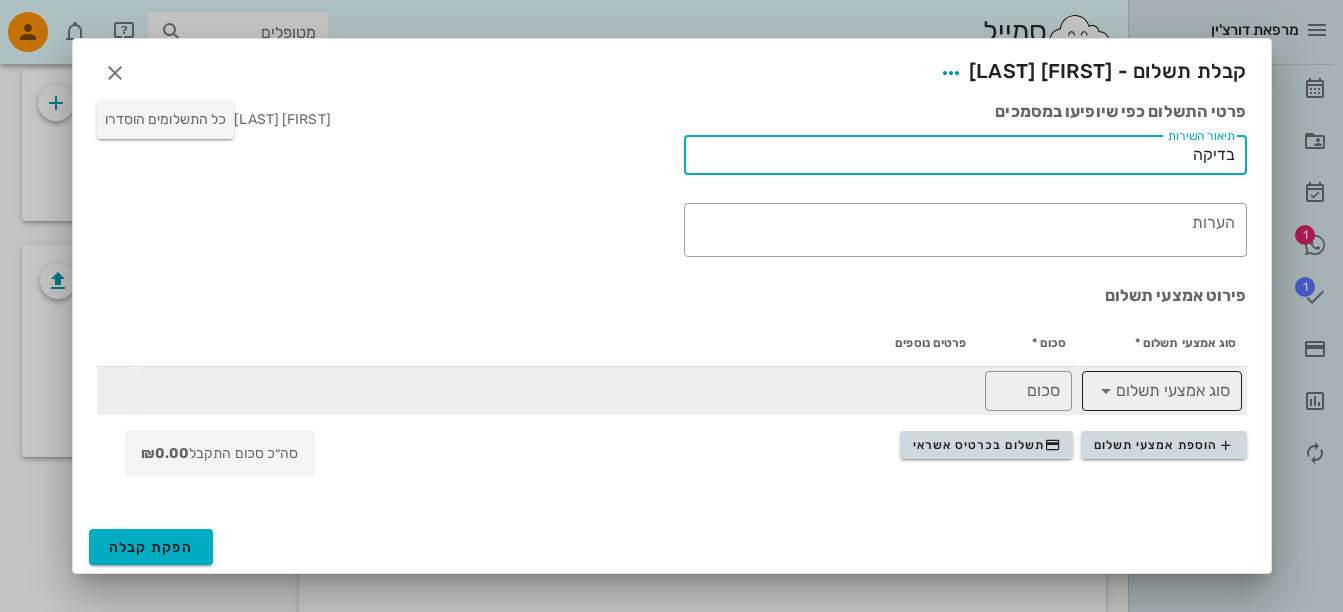 type on "בדיקה" 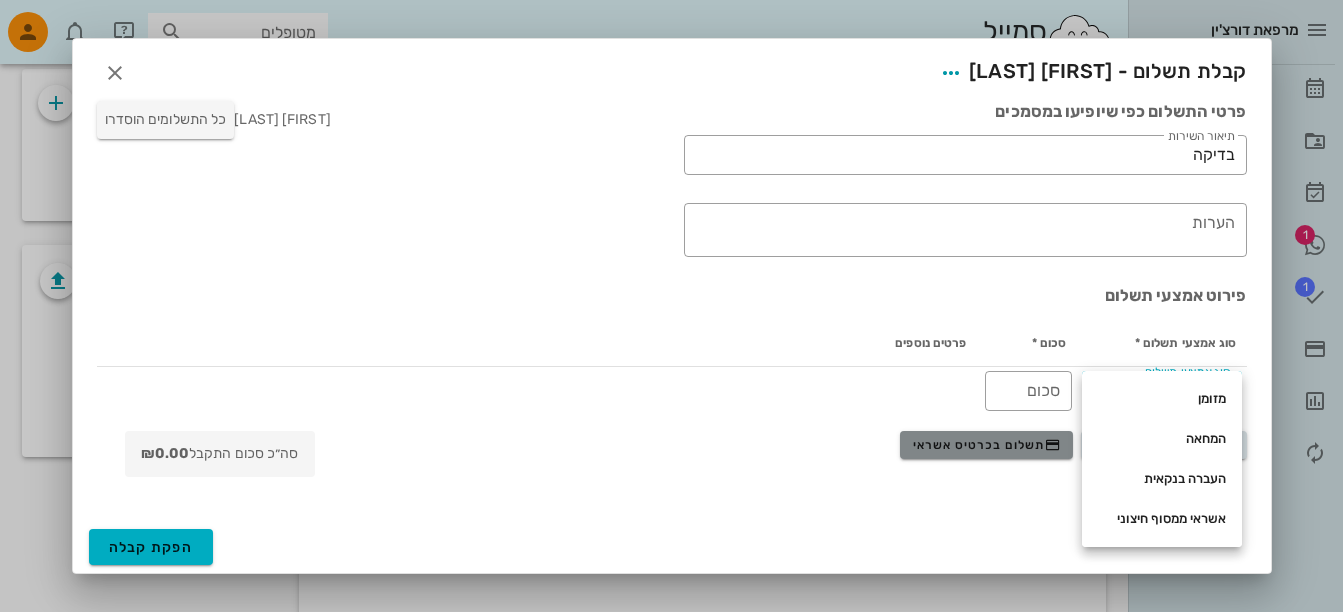 click on "תשלום בכרטיס אשראי" at bounding box center [987, 445] 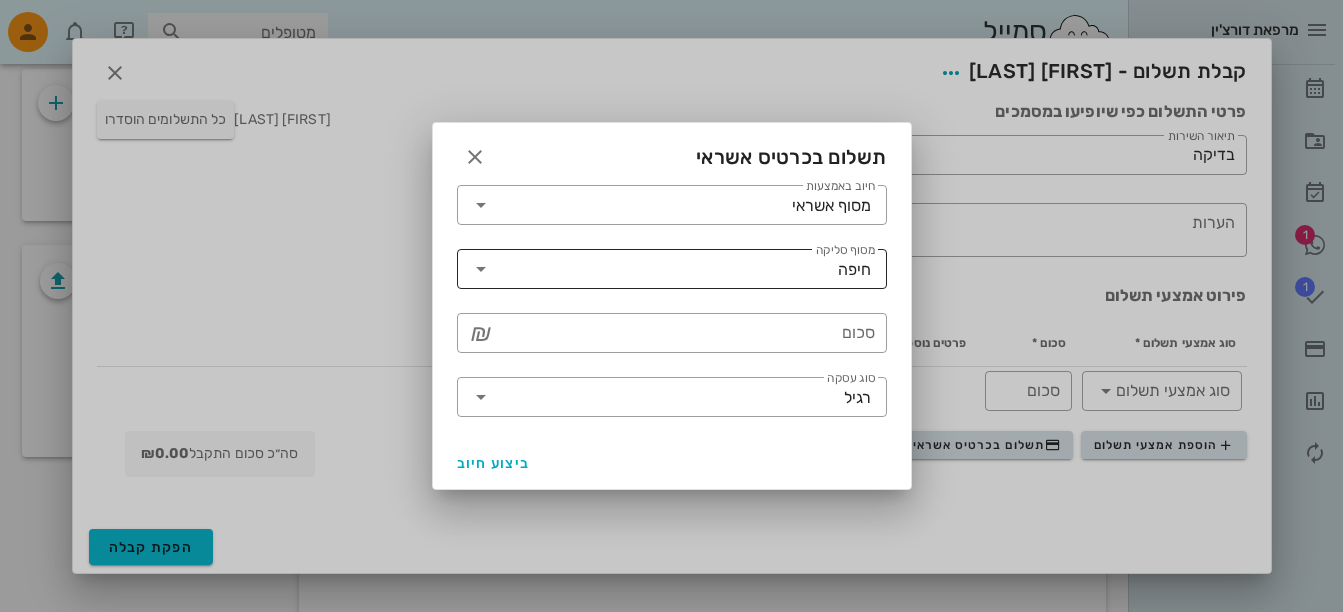 click at bounding box center [481, 269] 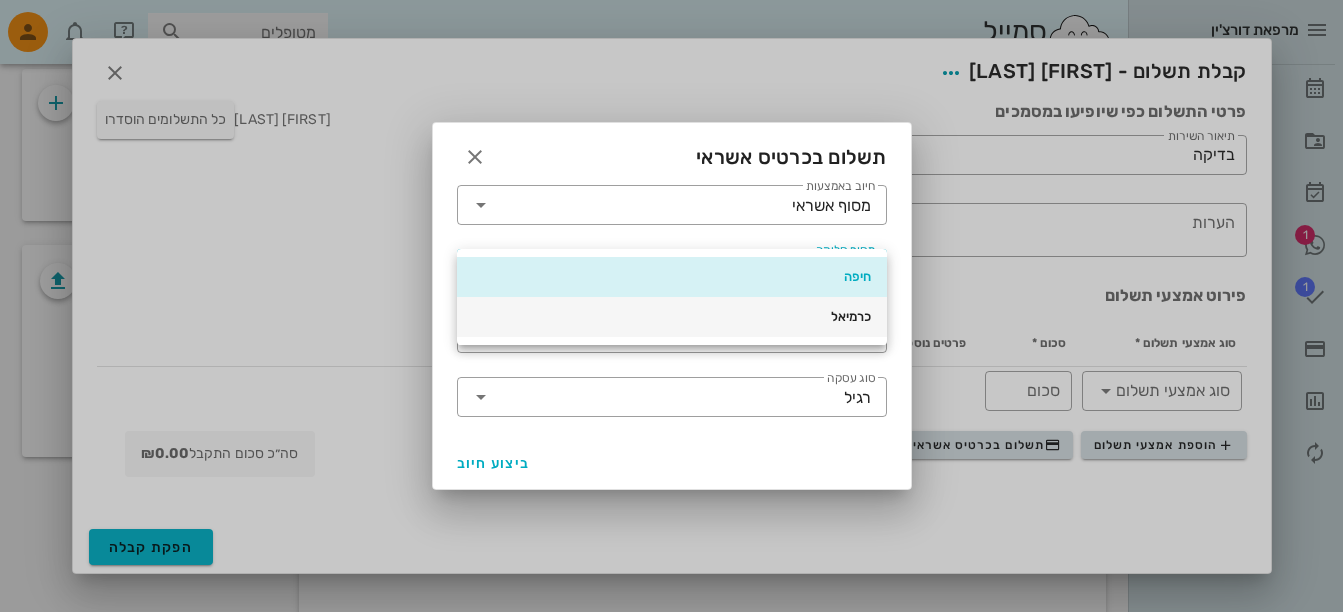 click on "כרמיאל" at bounding box center [672, 317] 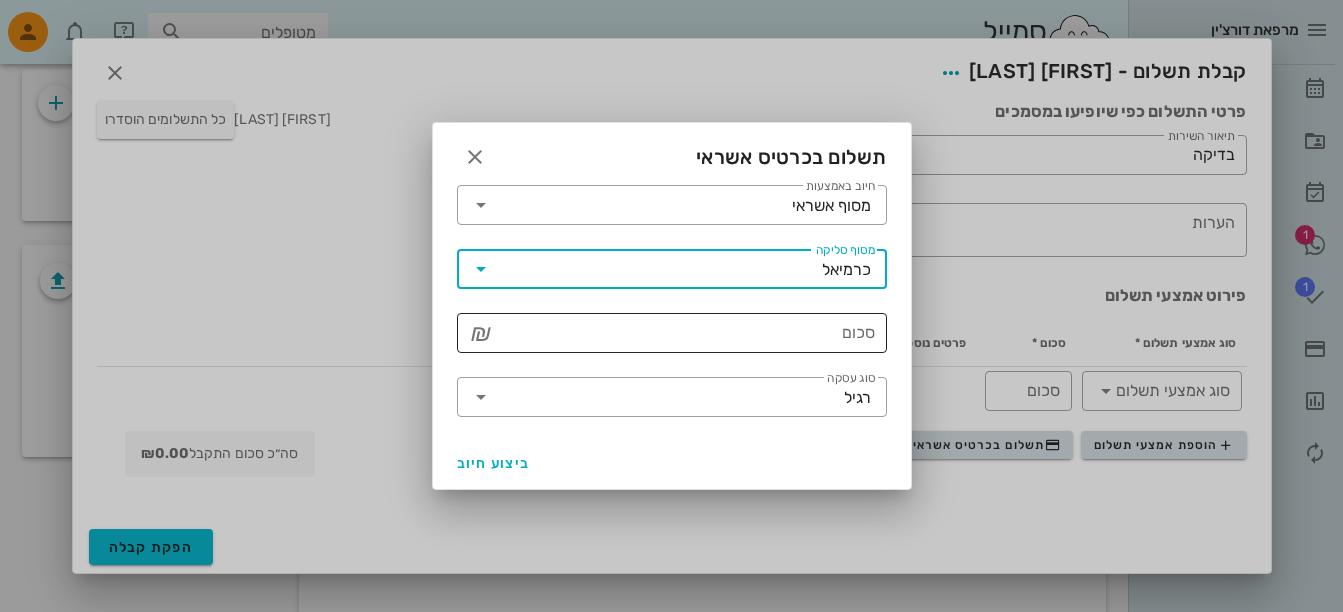 click on "סכום" at bounding box center (686, 333) 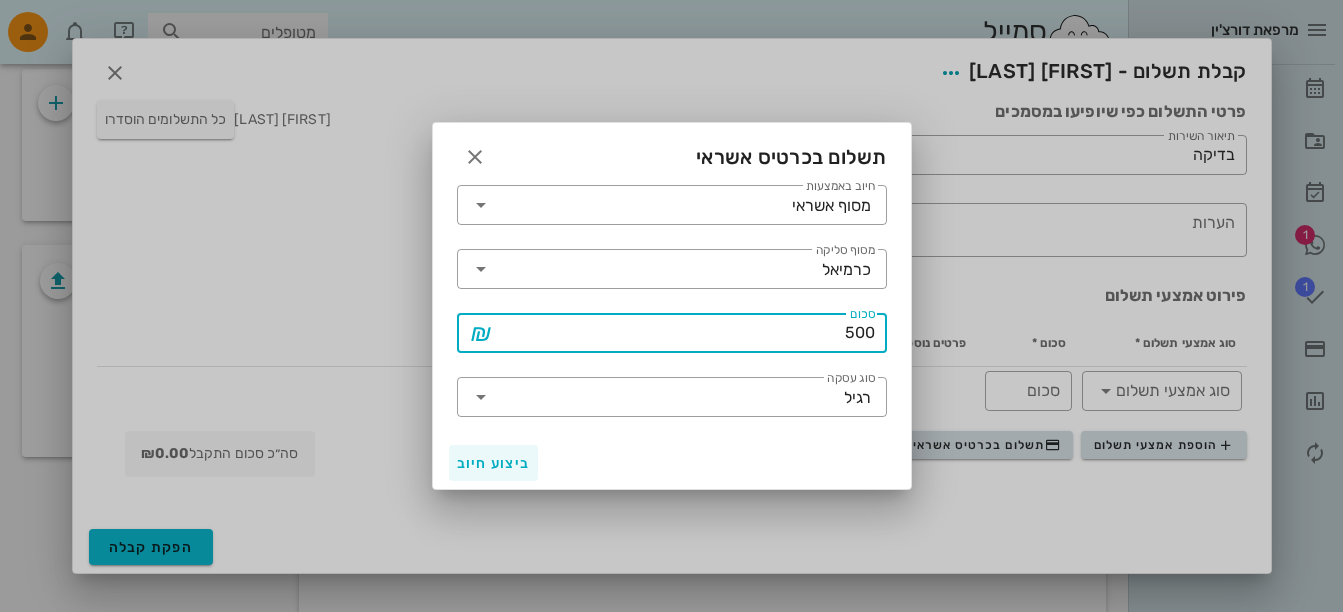 type on "500" 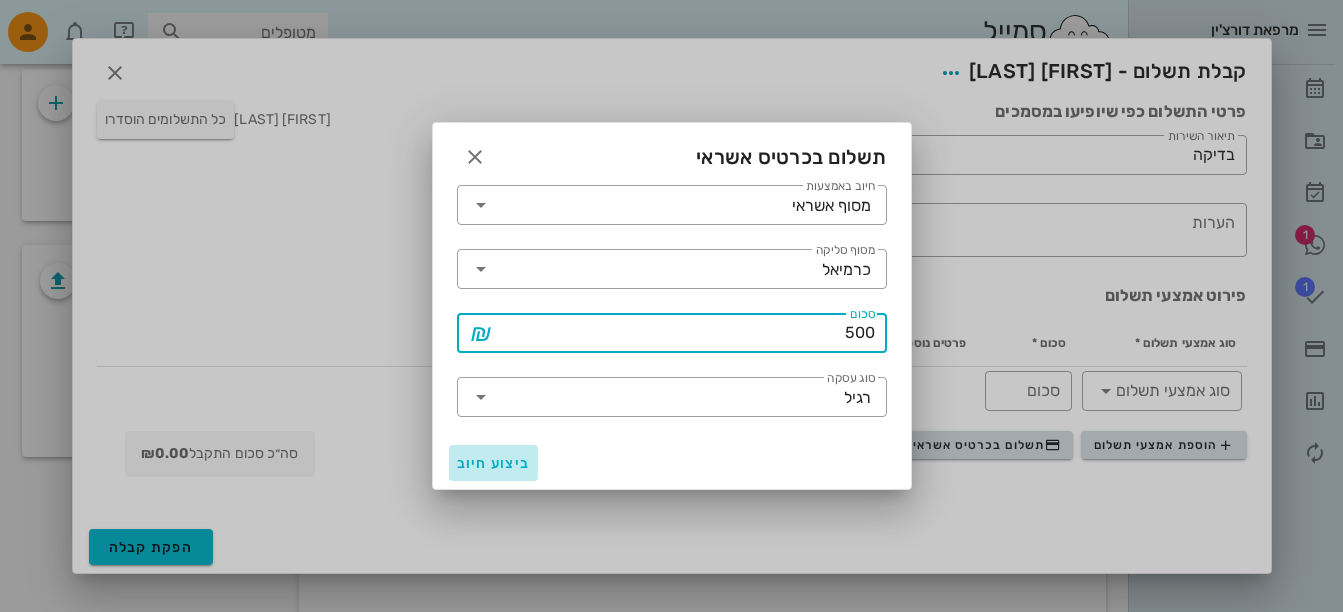 click on "ביצוע חיוב" at bounding box center (494, 463) 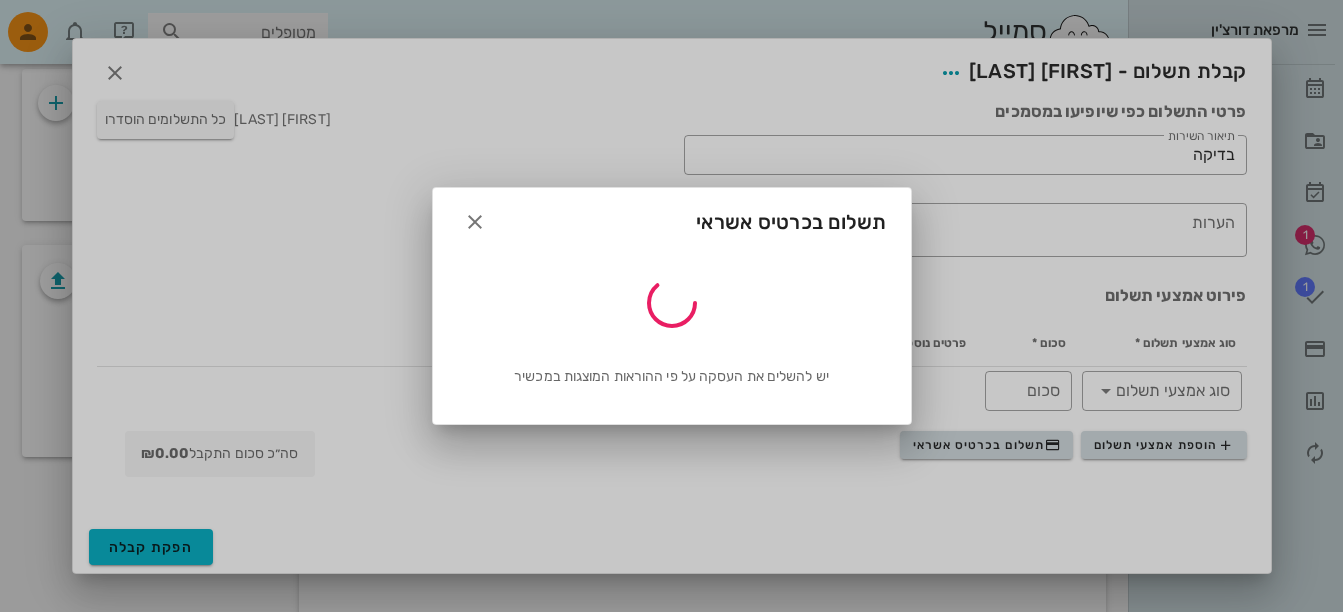 type on "500" 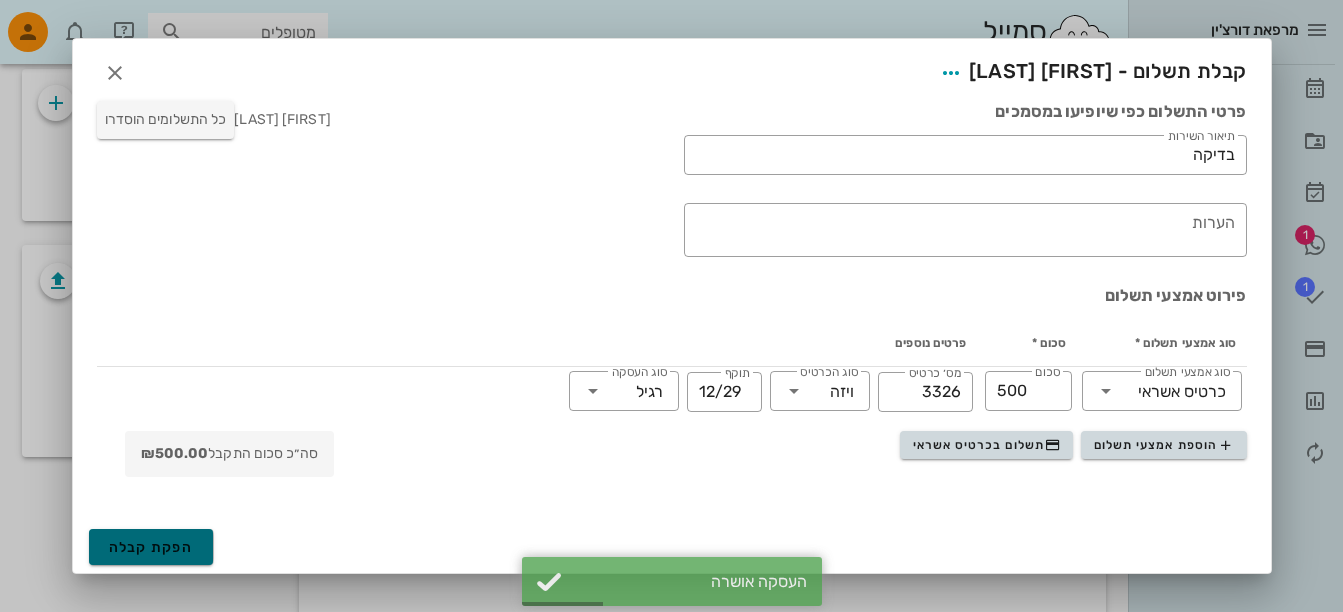 click on "הפקת קבלה" at bounding box center [151, 547] 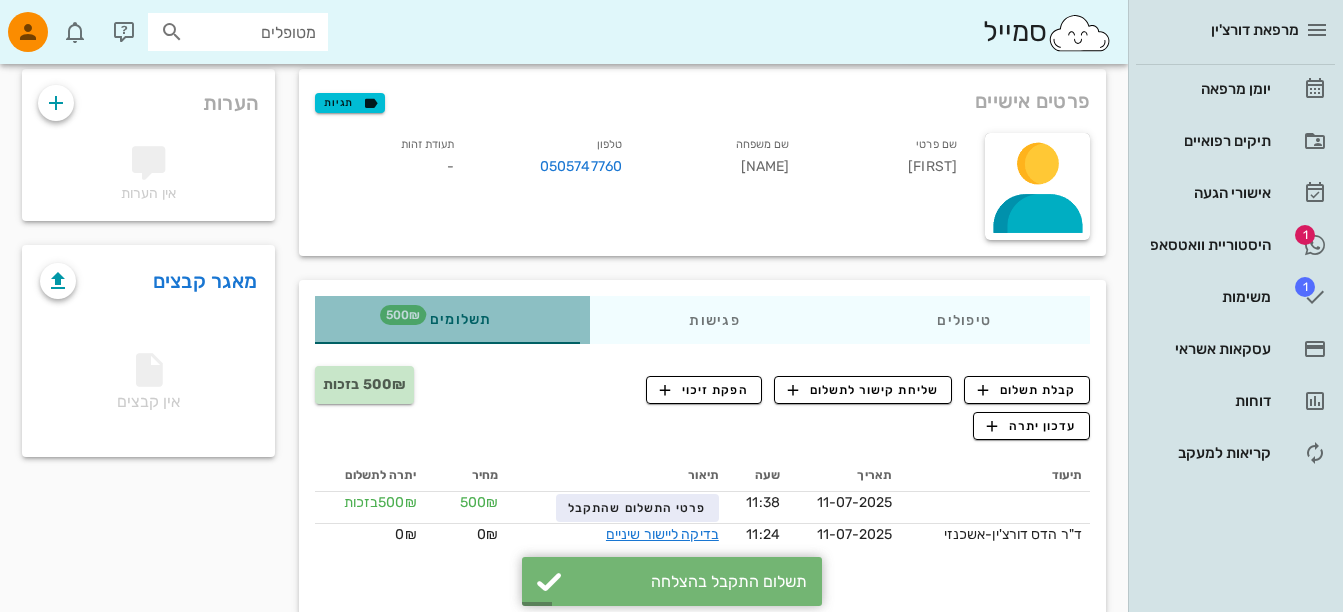click on "תשלומים
500₪" at bounding box center [453, 320] 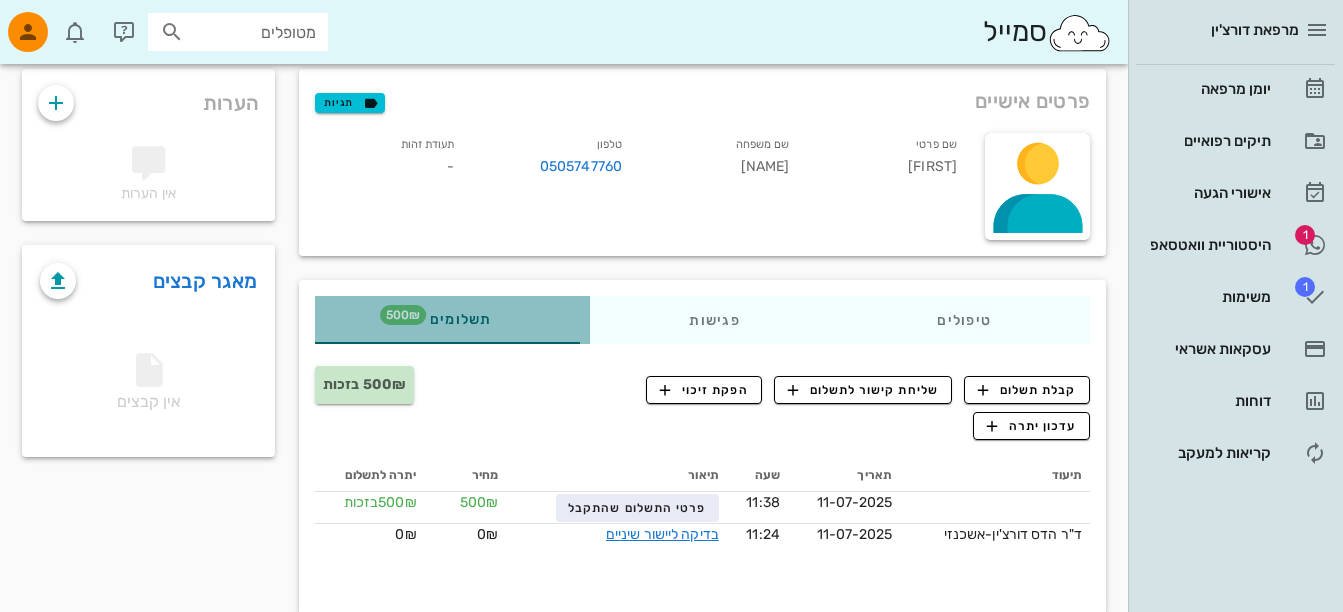 click on "תשלומים
500₪" at bounding box center [453, 320] 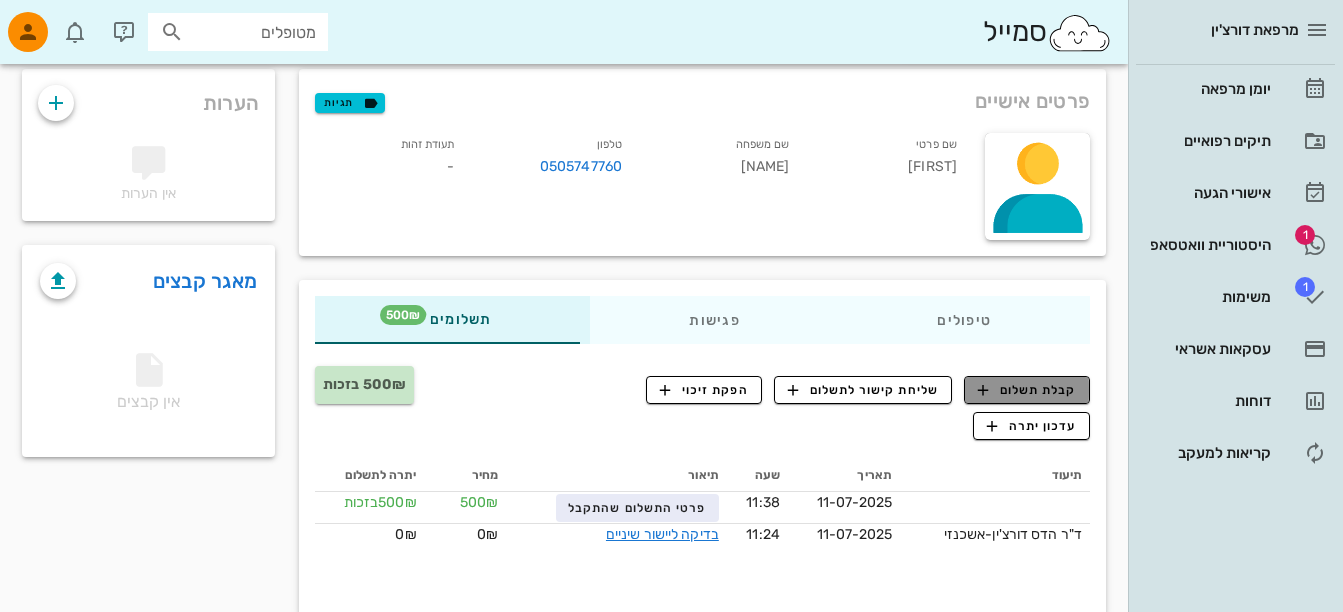 click on "קבלת תשלום" at bounding box center (1027, 390) 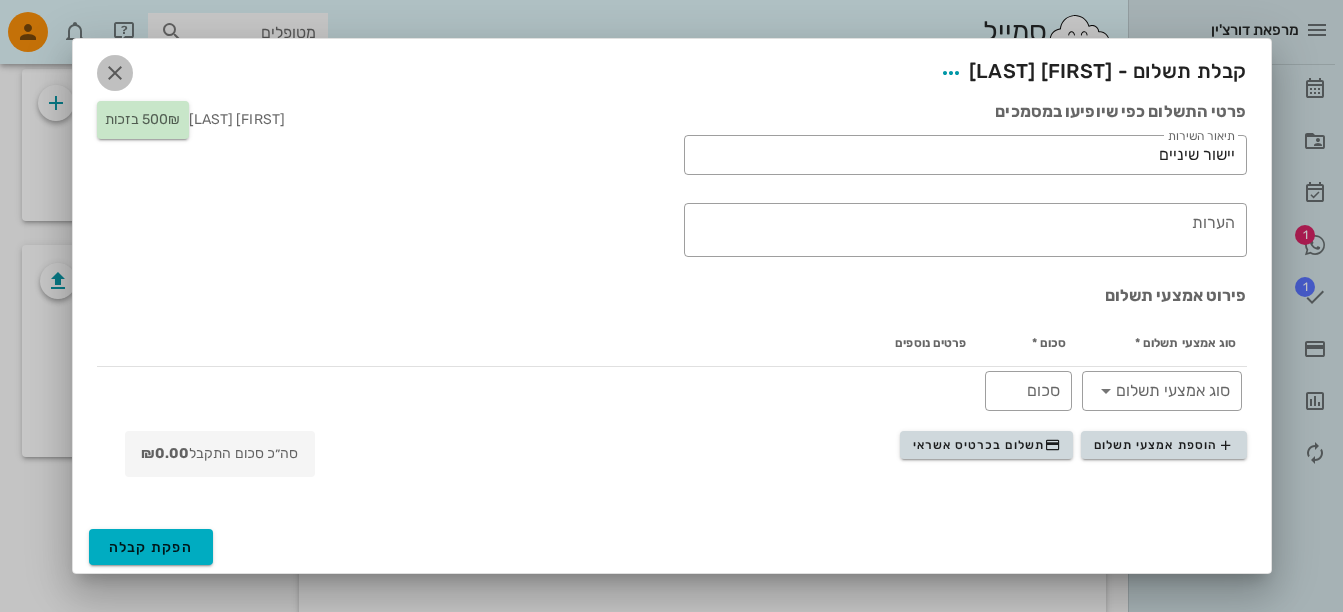 click at bounding box center [115, 73] 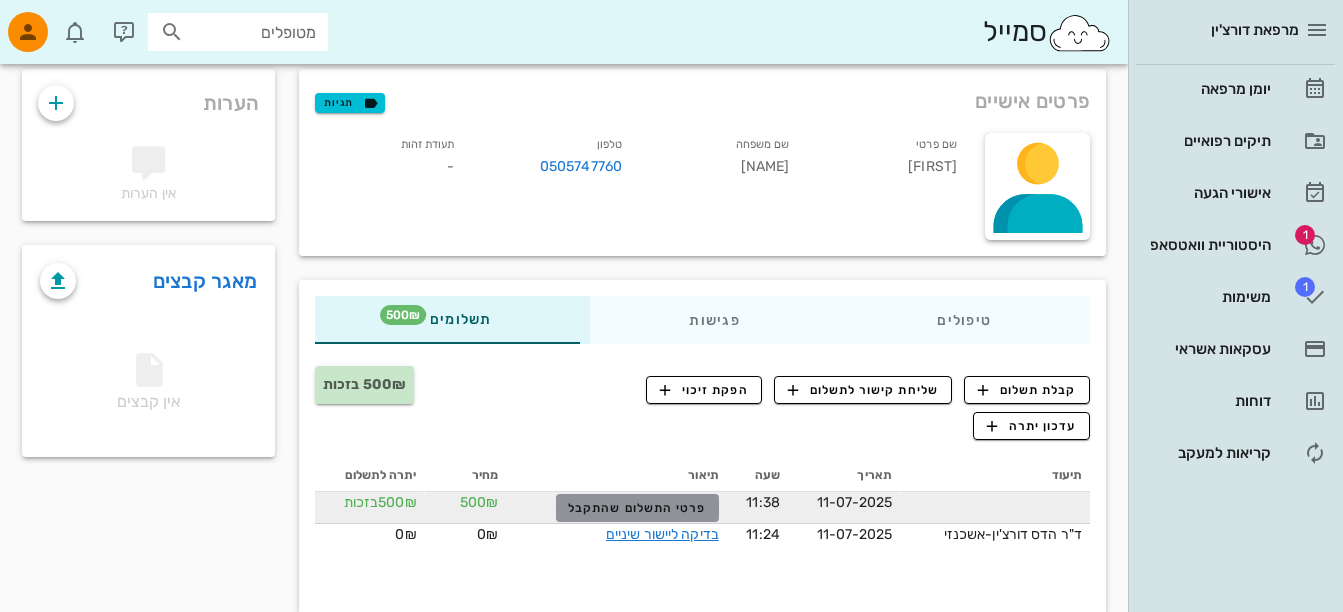 click on "פרטי התשלום שהתקבל" at bounding box center [637, 508] 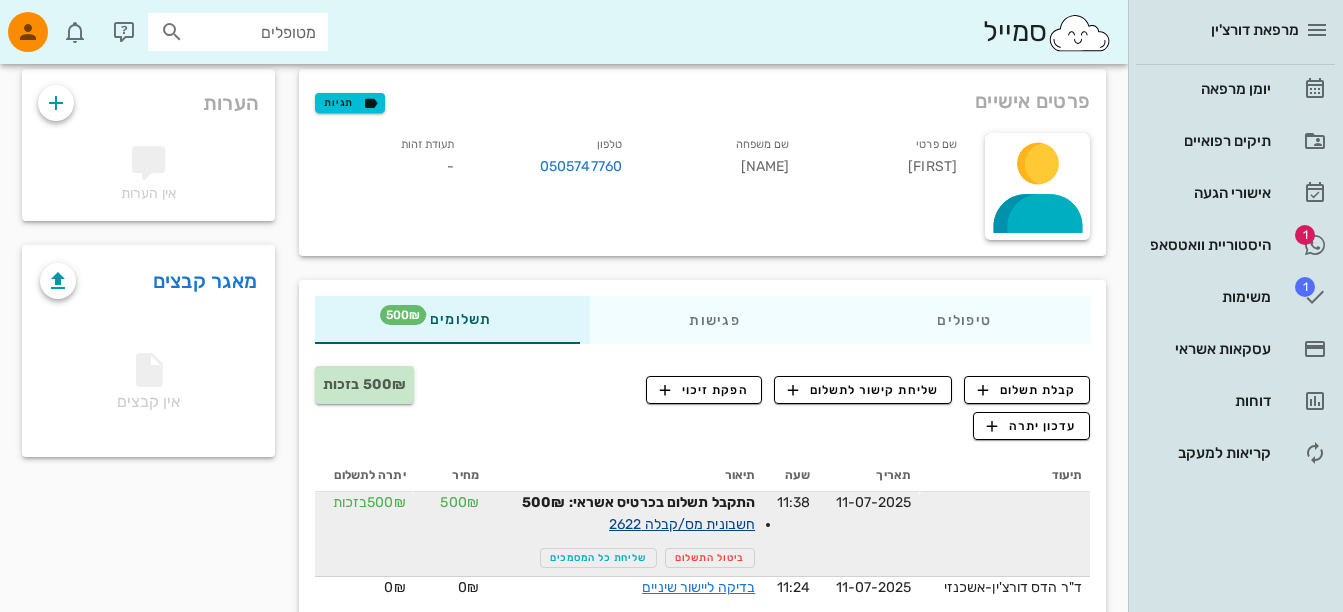 click on "חשבונית מס/קבלה
2622" at bounding box center (682, 524) 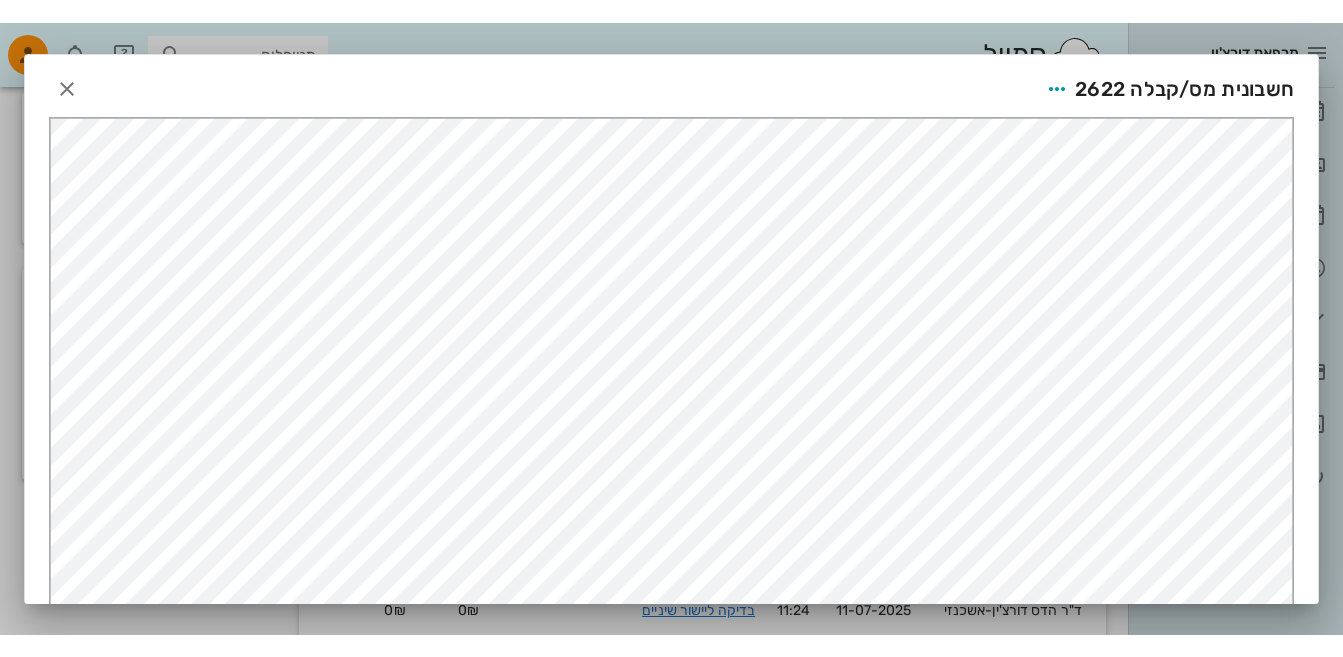 scroll, scrollTop: 0, scrollLeft: 0, axis: both 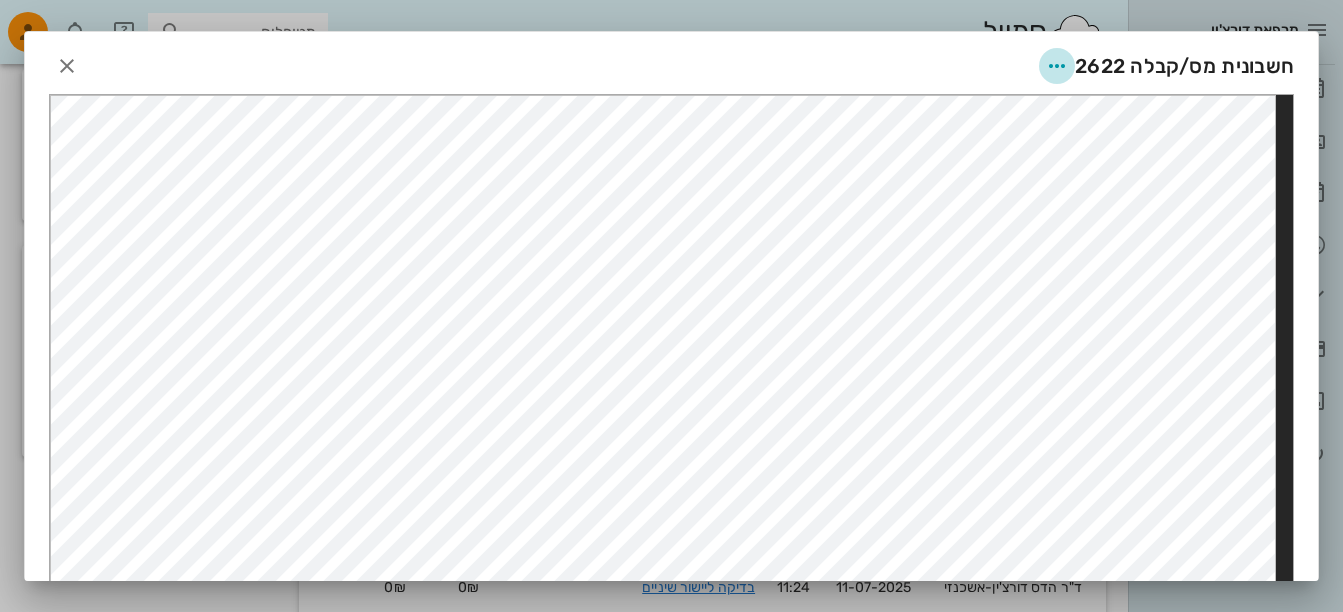 click at bounding box center [1057, 66] 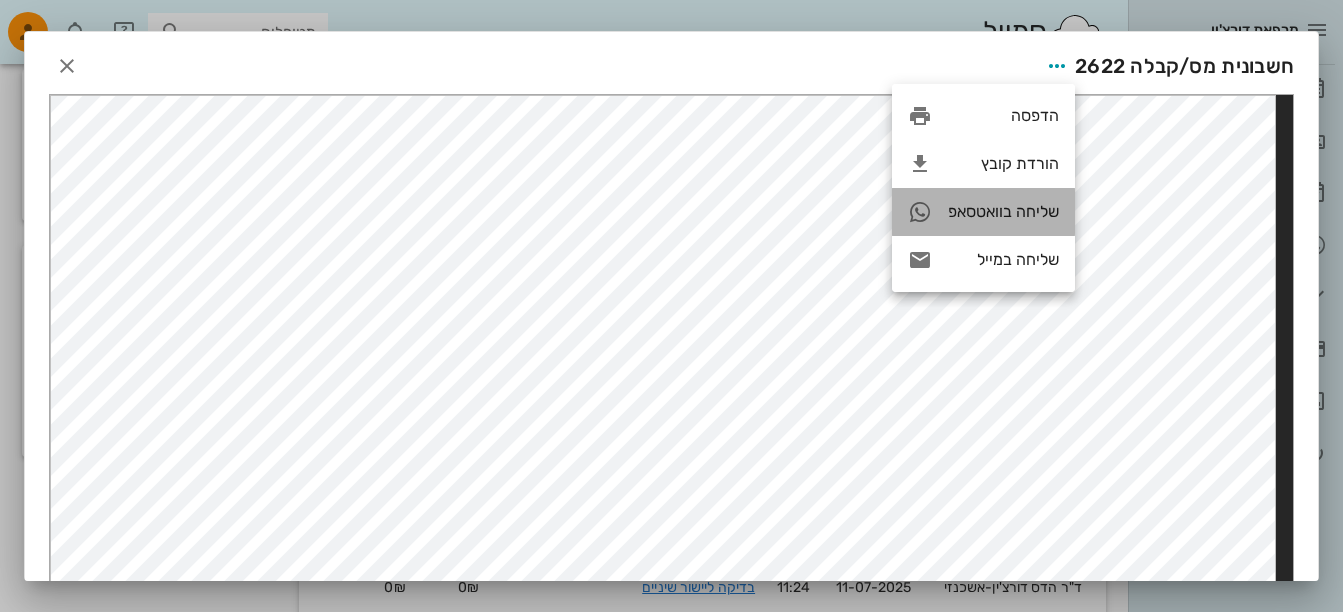 click at bounding box center [920, 212] 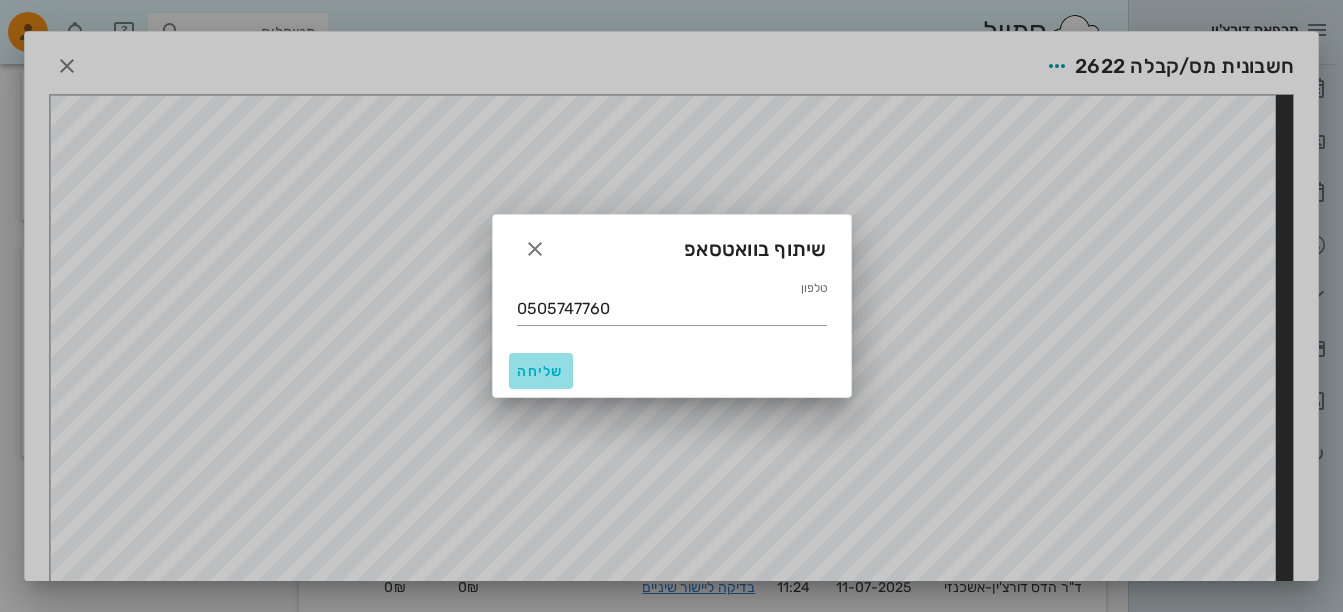 drag, startPoint x: 550, startPoint y: 363, endPoint x: 614, endPoint y: 209, distance: 166.7693 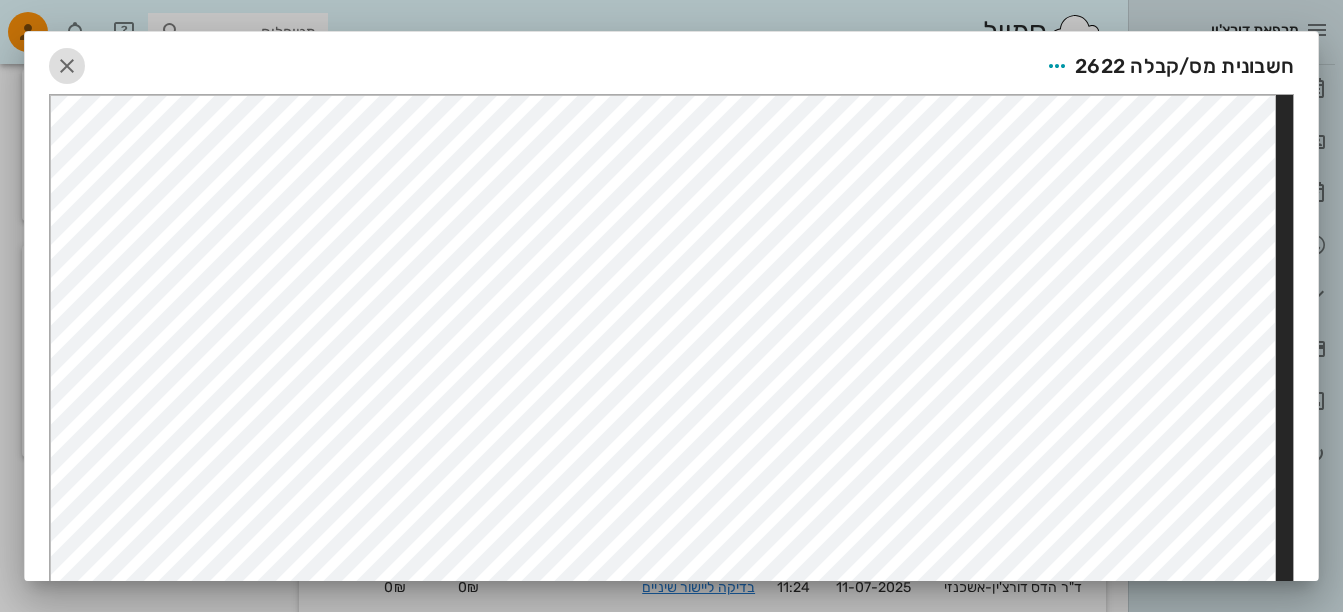 click at bounding box center [67, 66] 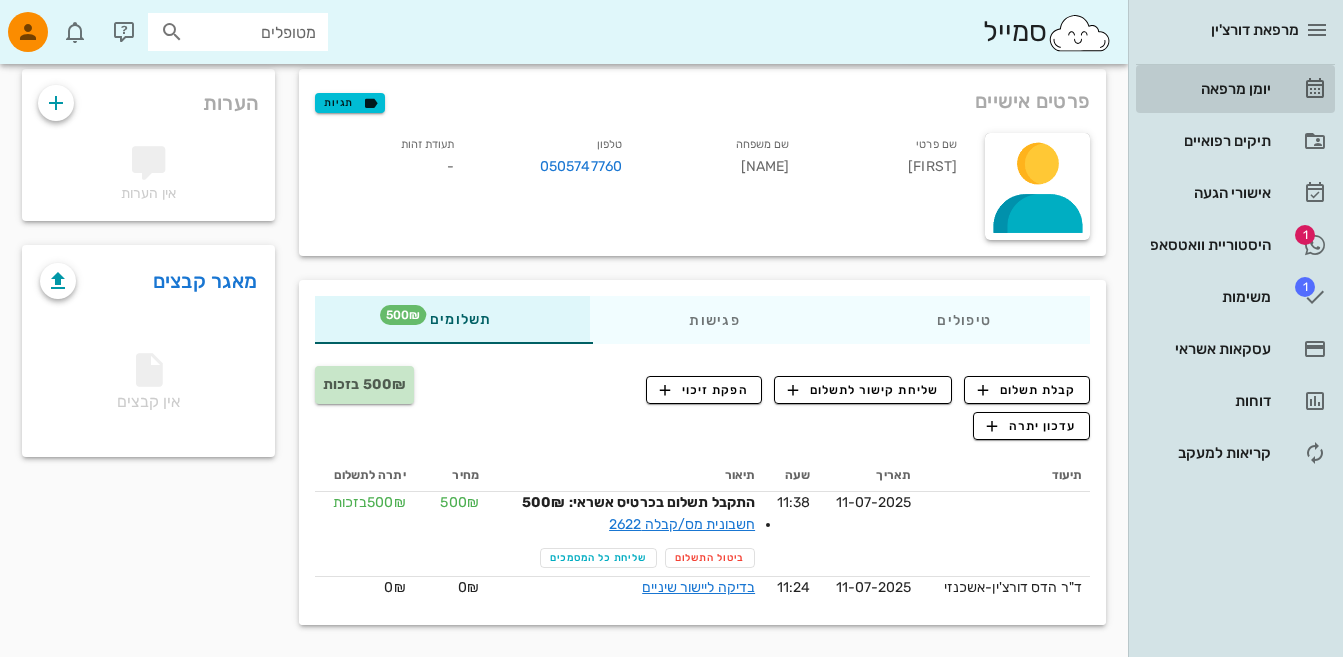 click on "יומן מרפאה" at bounding box center [1207, 89] 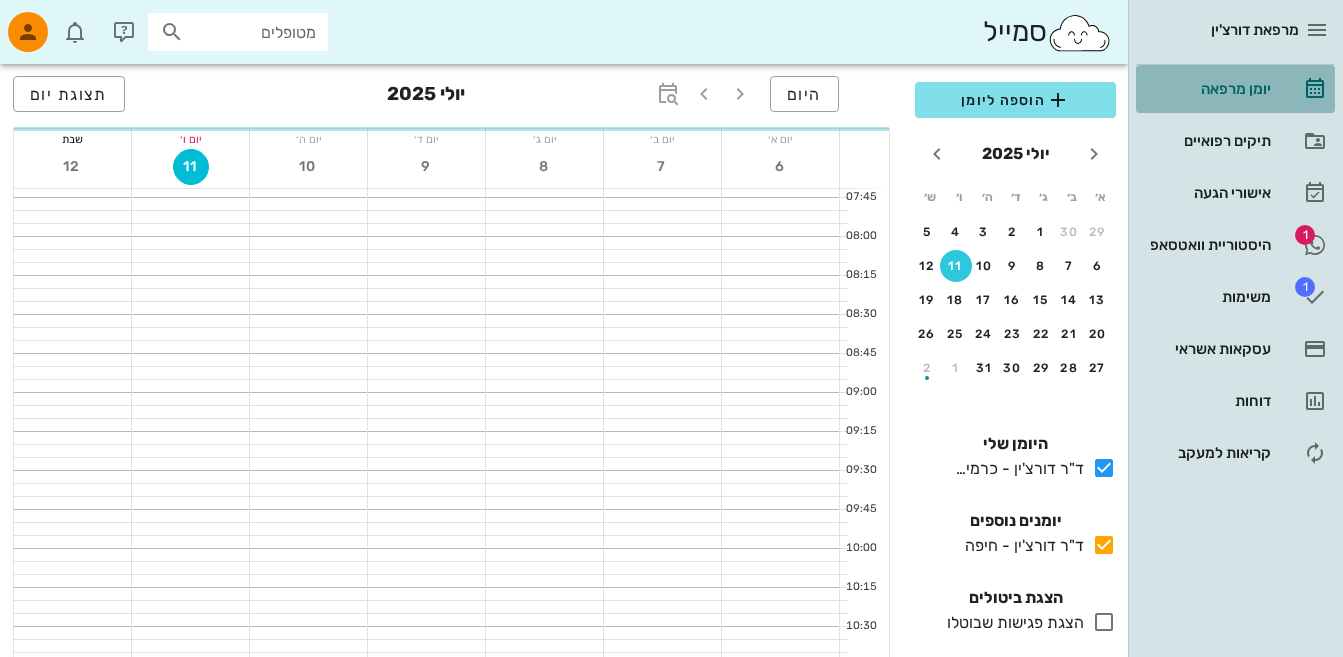 scroll, scrollTop: 0, scrollLeft: 0, axis: both 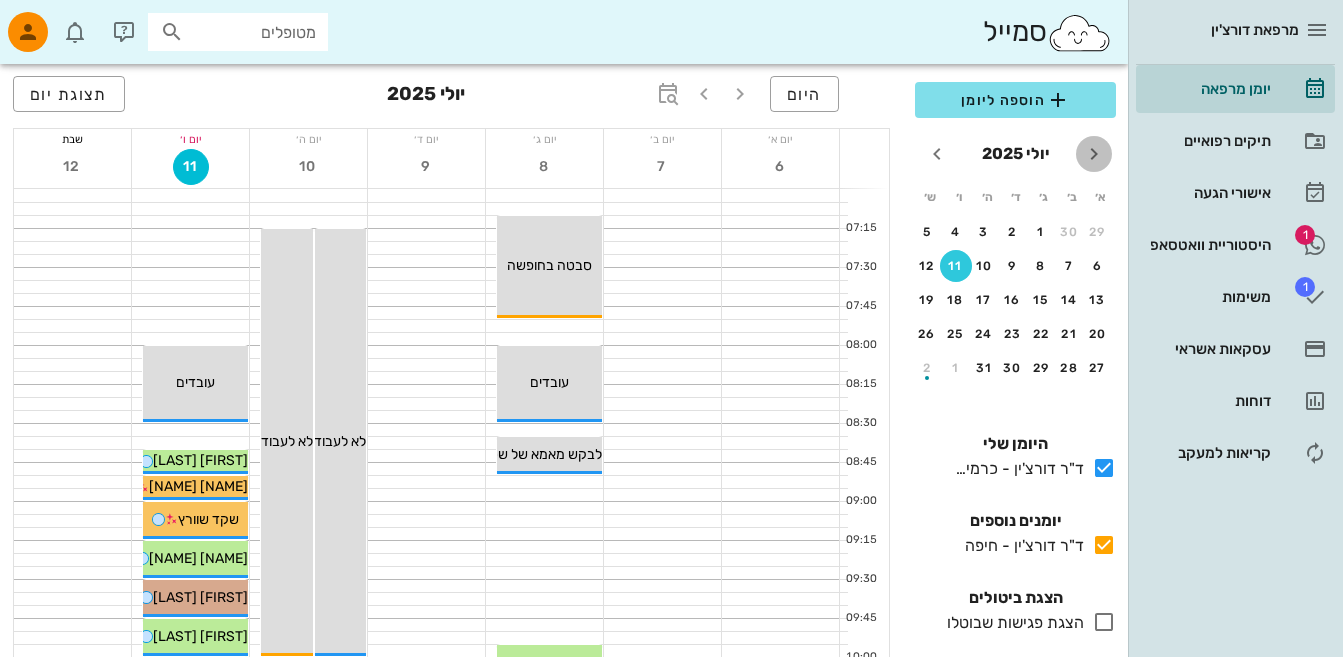 click at bounding box center [1094, 154] 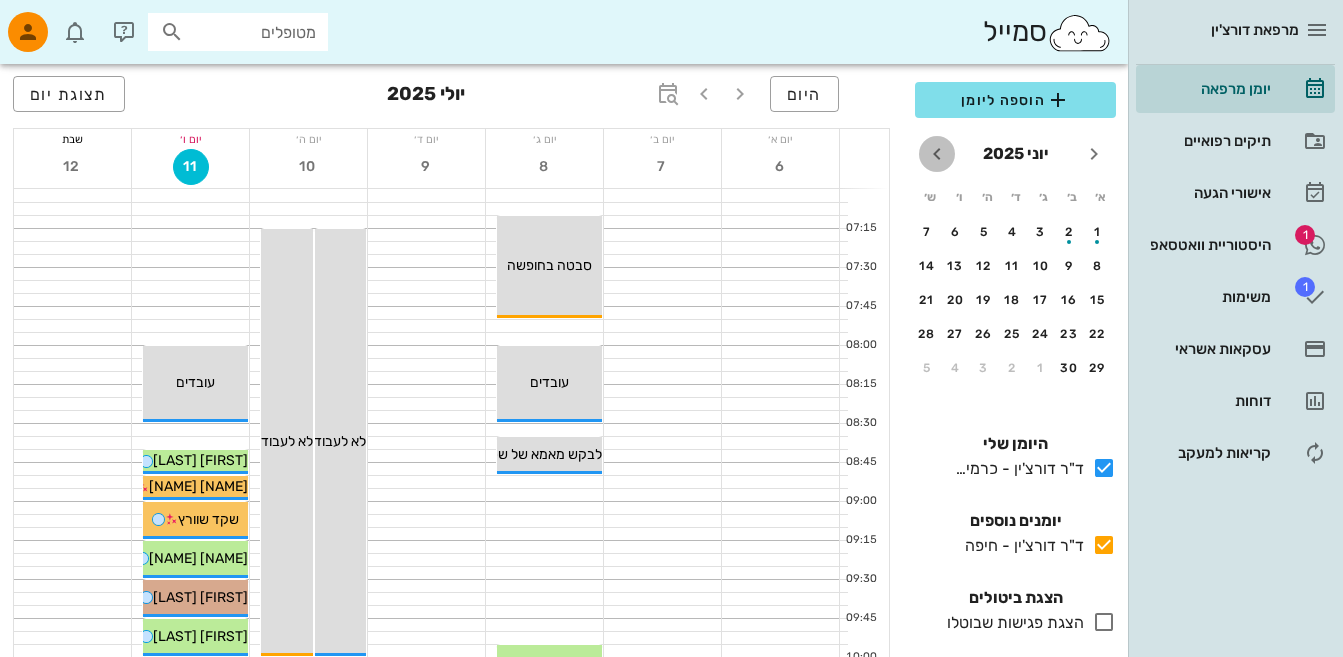 click at bounding box center [937, 154] 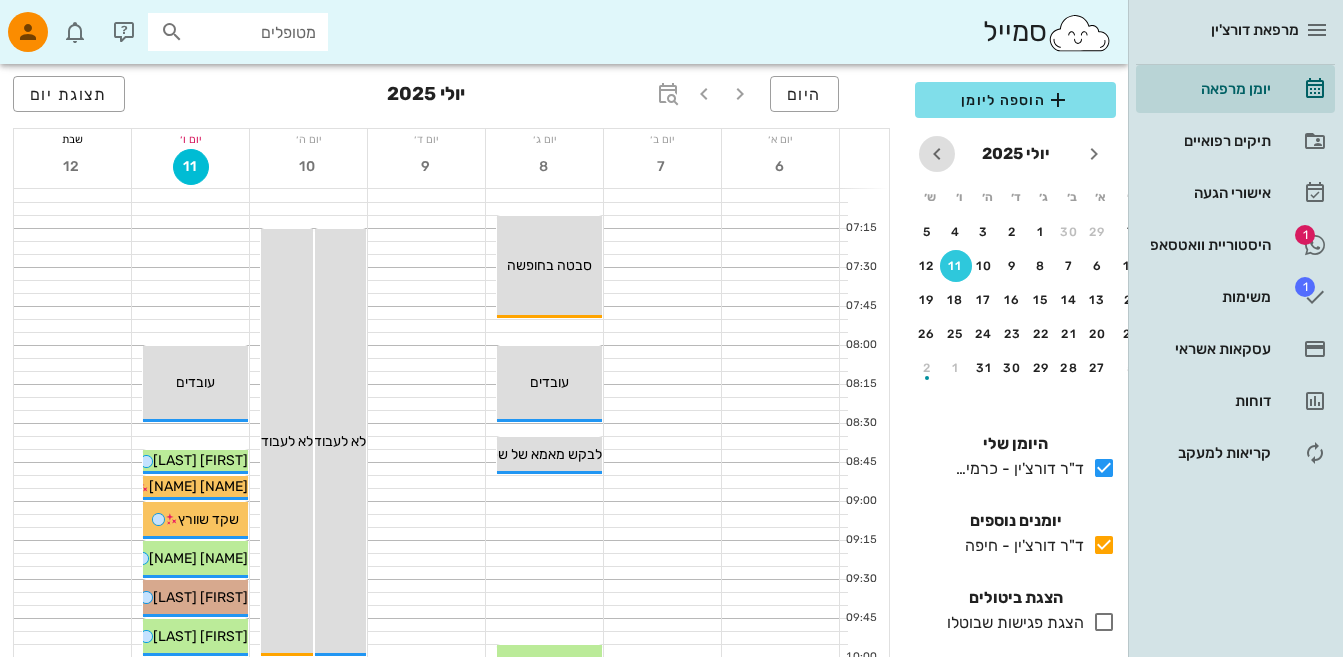 click at bounding box center (937, 154) 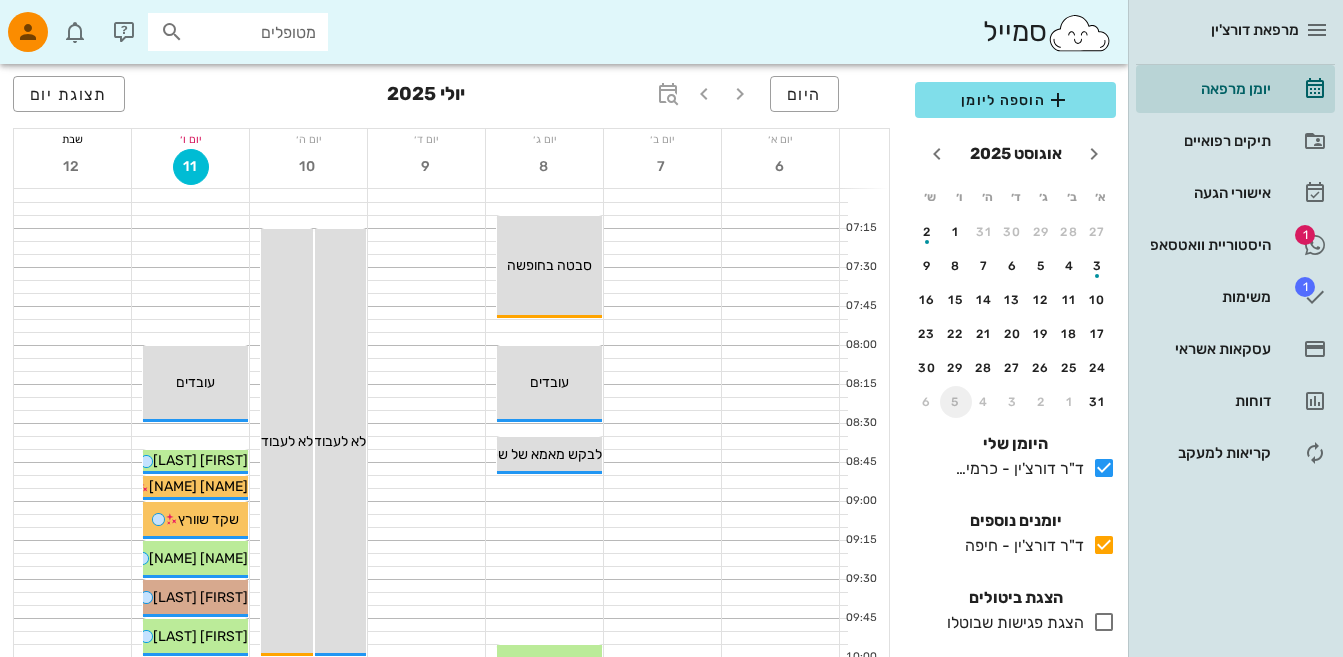 click on "5" at bounding box center [956, 402] 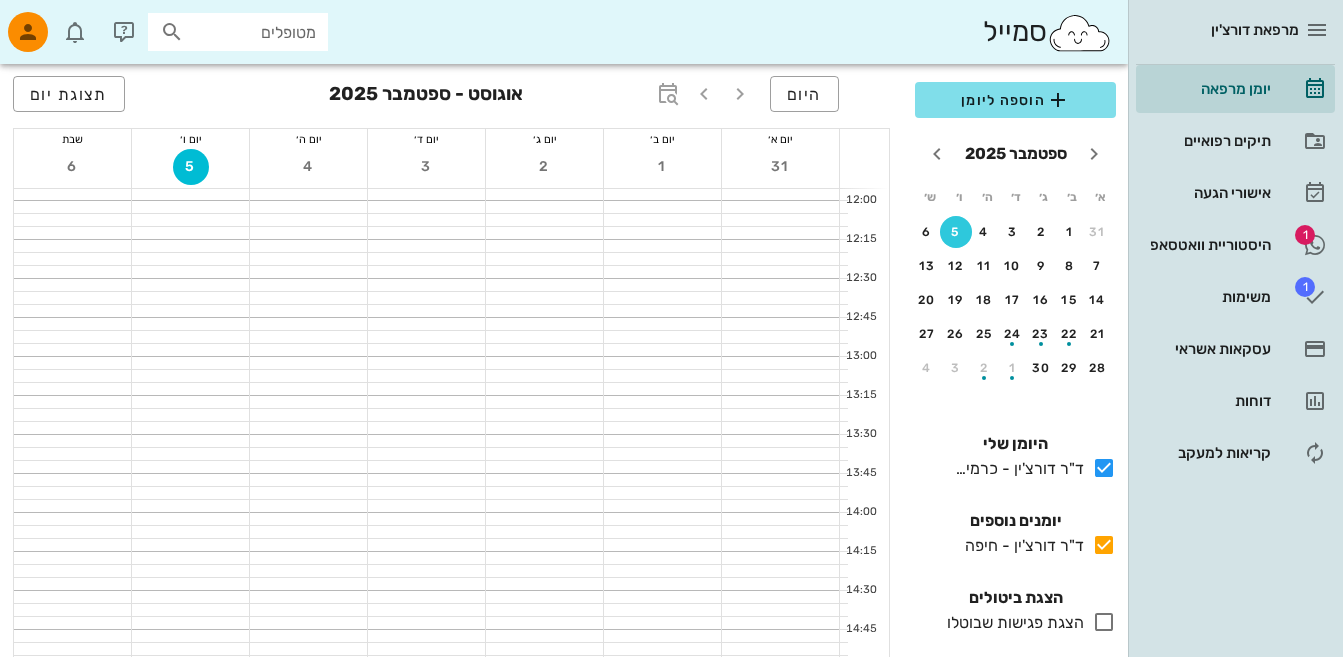 scroll, scrollTop: 772, scrollLeft: 0, axis: vertical 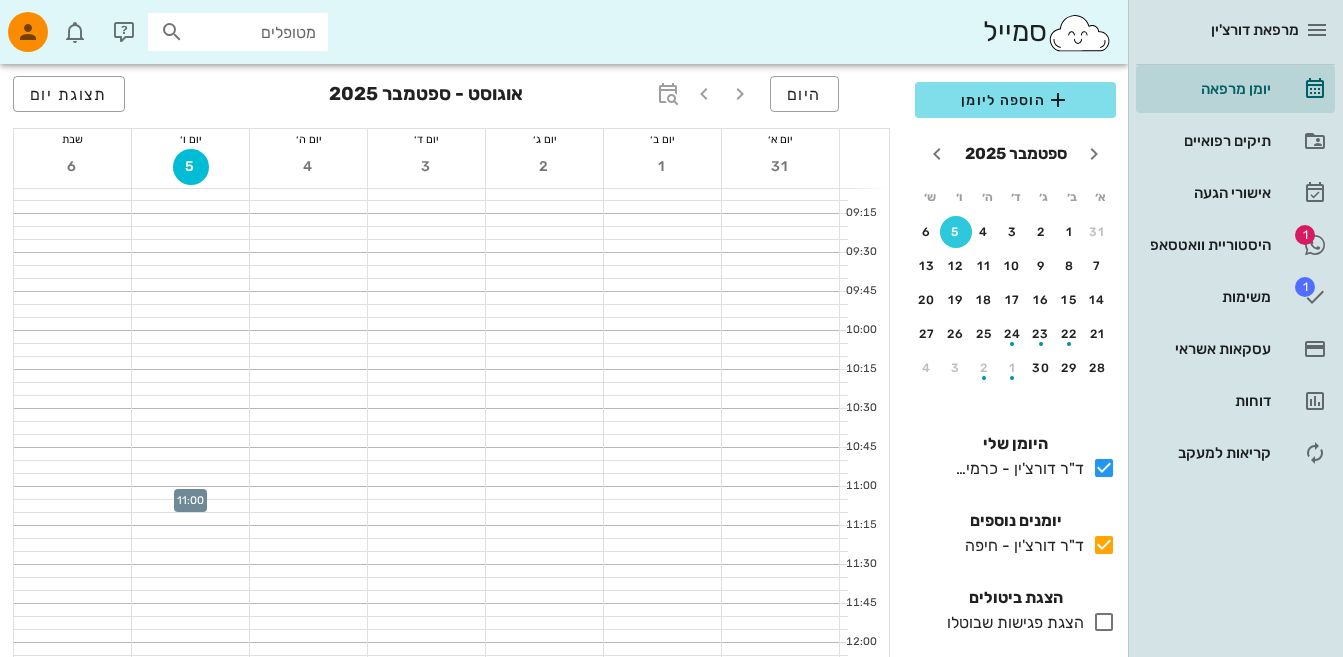click at bounding box center (190, 493) 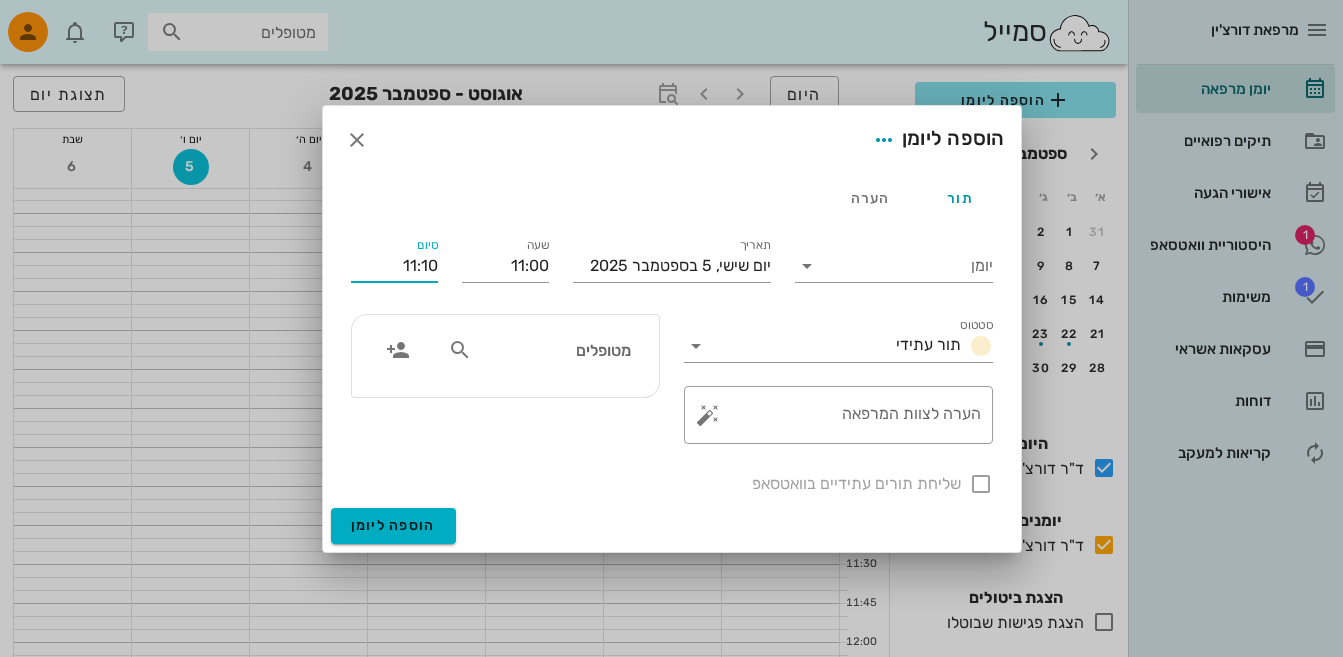 click on "11:10" at bounding box center (394, 266) 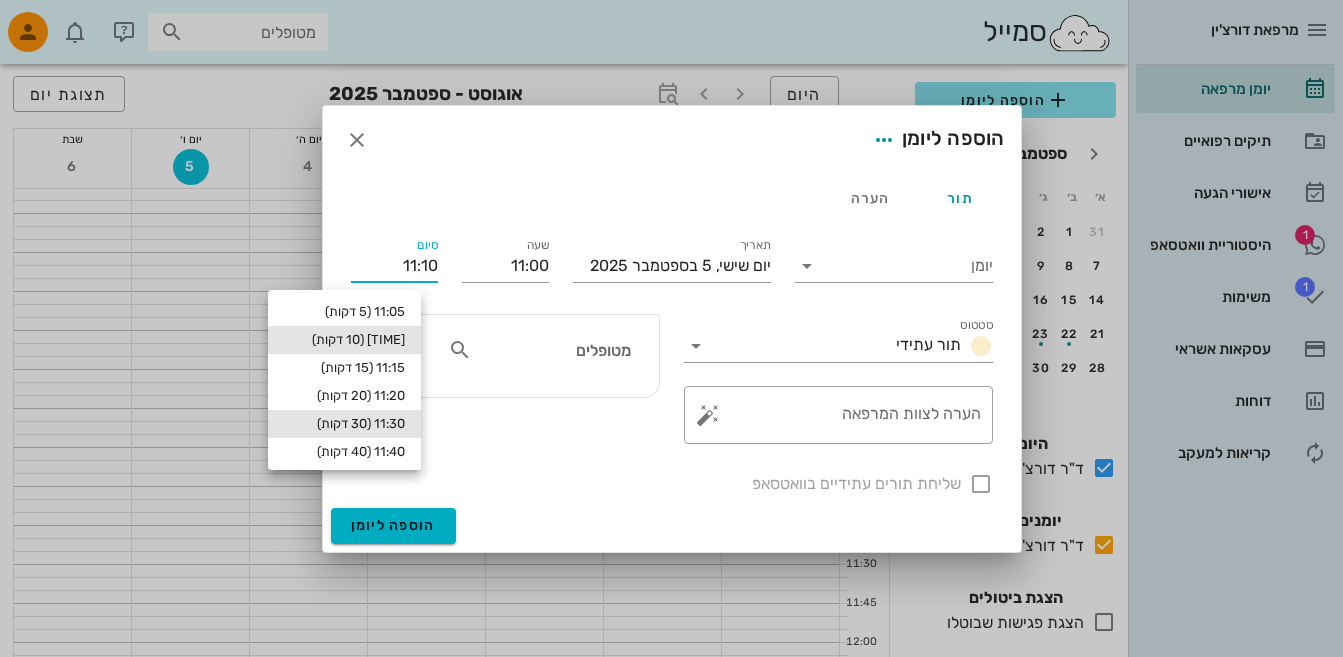 click on "11:30 (30 דקות)" at bounding box center [344, 424] 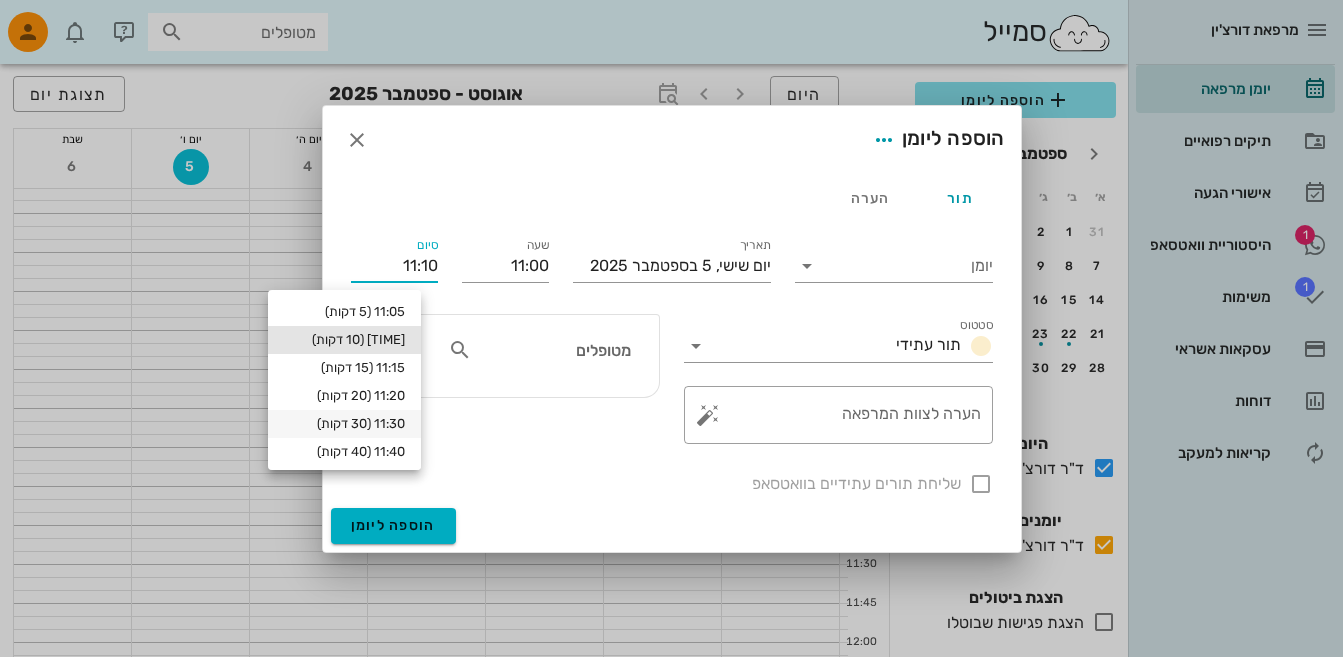 type on "11:30" 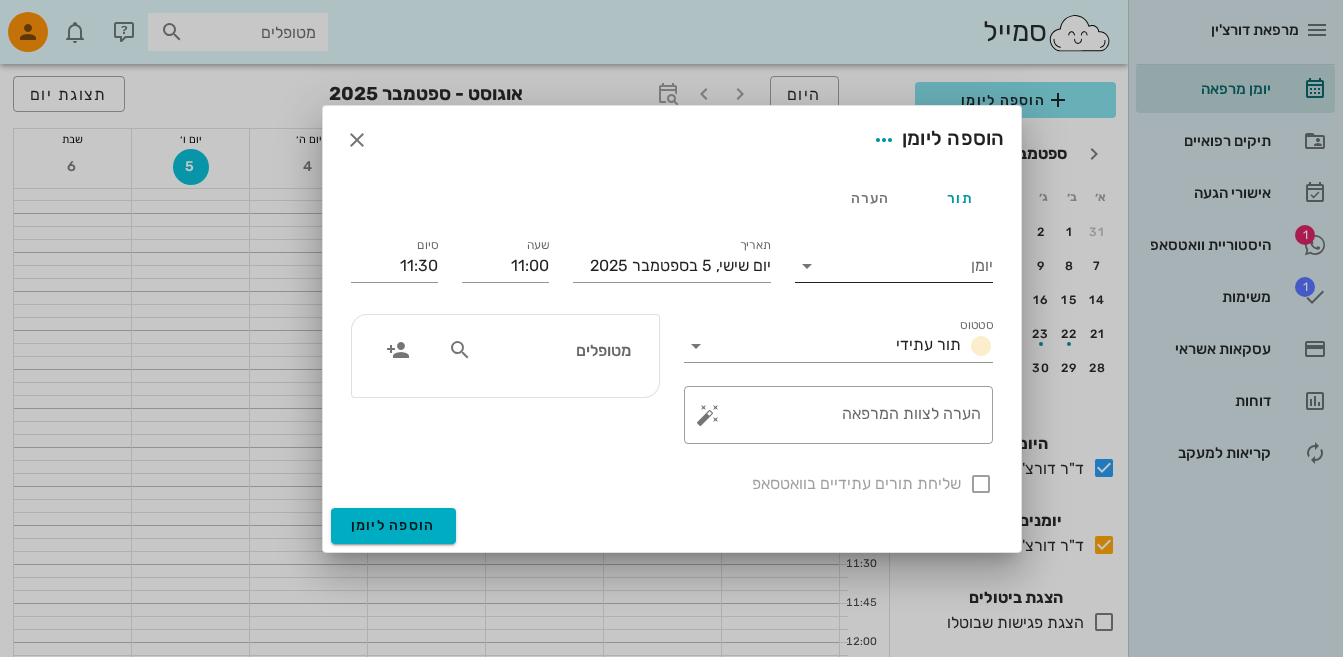 click at bounding box center [807, 266] 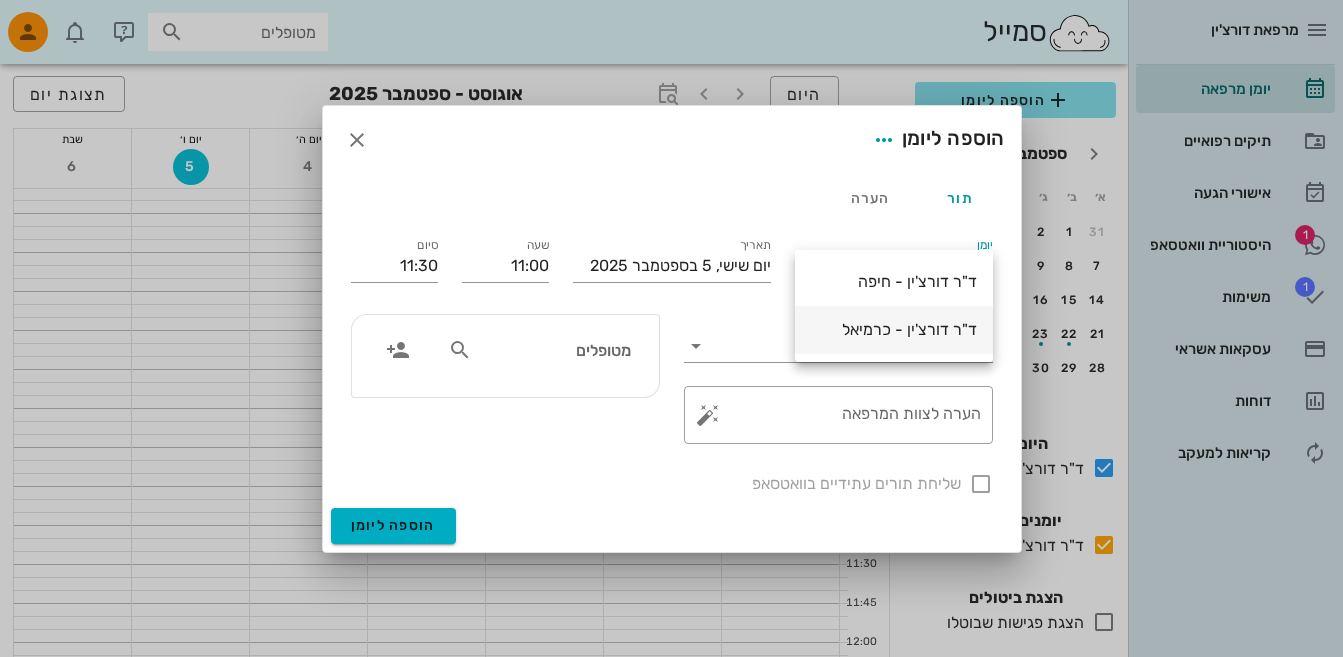 click on "ד"ר דורצ'ין - כרמיאל" at bounding box center (894, 329) 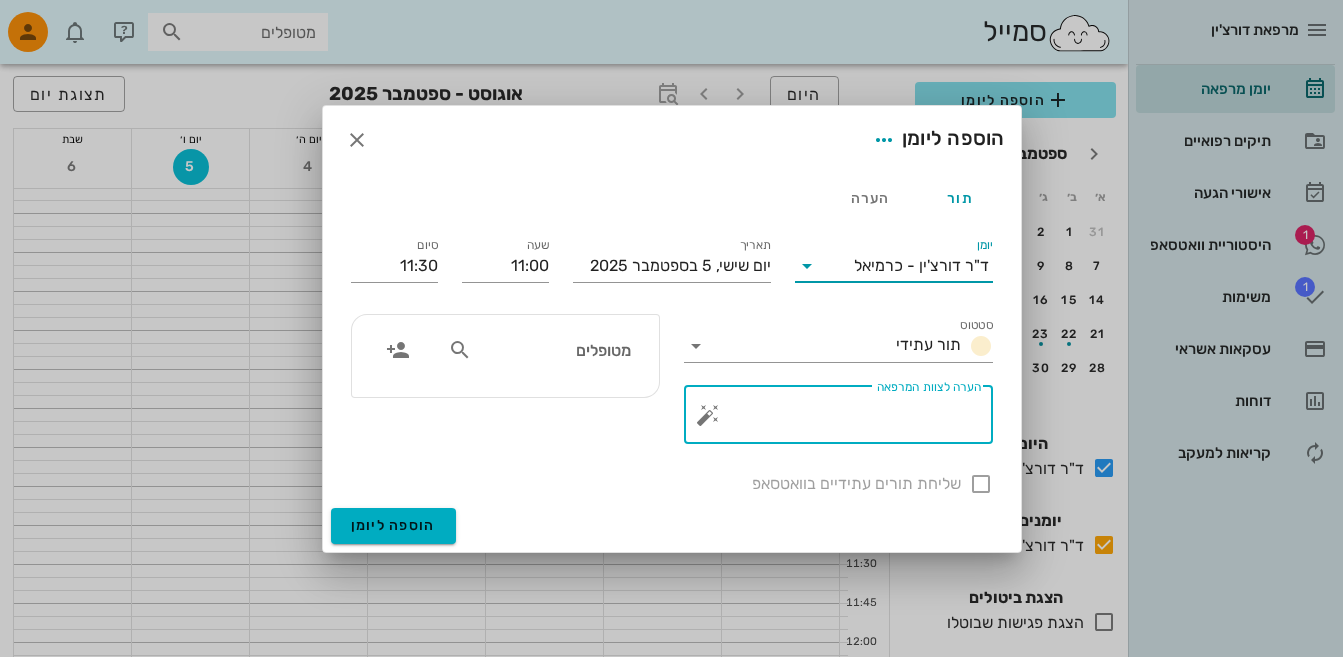 click on "הערה לצוות המרפאה" at bounding box center (846, 420) 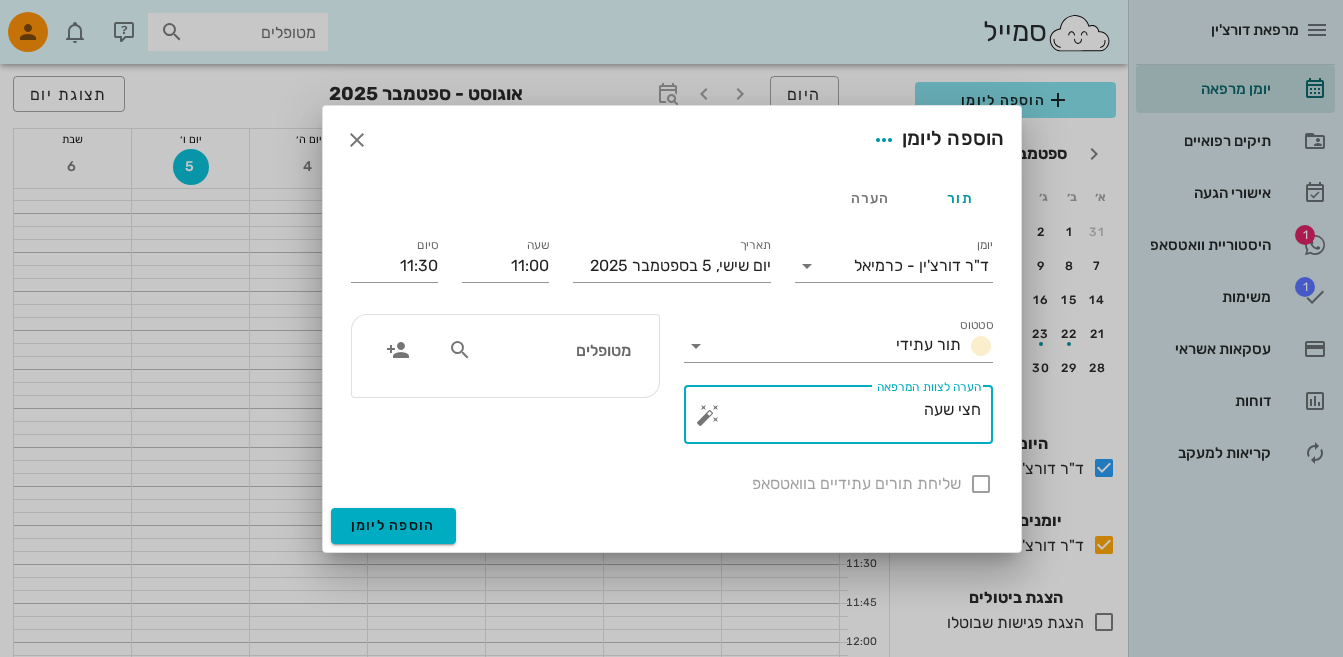 type on "חצי שעה" 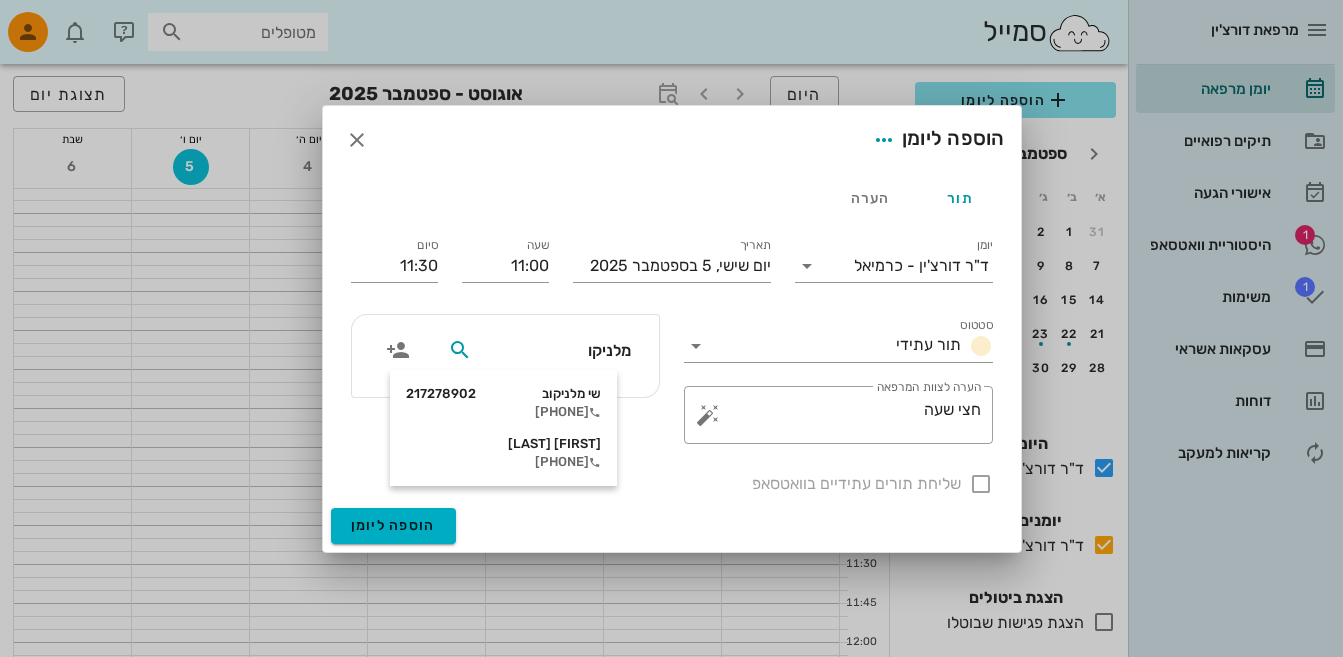 type on "[LAST]" 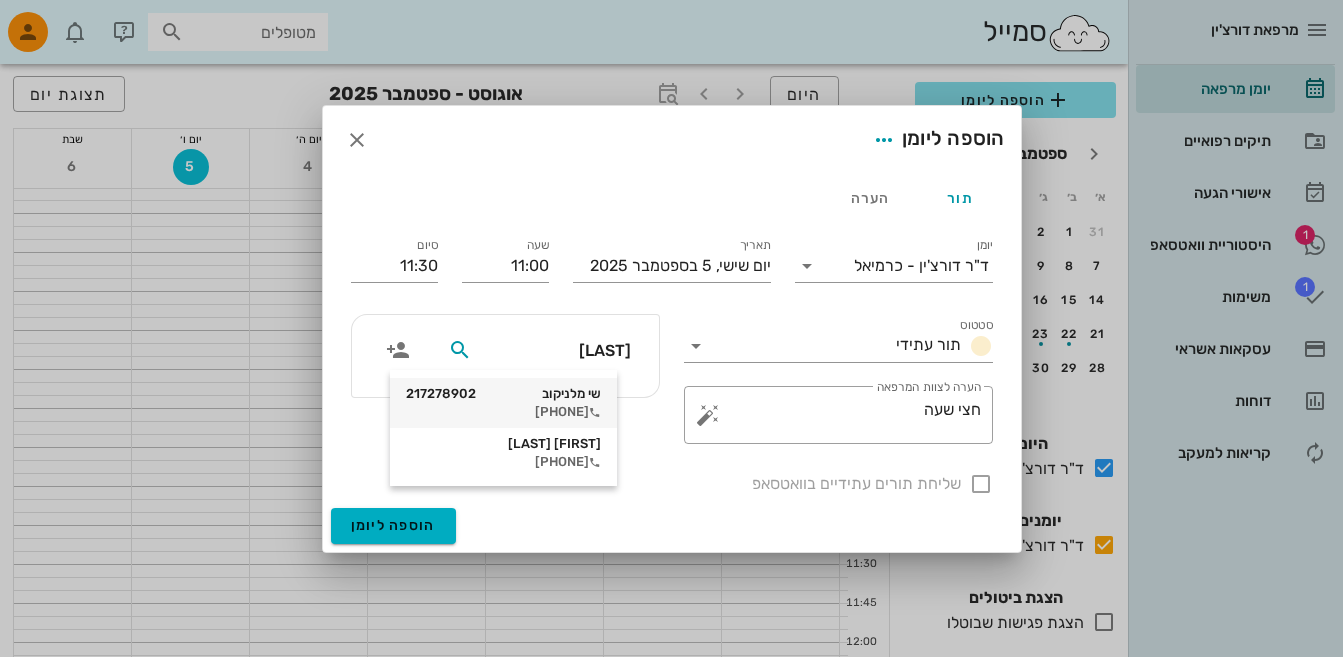 click on "[PHONE]" at bounding box center [503, 412] 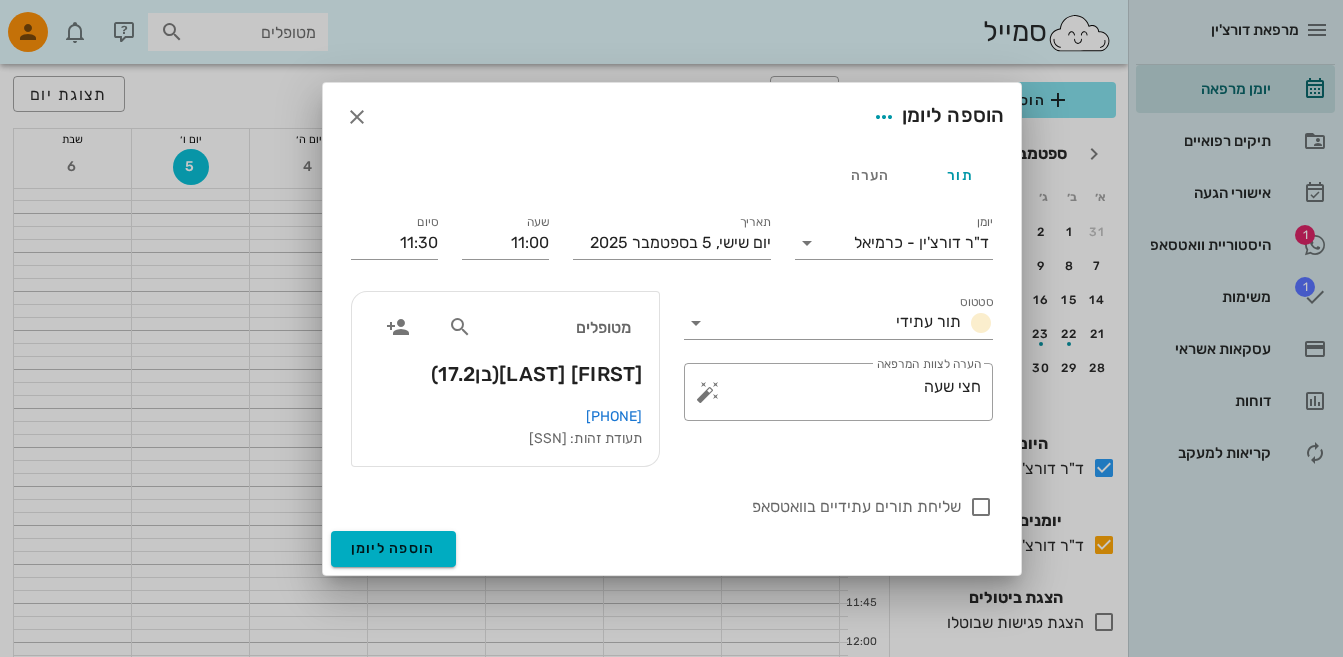 click on "מטופלים
[FIRST]
[LAST]
(בן
17.2 )" at bounding box center [505, 349] 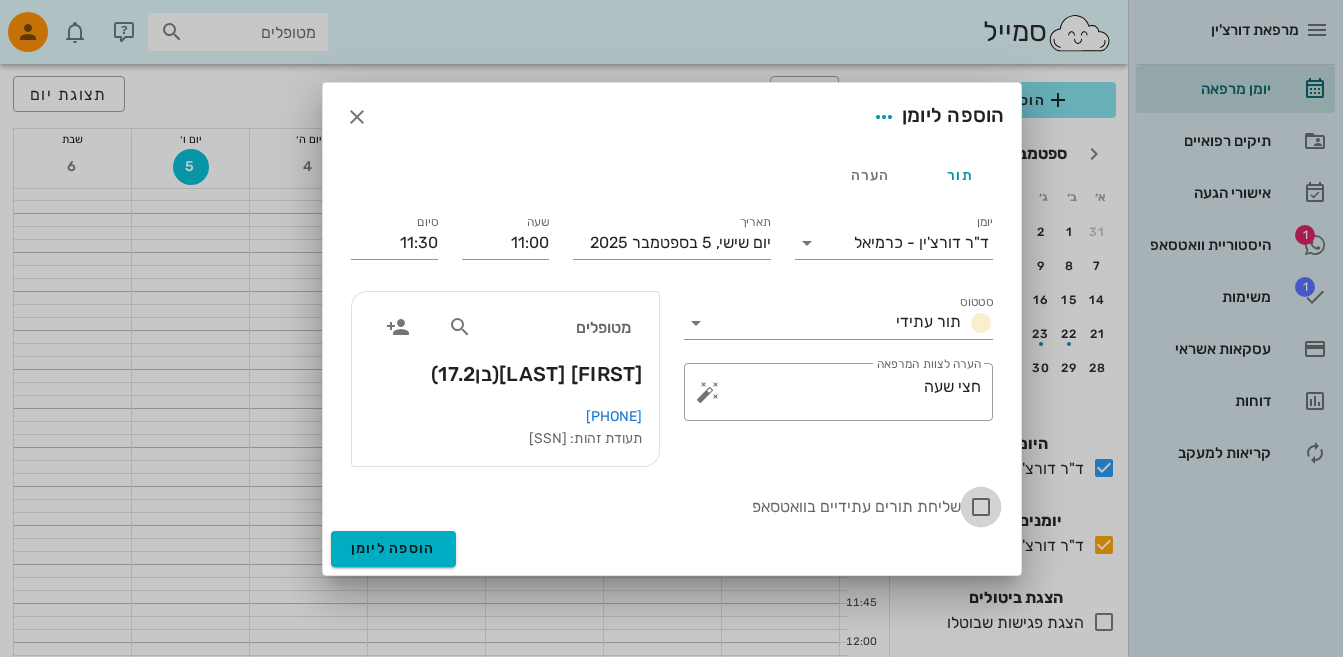 click at bounding box center (981, 507) 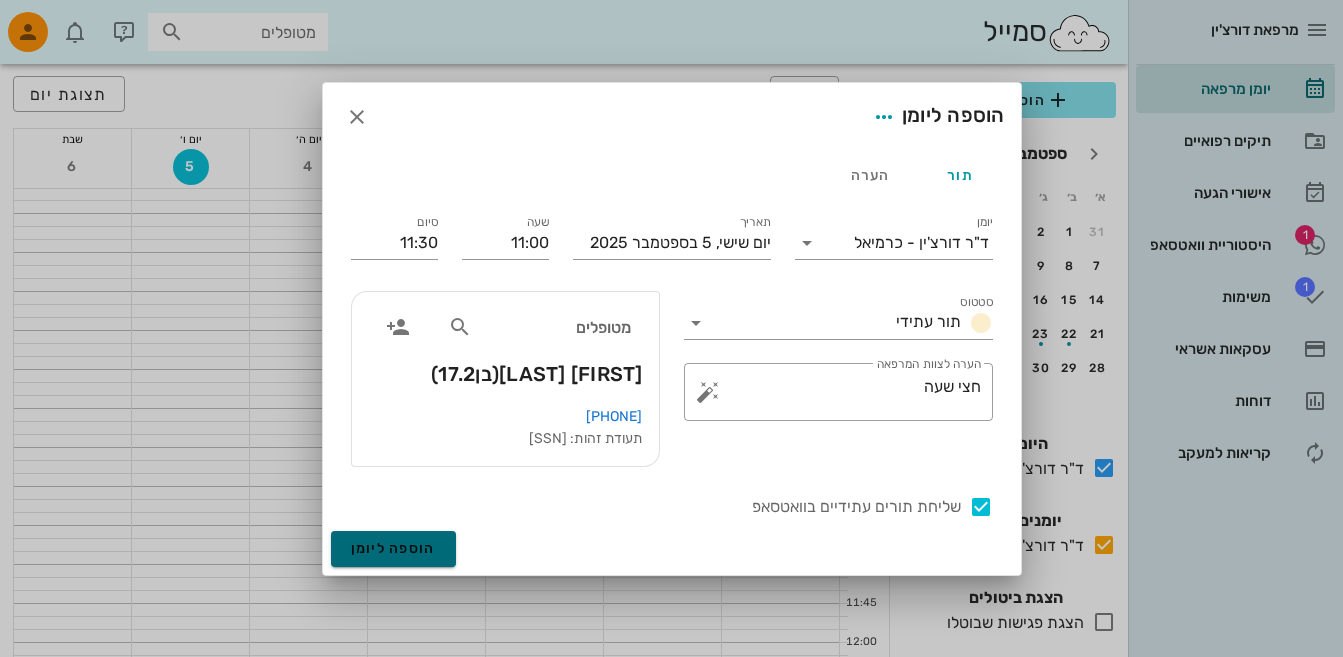 click on "הוספה ליומן" at bounding box center (393, 548) 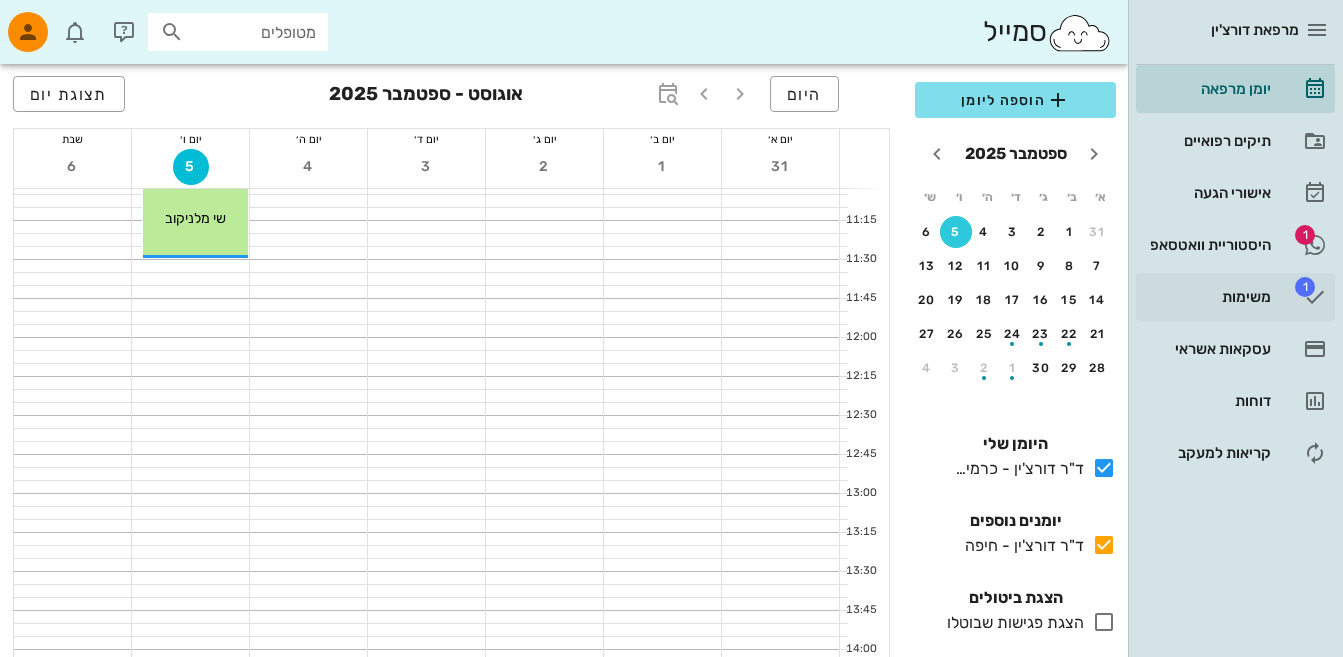 scroll, scrollTop: 571, scrollLeft: 0, axis: vertical 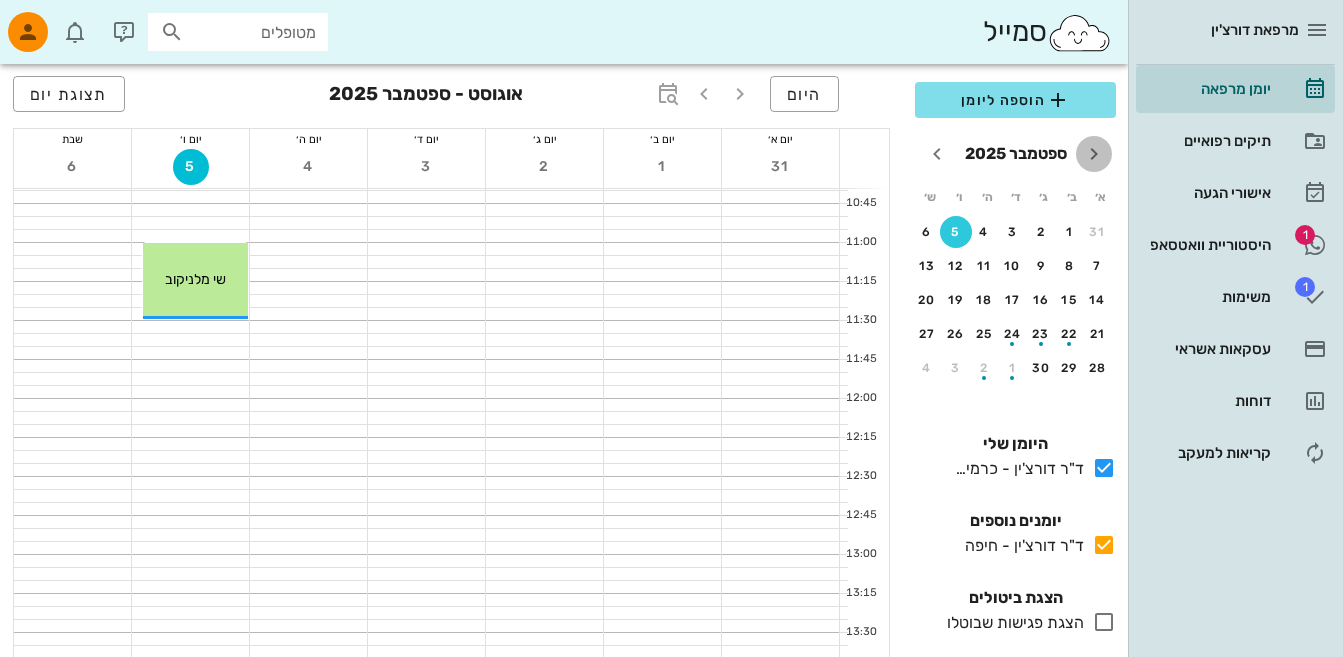 click at bounding box center (1094, 154) 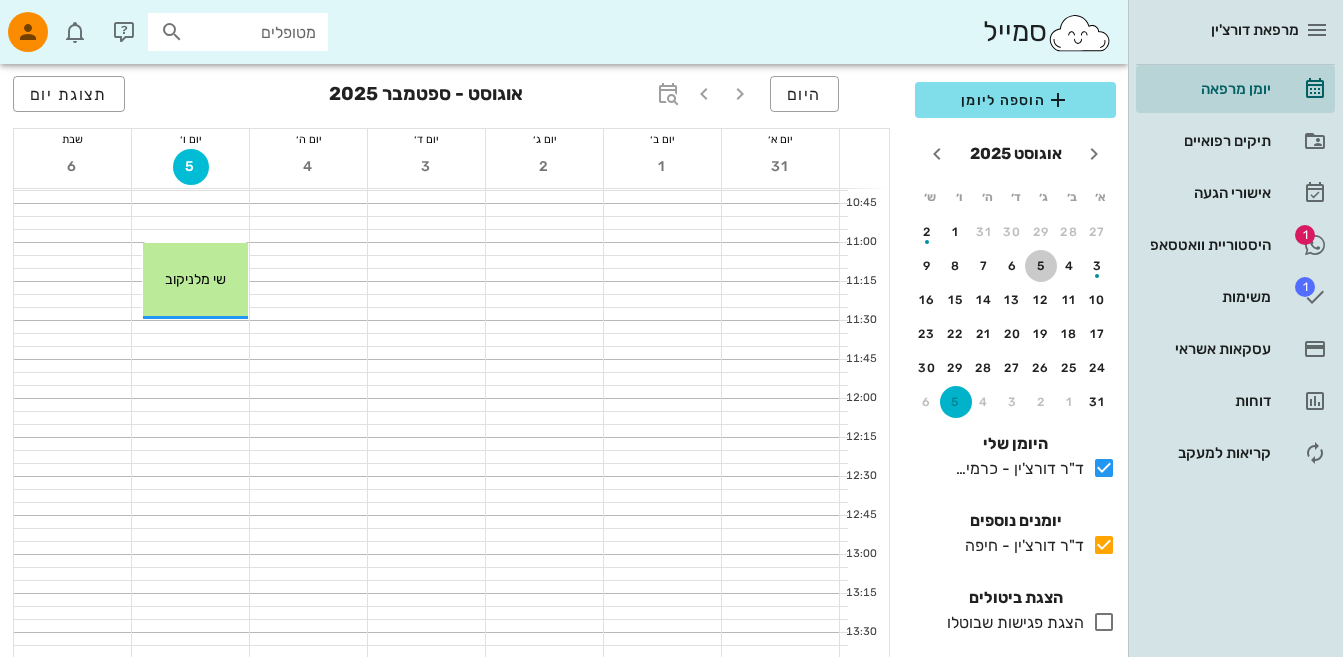 click on "5" at bounding box center [1041, 266] 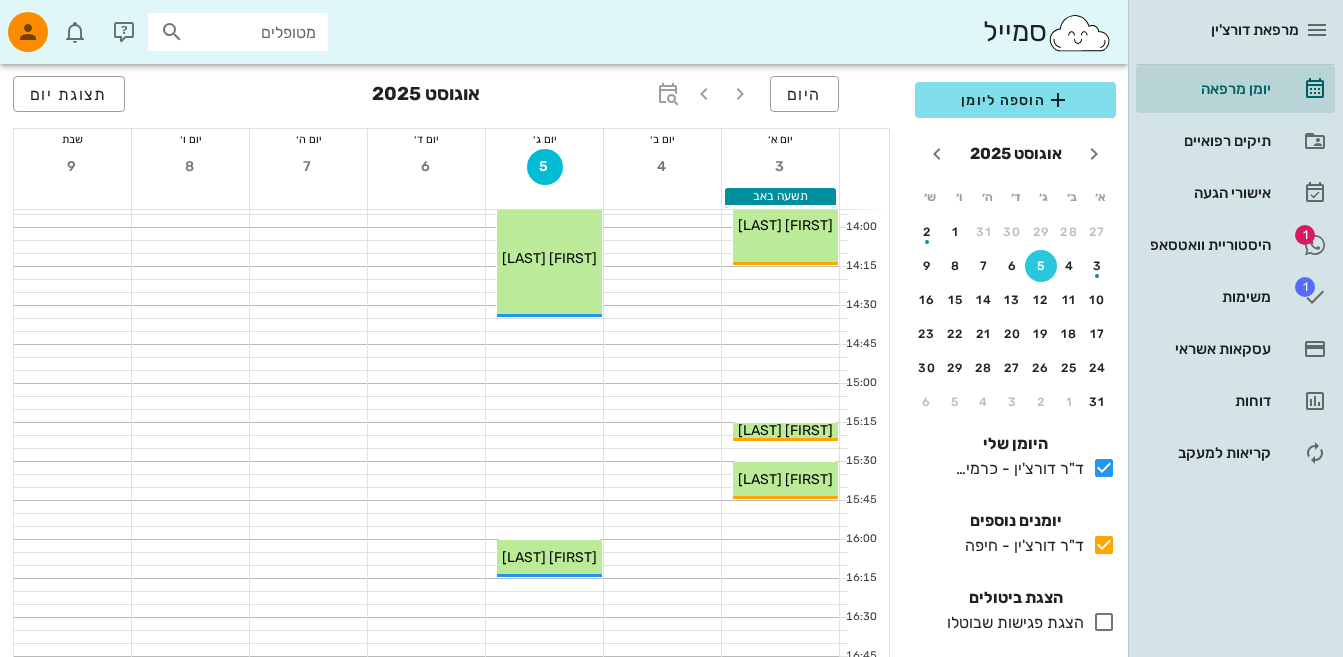 scroll, scrollTop: 1024, scrollLeft: 0, axis: vertical 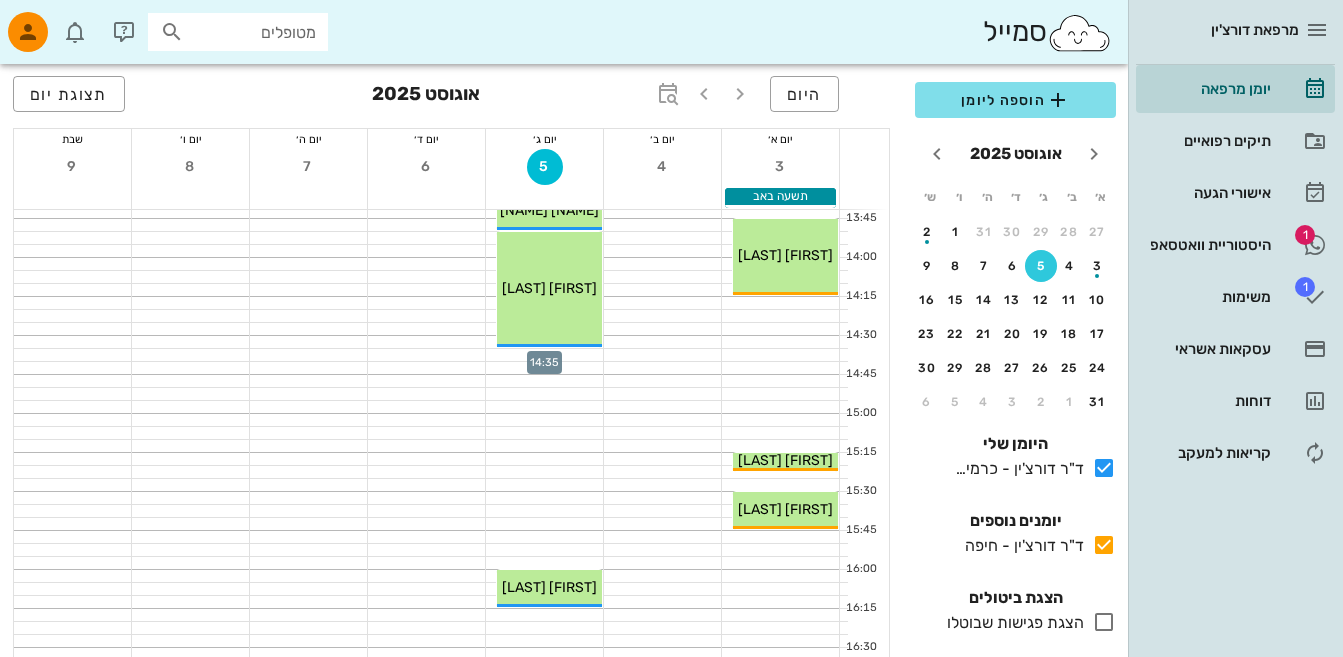 click at bounding box center [544, 355] 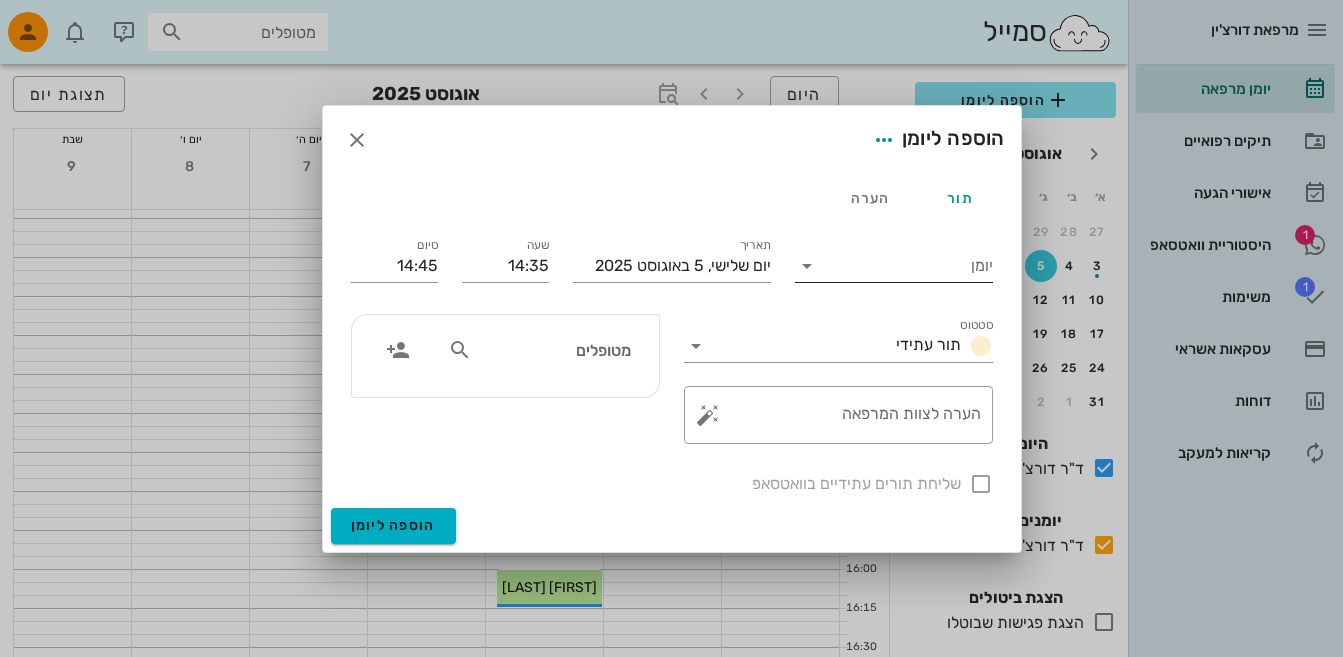 click at bounding box center [807, 266] 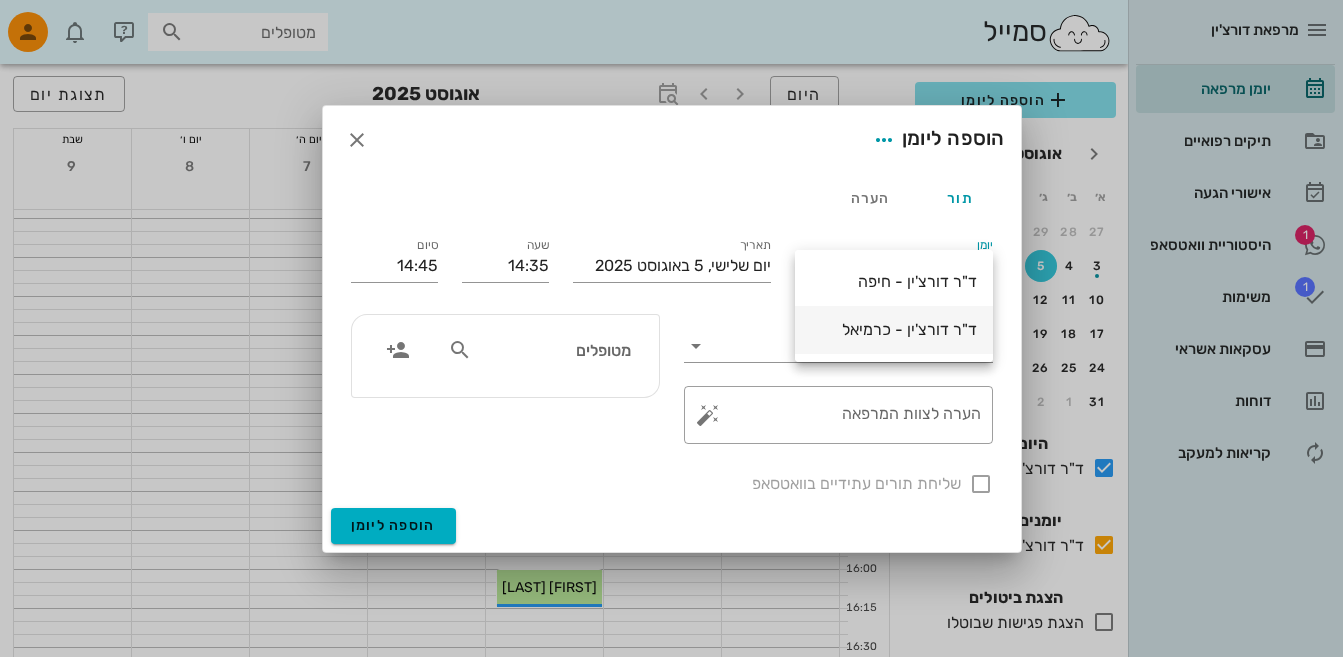 click on "ד"ר דורצ'ין - כרמיאל" at bounding box center (894, 329) 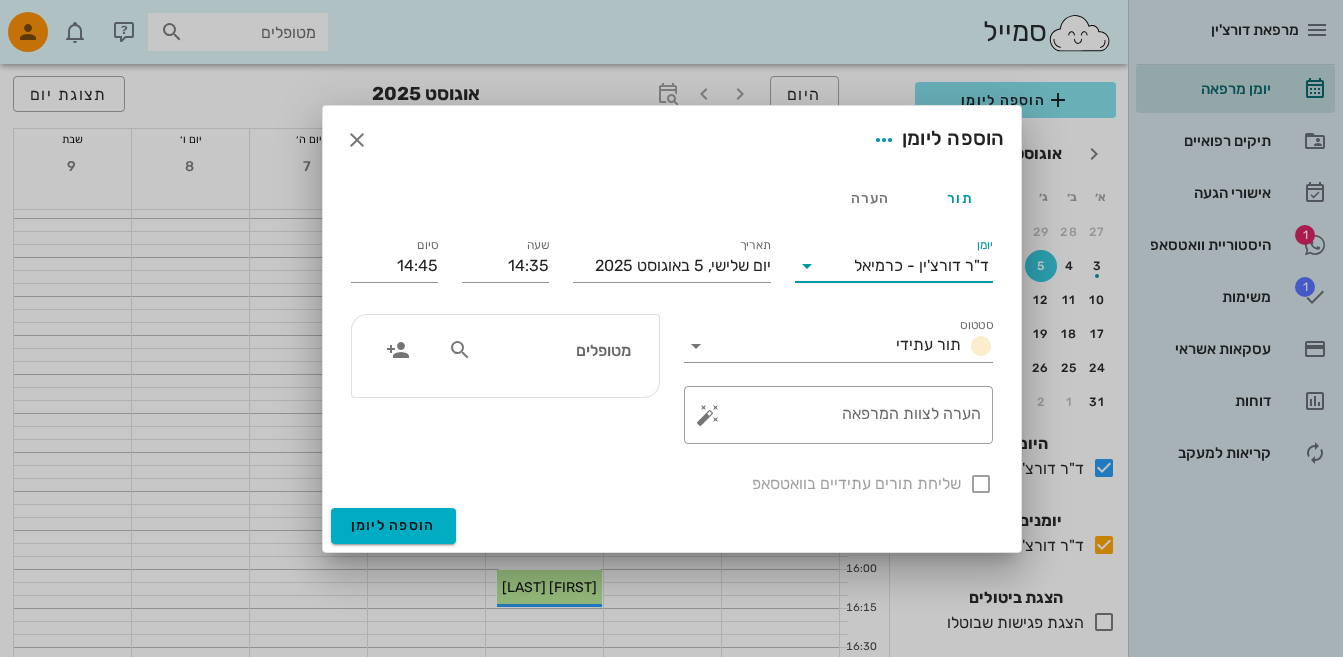 click at bounding box center [460, 350] 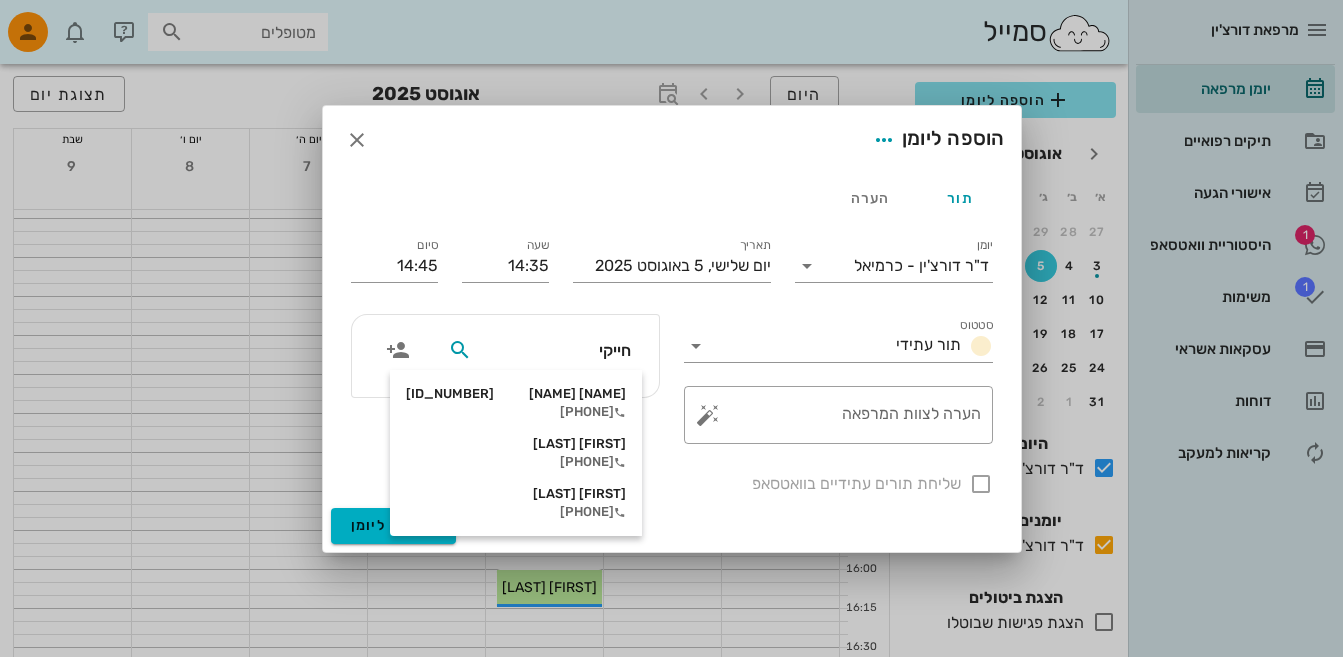 type on "חייקין" 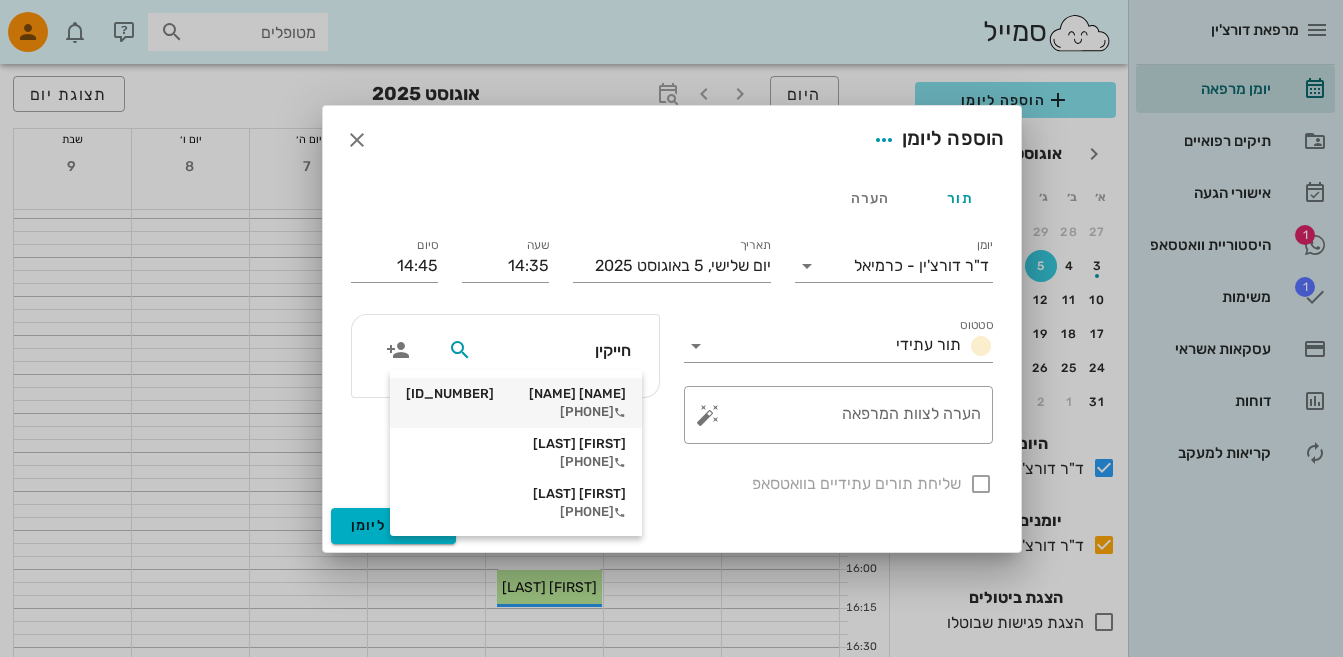 click on "[FIRST] [LAST]  [ID_NUMBER]" at bounding box center [516, 394] 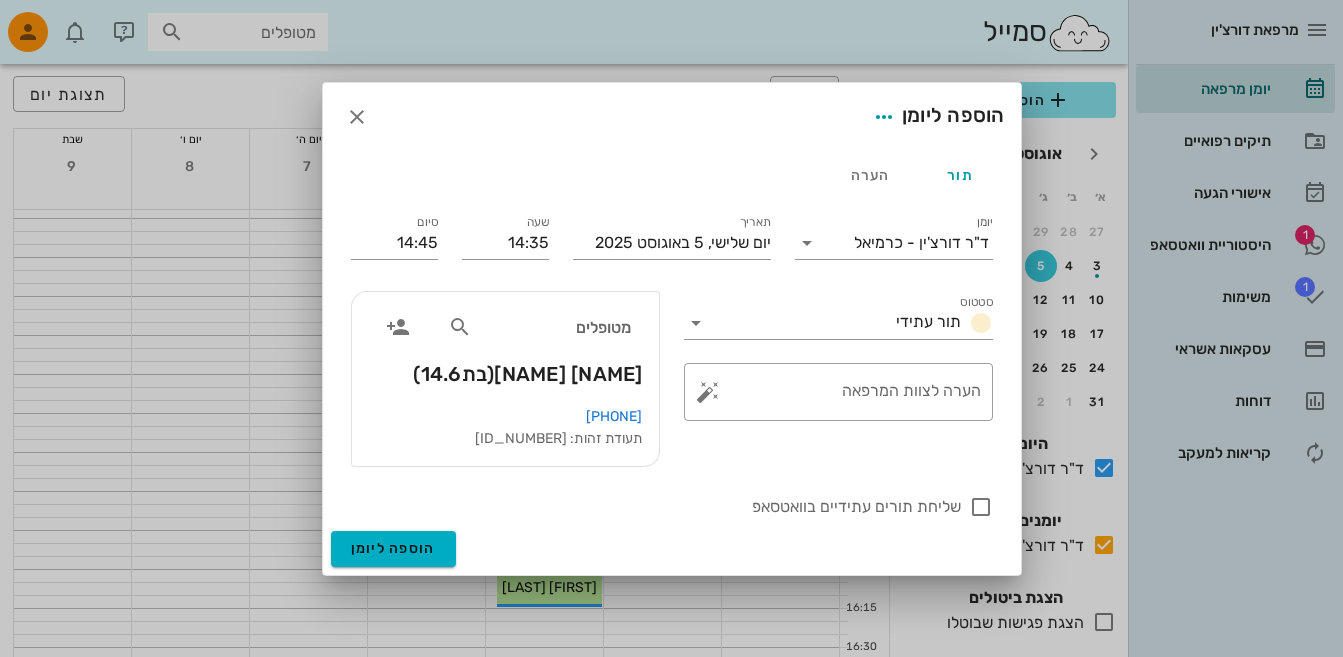 click on "מטופלים
[NAME]
[NAME]
(בת
14.6 )" at bounding box center [505, 349] 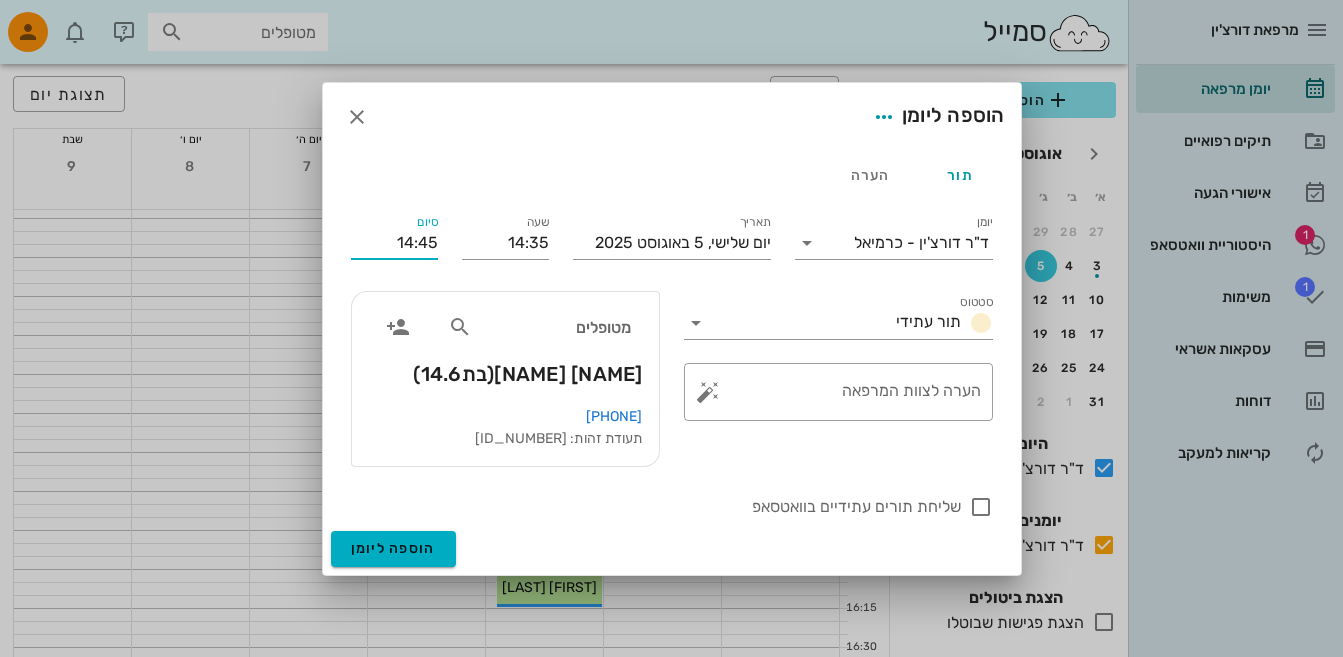 click on "14:45" at bounding box center (394, 243) 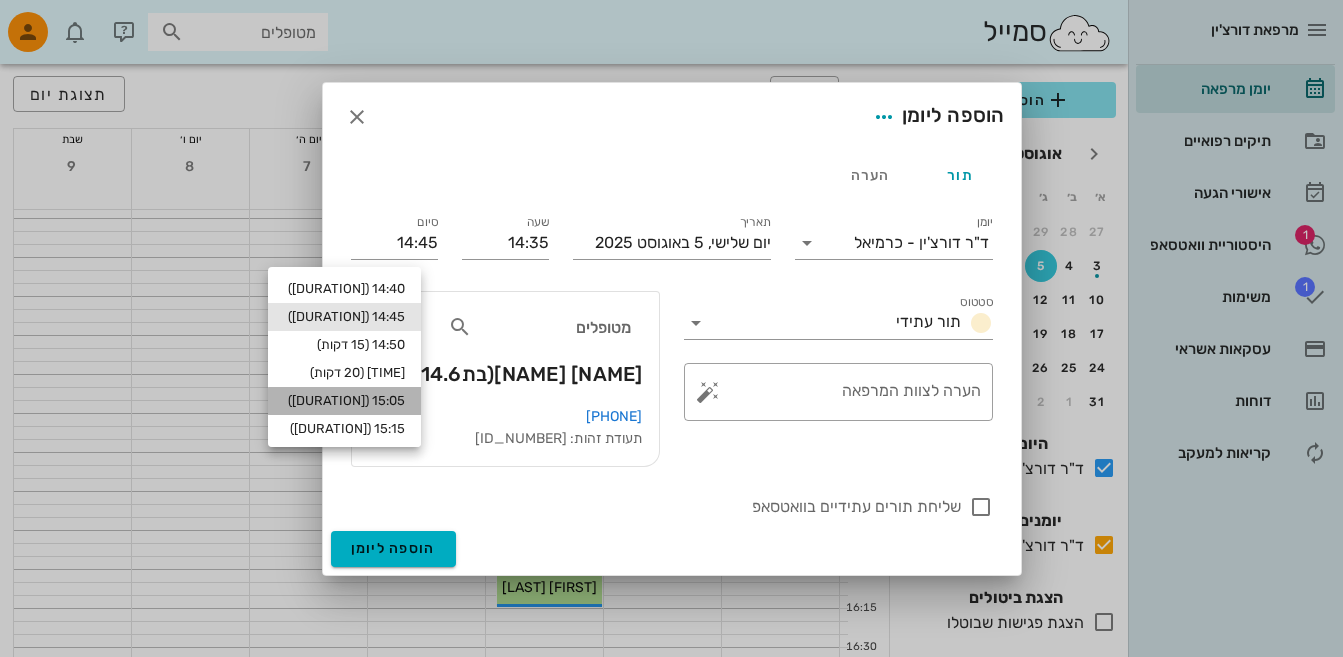 click on "15:05 ([DURATION])" at bounding box center [344, 401] 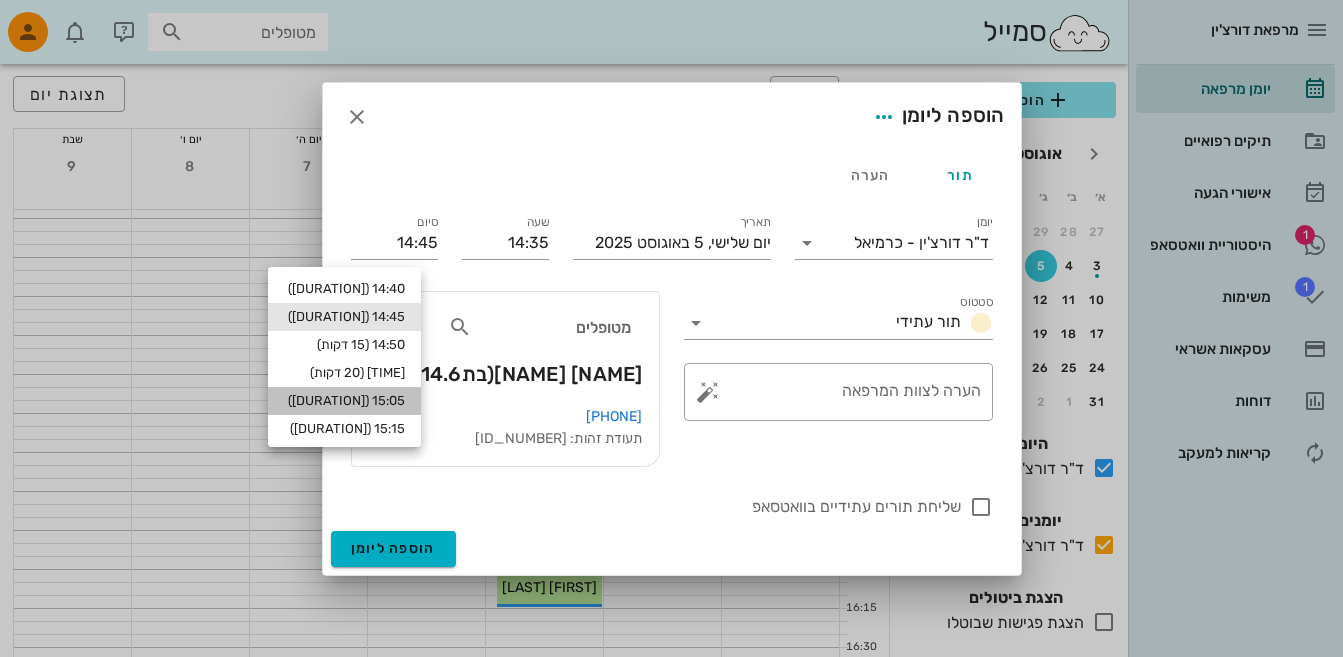 type on "15:05" 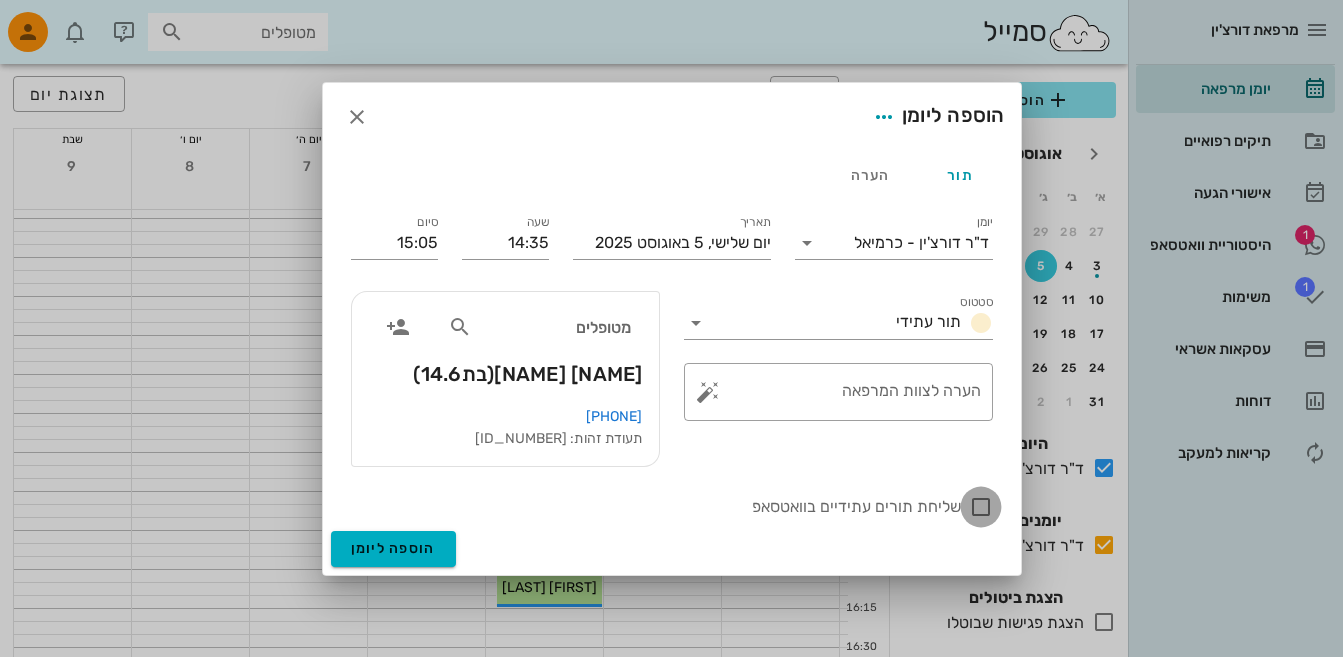 click at bounding box center (981, 507) 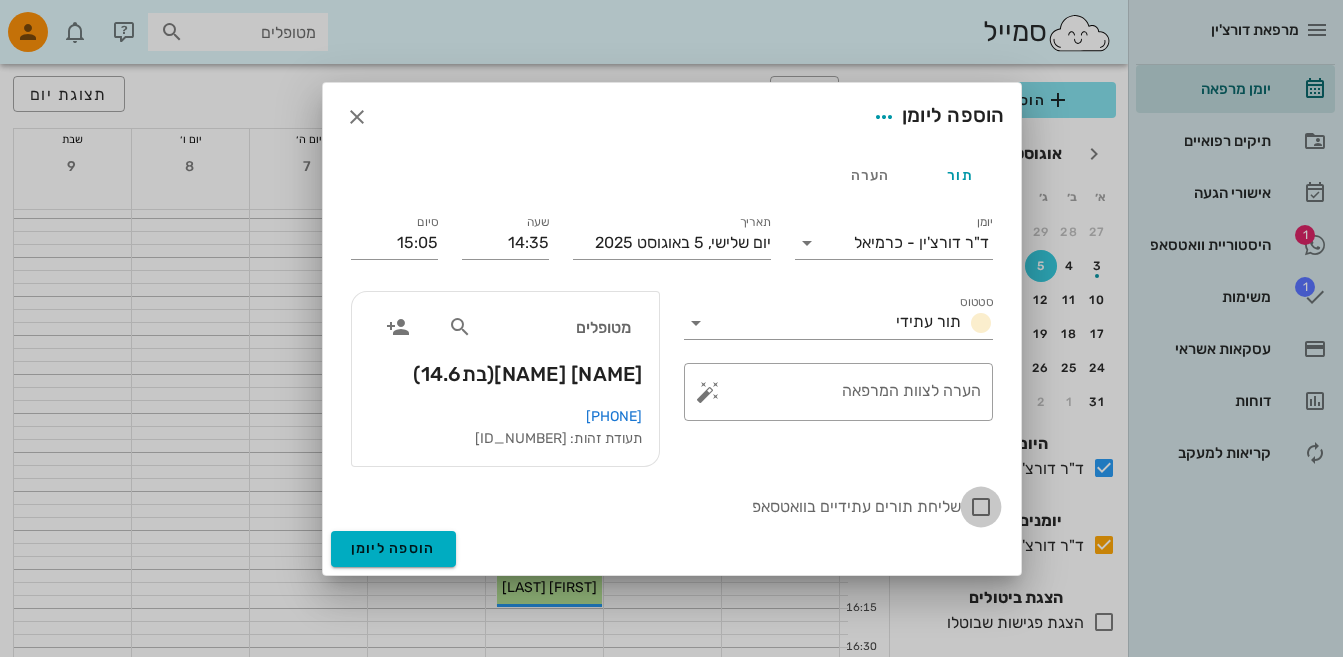 checkbox on "true" 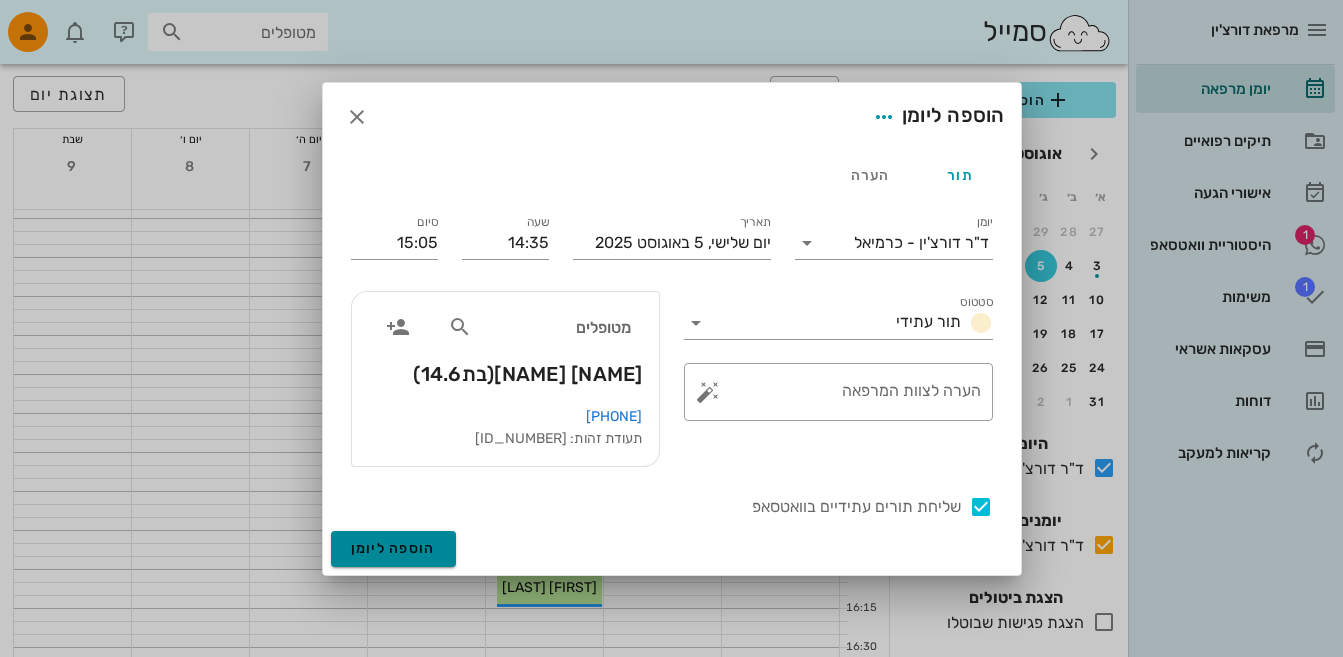 click on "הוספה ליומן" at bounding box center [393, 548] 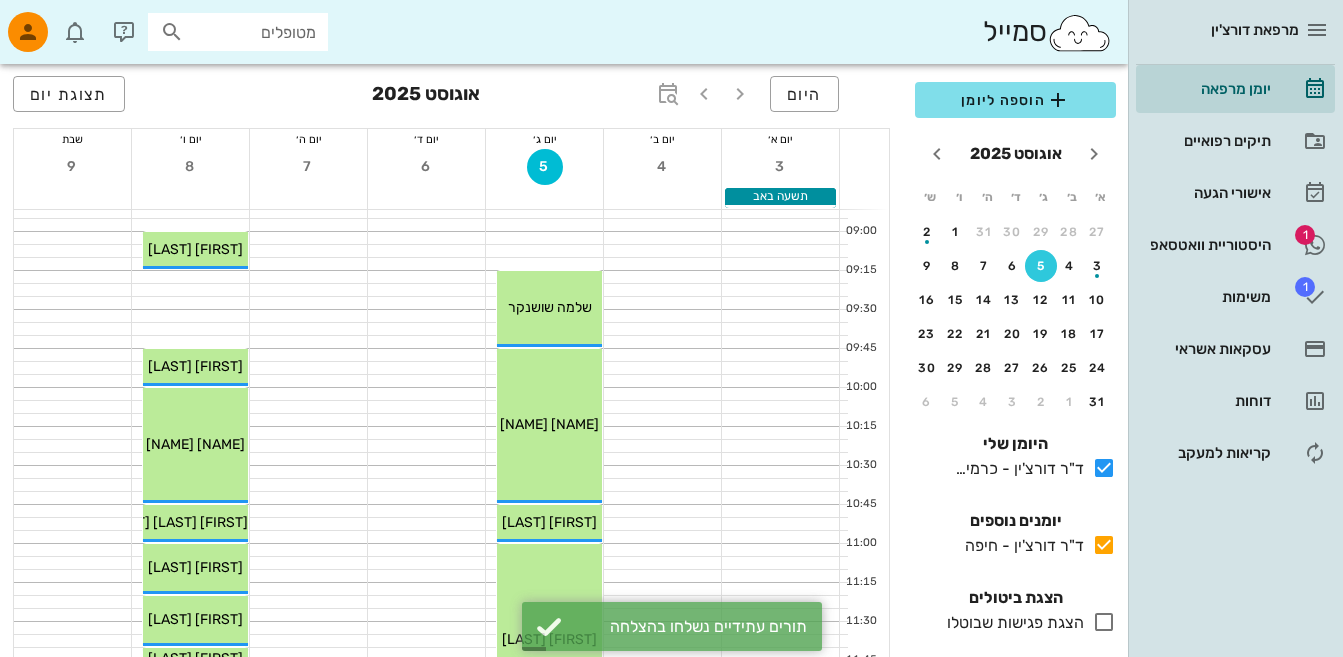 scroll, scrollTop: 1024, scrollLeft: 0, axis: vertical 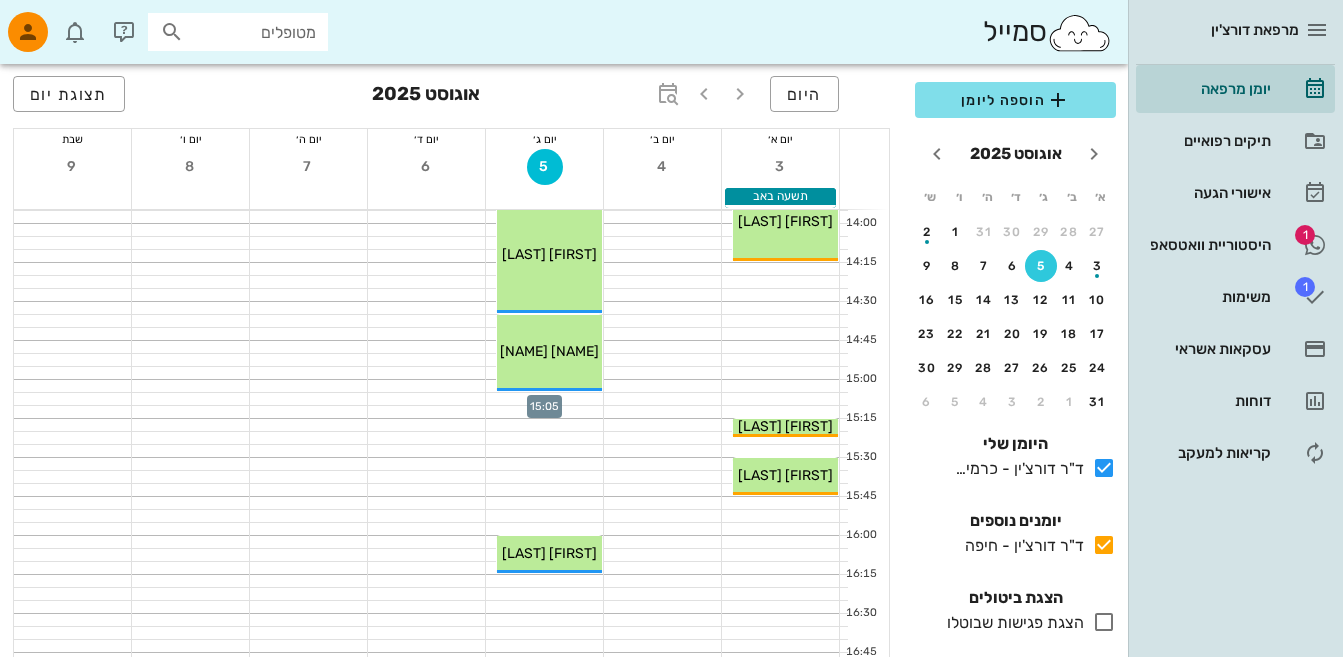 click at bounding box center (544, 399) 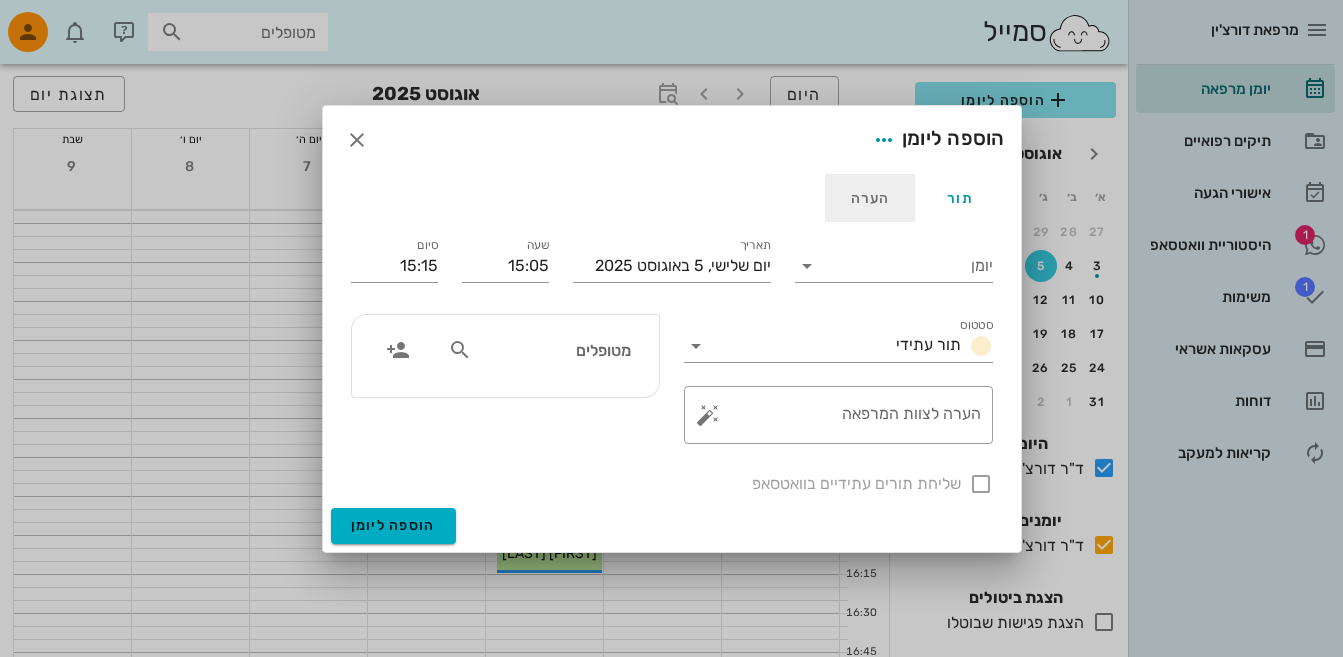 click on "הערה" at bounding box center (870, 198) 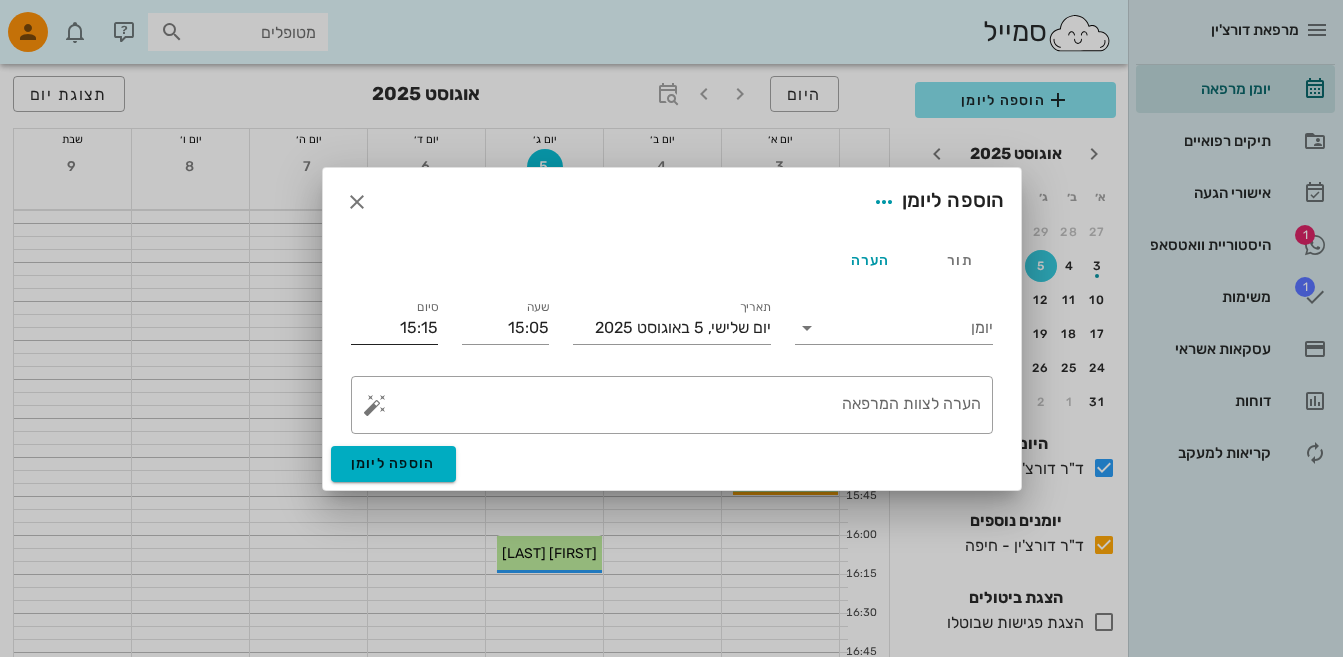 click on "15:15" at bounding box center [394, 328] 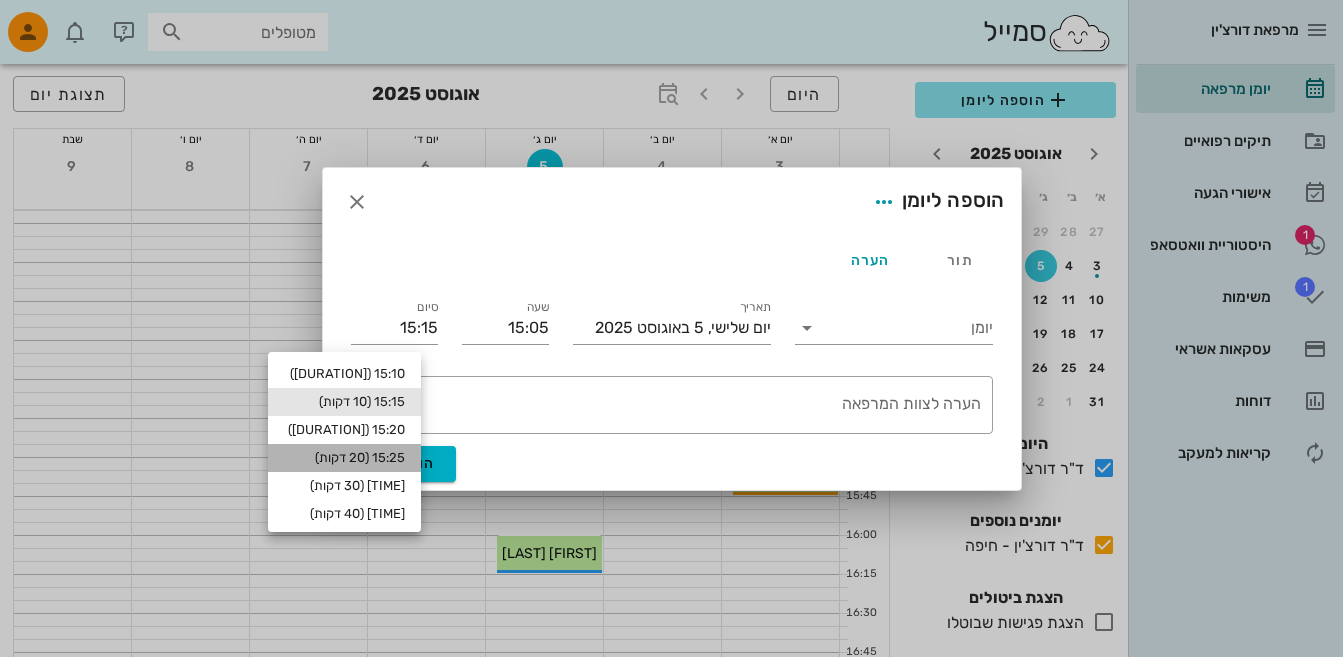 drag, startPoint x: 358, startPoint y: 458, endPoint x: 385, endPoint y: 434, distance: 36.124783 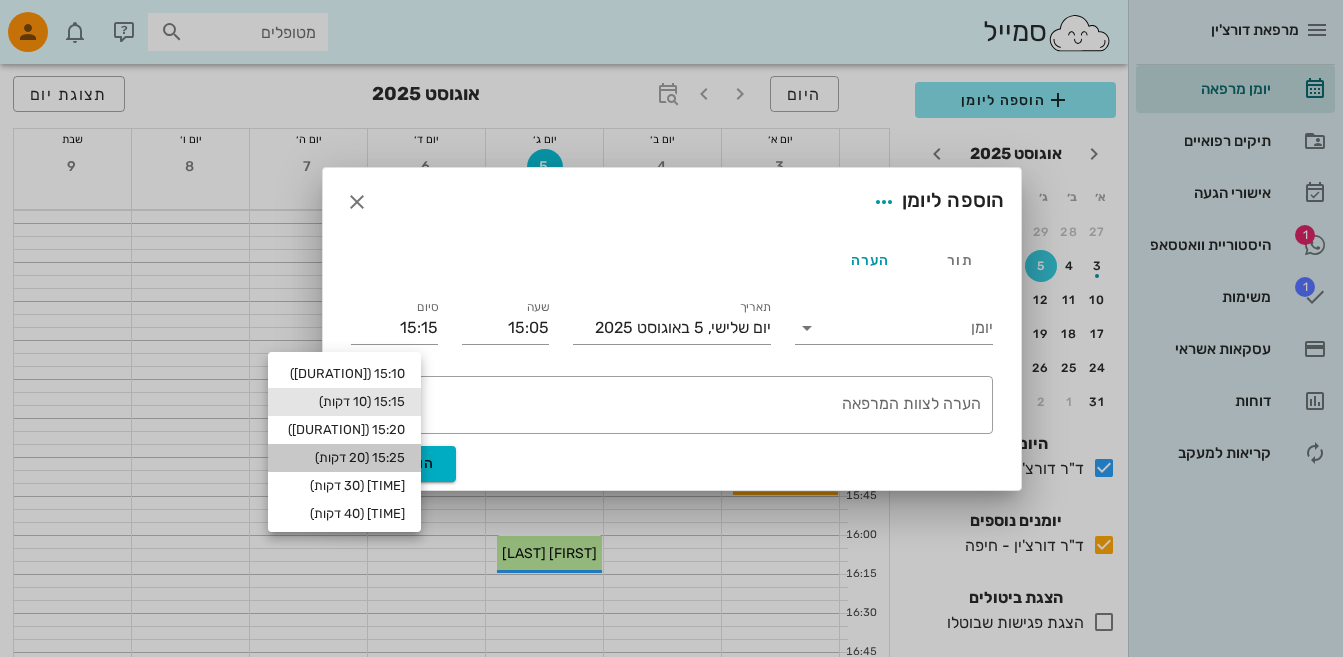 type on "15:25" 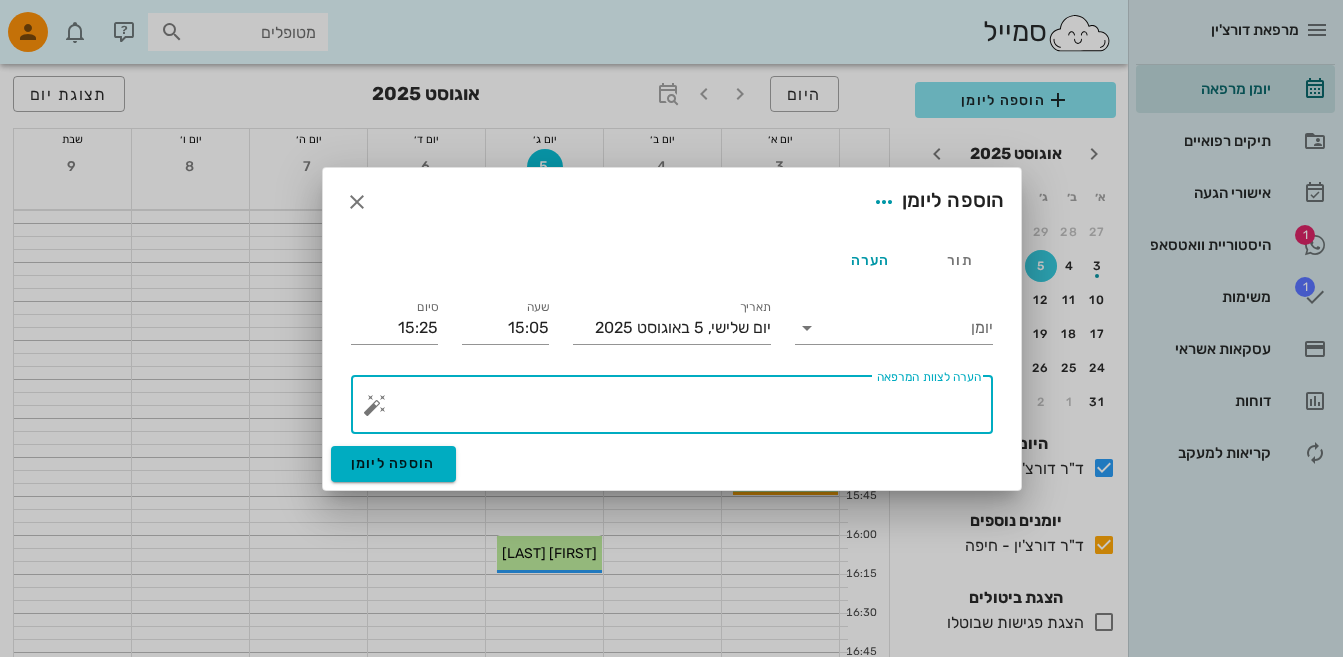 click on "הערה לצוות המרפאה" at bounding box center (680, 410) 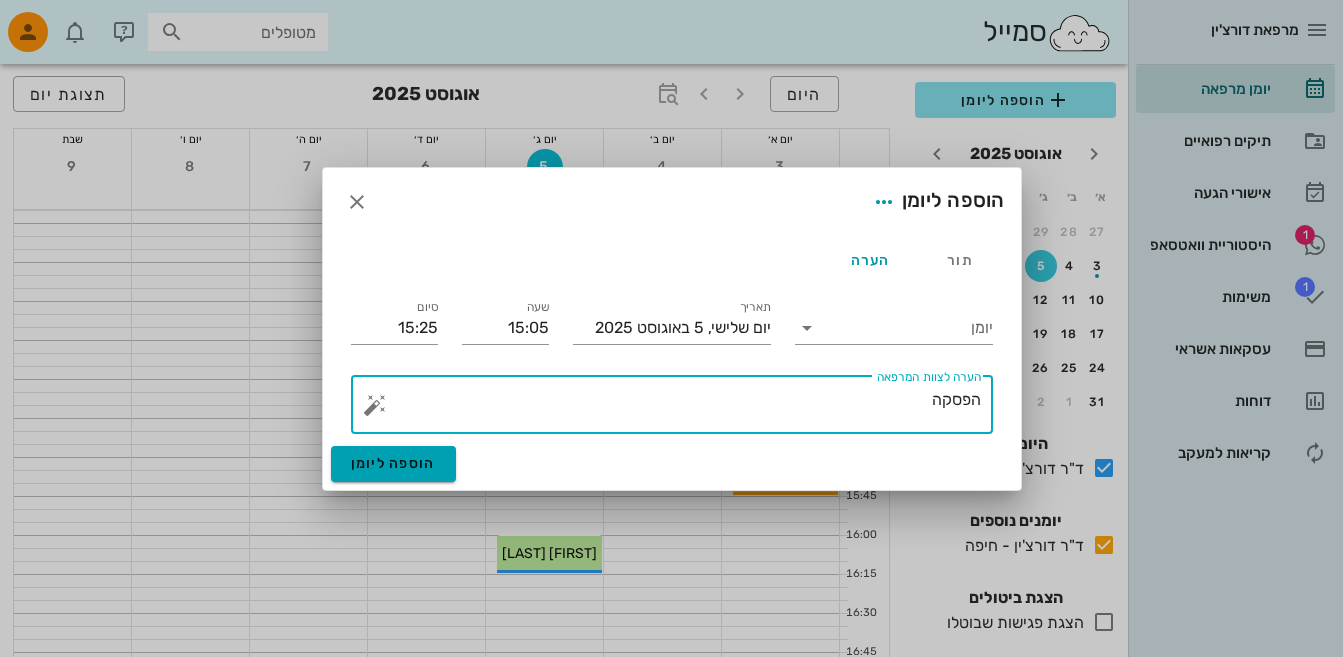 type on "הפסקה" 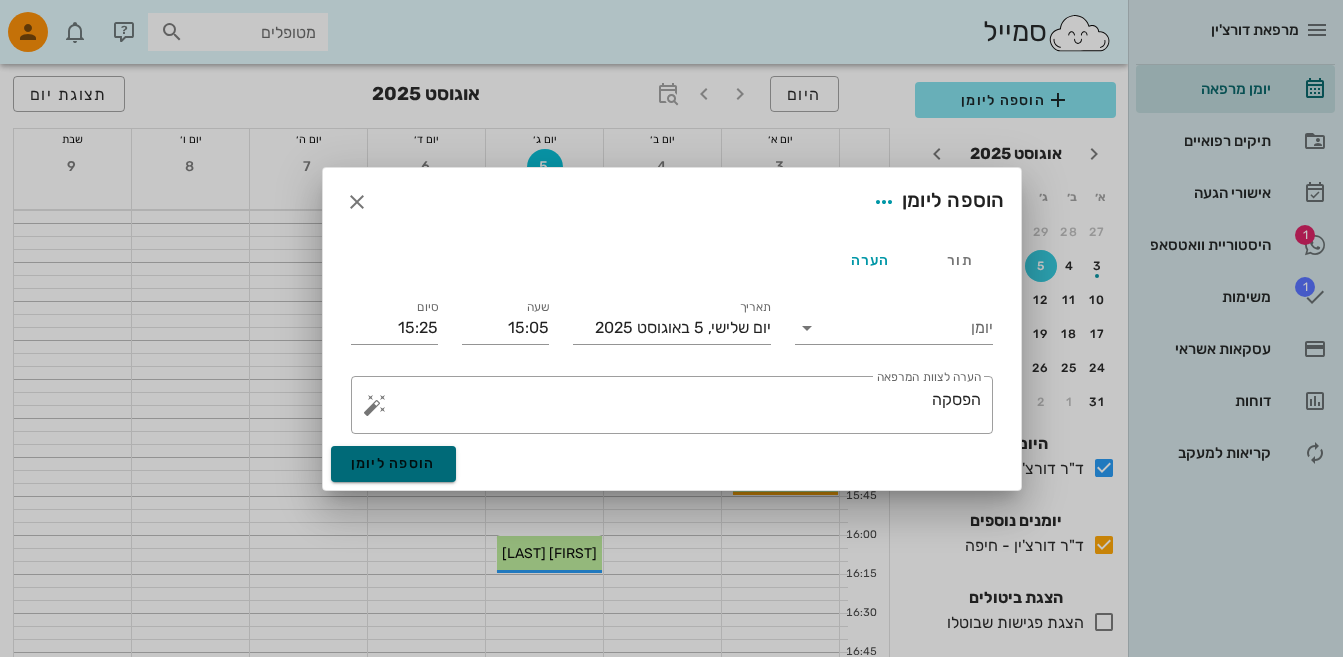 click on "הוספה ליומן" at bounding box center [393, 463] 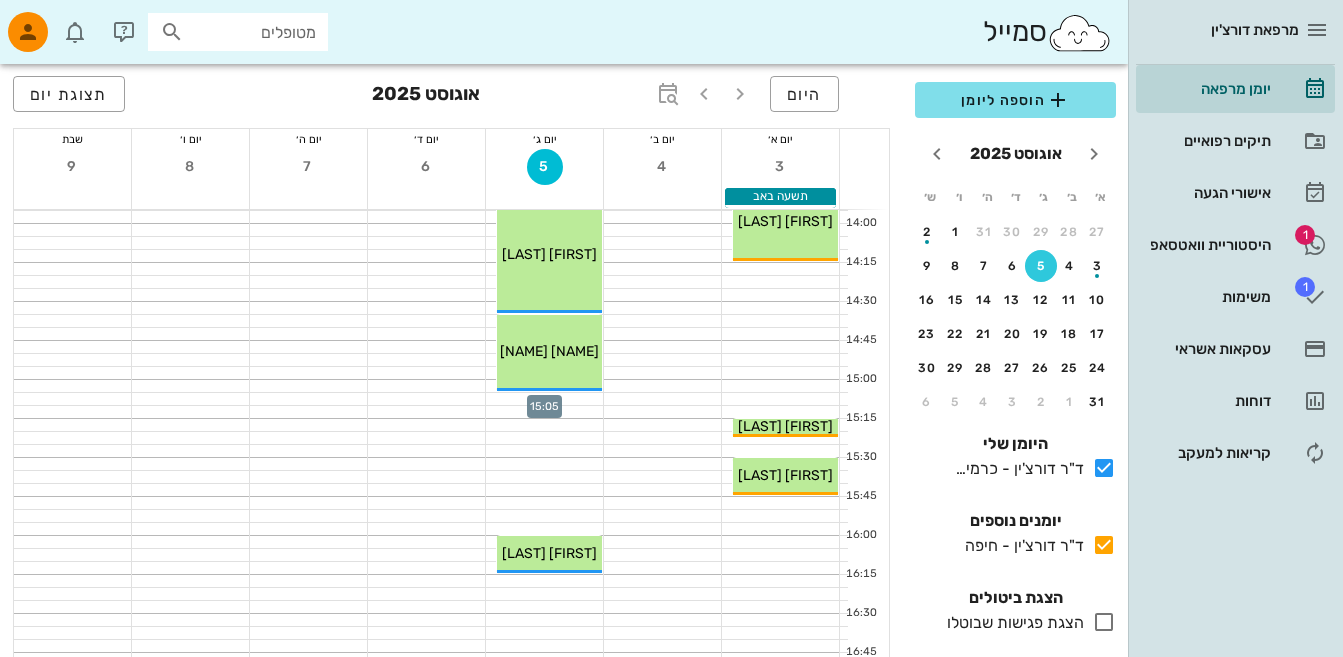 click at bounding box center (544, 399) 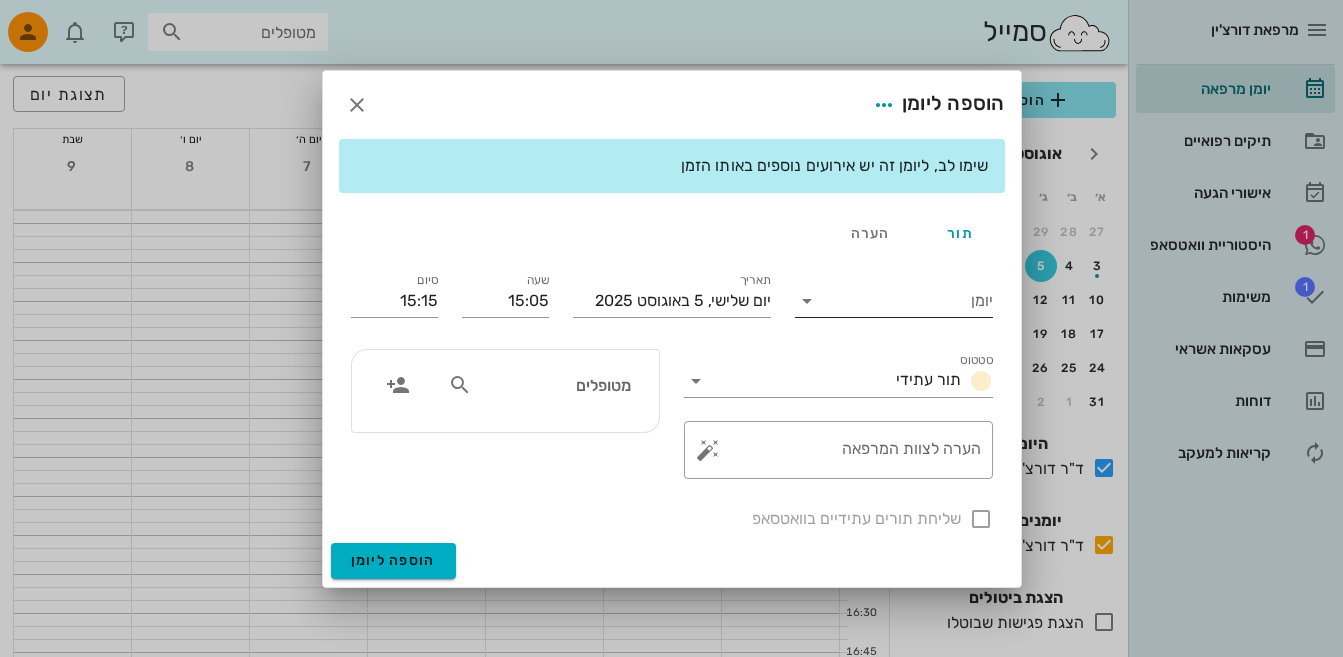 click at bounding box center [807, 301] 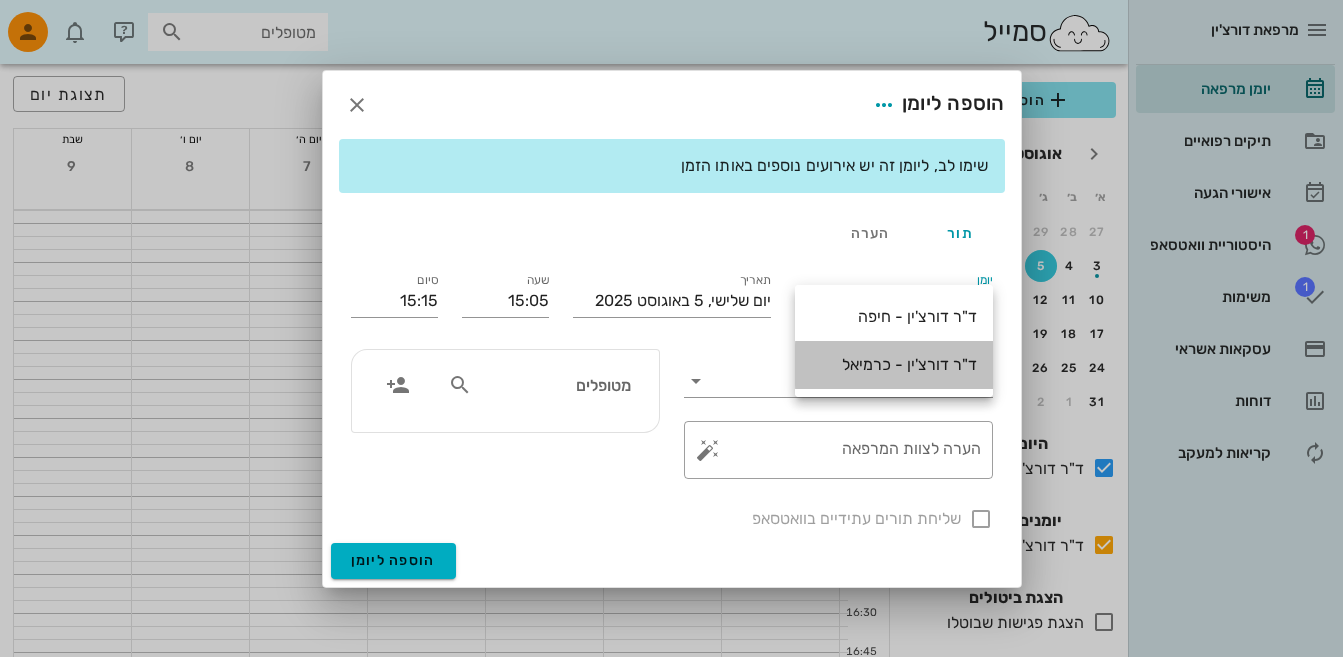 click on "ד"ר דורצ'ין - כרמיאל" at bounding box center [894, 364] 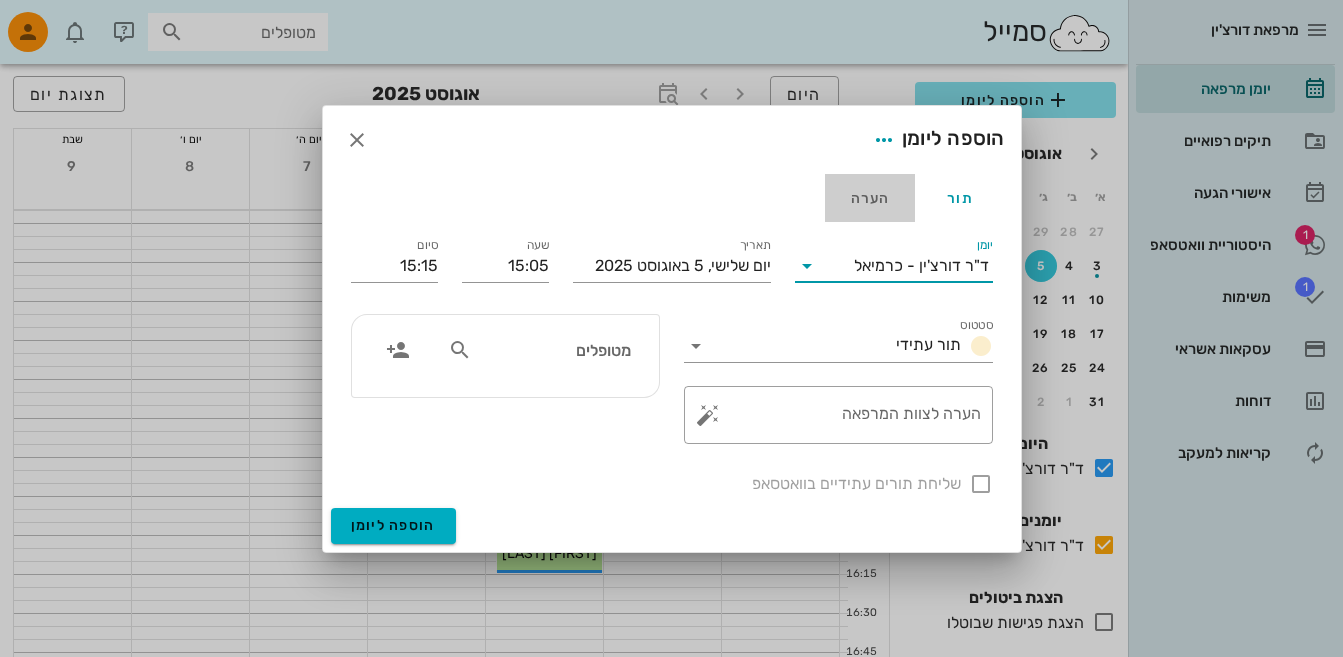 drag, startPoint x: 868, startPoint y: 194, endPoint x: 868, endPoint y: 228, distance: 34 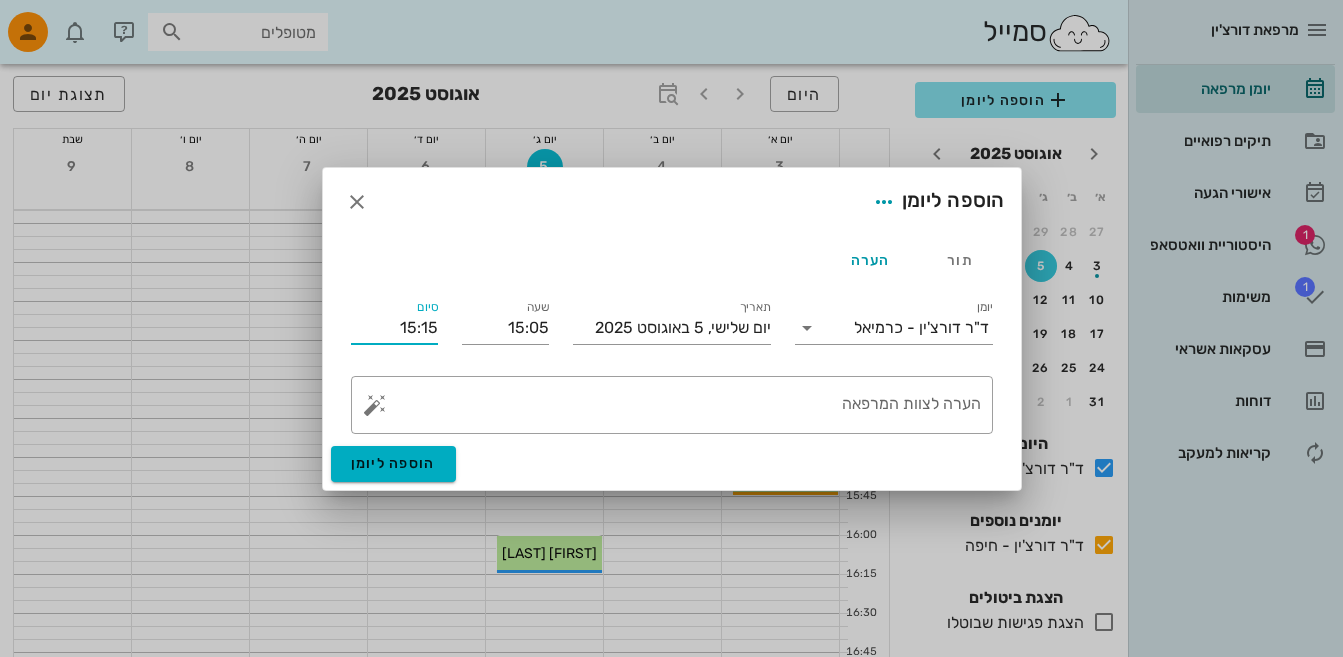 click on "15:15" at bounding box center [394, 328] 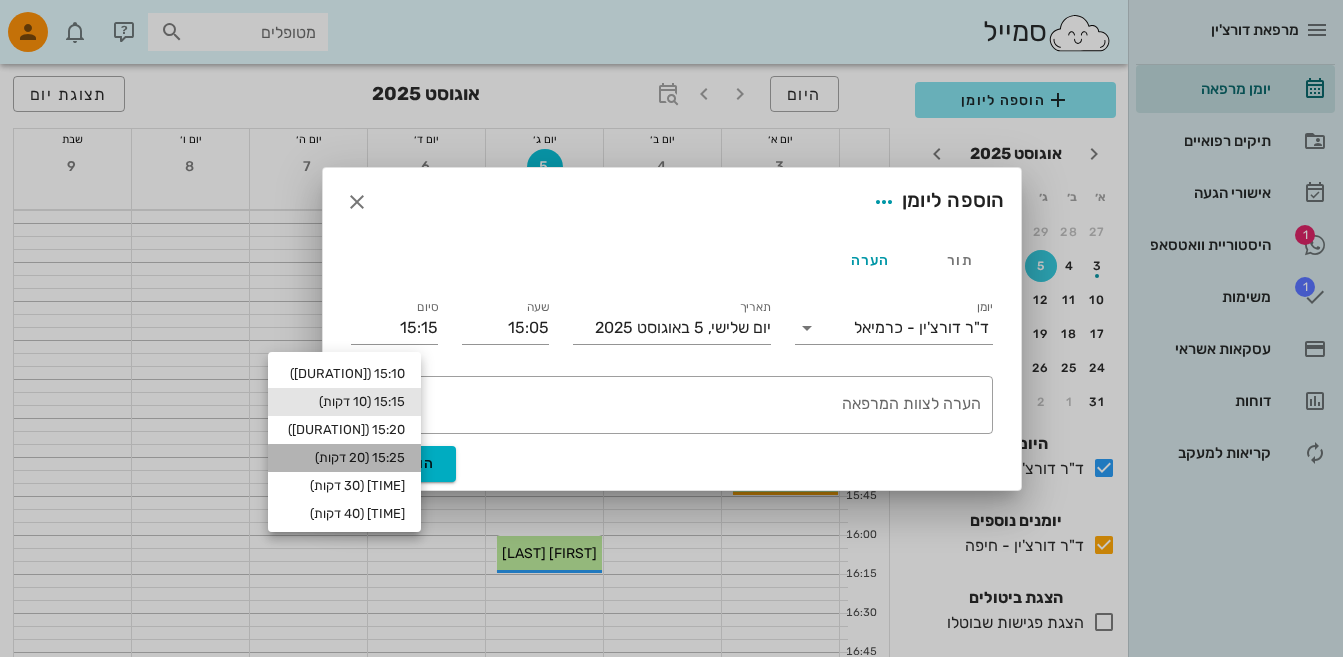 click on "15:25 (20 דקות)" at bounding box center [344, 458] 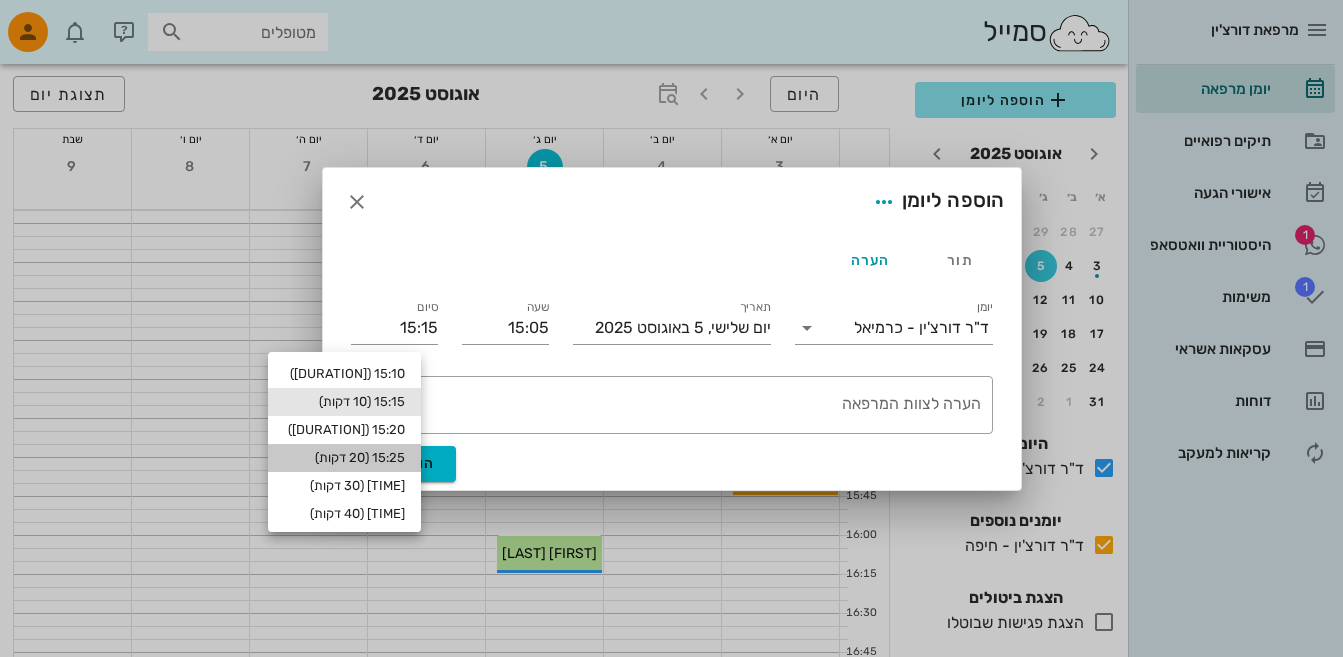 type on "15:25" 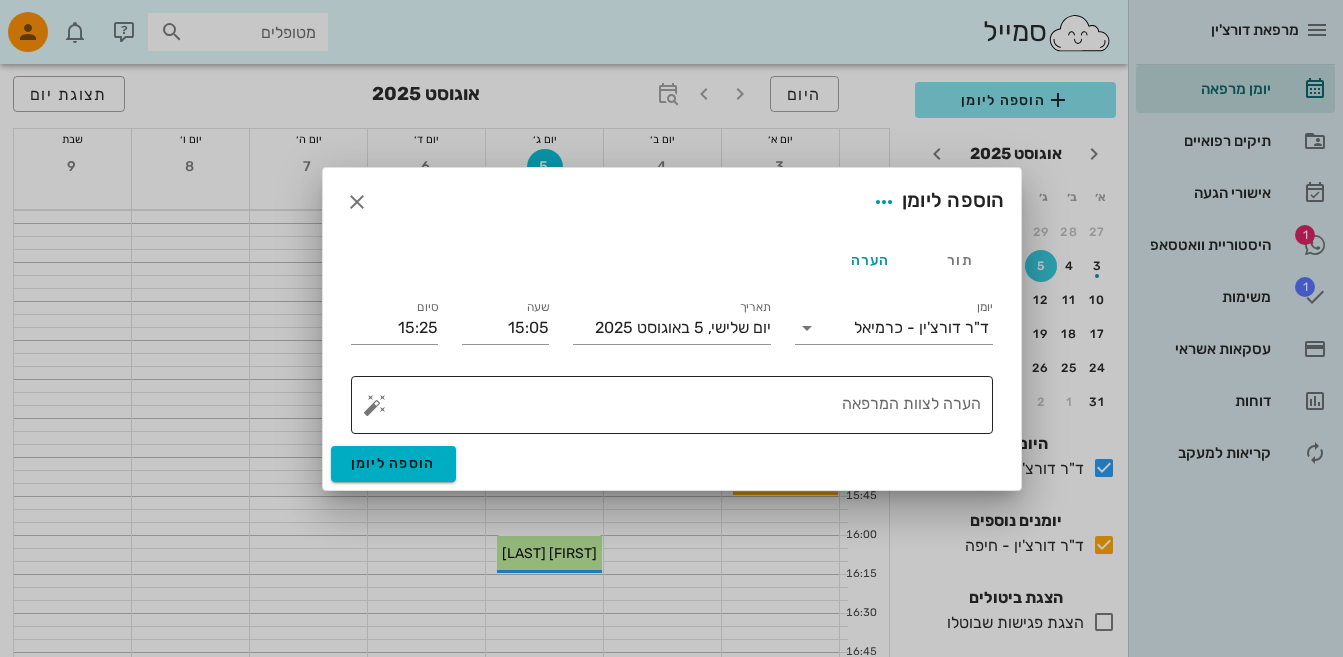 click on "הערה לצוות המרפאה" at bounding box center (680, 410) 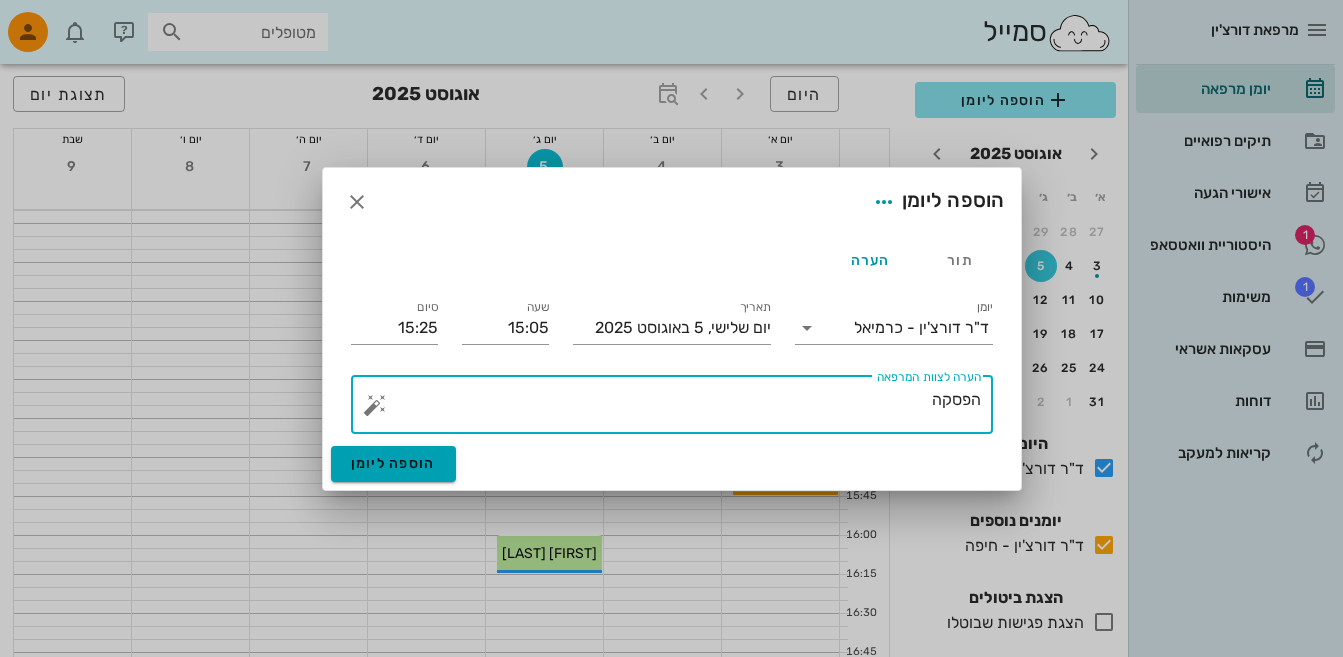 type on "הפסקה" 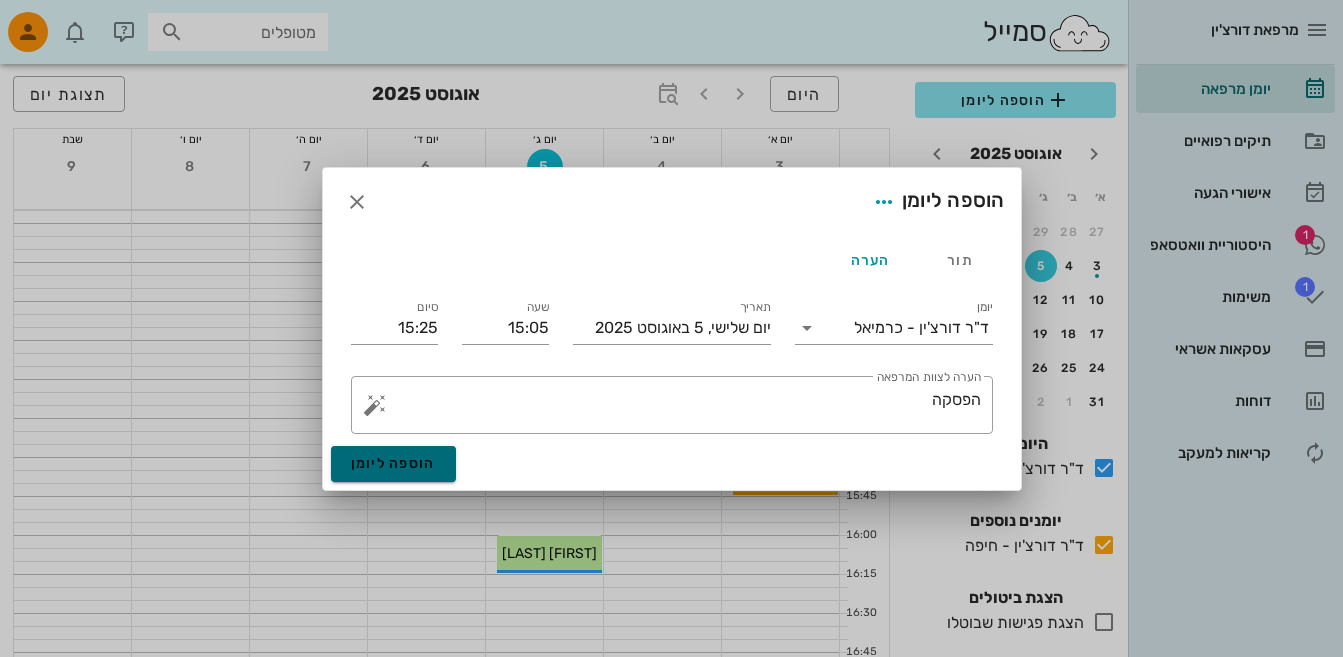 click on "הוספה ליומן" at bounding box center (393, 463) 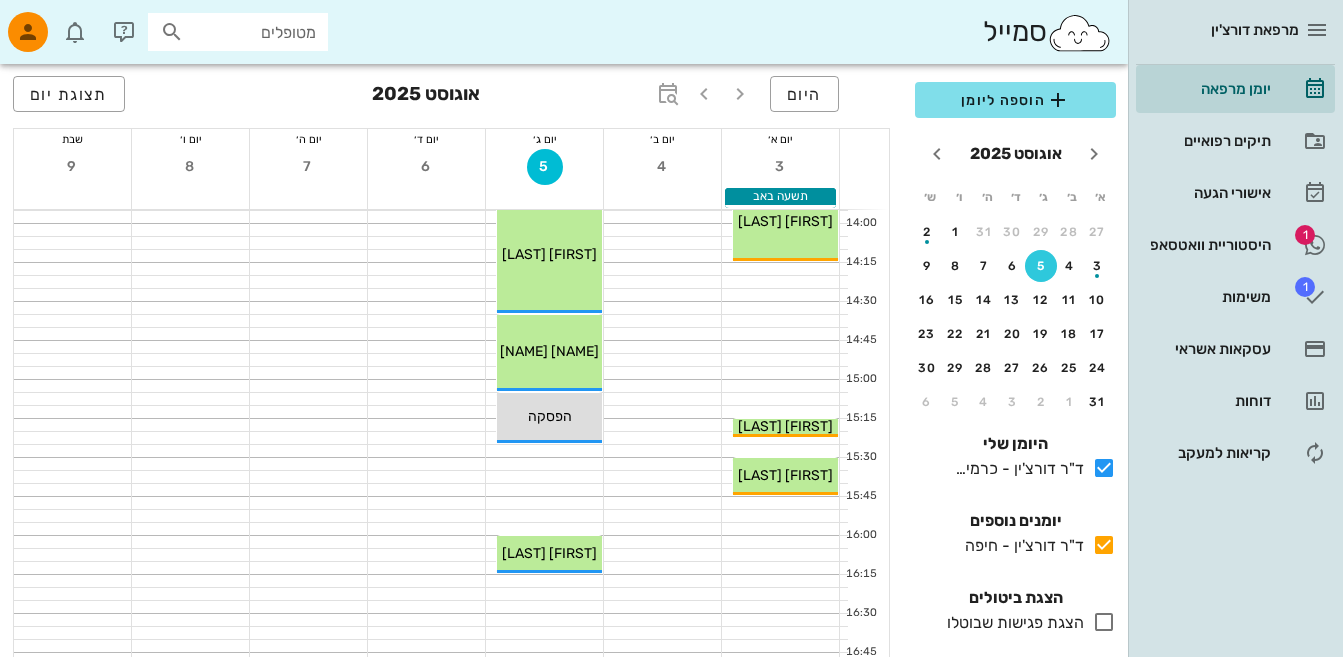 click at bounding box center (172, 32) 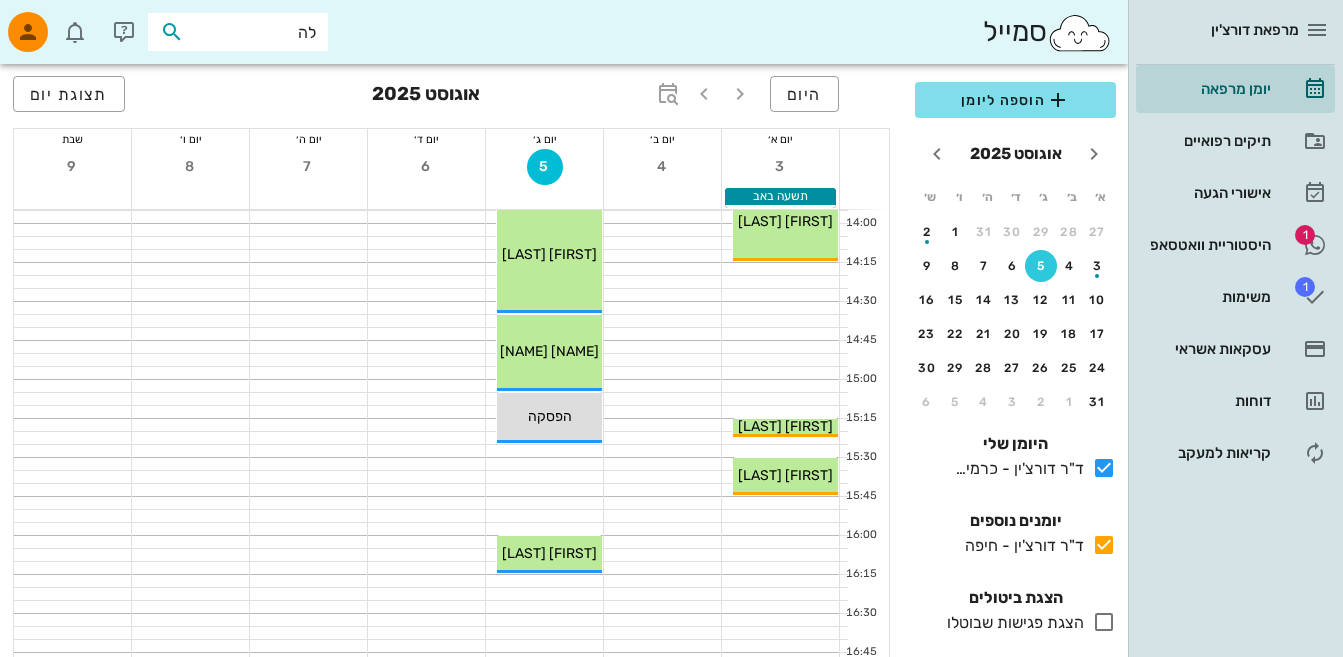 type on "להב" 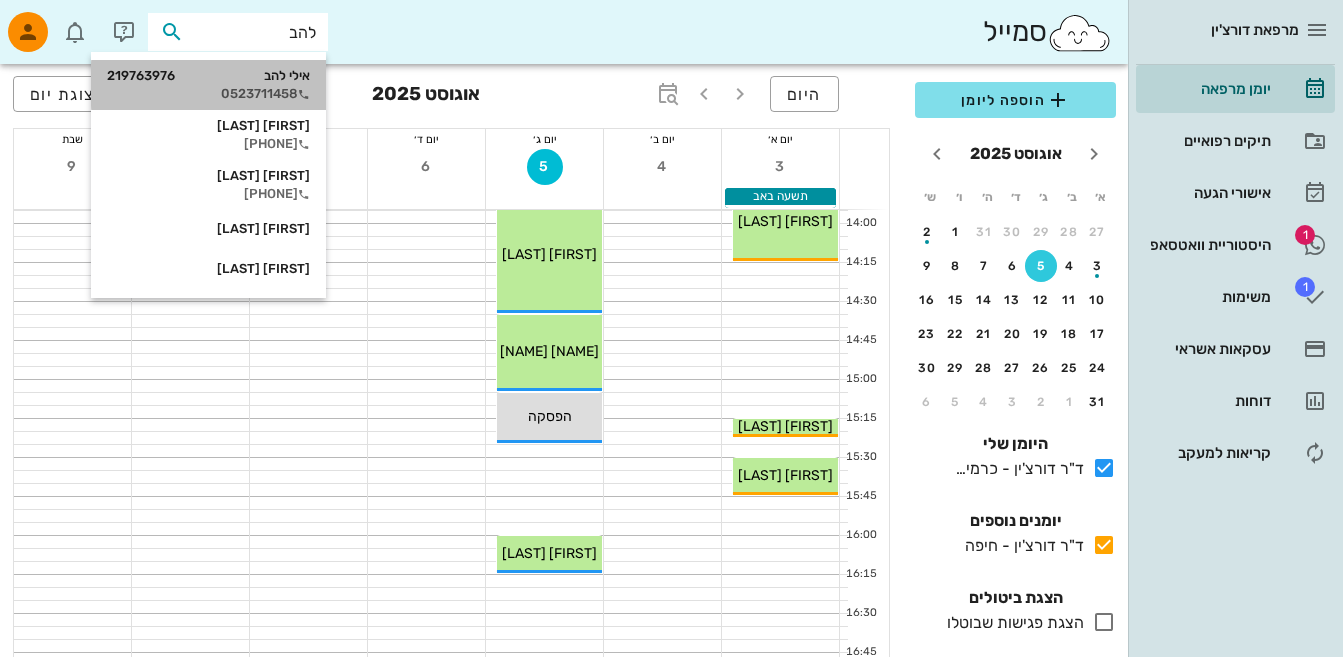 click on "[NAME] [NAME]  [NUMBER]" at bounding box center (208, 76) 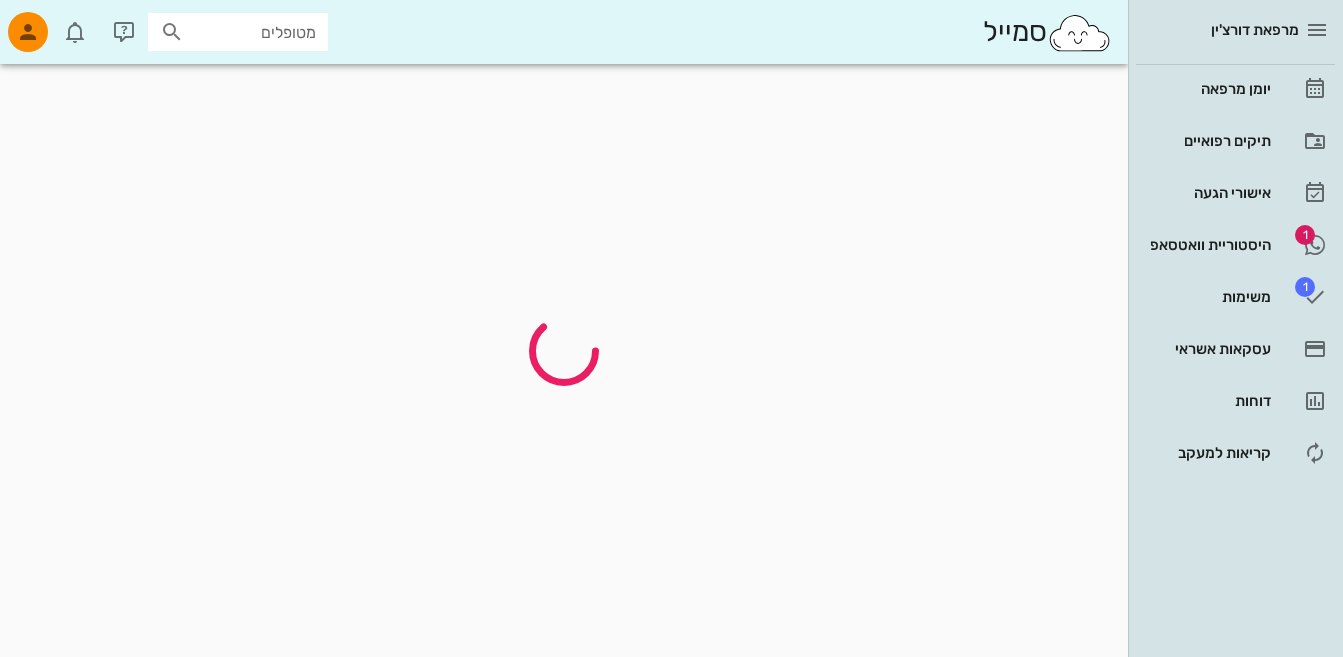 scroll, scrollTop: 0, scrollLeft: 0, axis: both 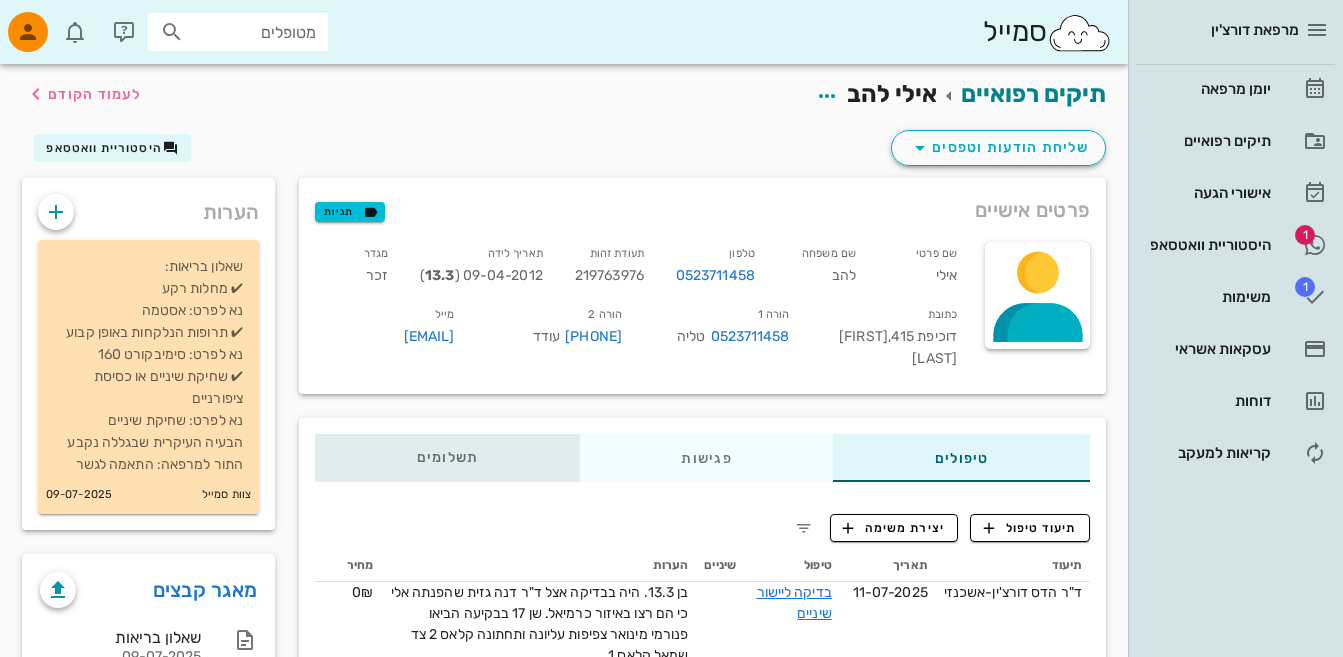 click on "תשלומים
0₪" at bounding box center [448, 458] 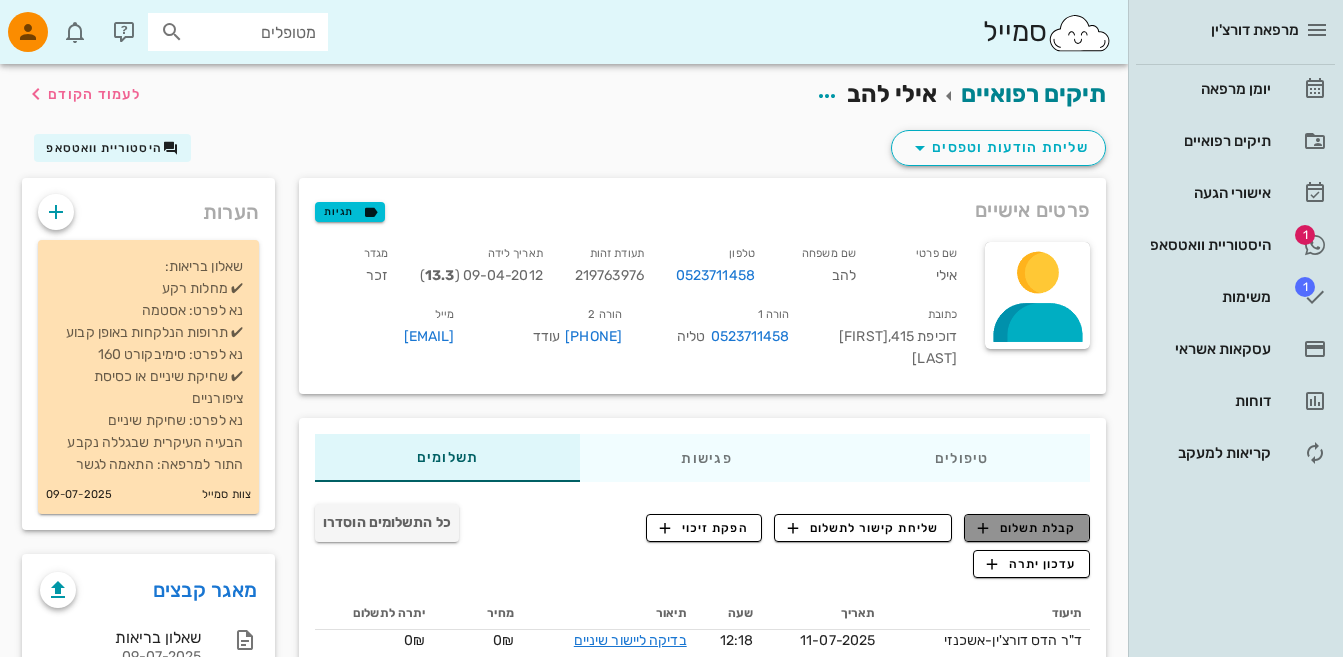 click on "קבלת תשלום" at bounding box center [1027, 528] 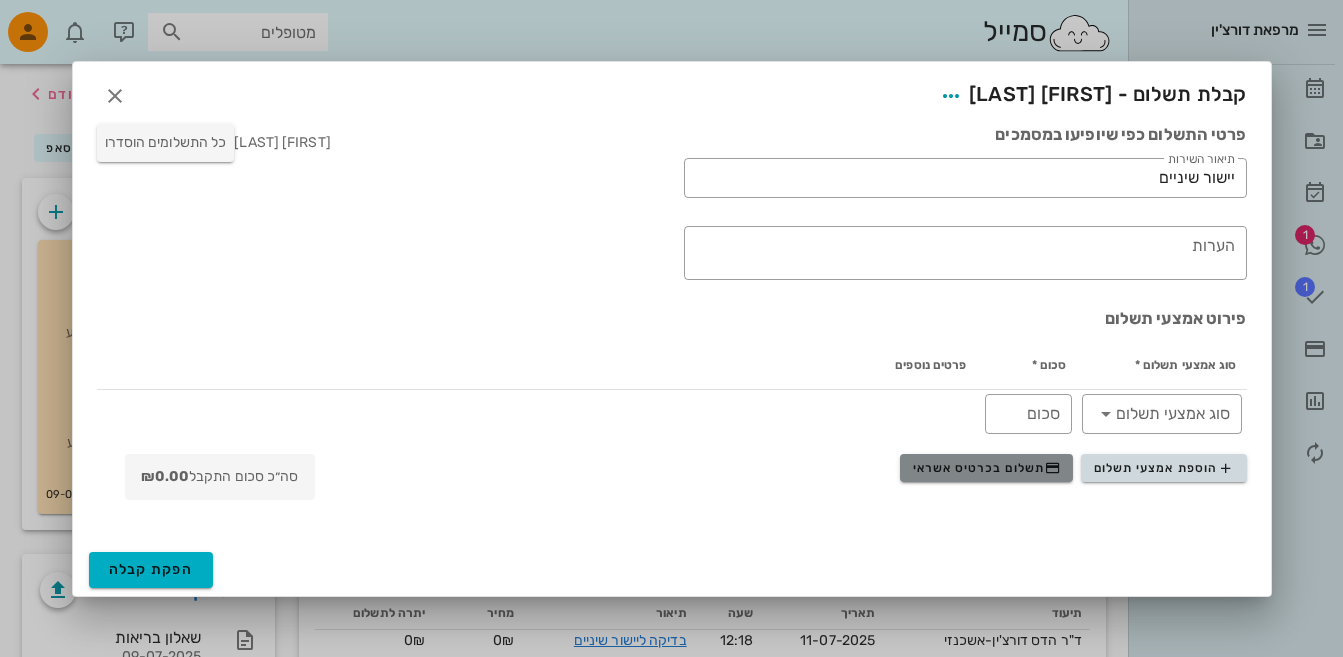 click on "תשלום בכרטיס אשראי" at bounding box center [987, 468] 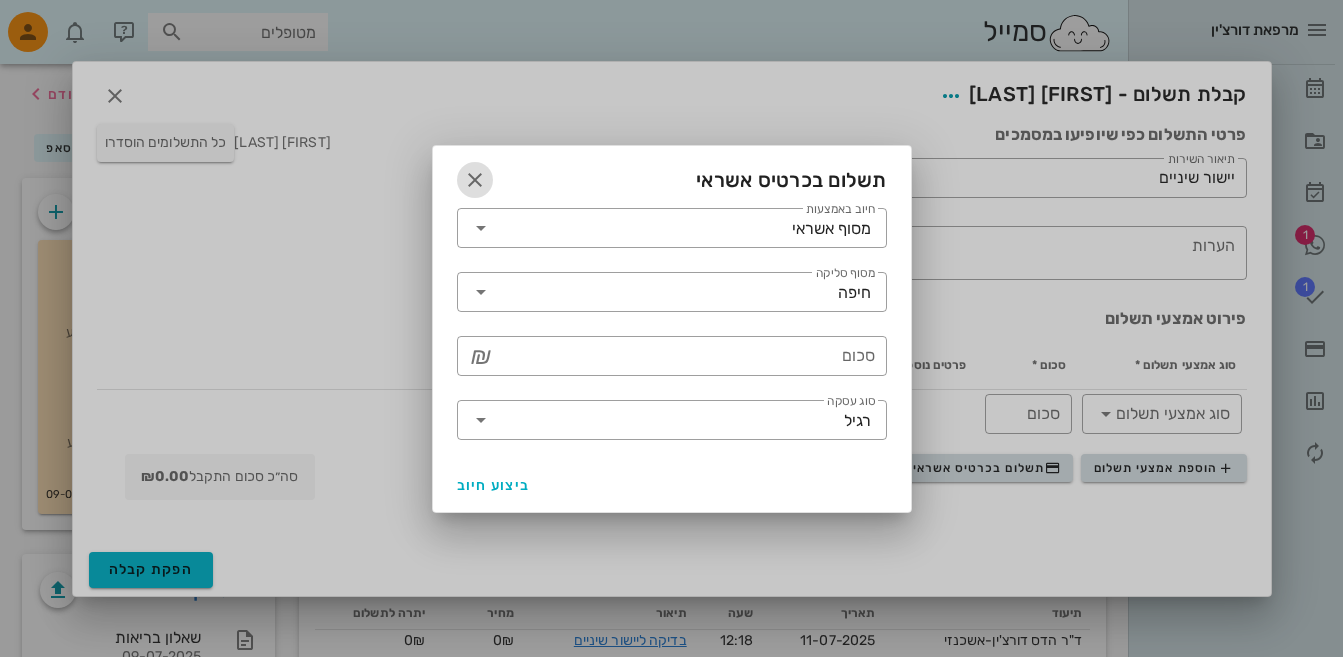 click at bounding box center (475, 180) 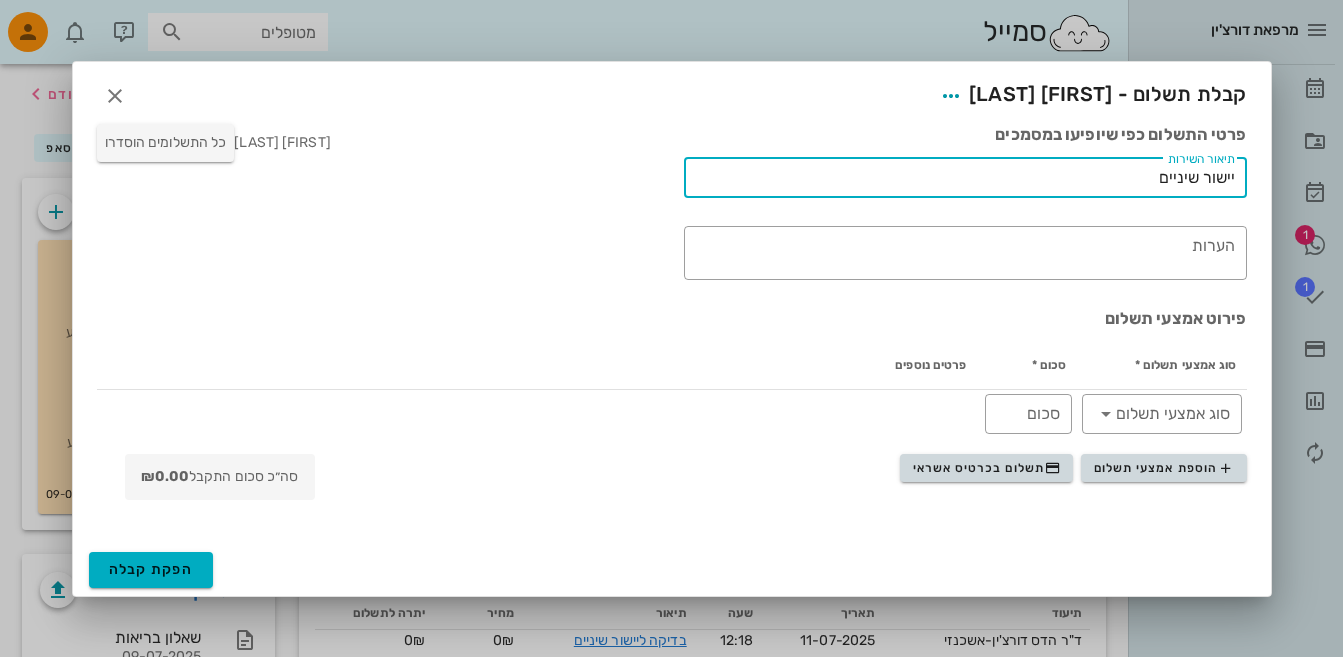drag, startPoint x: 1140, startPoint y: 181, endPoint x: 1359, endPoint y: 219, distance: 222.27235 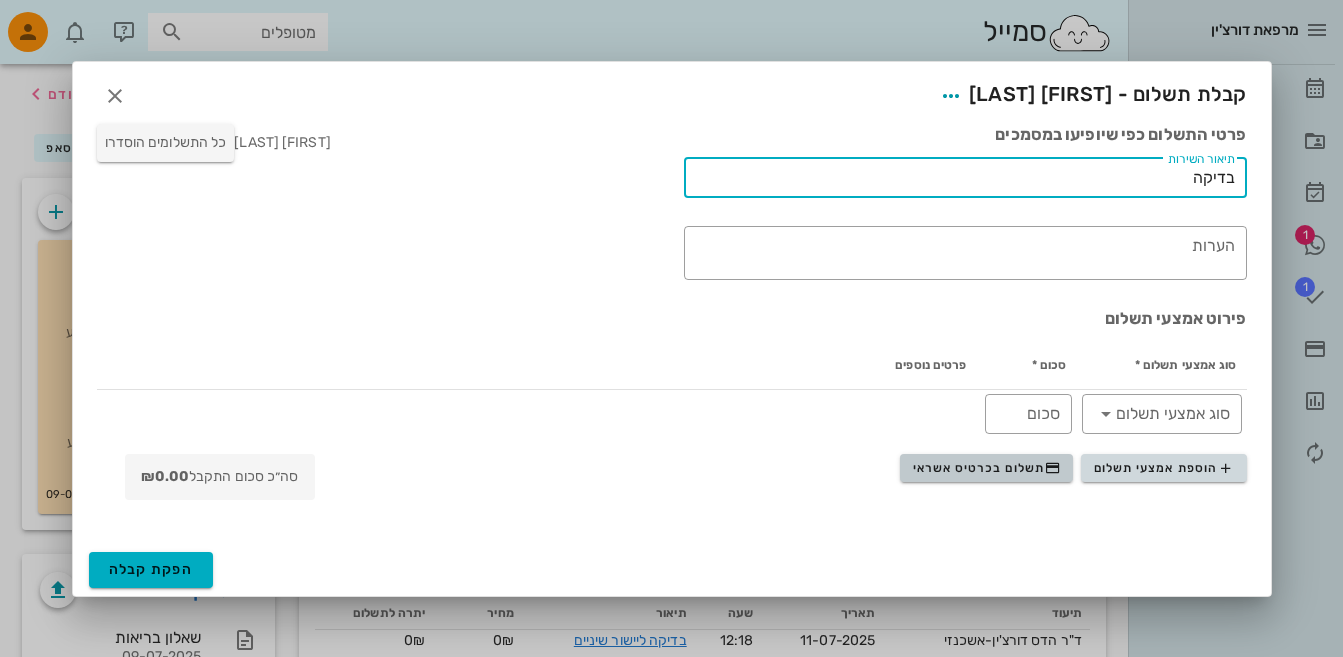type on "בדיקה" 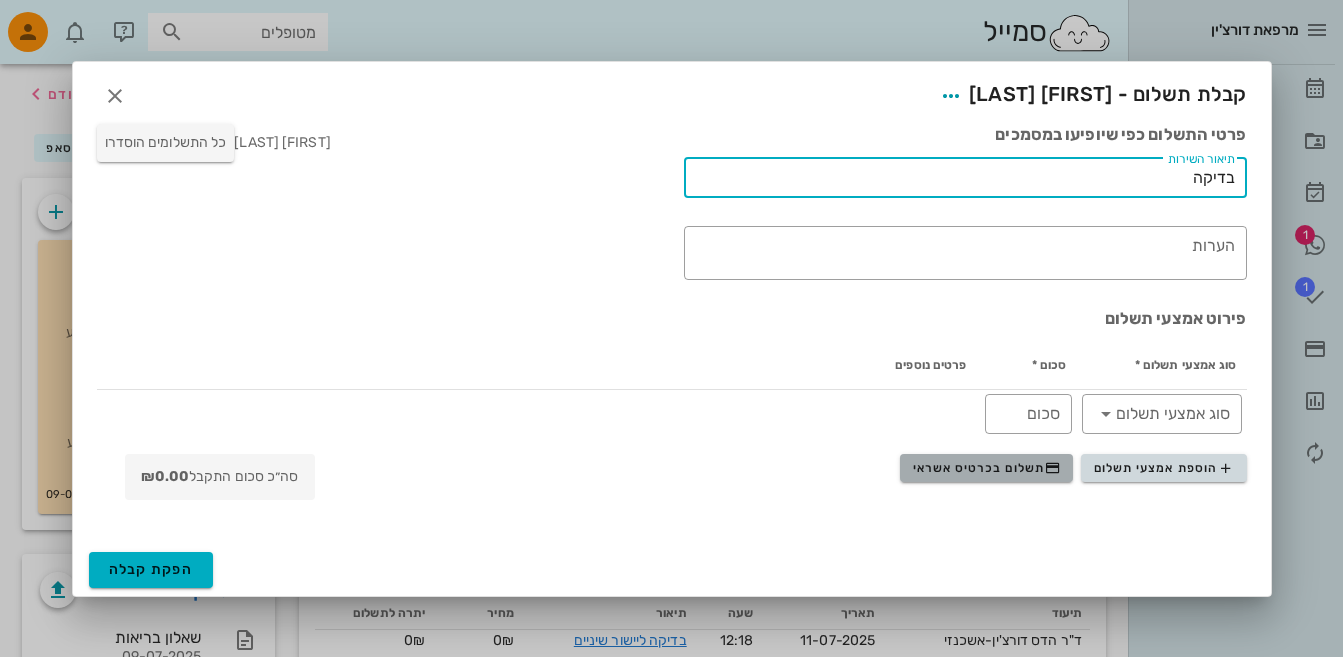 click on "תשלום בכרטיס אשראי" at bounding box center (987, 468) 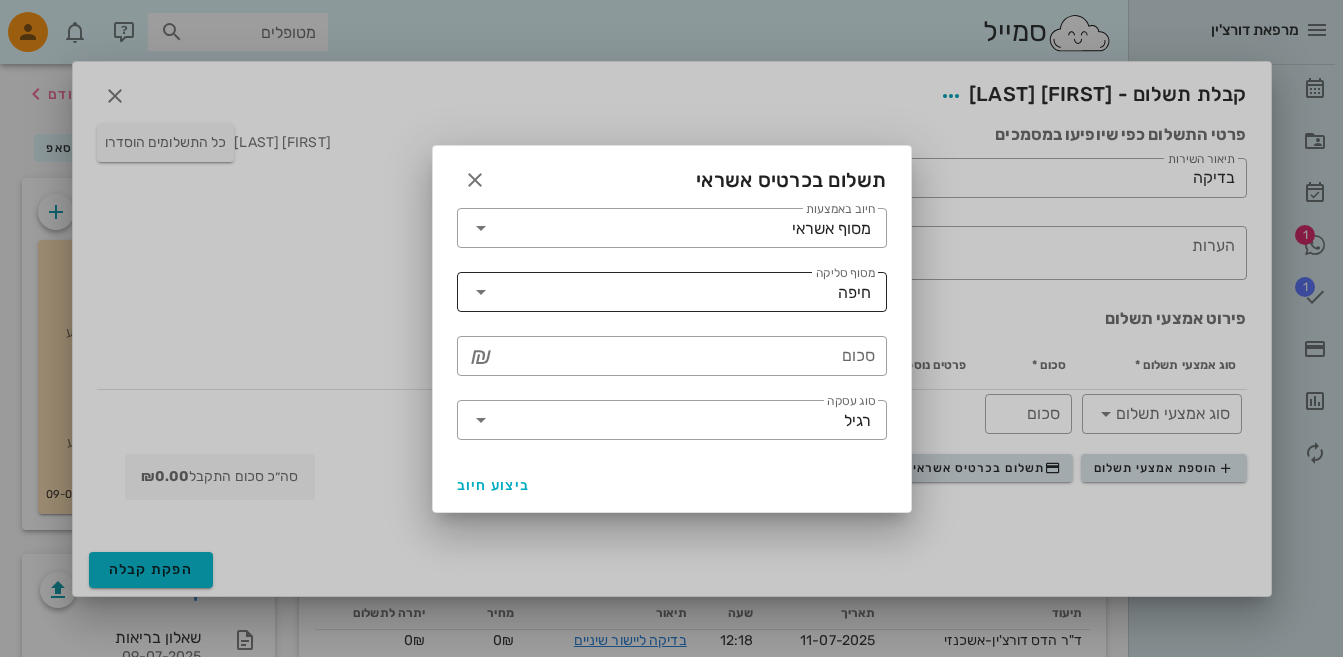 click at bounding box center [481, 292] 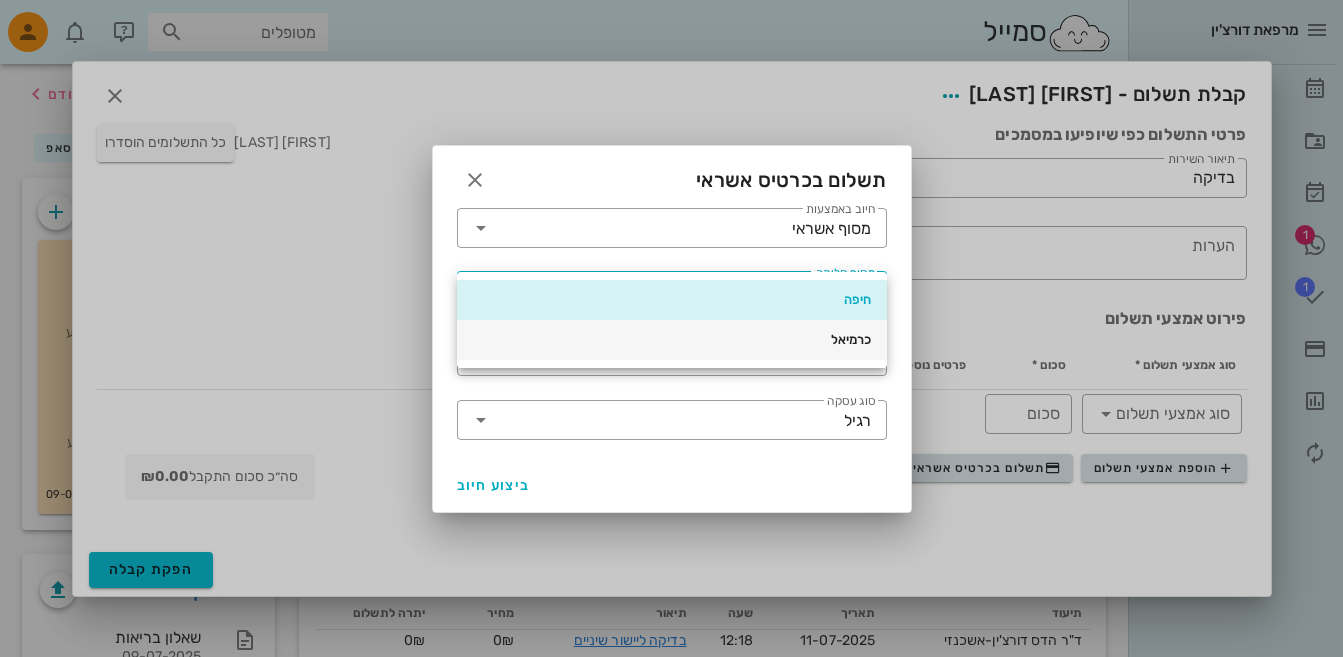 click on "כרמיאל" at bounding box center (672, 340) 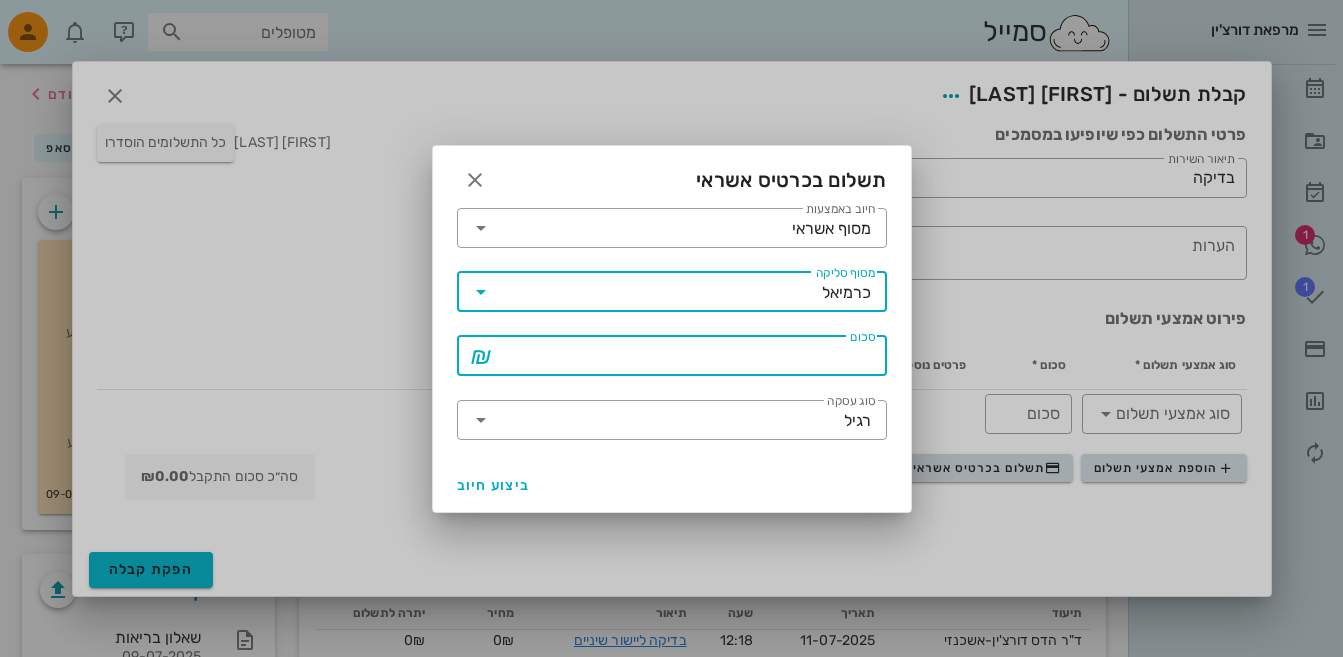 click on "סכום" at bounding box center (686, 356) 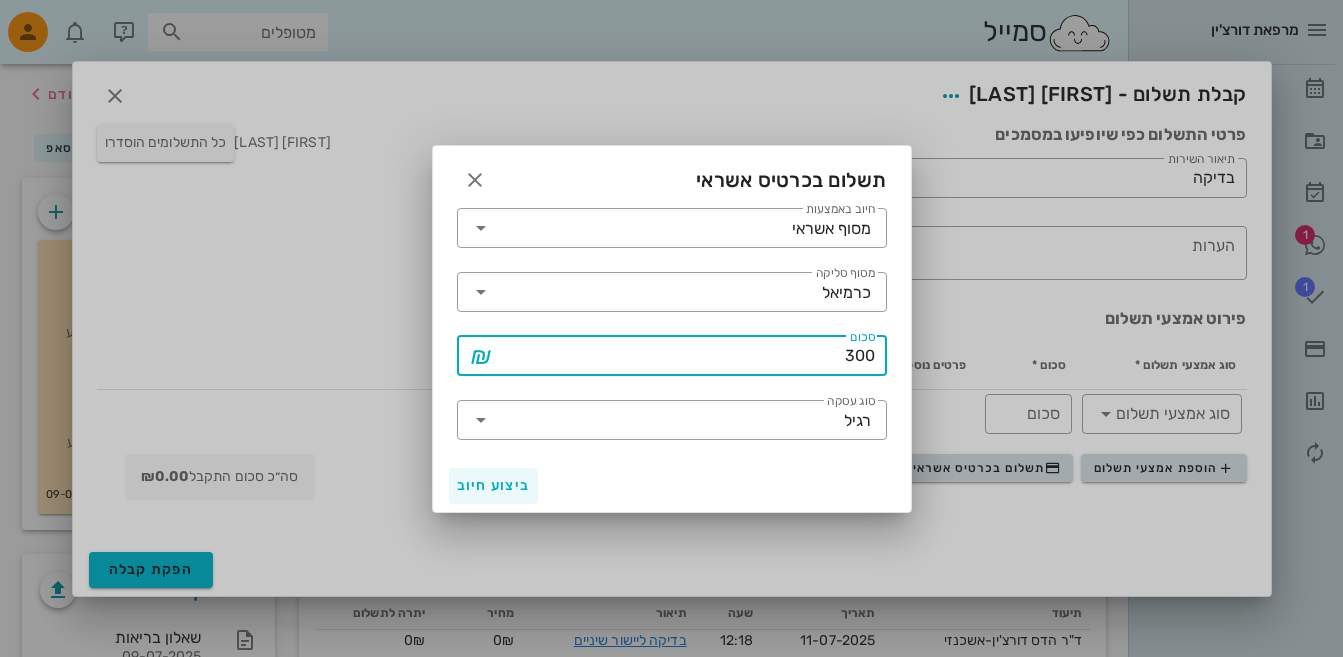 type on "300" 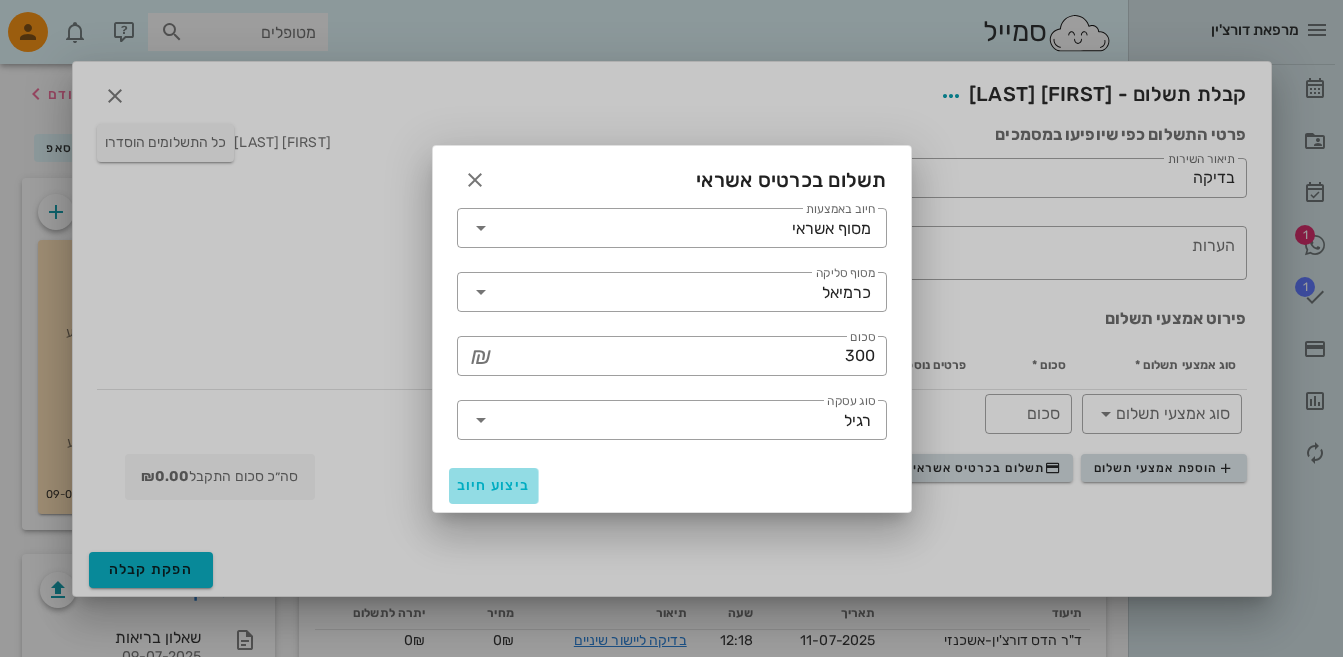 click on "ביצוע חיוב" at bounding box center [494, 485] 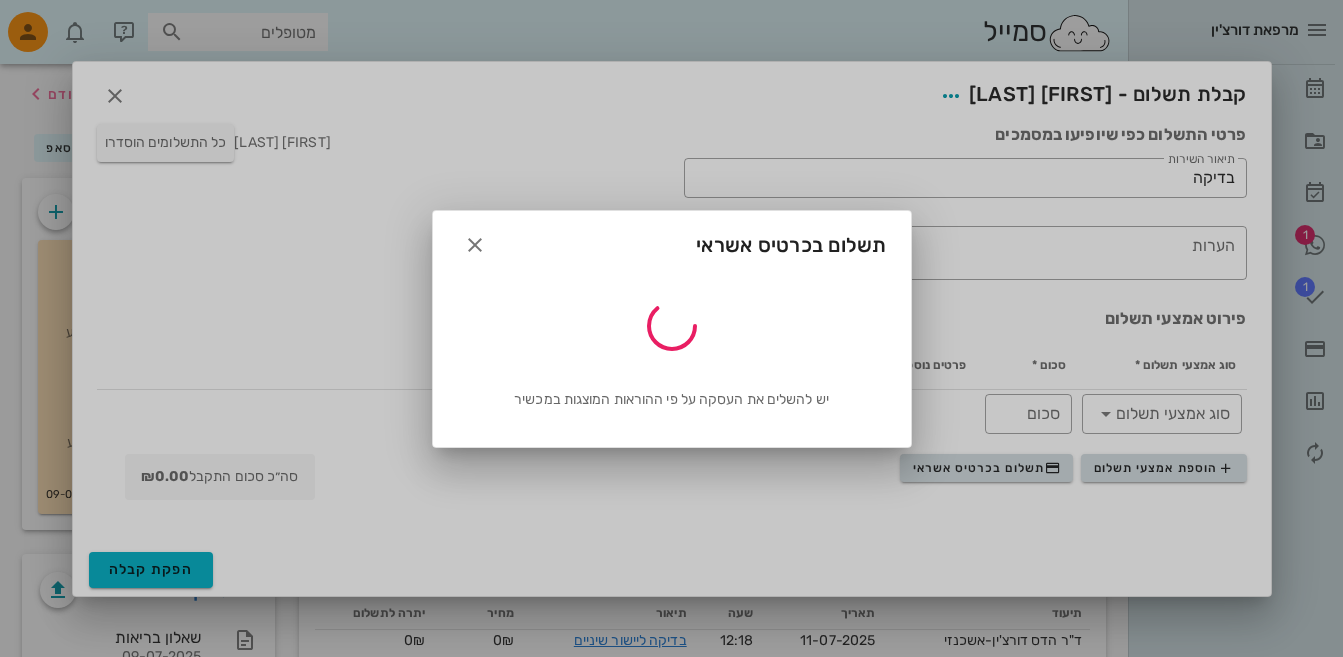 type on "300" 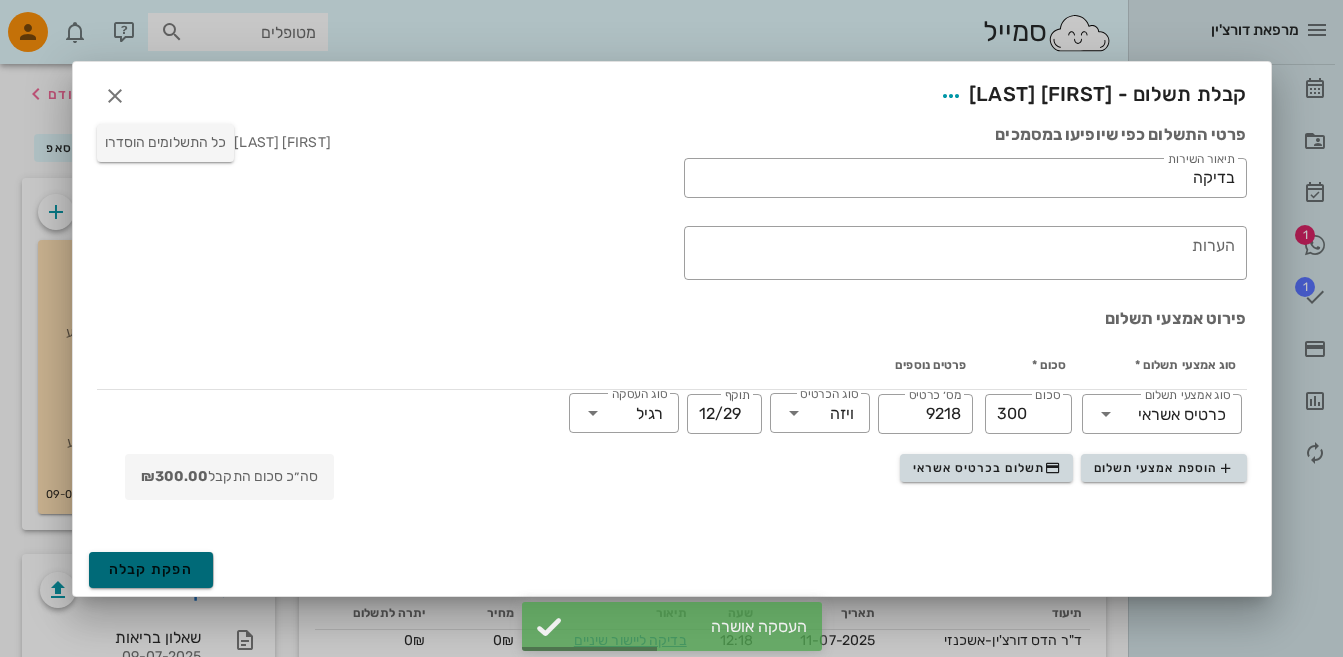 click on "הפקת קבלה" at bounding box center [151, 569] 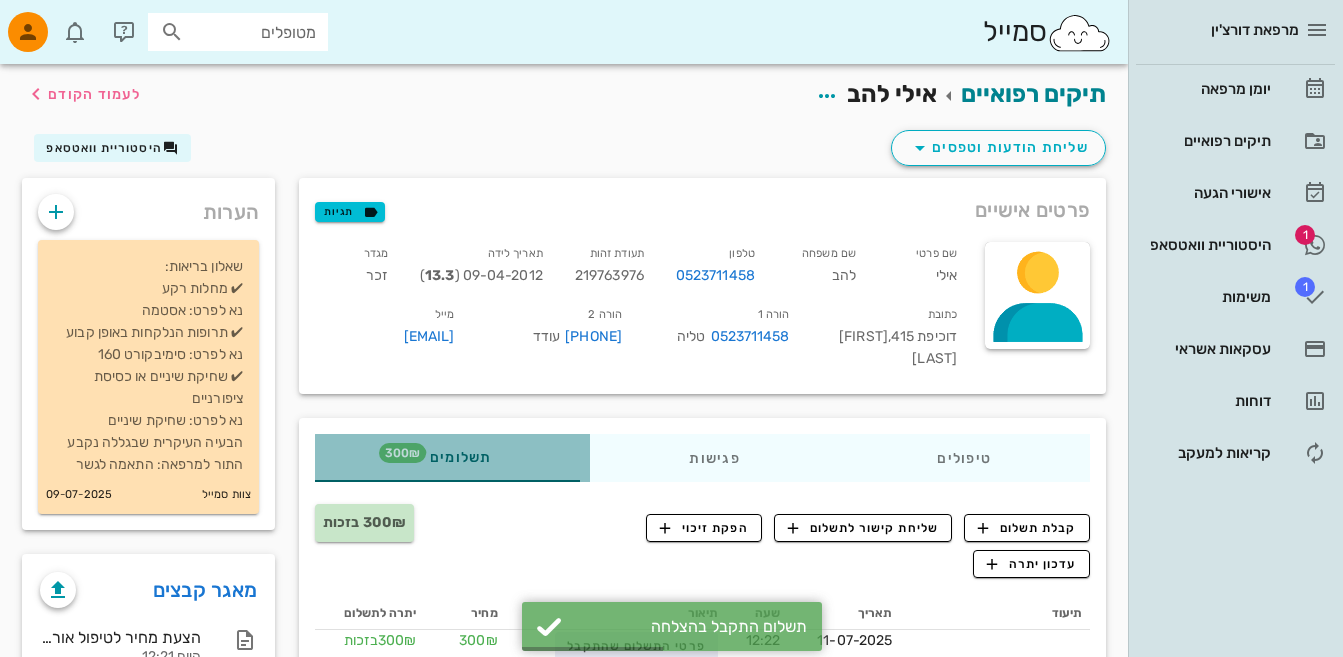 drag, startPoint x: 460, startPoint y: 439, endPoint x: 512, endPoint y: 447, distance: 52.611786 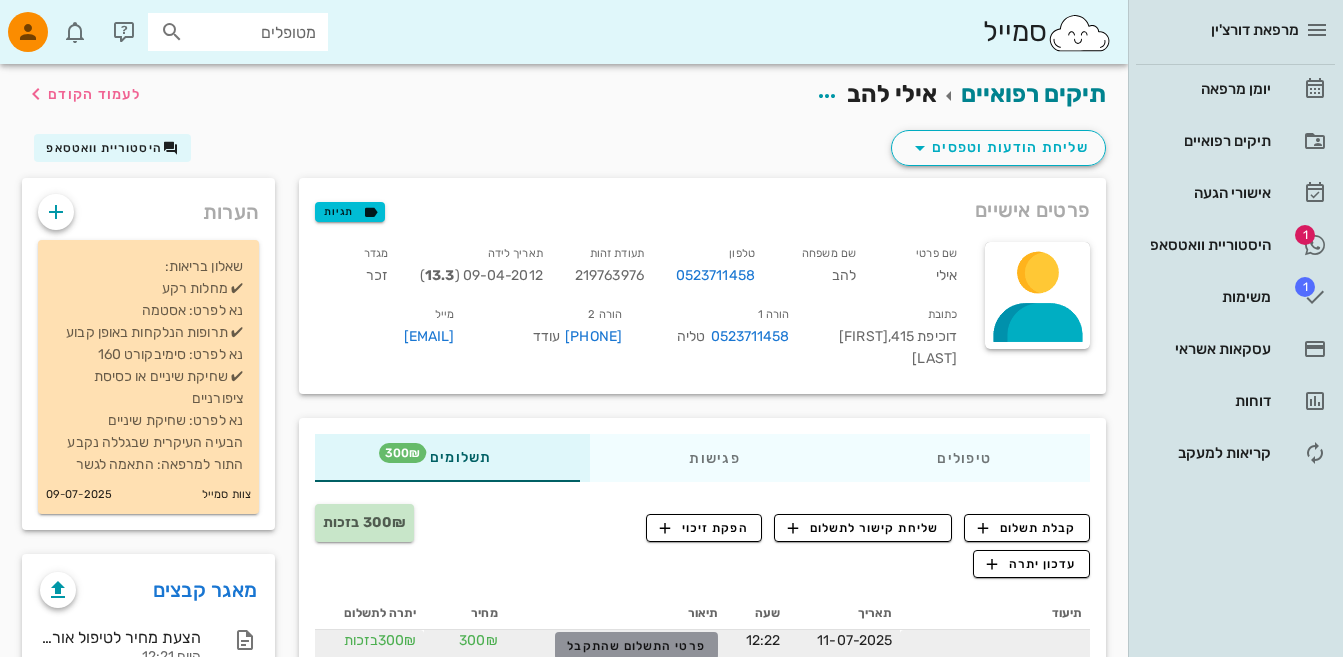 click on "פרטי התשלום שהתקבל" at bounding box center (636, 646) 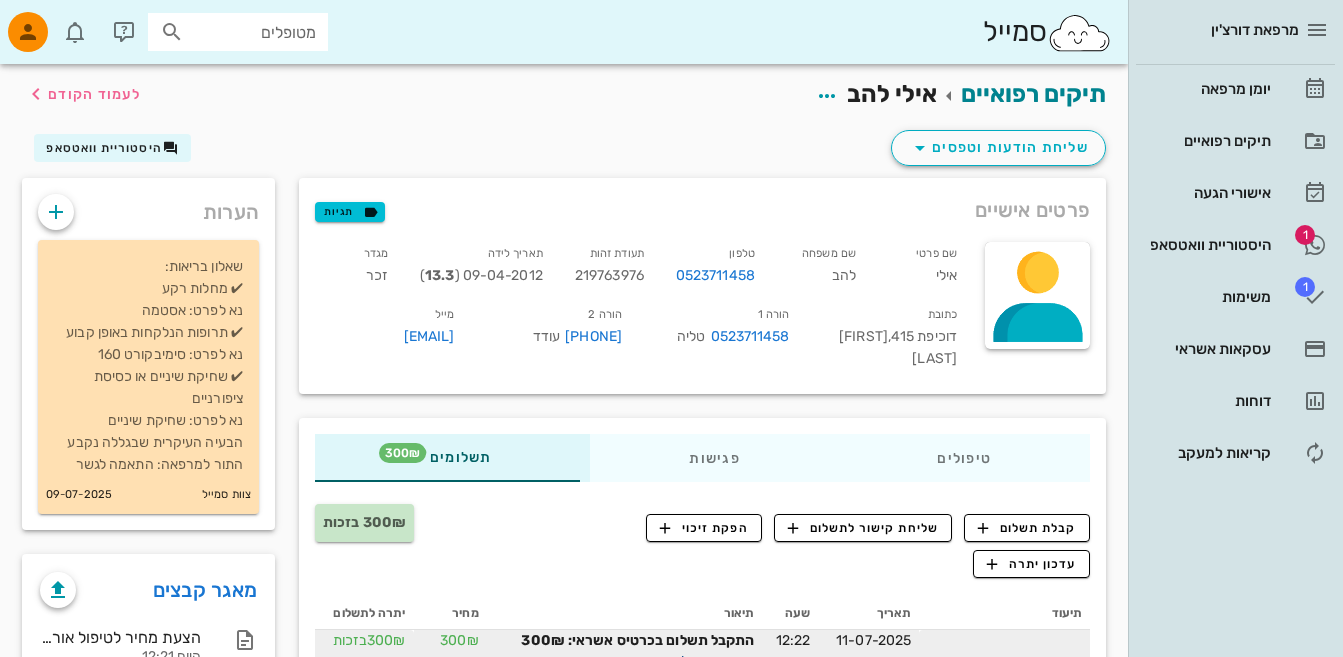 click on "חשבונית מס/קבלה
2623" at bounding box center (681, 662) 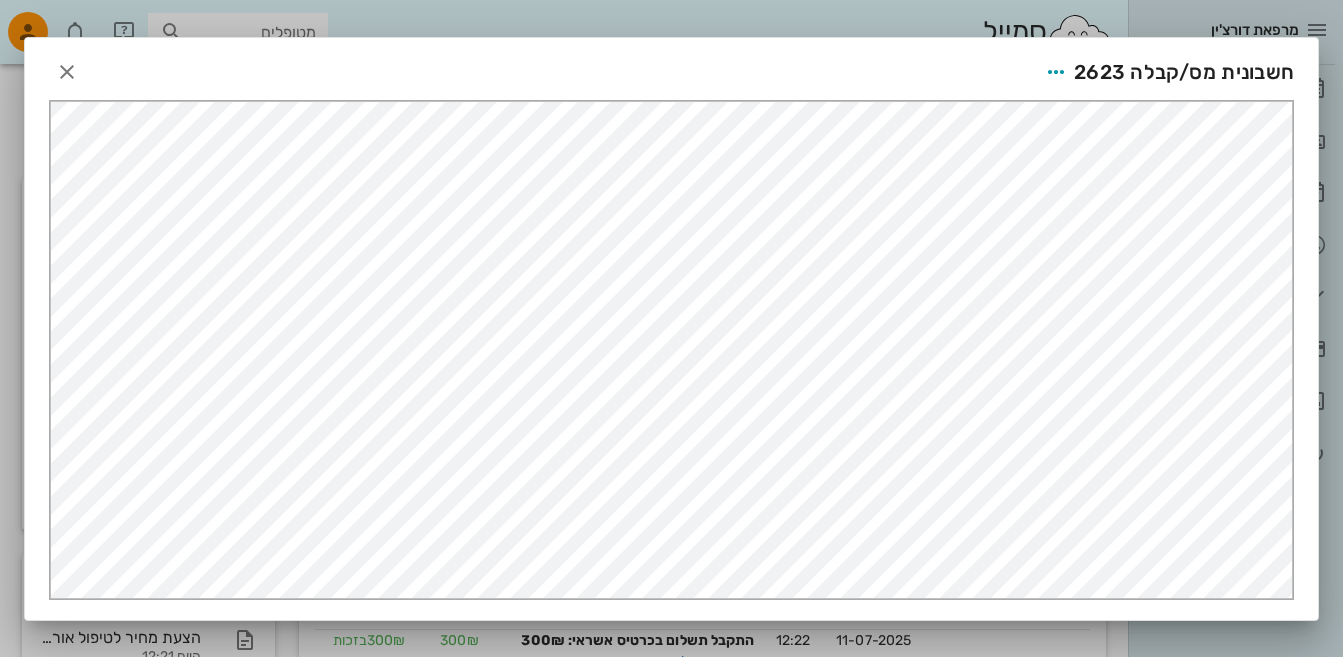 scroll, scrollTop: 0, scrollLeft: 0, axis: both 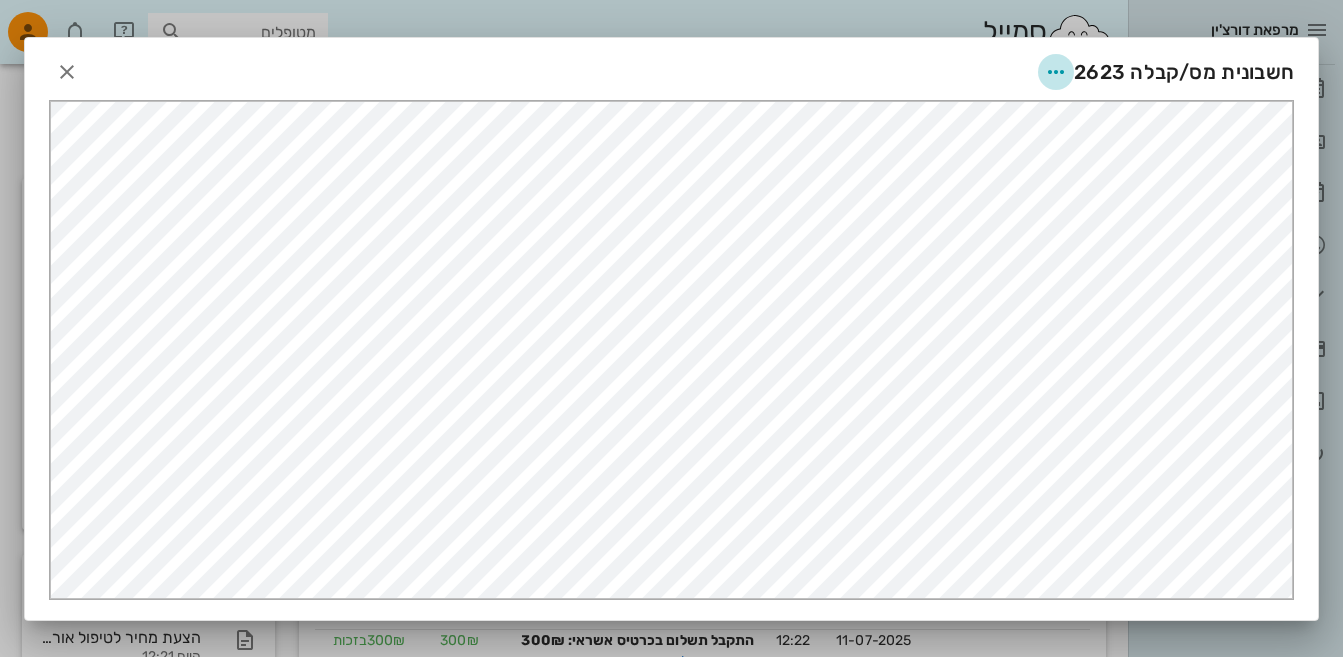 click at bounding box center [1056, 72] 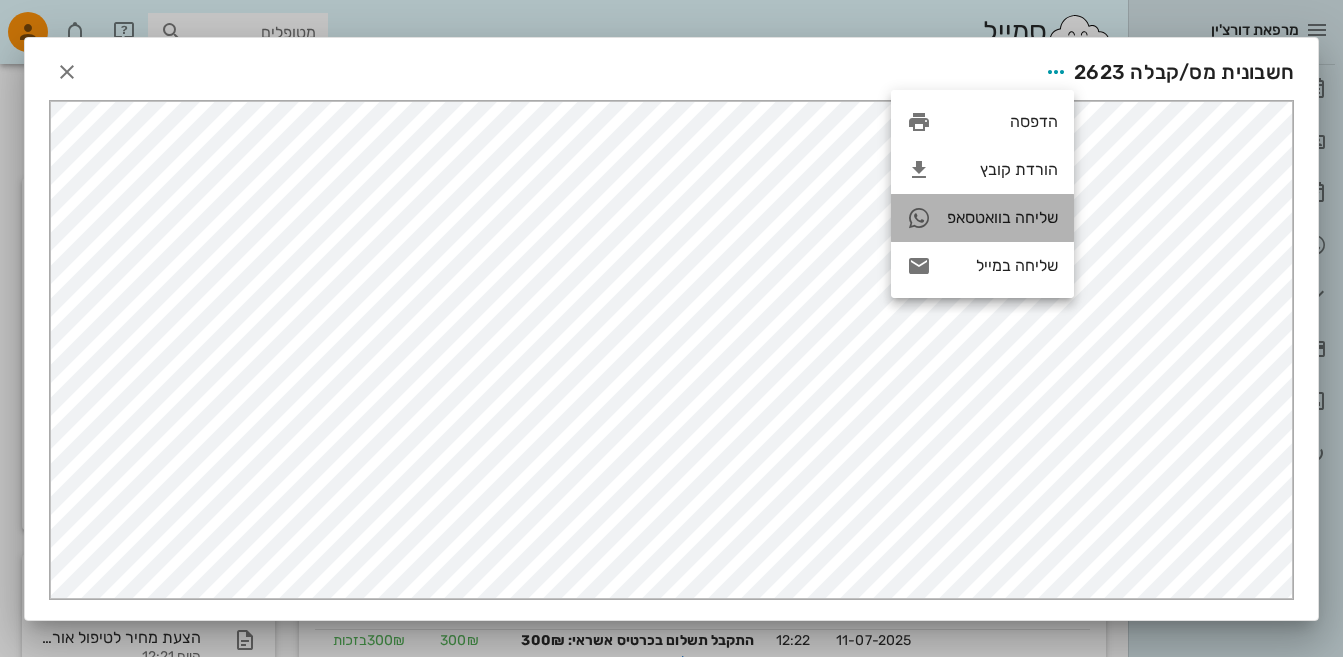 click at bounding box center [919, 218] 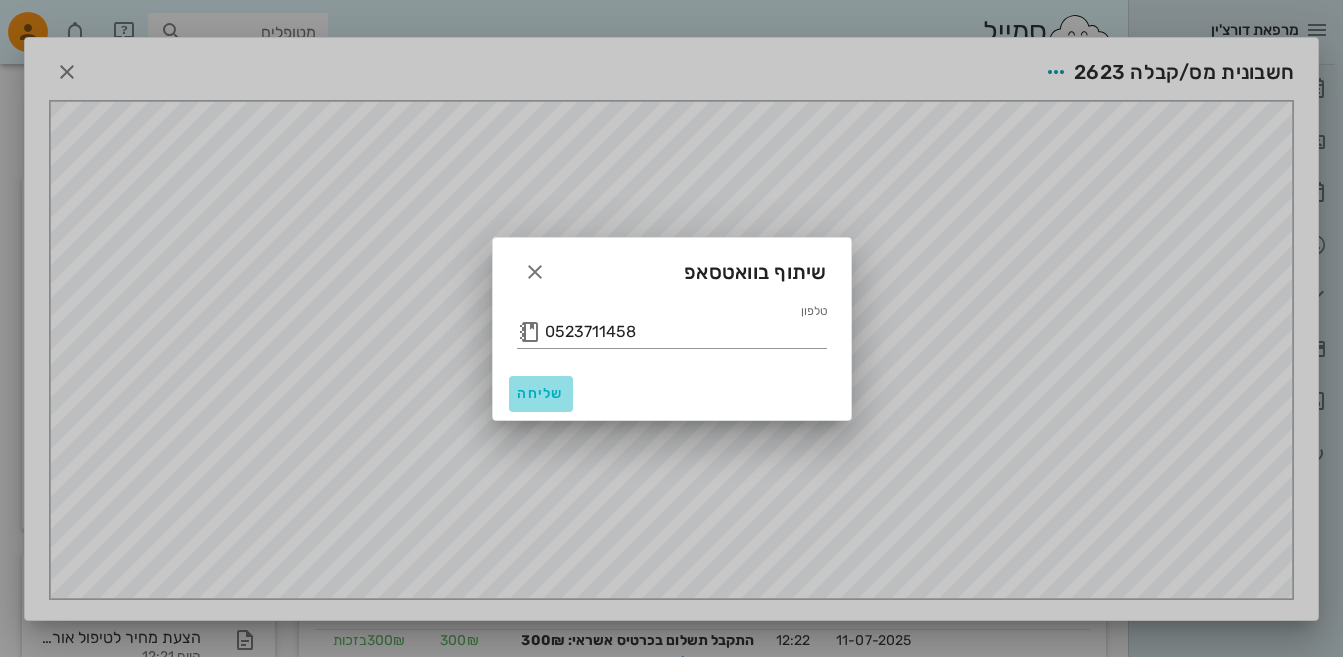 click on "שליחה" at bounding box center [541, 393] 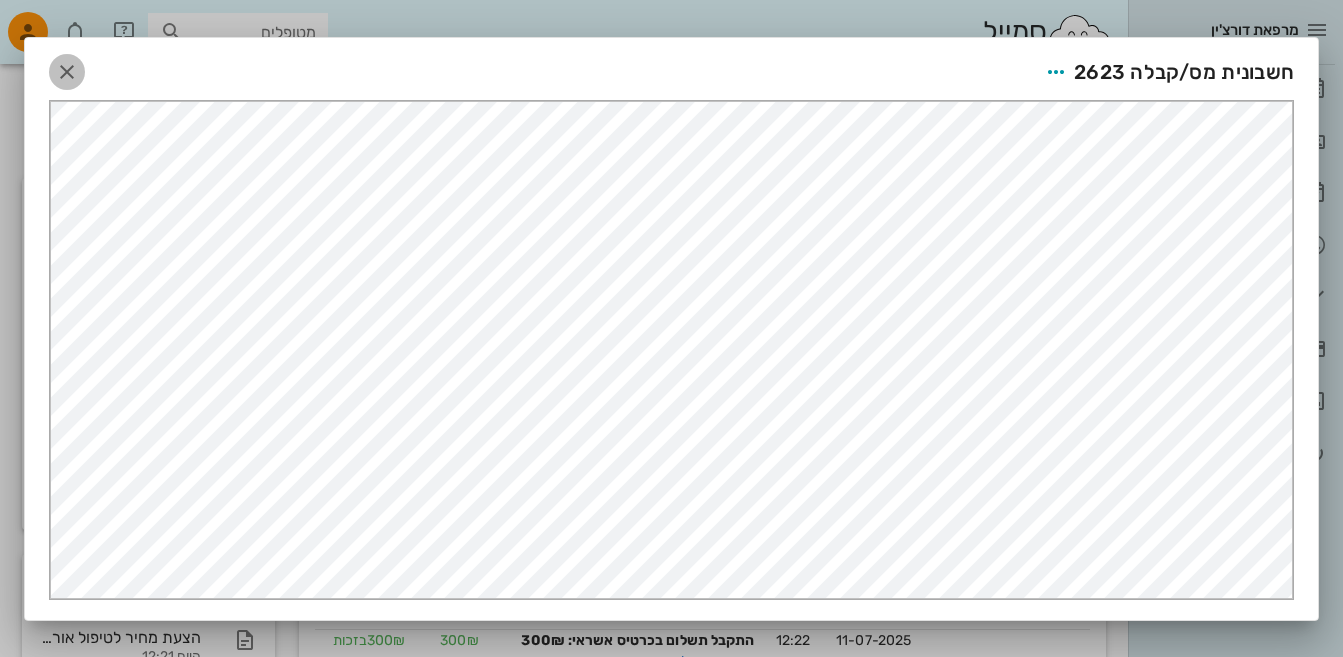 click at bounding box center (67, 72) 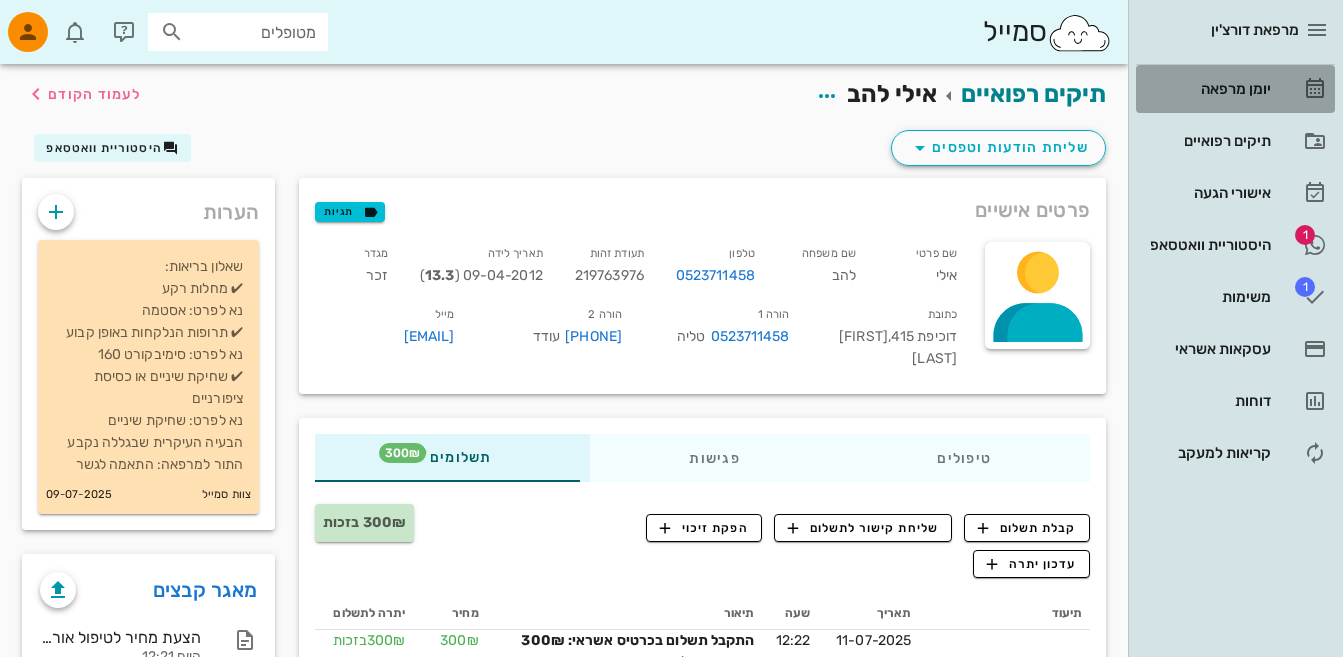 click on "יומן מרפאה" at bounding box center (1235, 89) 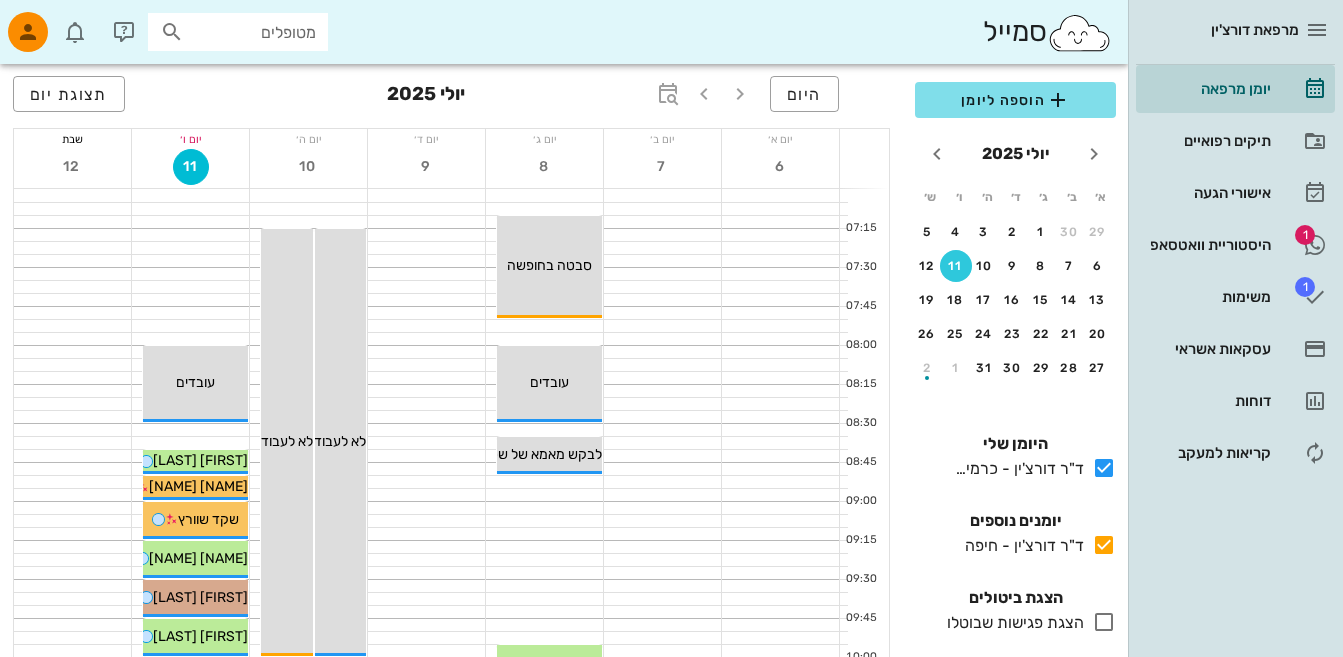 click at bounding box center [172, 32] 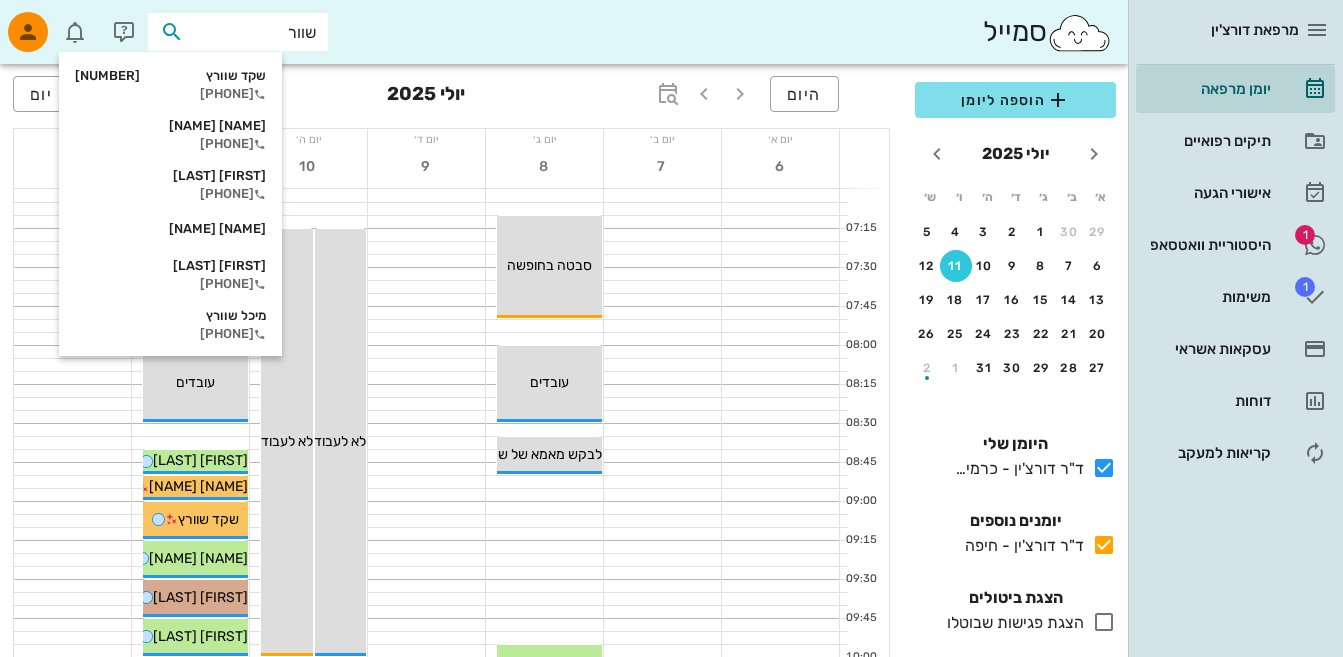 type on "[NAME]" 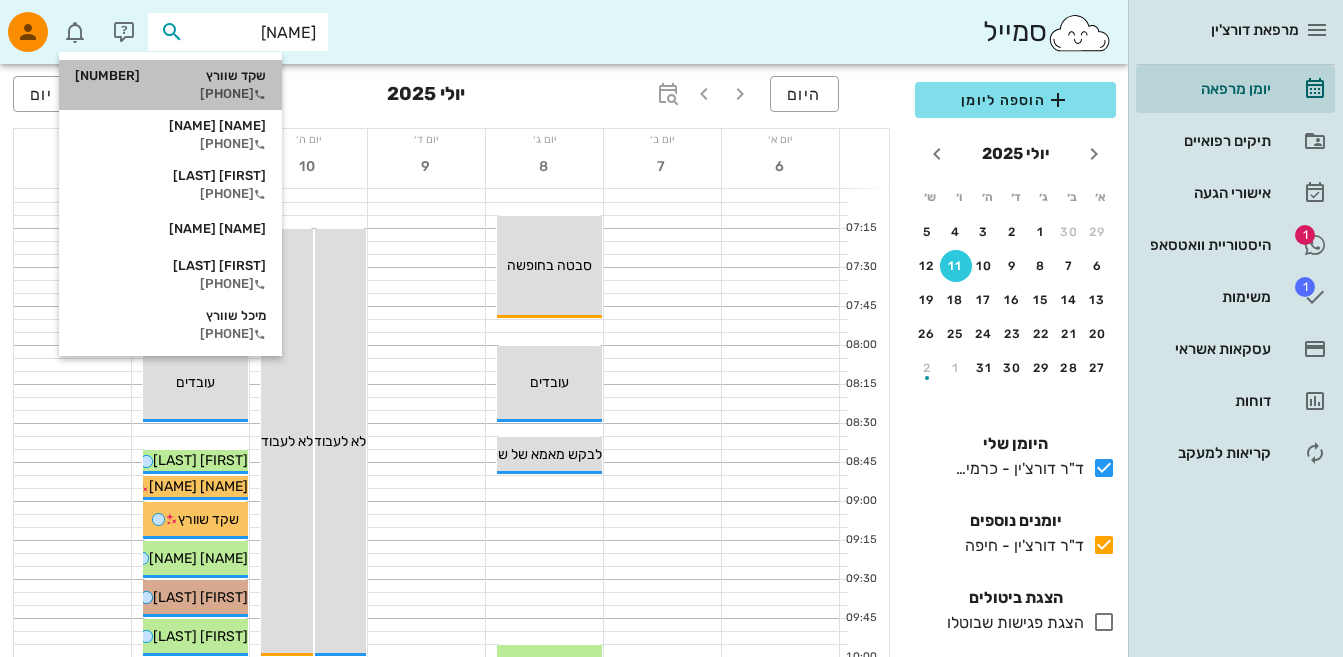 click on "[PHONE]" at bounding box center [170, 94] 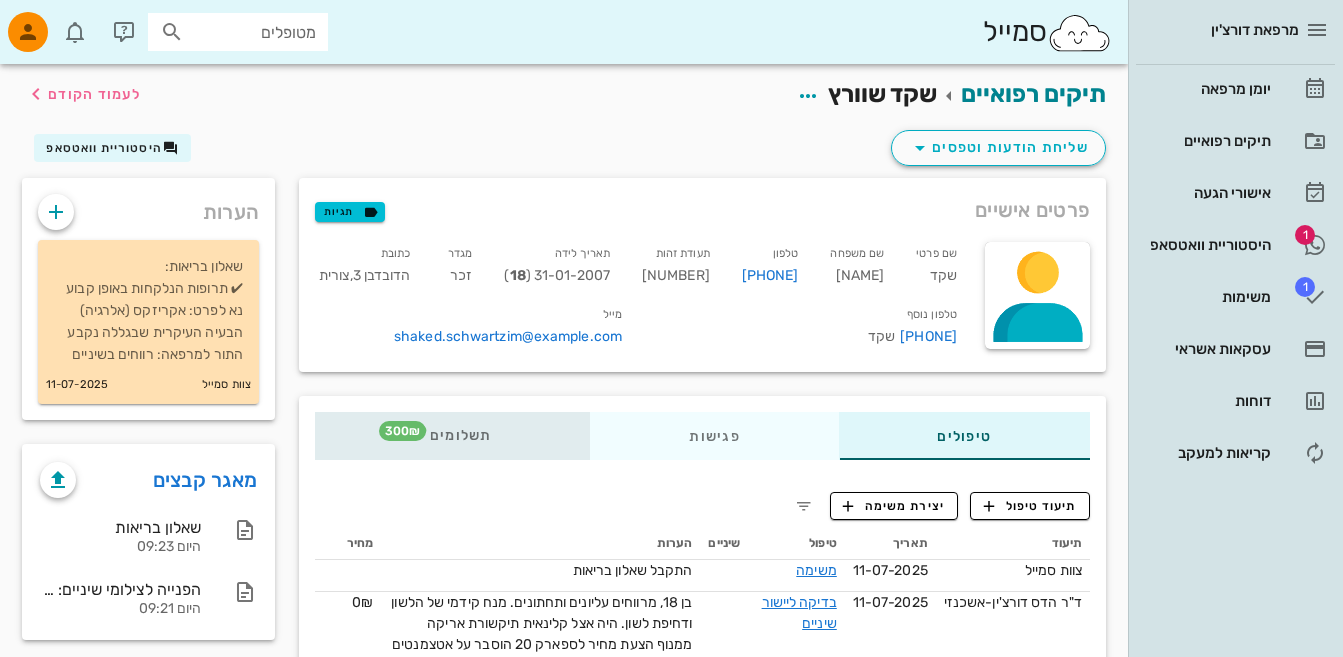 click on "תשלומים
300₪" at bounding box center (453, 436) 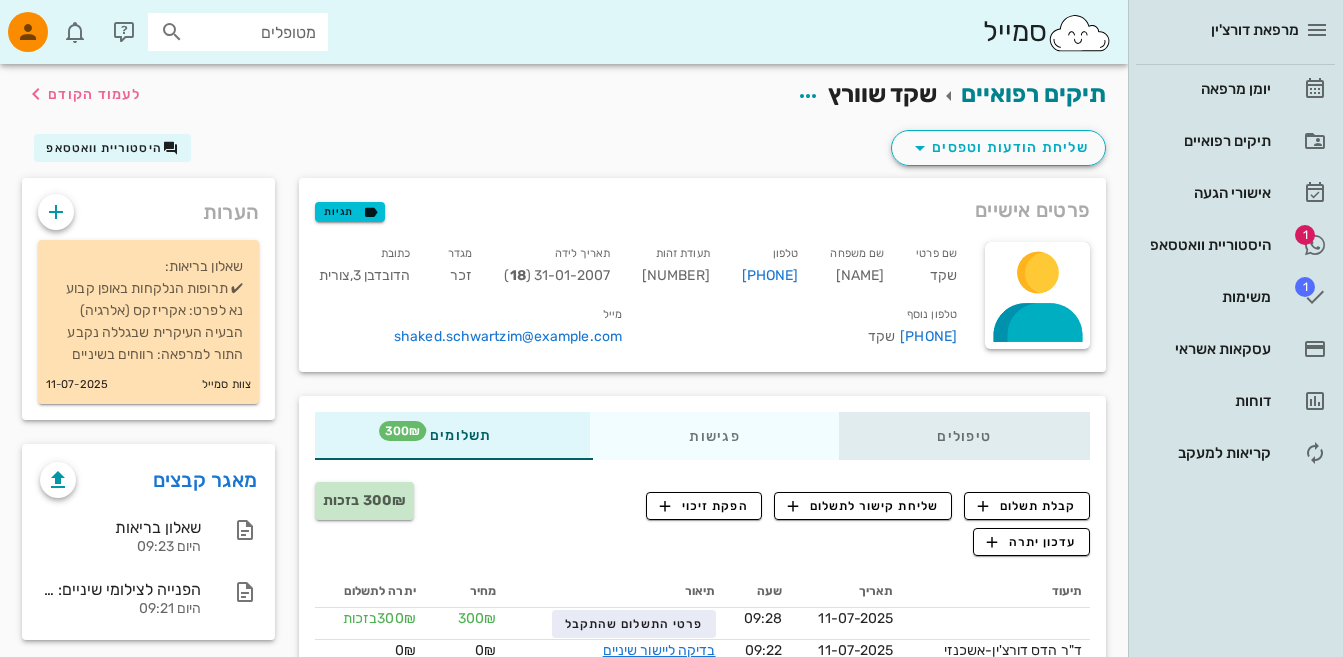 click on "טיפולים" at bounding box center (964, 436) 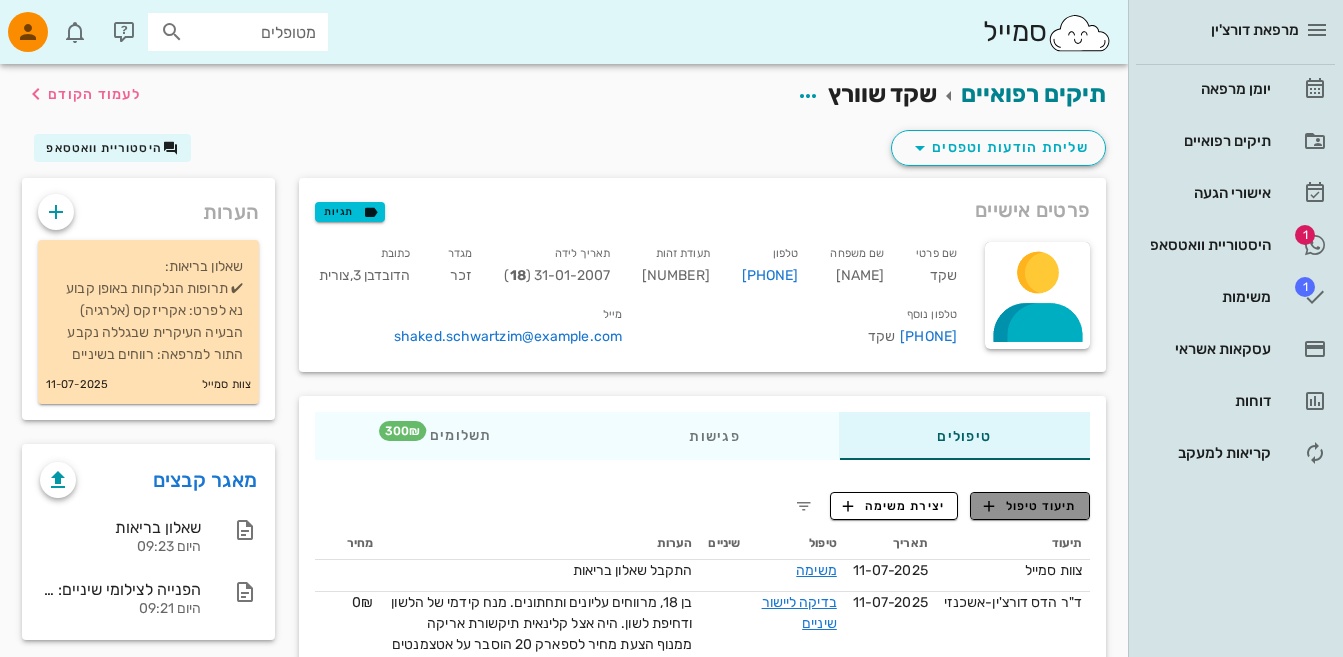 click on "תיעוד טיפול" at bounding box center [1030, 506] 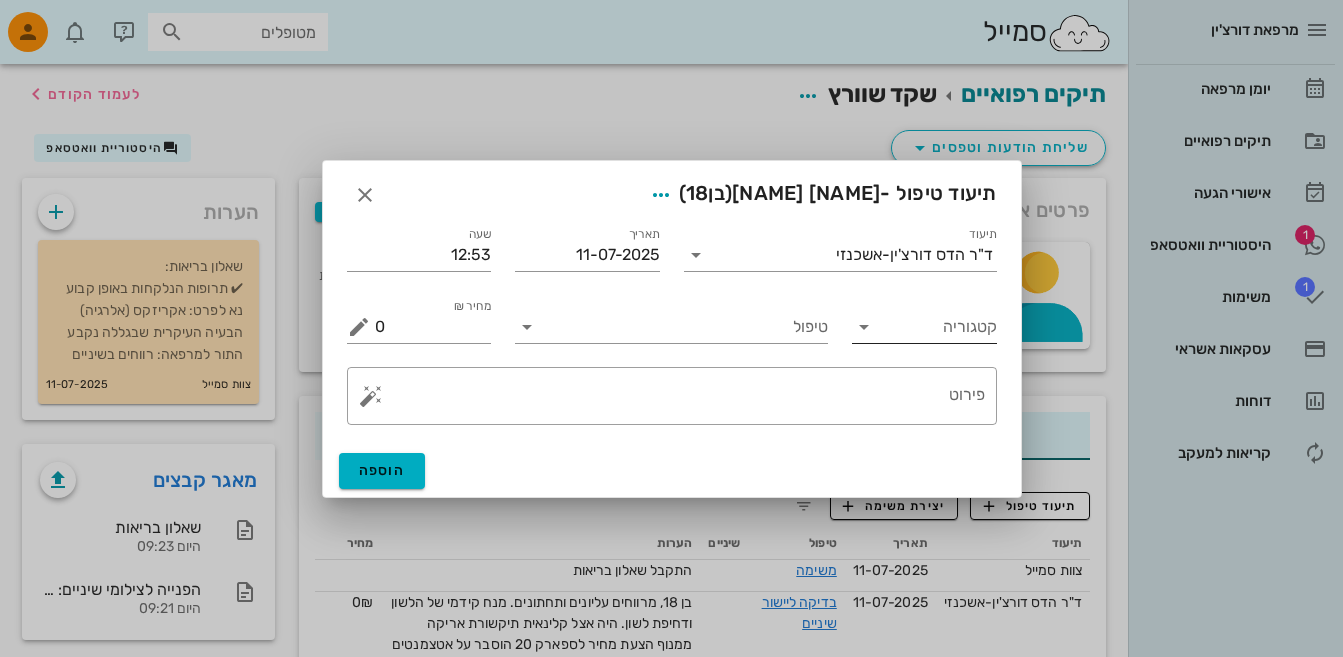 click at bounding box center [864, 327] 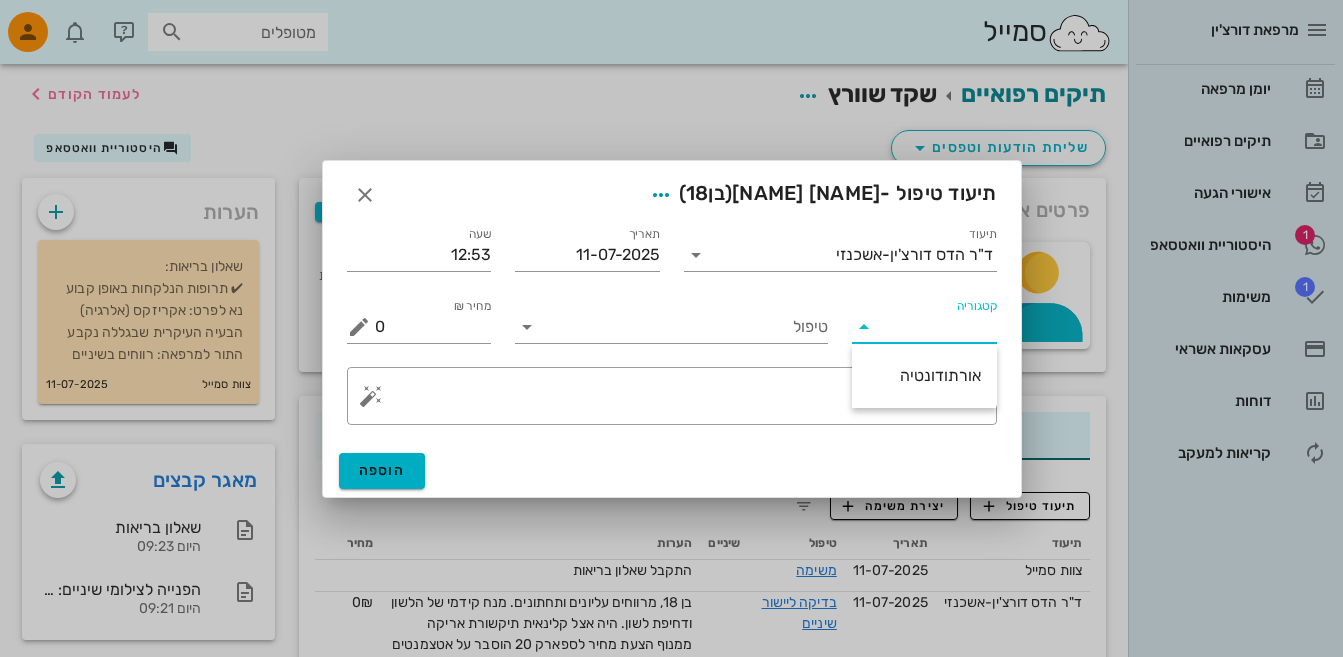 click on "קטגוריה" at bounding box center (924, 319) 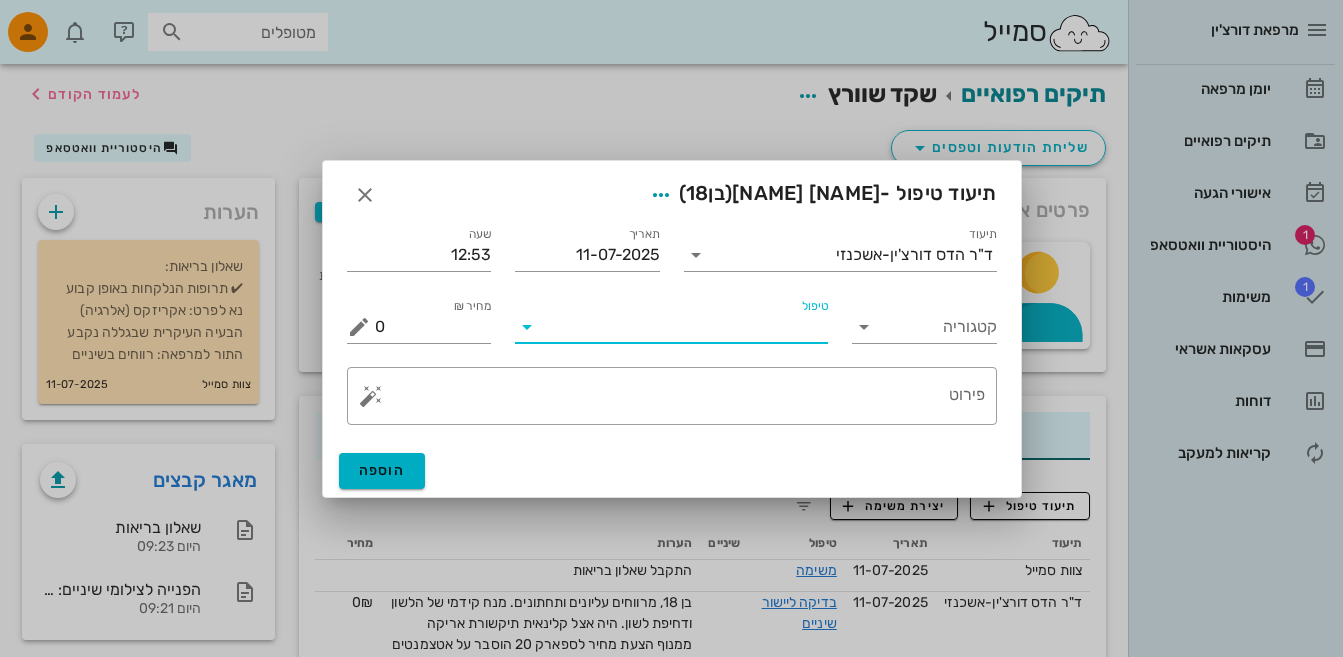 click on "טיפול" at bounding box center [685, 327] 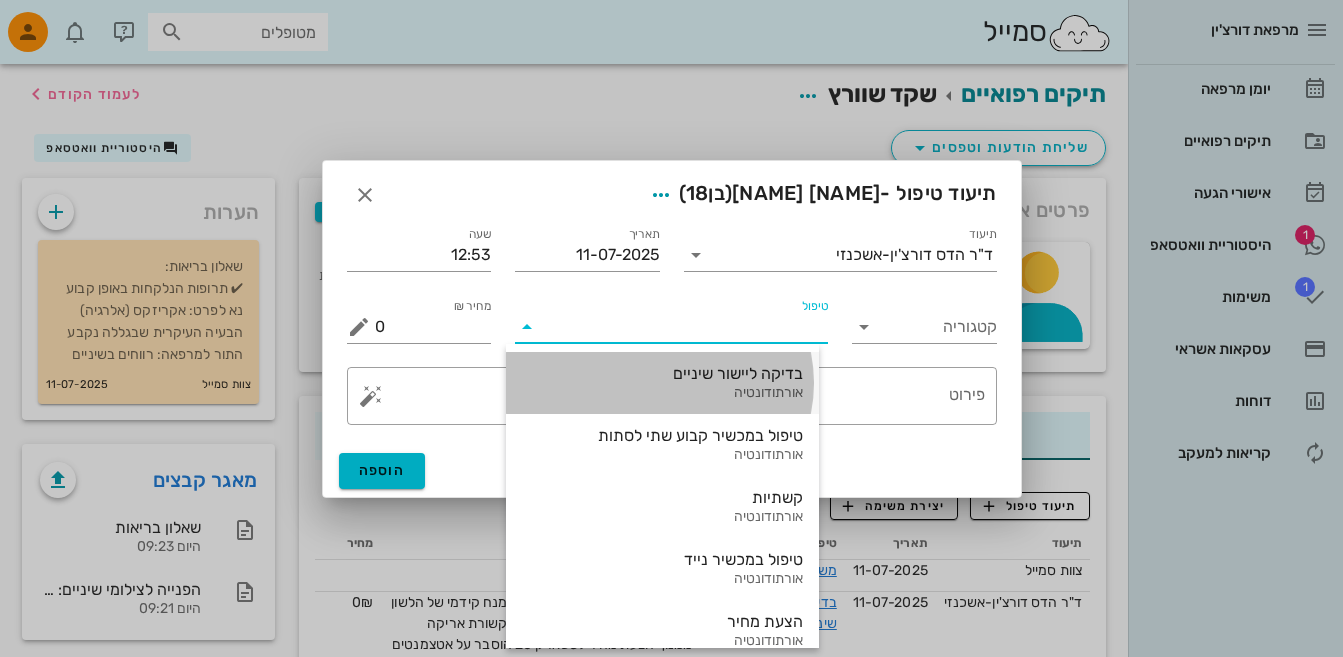 click on "בדיקה ליישור שיניים" at bounding box center [662, 373] 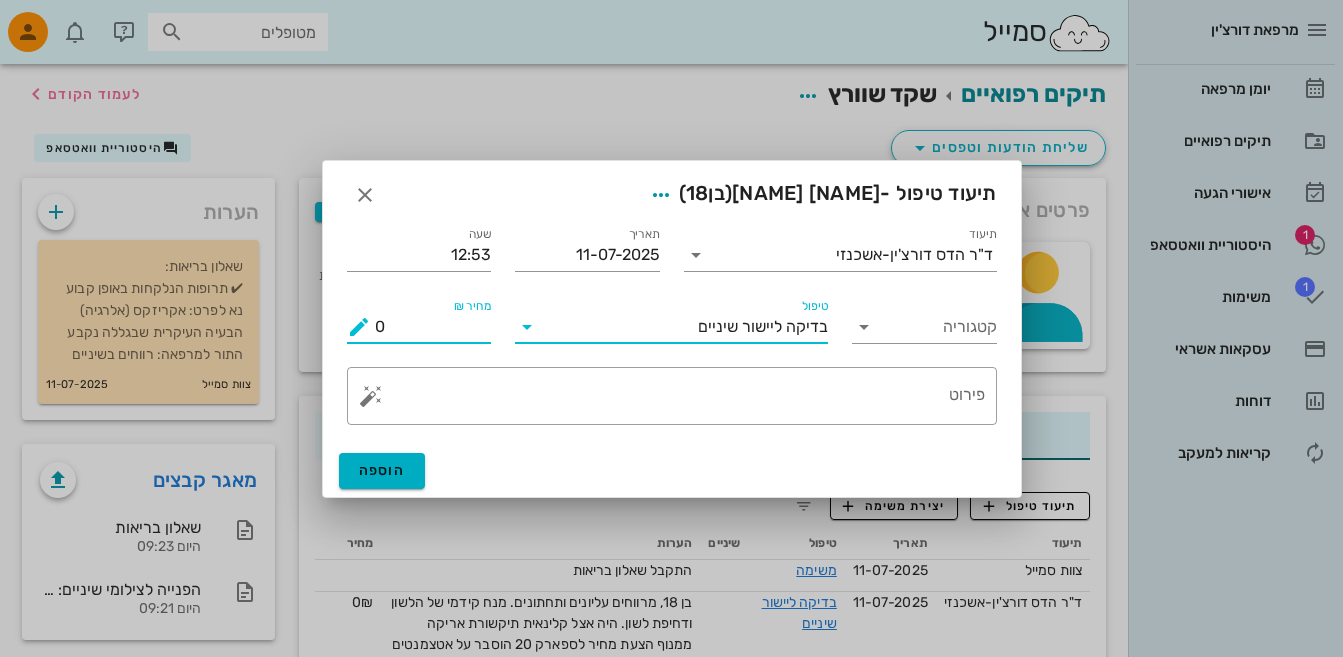 click on "0" at bounding box center (433, 327) 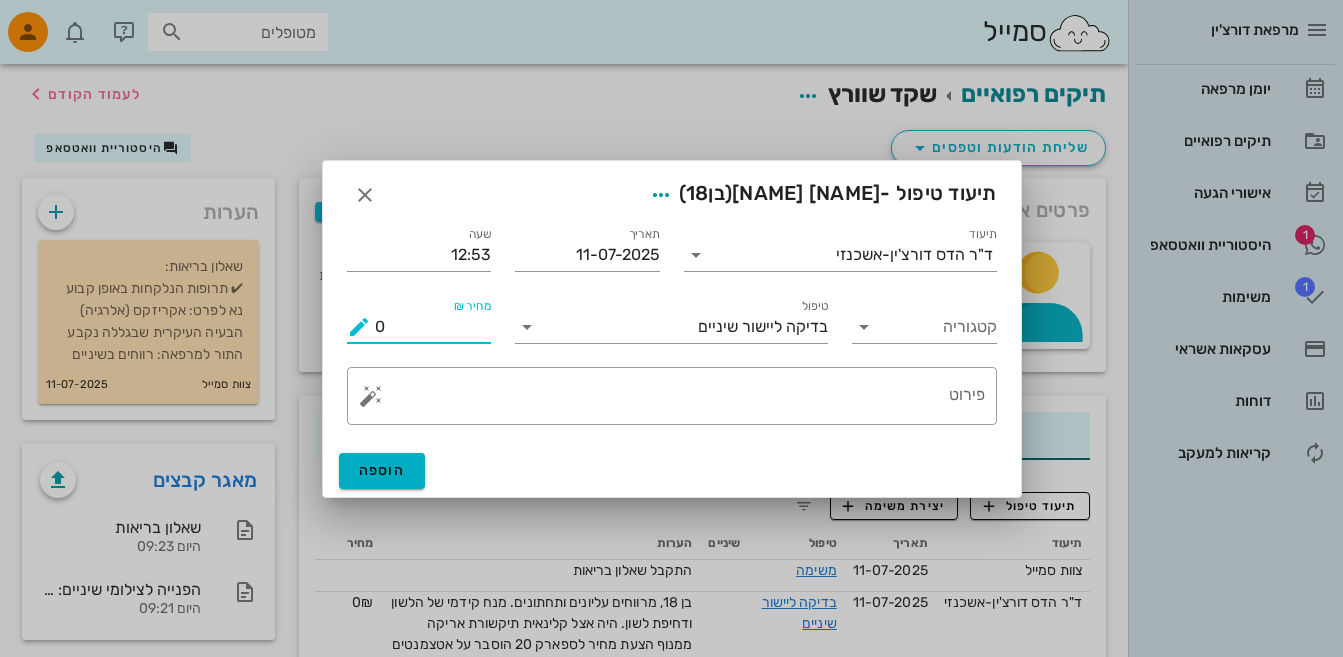 click on "0" at bounding box center [433, 327] 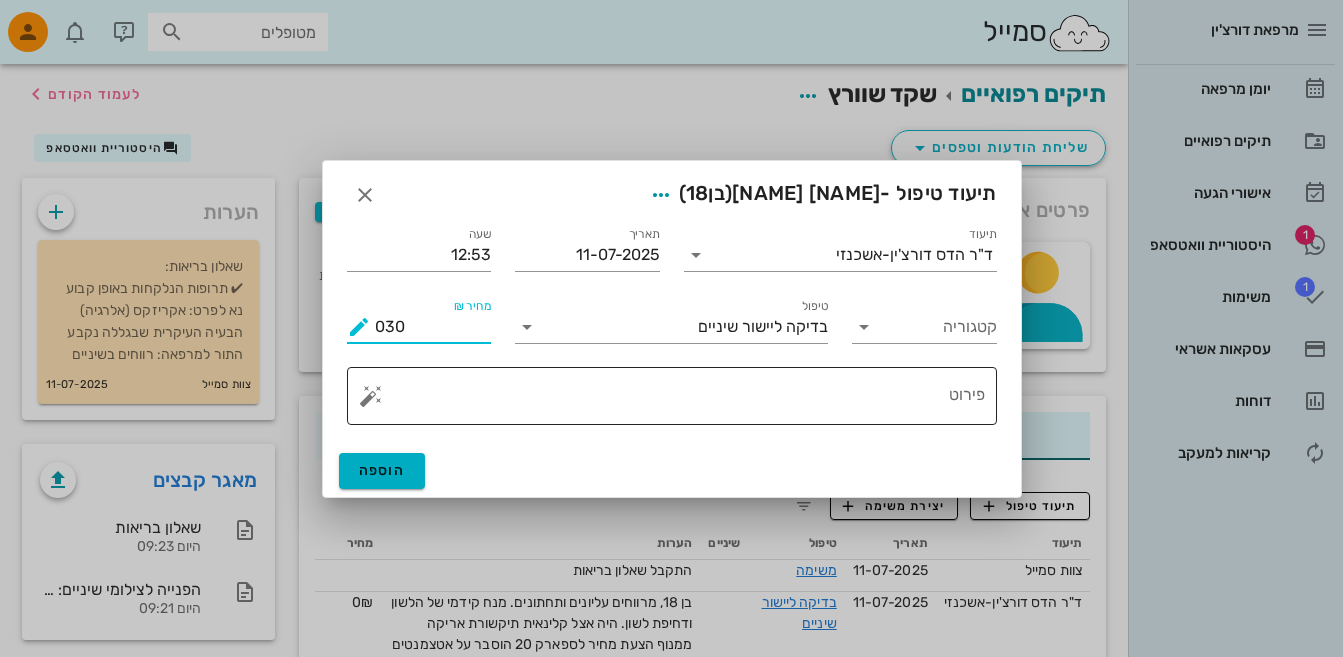 drag, startPoint x: 371, startPoint y: 323, endPoint x: 498, endPoint y: 370, distance: 135.41788 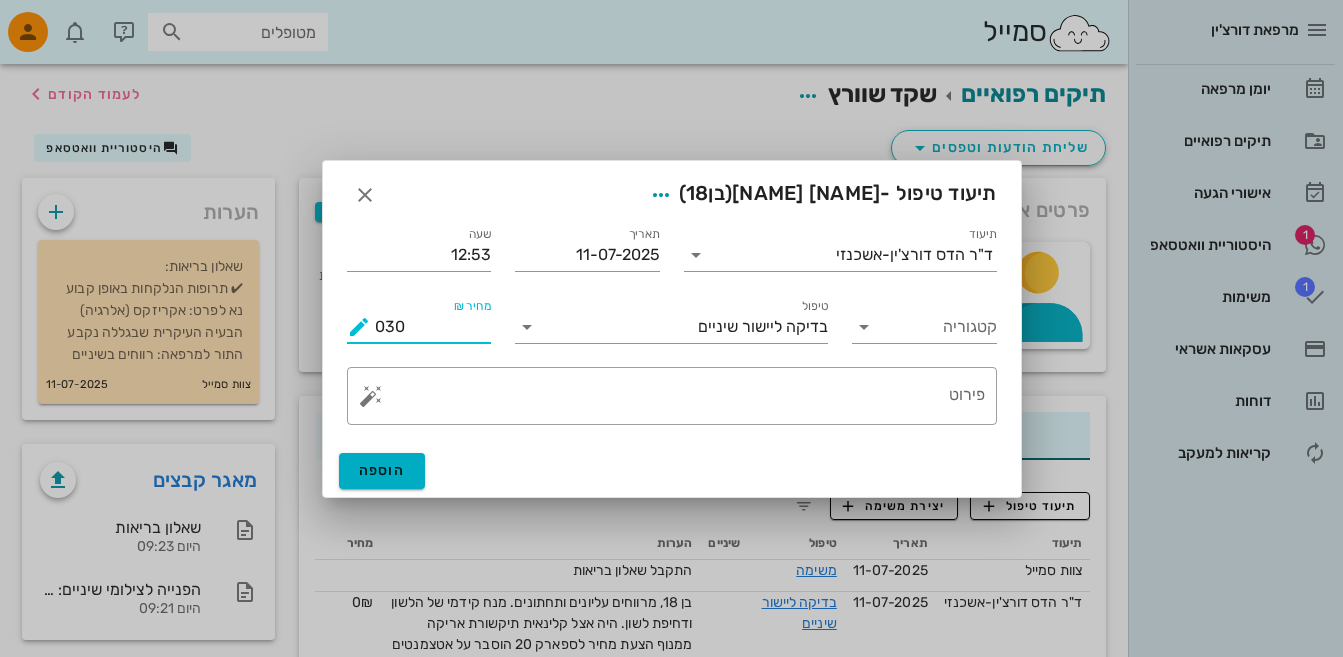 drag, startPoint x: 399, startPoint y: 325, endPoint x: 362, endPoint y: 331, distance: 37.48333 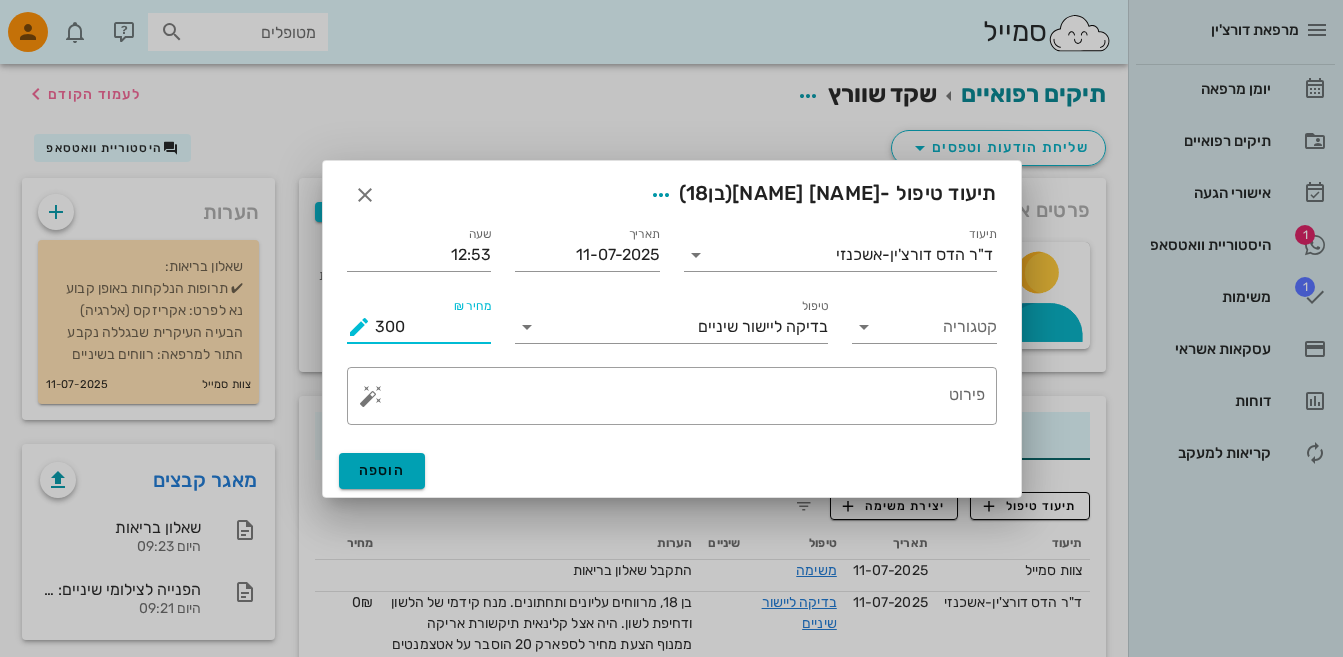 type on "300" 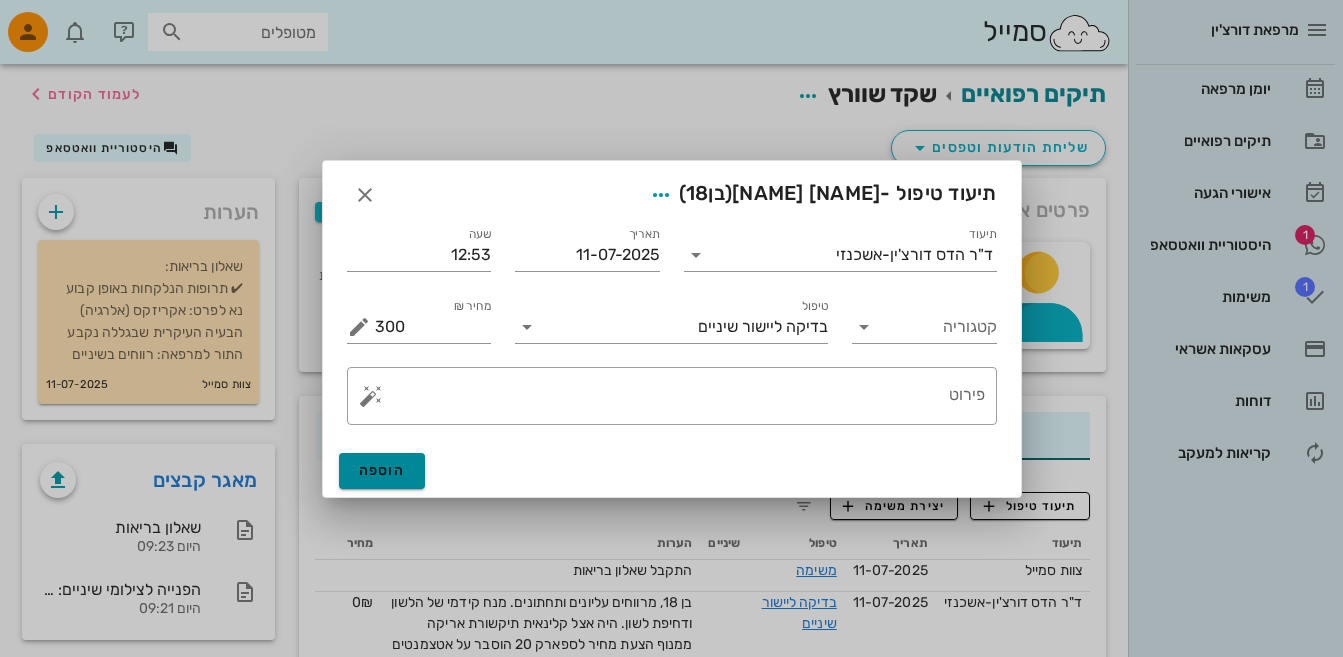 click on "הוספה" at bounding box center [382, 470] 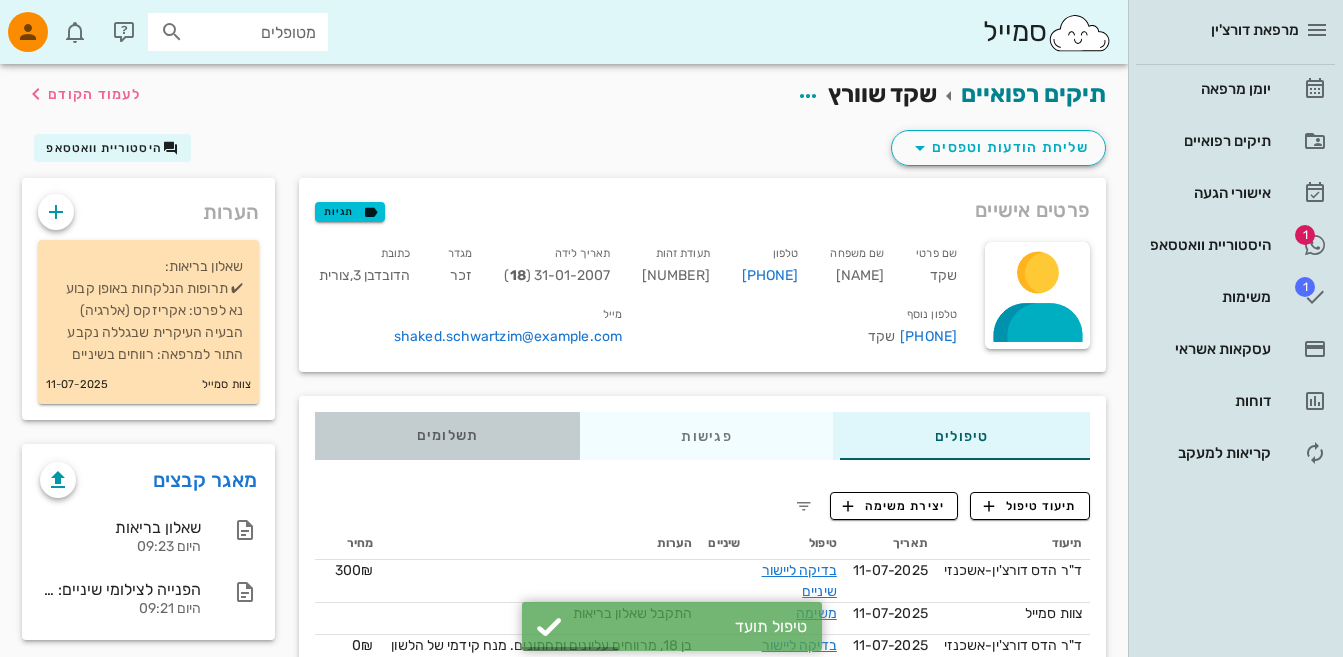click on "תשלומים
0₪" at bounding box center [448, 436] 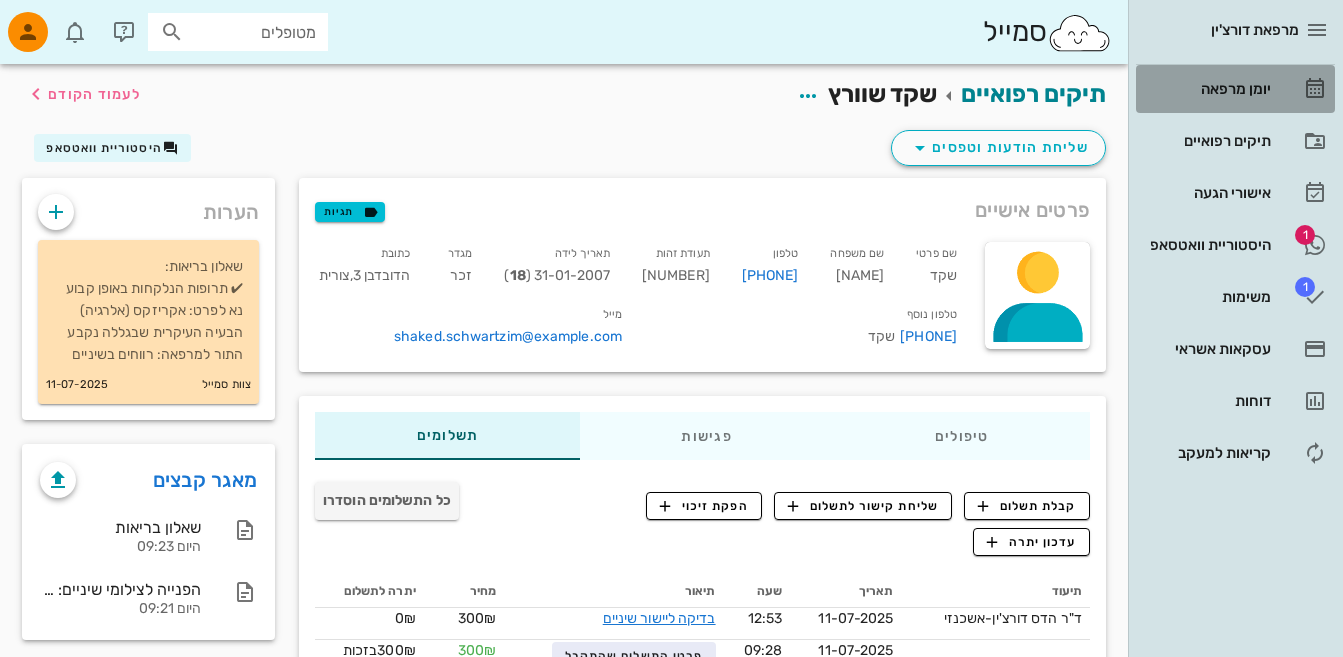 click on "יומן מרפאה" at bounding box center [1207, 89] 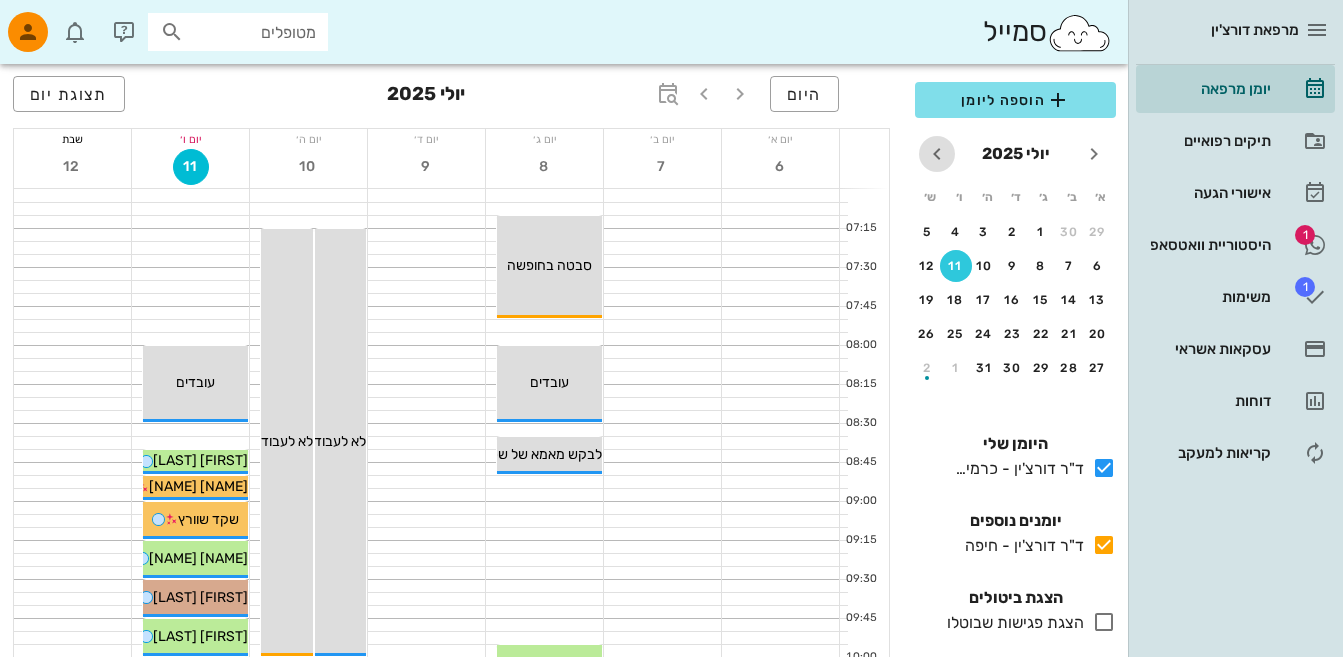 click at bounding box center [937, 154] 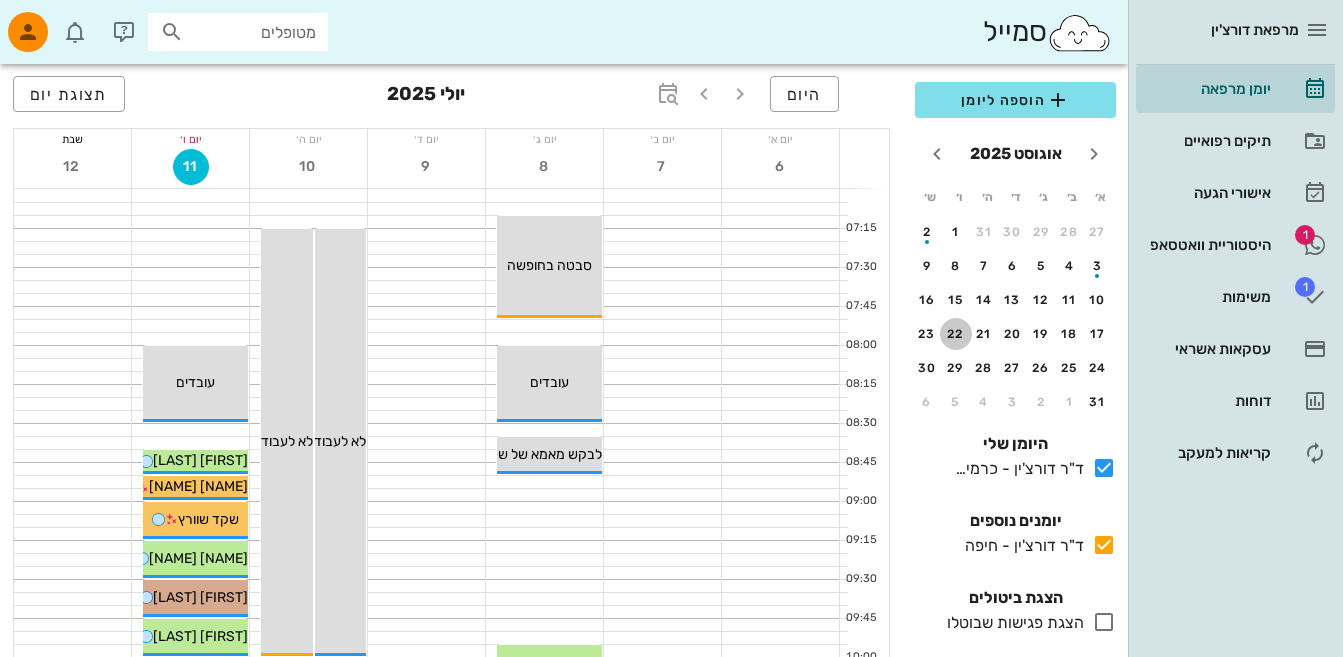 click on "22" at bounding box center [956, 334] 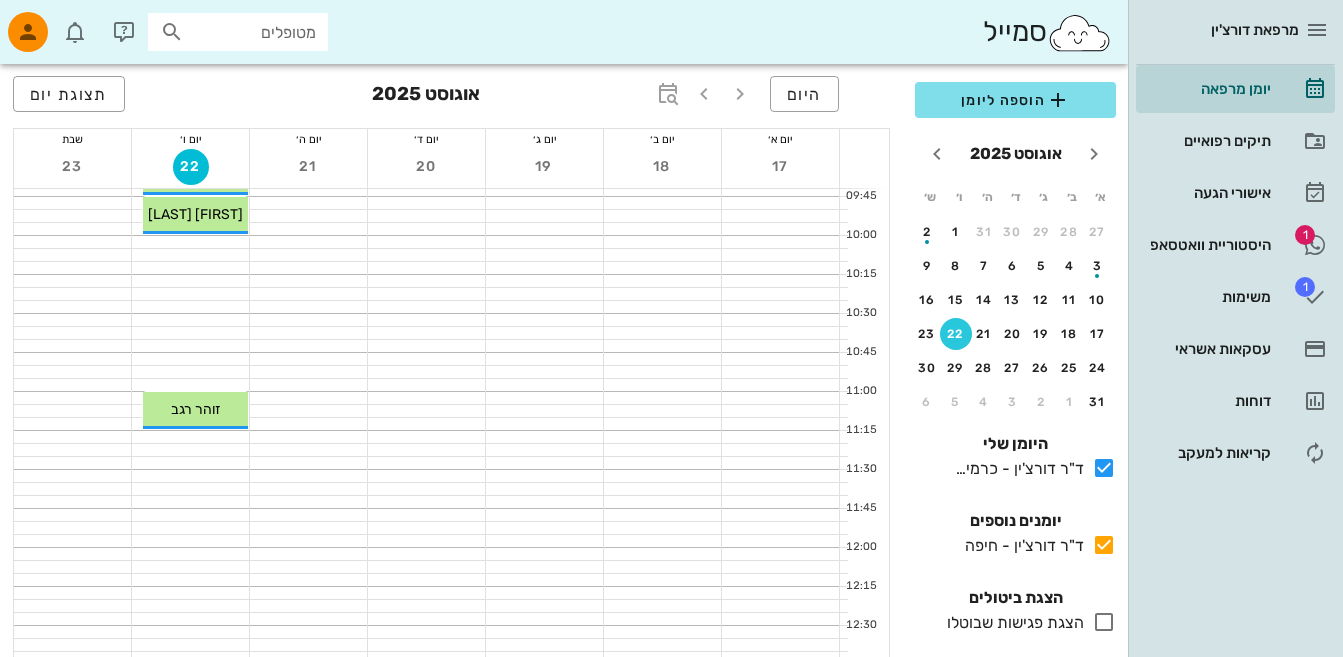 scroll, scrollTop: 419, scrollLeft: 0, axis: vertical 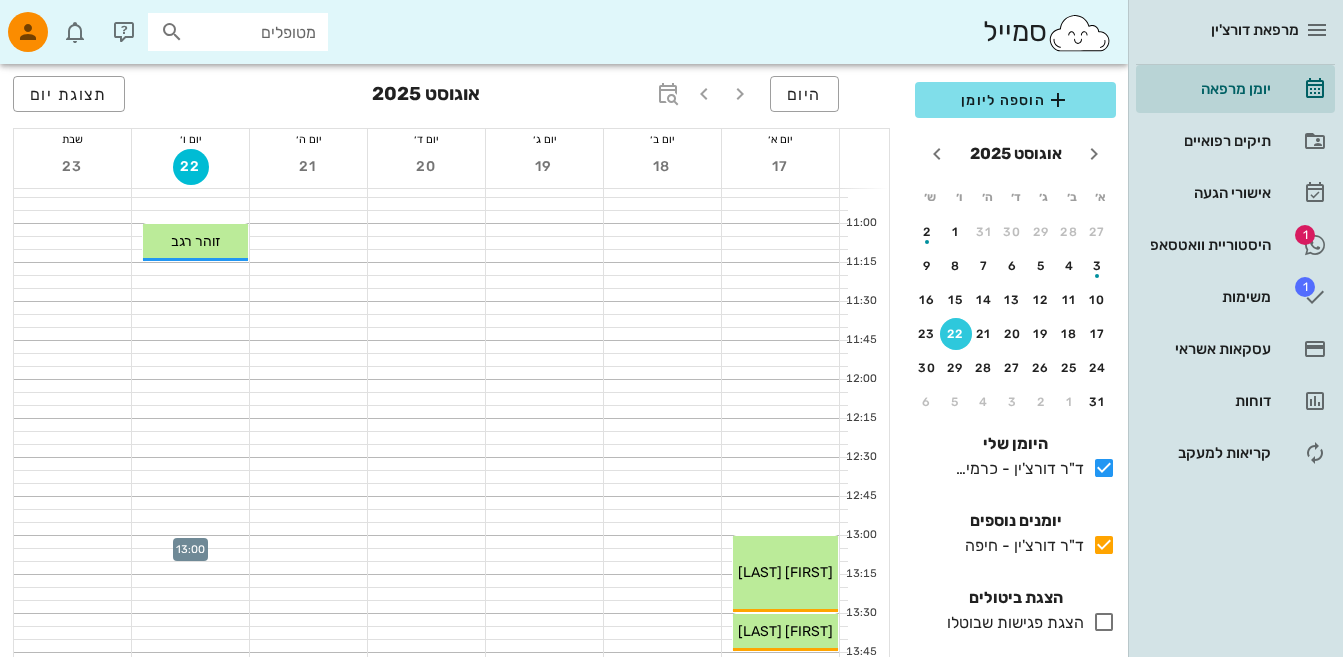 click at bounding box center (190, 542) 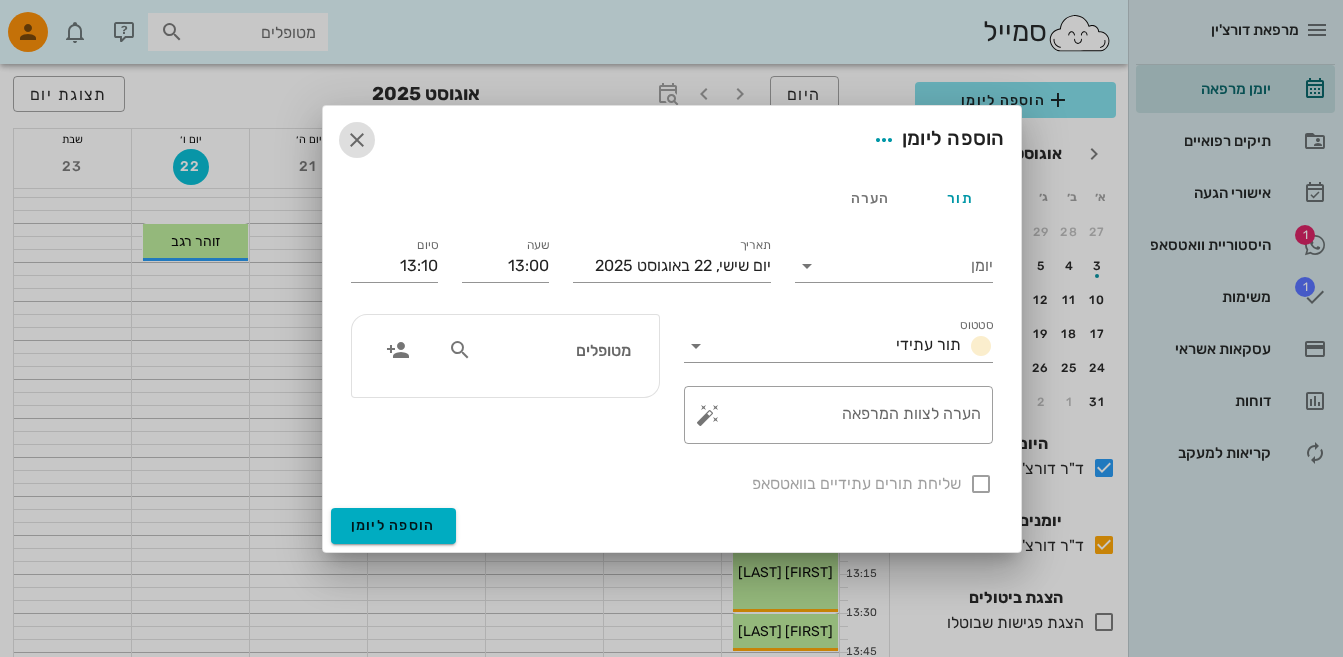 click at bounding box center [357, 140] 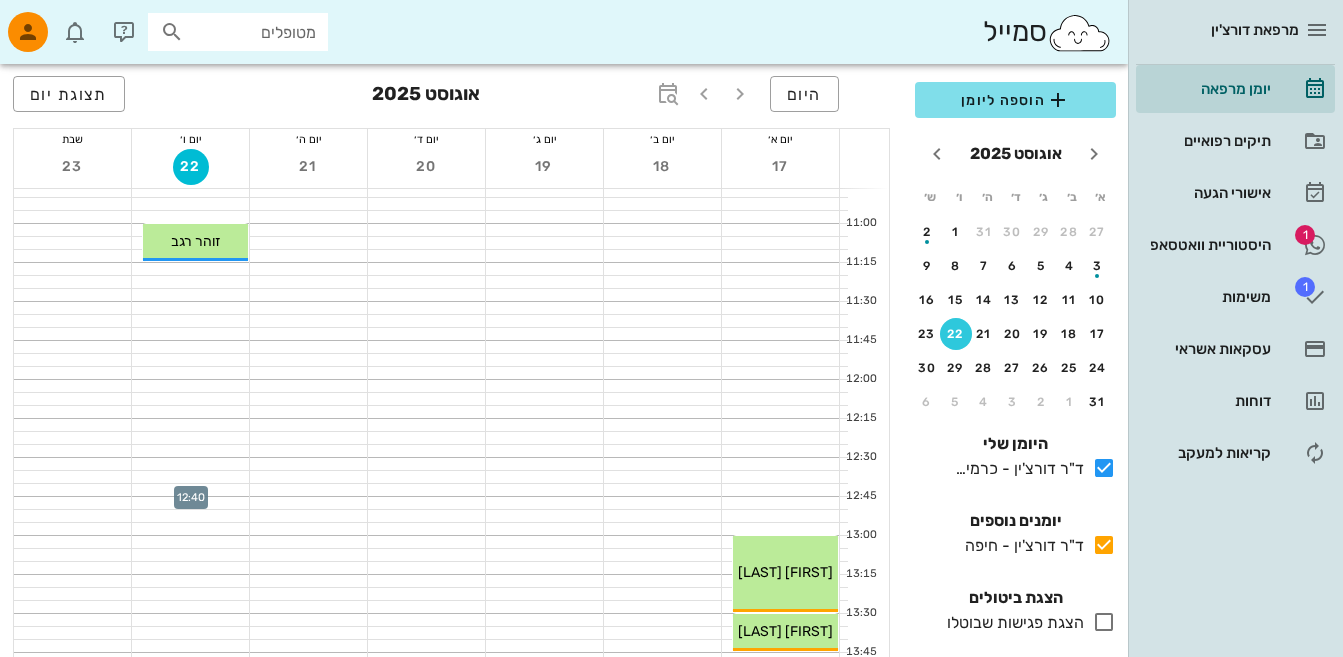 click at bounding box center [190, 490] 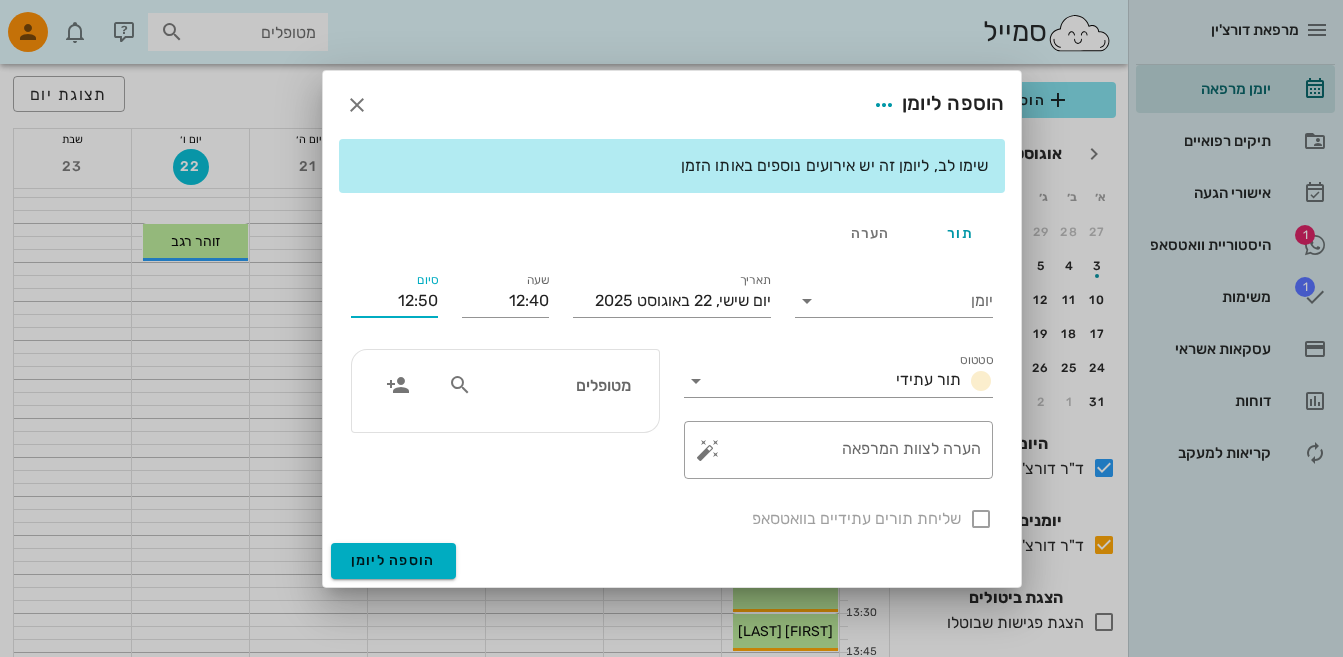 click on "12:50" at bounding box center [394, 301] 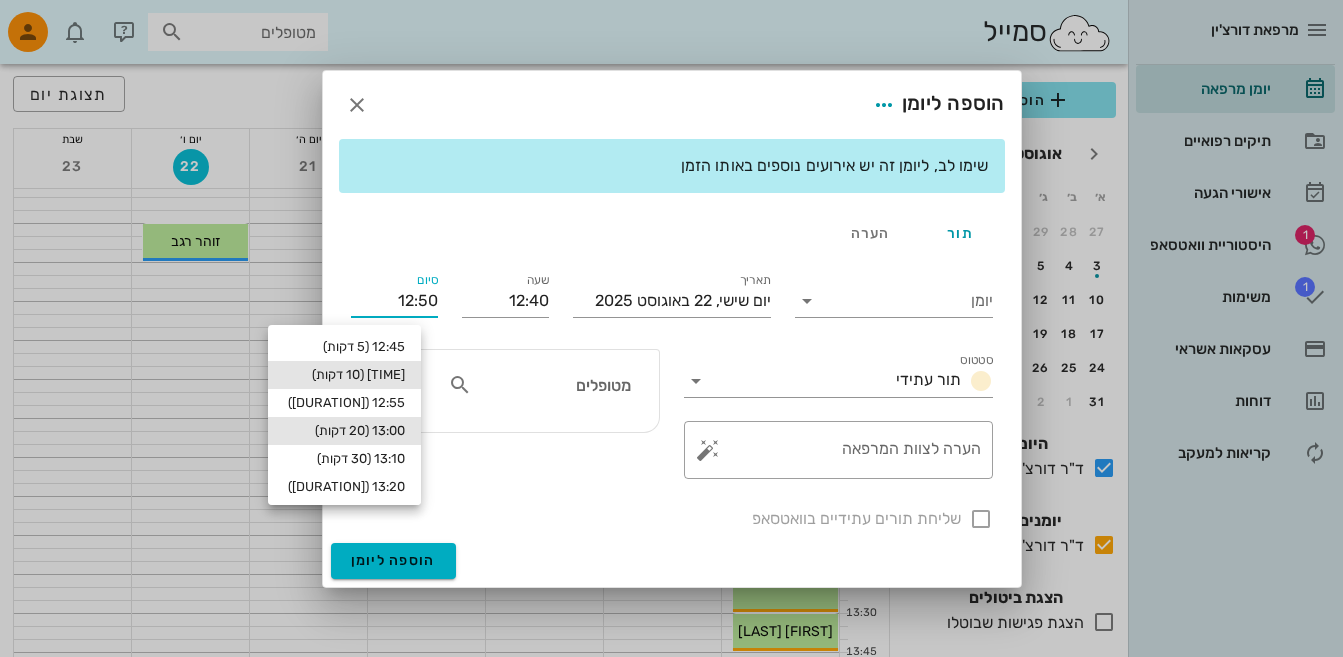 click on "13:00 (20 דקות)" at bounding box center [344, 431] 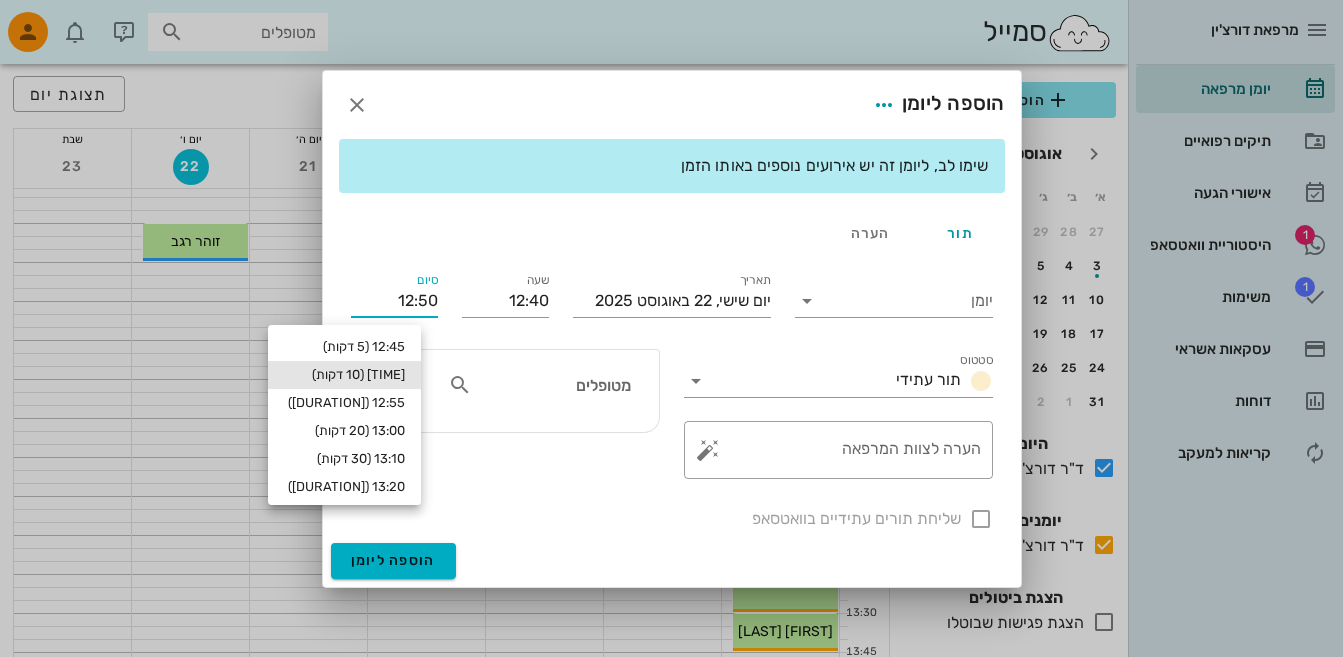 type on "13:00" 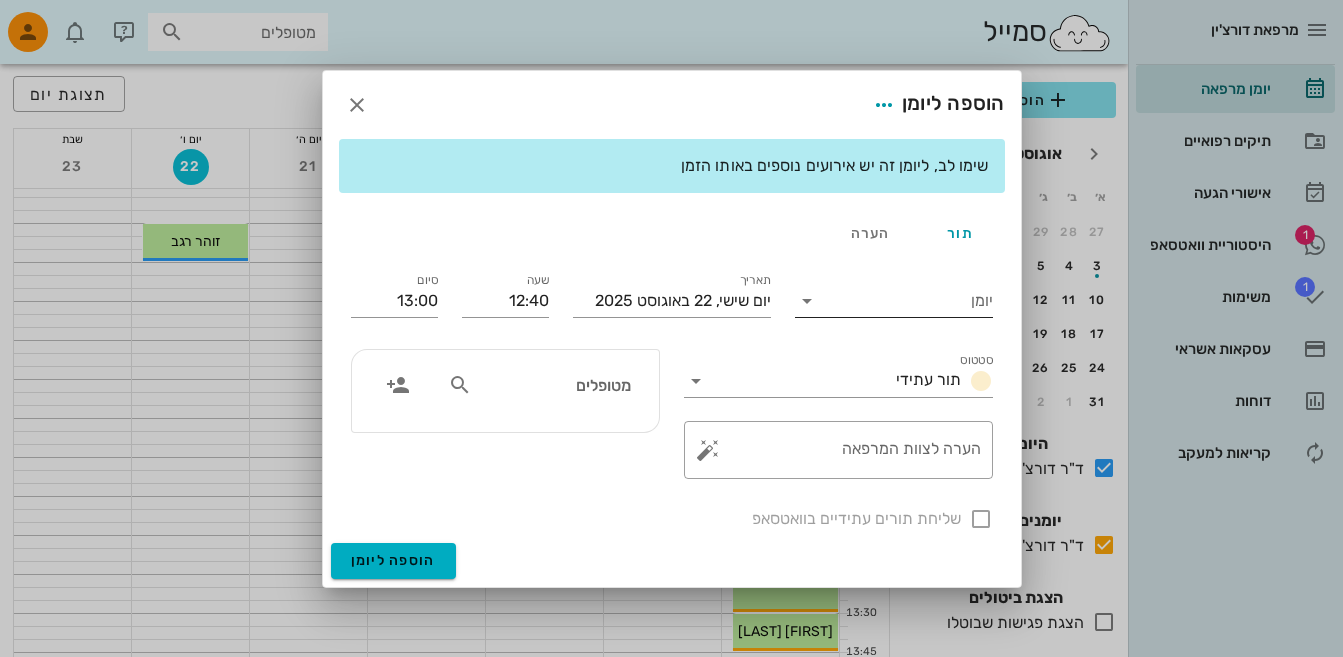click at bounding box center (807, 301) 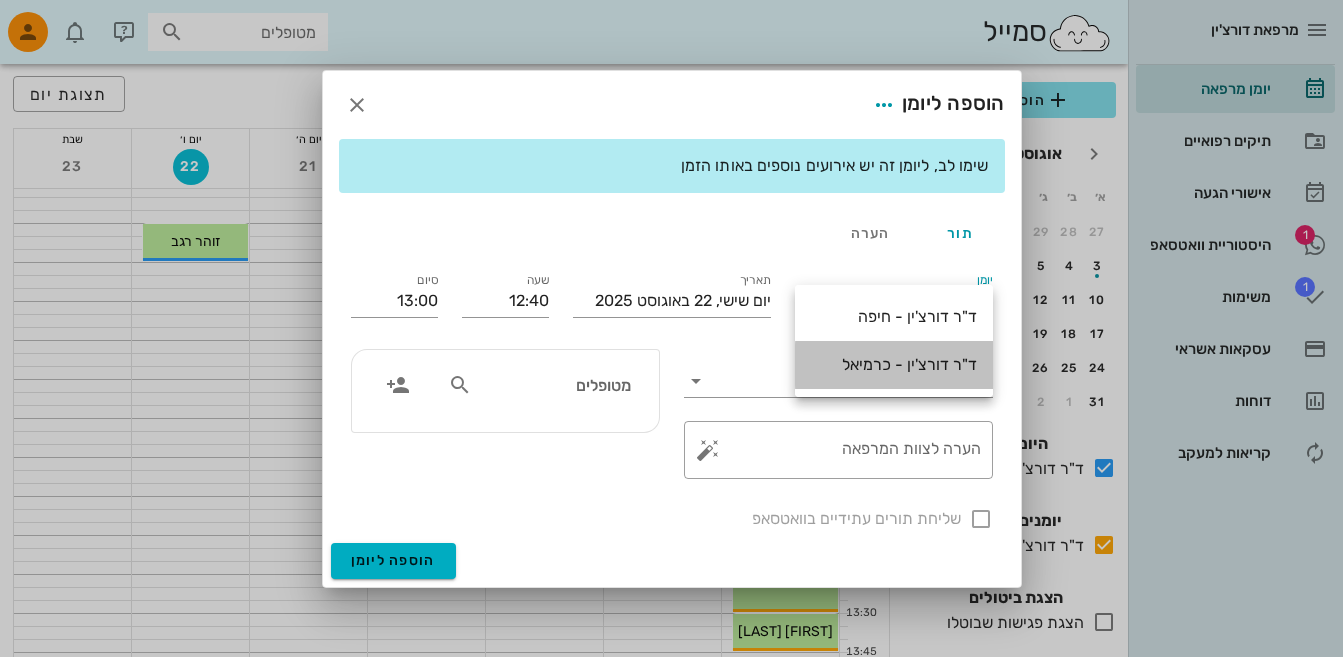 click on "ד"ר דורצ'ין - כרמיאל" at bounding box center (894, 364) 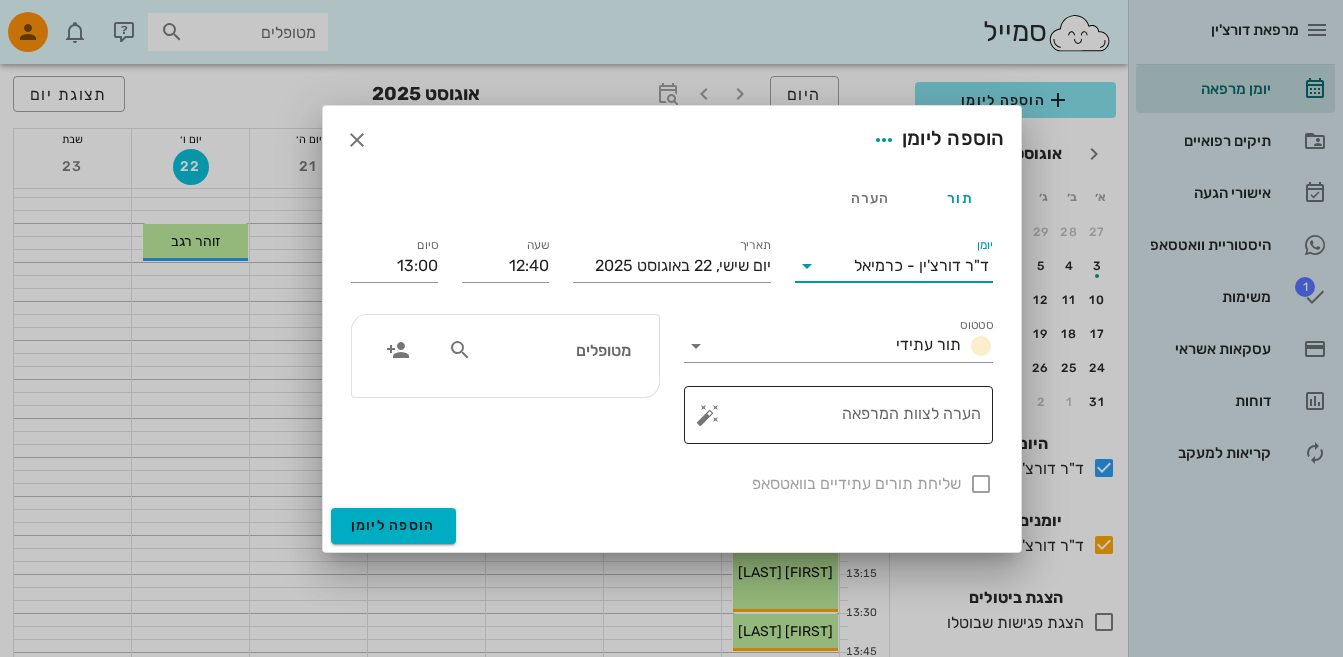 click on "הערה לצוות המרפאה" at bounding box center (846, 420) 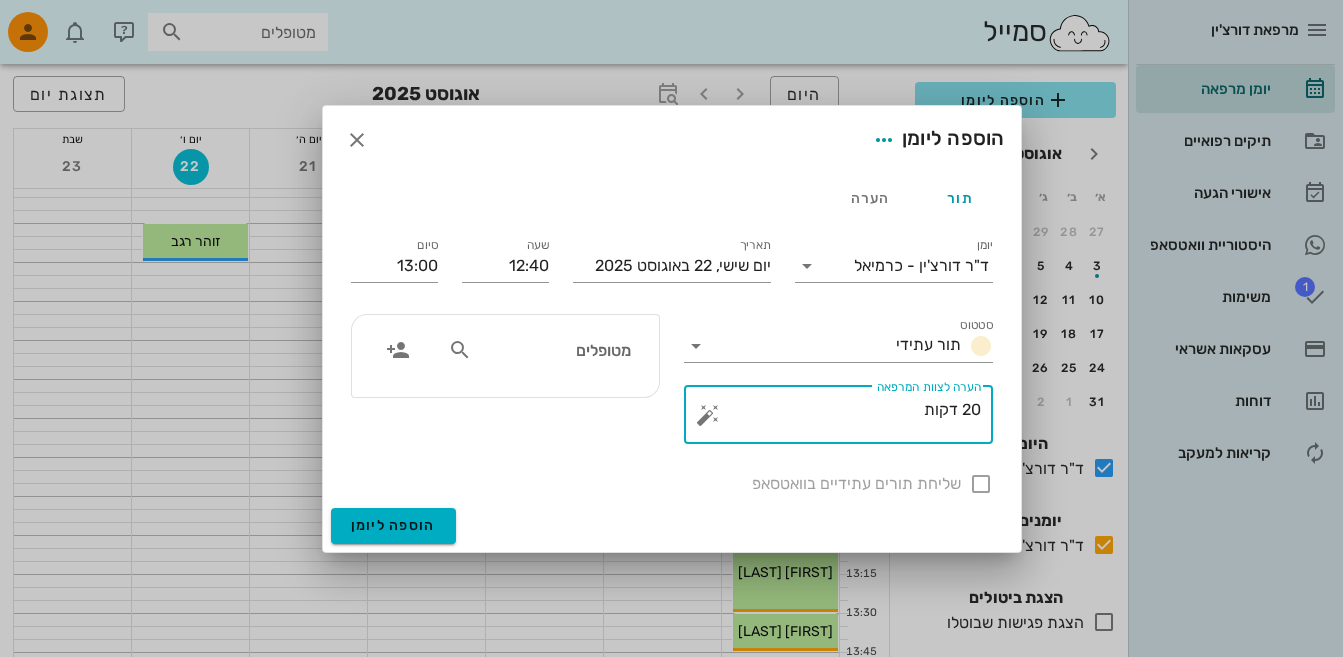 drag, startPoint x: 459, startPoint y: 346, endPoint x: 470, endPoint y: 348, distance: 11.18034 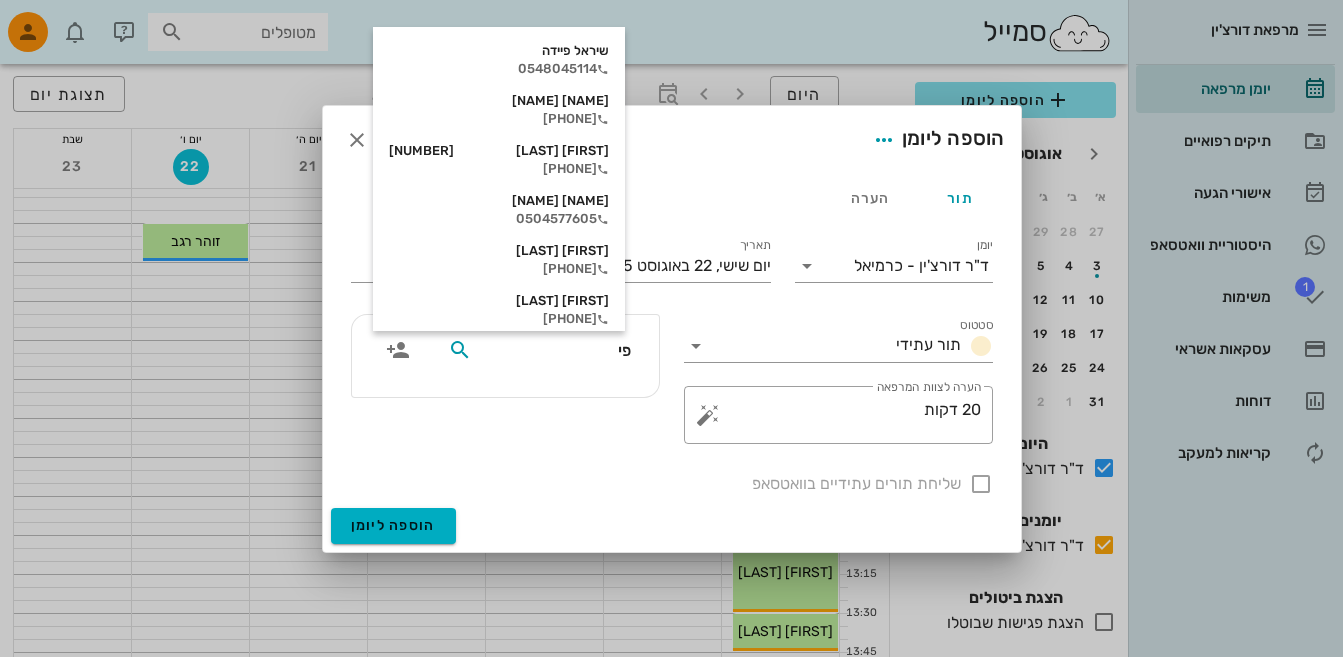 type on "פיל" 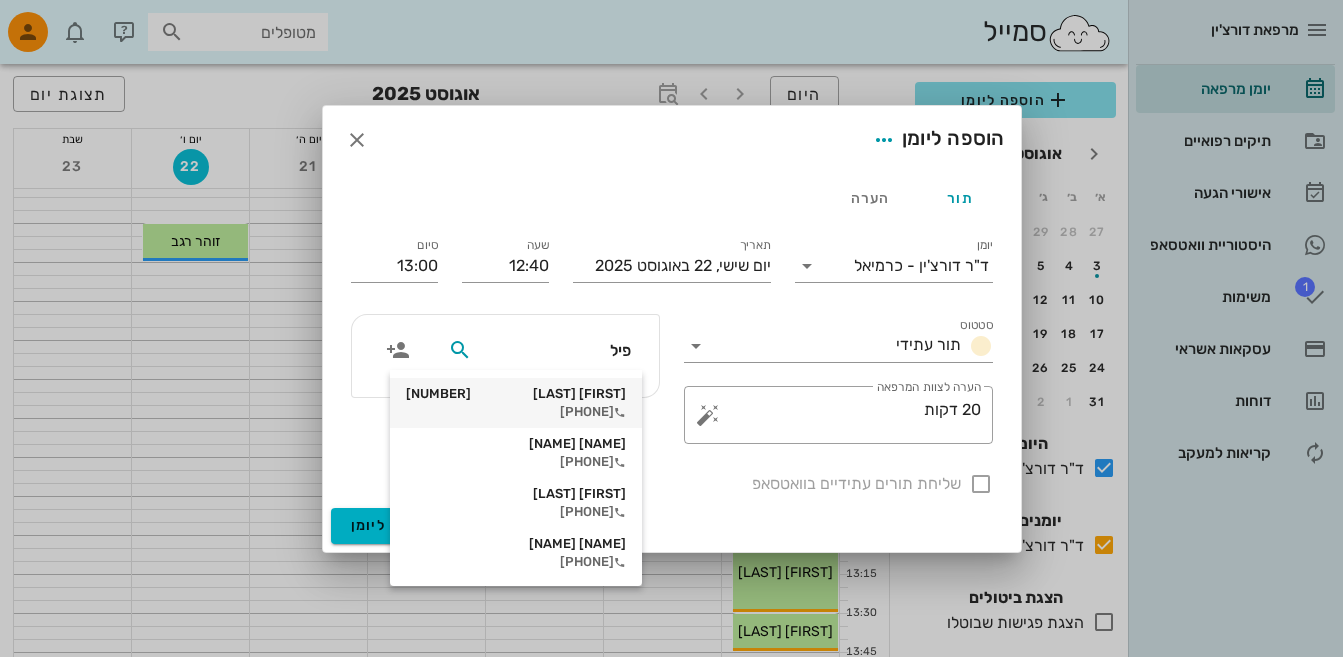 click on "[NAME] [NAME]  [NUMBER]" at bounding box center [516, 394] 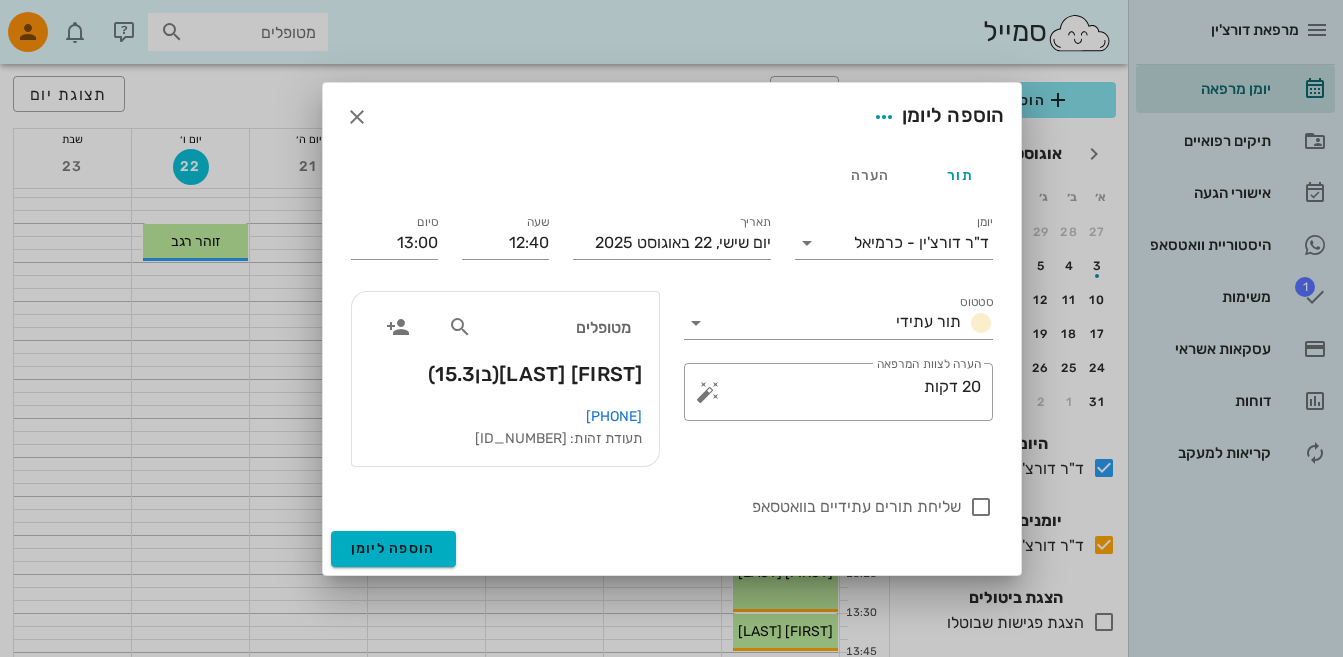click on "מטופלים
[NAME]
[NAME]
(בן
15.3 )" at bounding box center [505, 349] 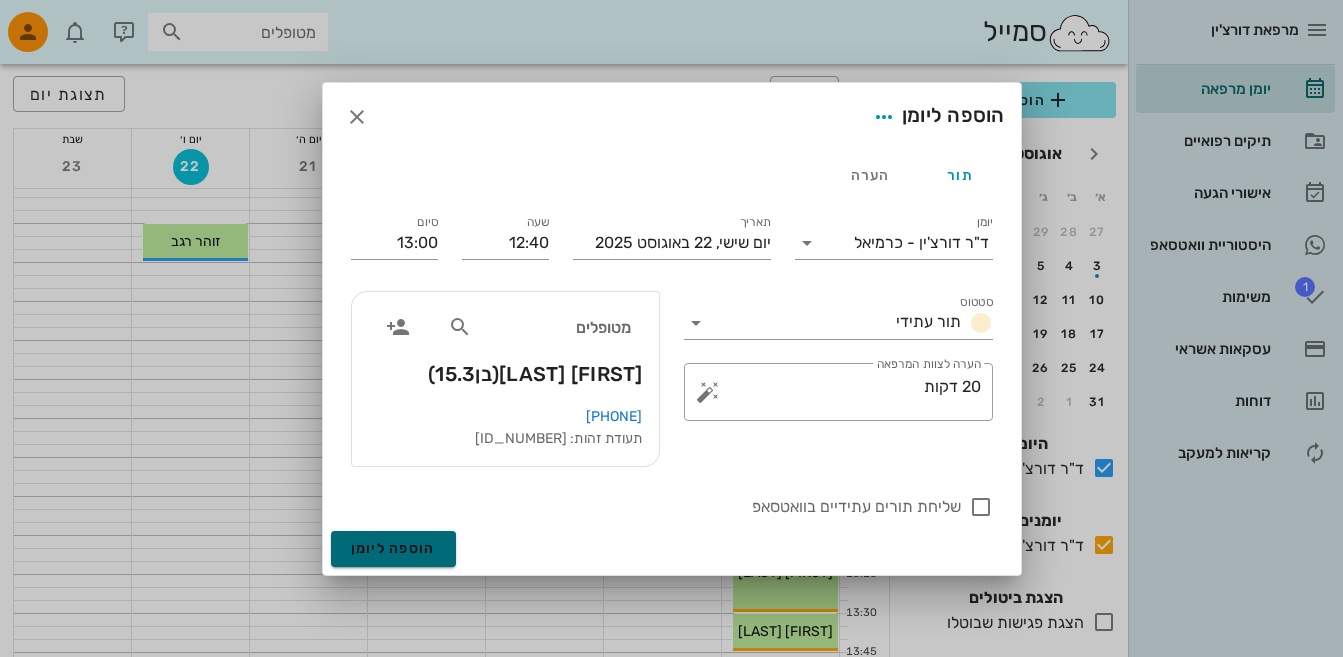 click on "הוספה ליומן" at bounding box center [393, 548] 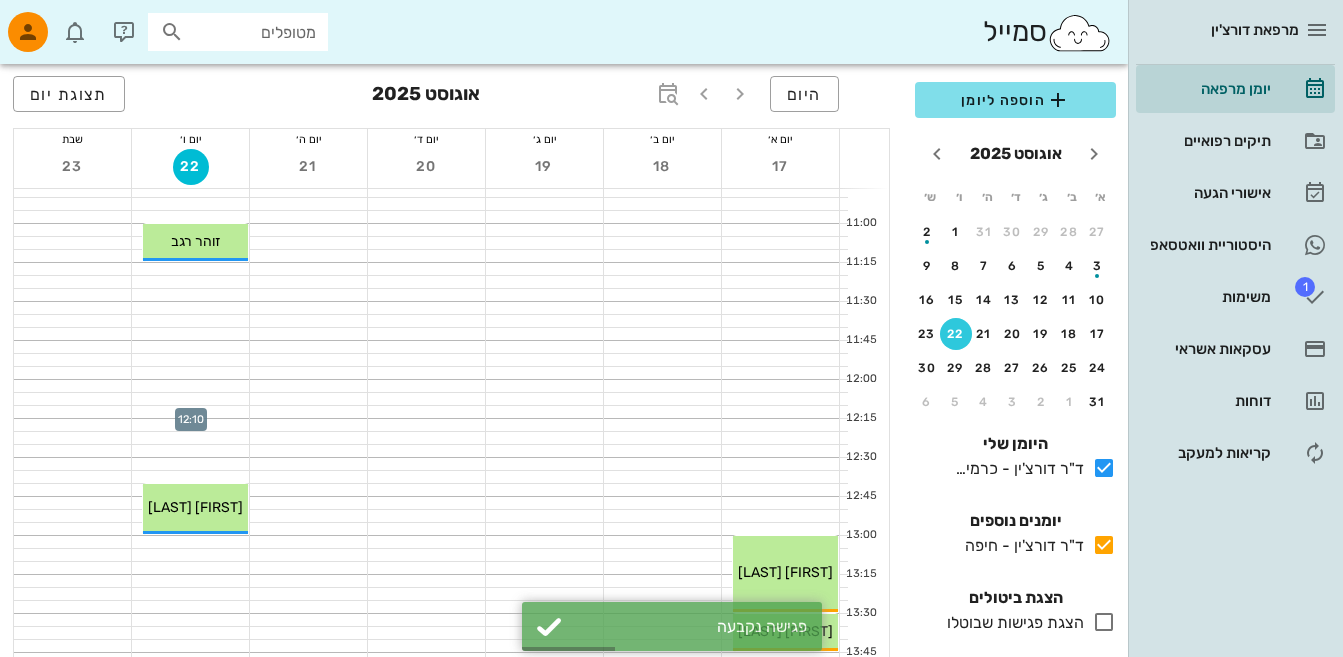 click at bounding box center [190, 412] 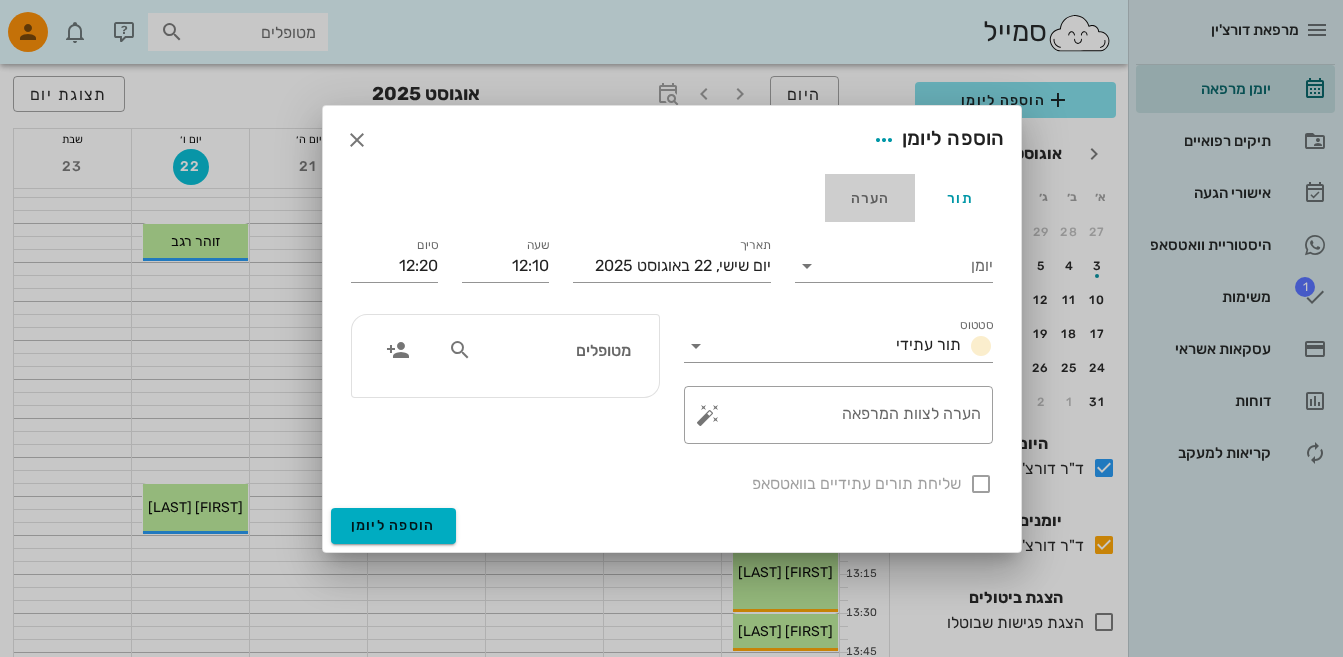 click on "הערה" at bounding box center (870, 198) 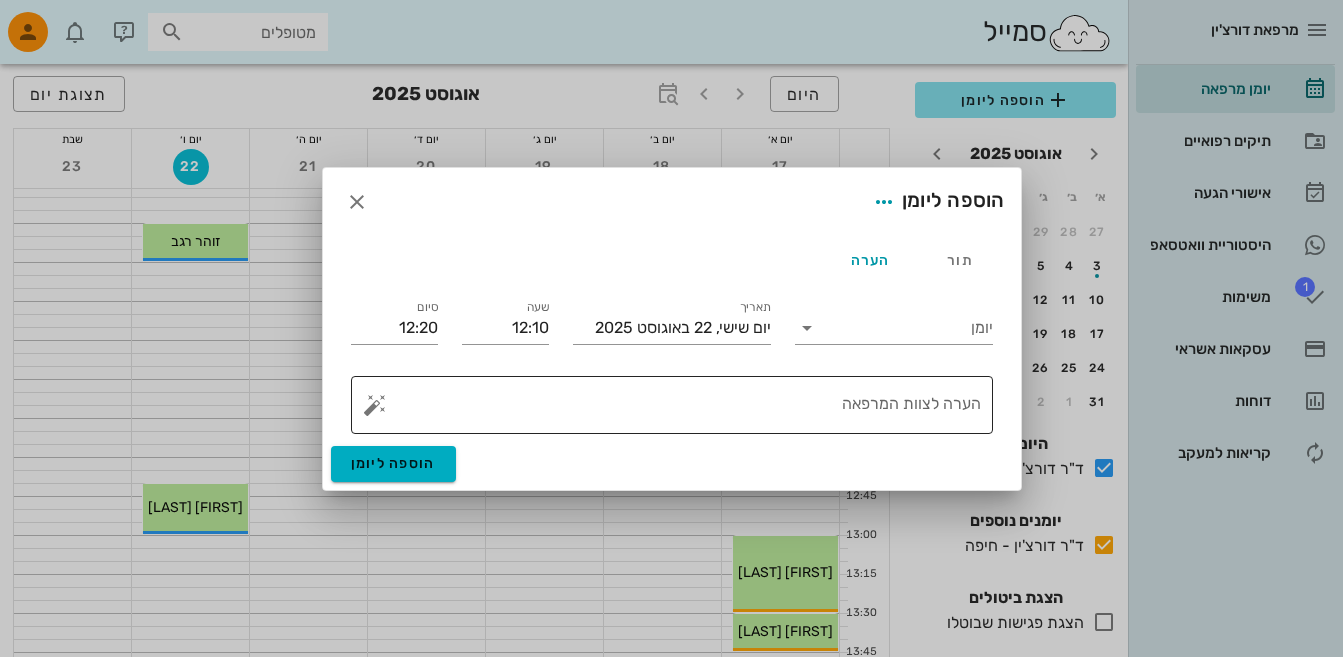 click on "הערה לצוות המרפאה" at bounding box center (680, 410) 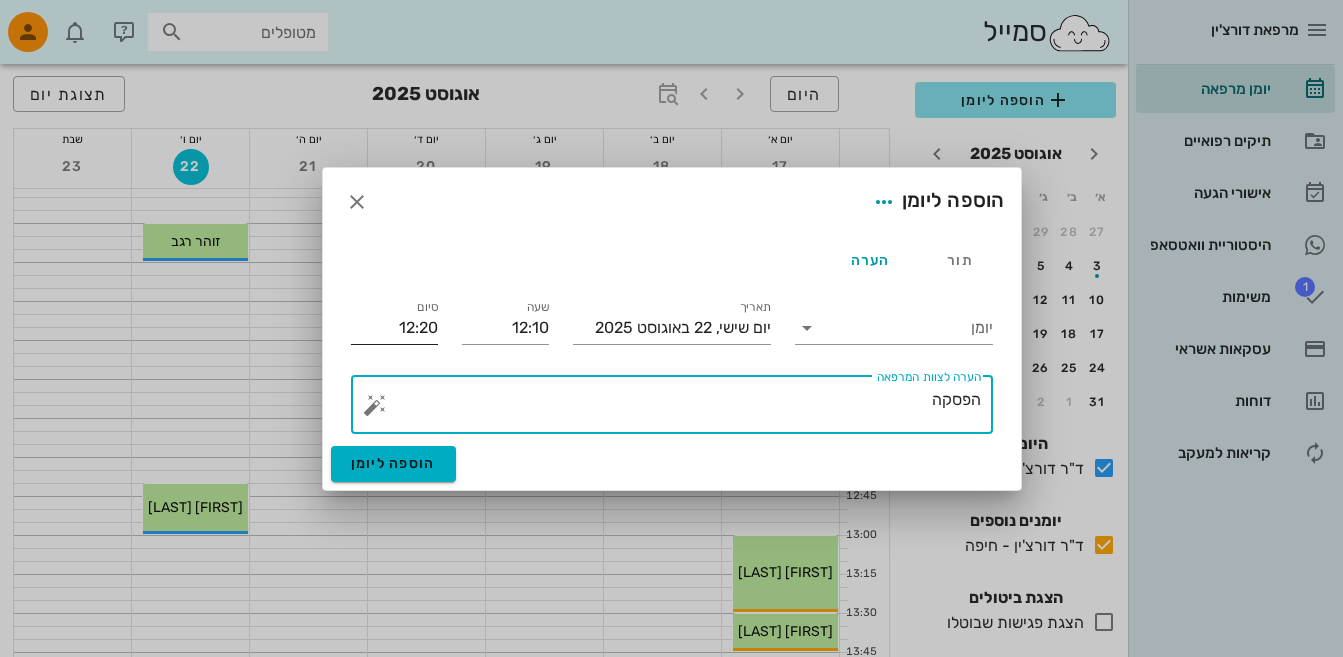 type on "הפסקה" 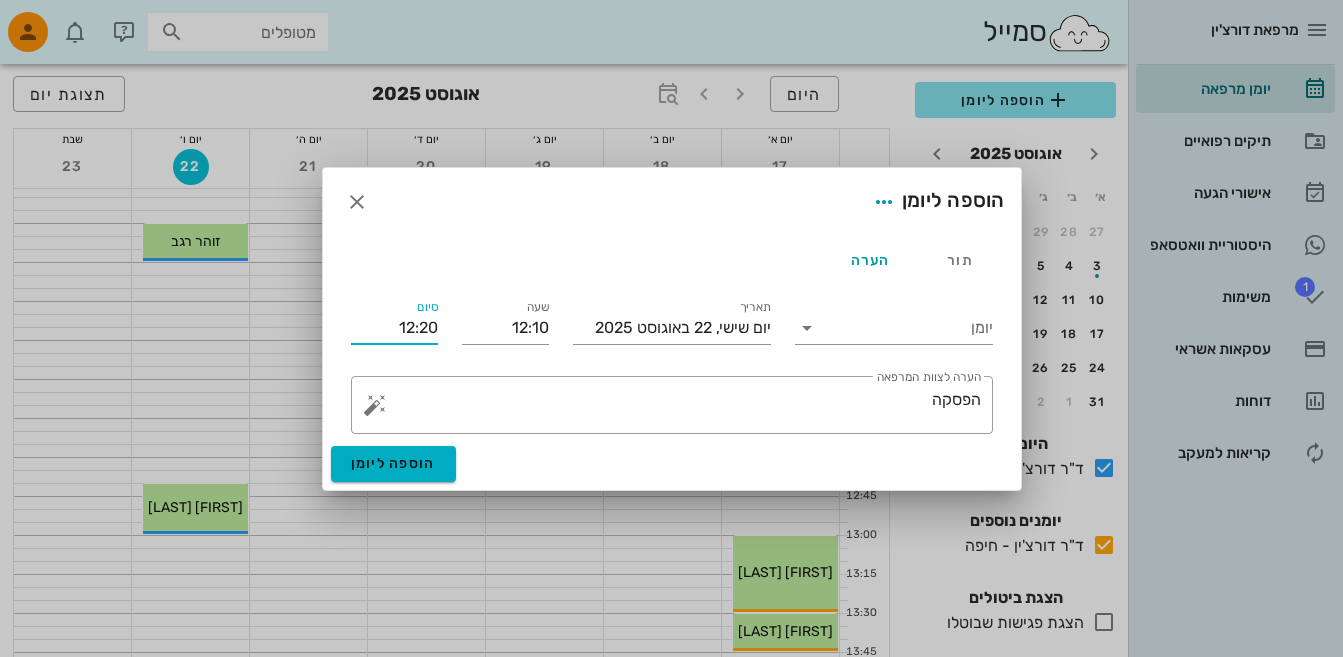 click on "12:20" at bounding box center [394, 328] 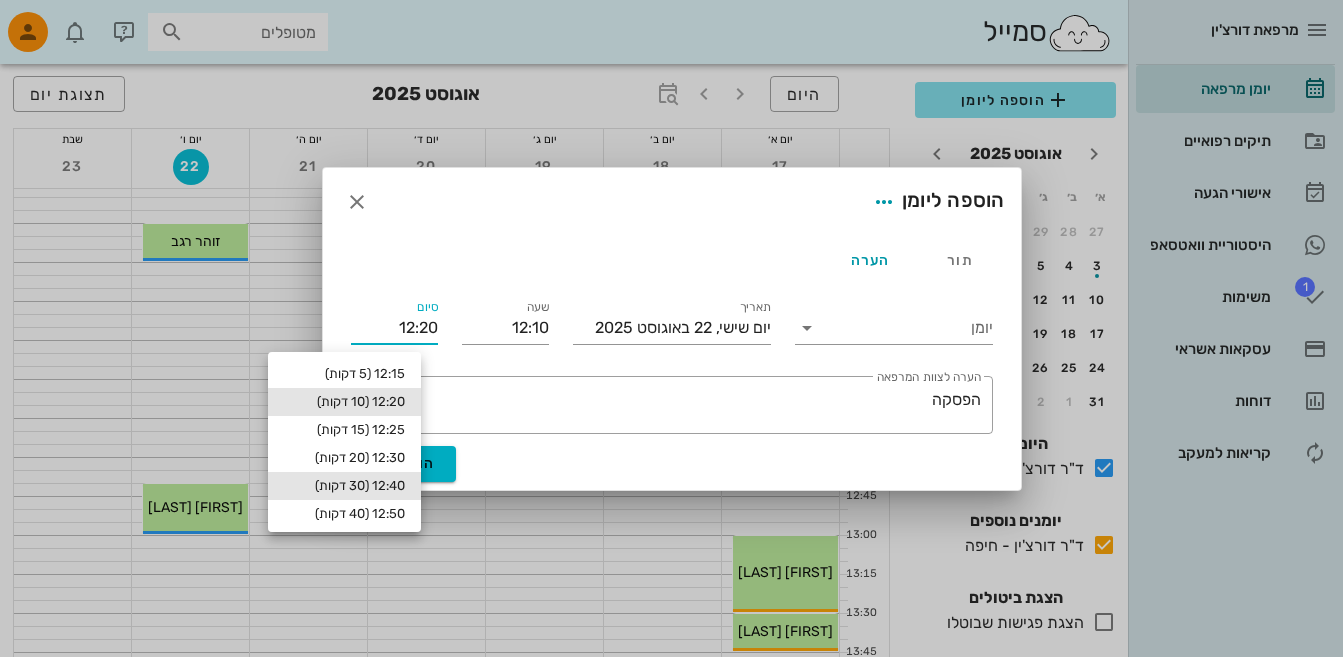 click on "12:40 (30 דקות)" at bounding box center [344, 486] 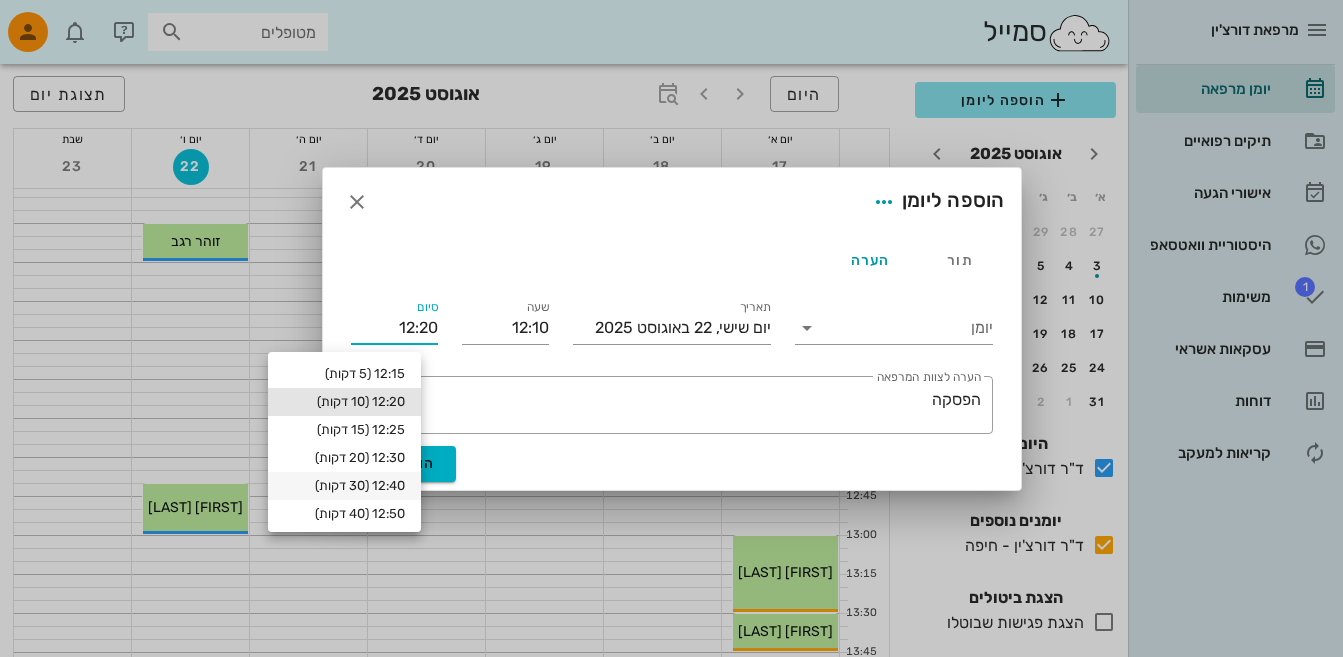 type on "12:40" 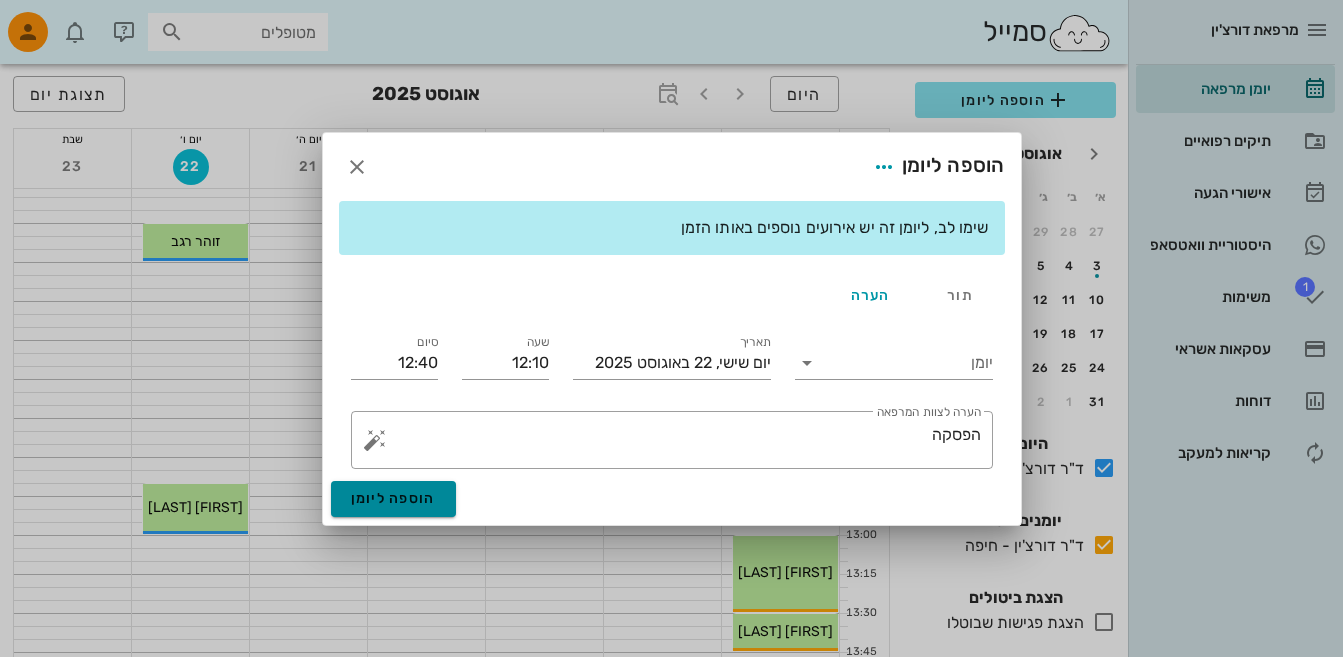 click on "הוספה ליומן" at bounding box center [393, 498] 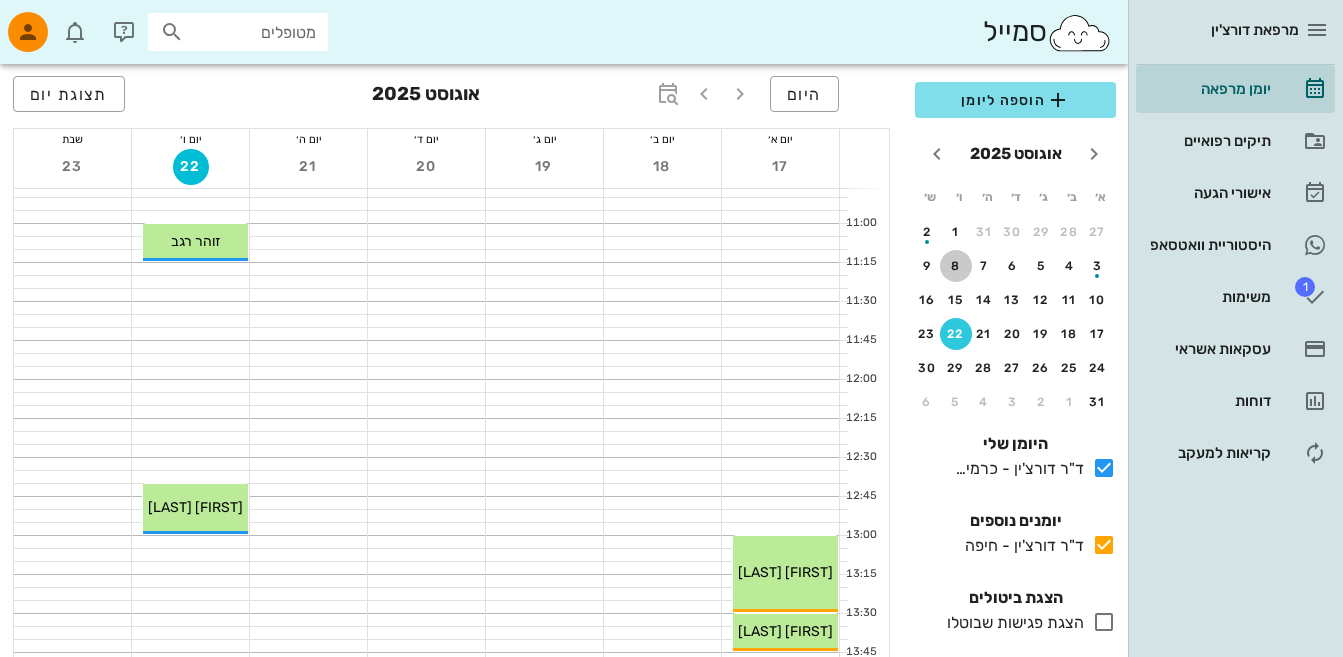 click on "8" at bounding box center (956, 266) 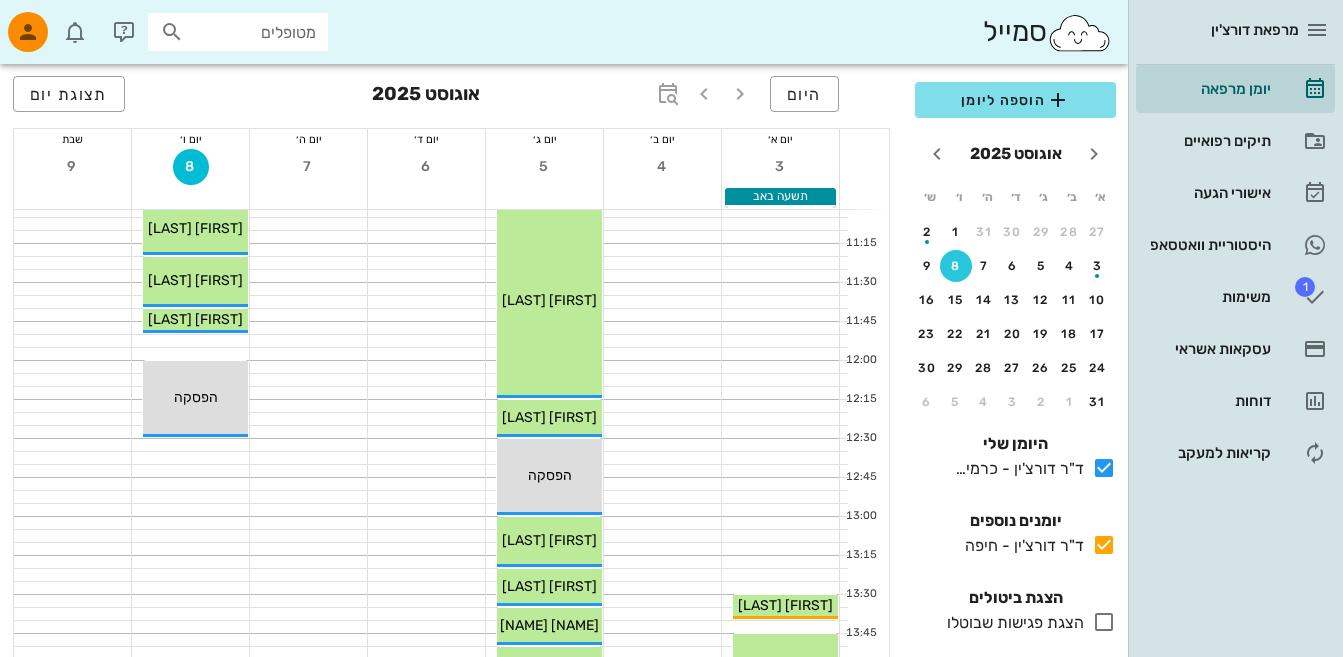 scroll, scrollTop: 624, scrollLeft: 0, axis: vertical 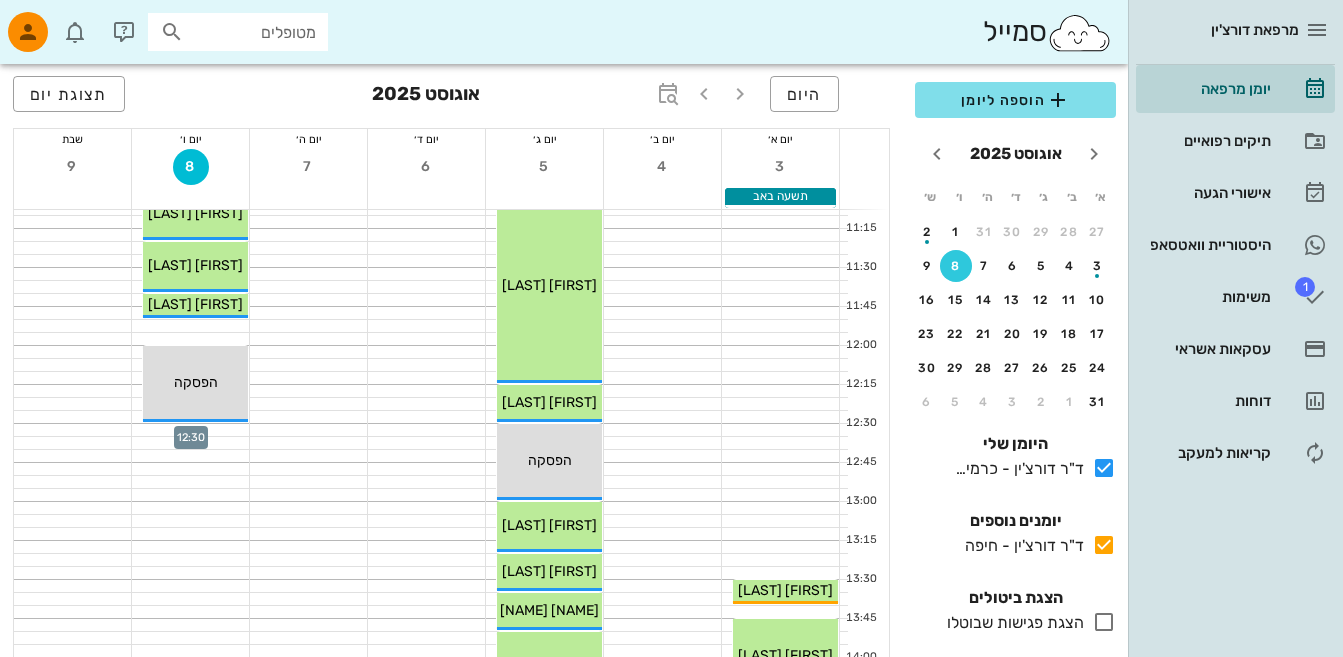 click at bounding box center (190, 430) 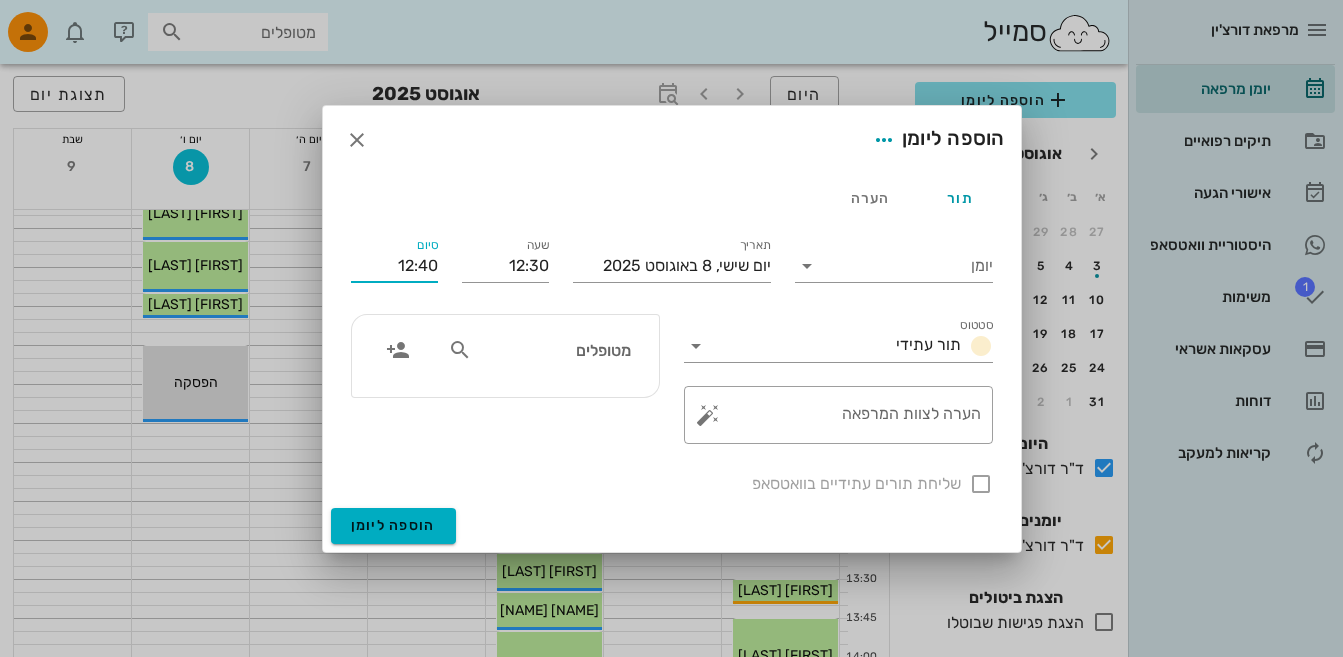 click on "12:40" at bounding box center (394, 266) 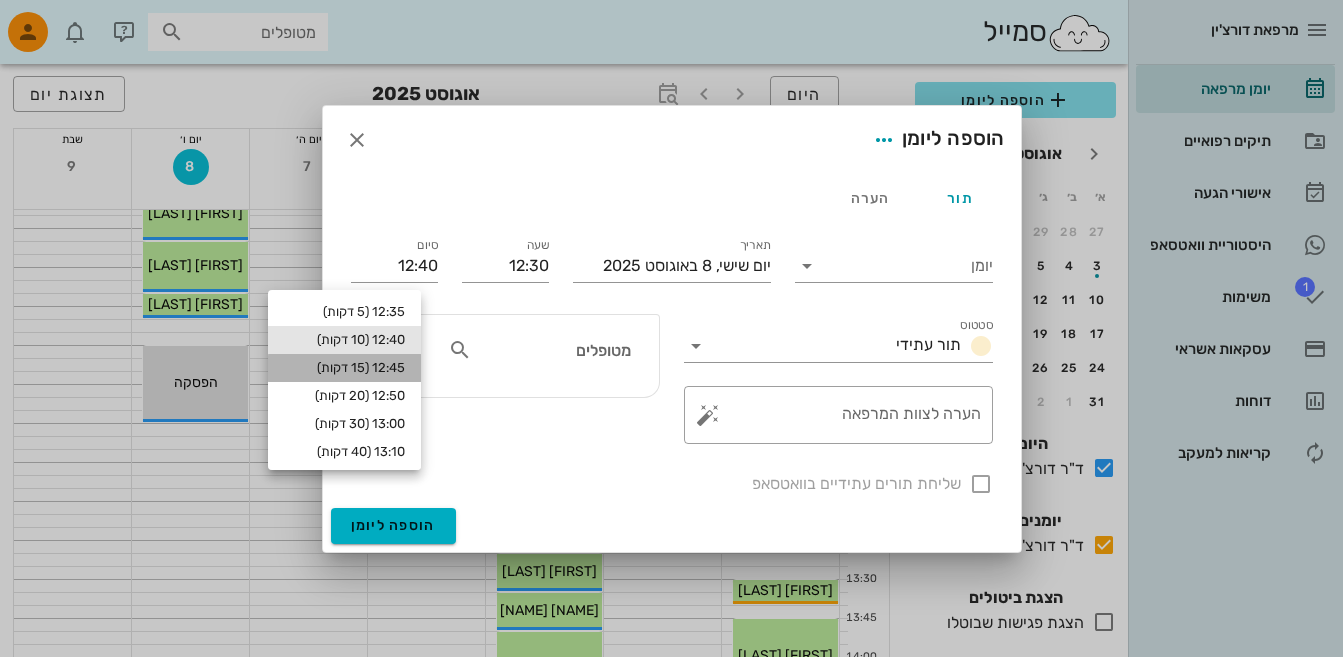 click on "12:45 (15 דקות)" at bounding box center [344, 368] 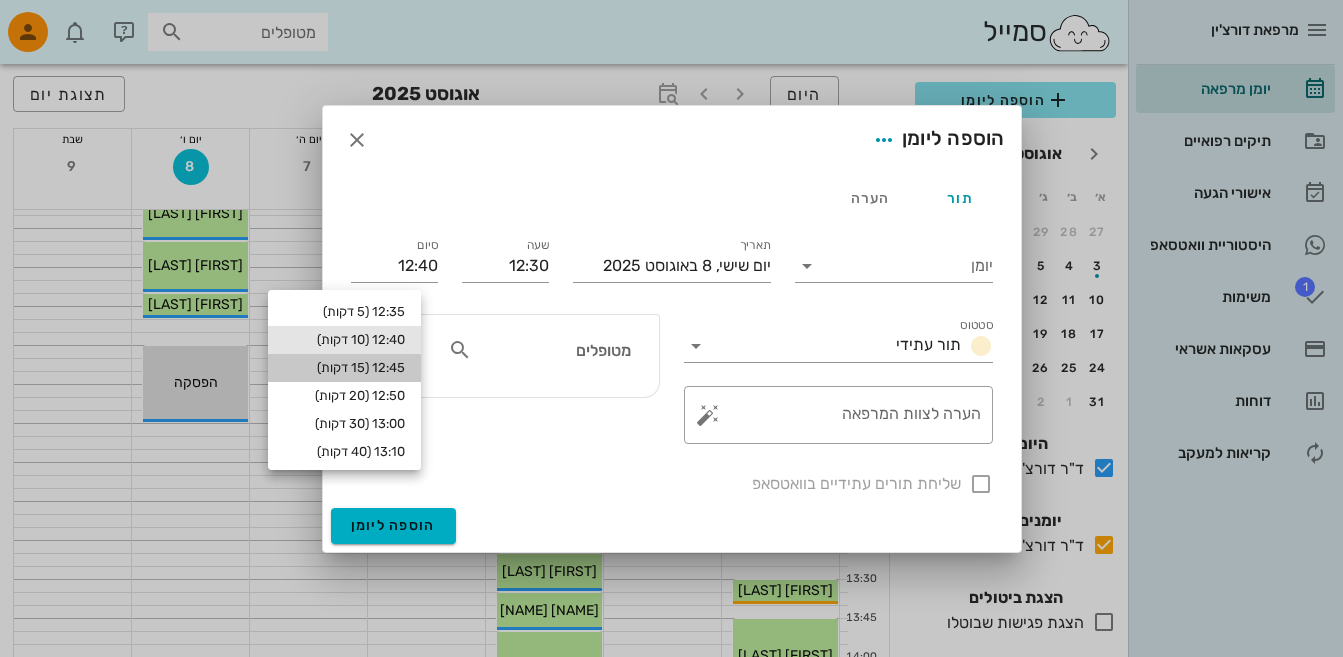 type on "12:45" 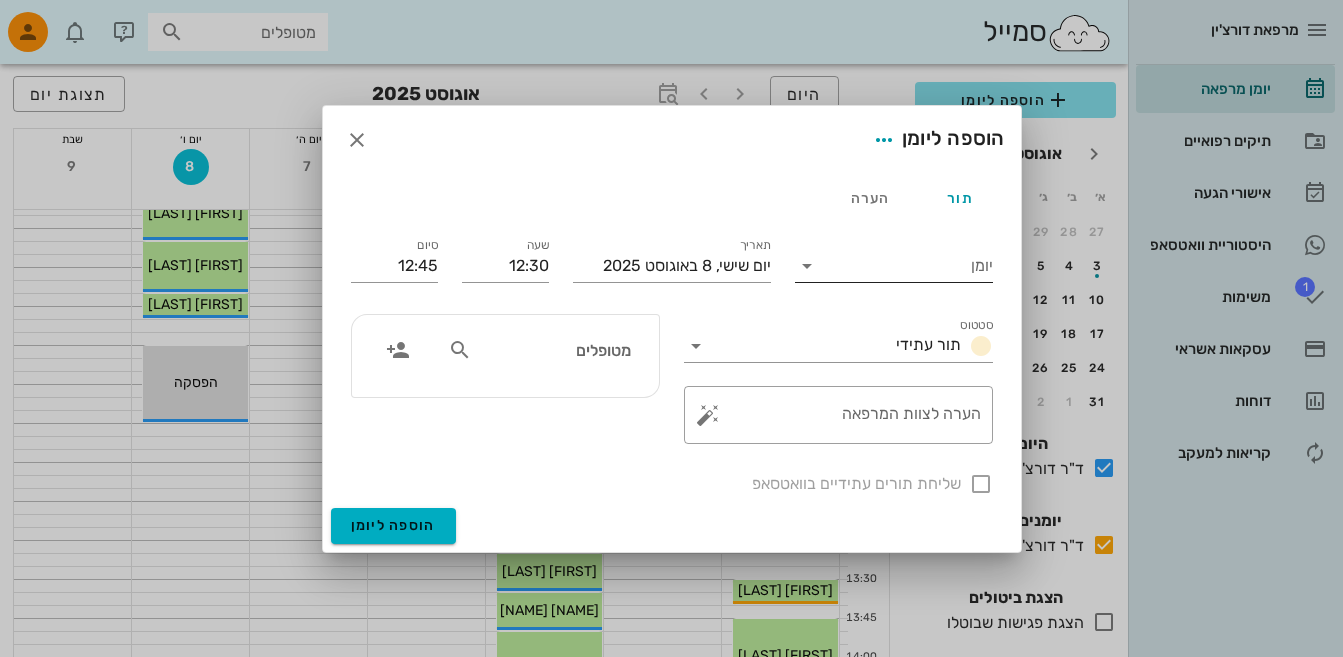 click at bounding box center (807, 266) 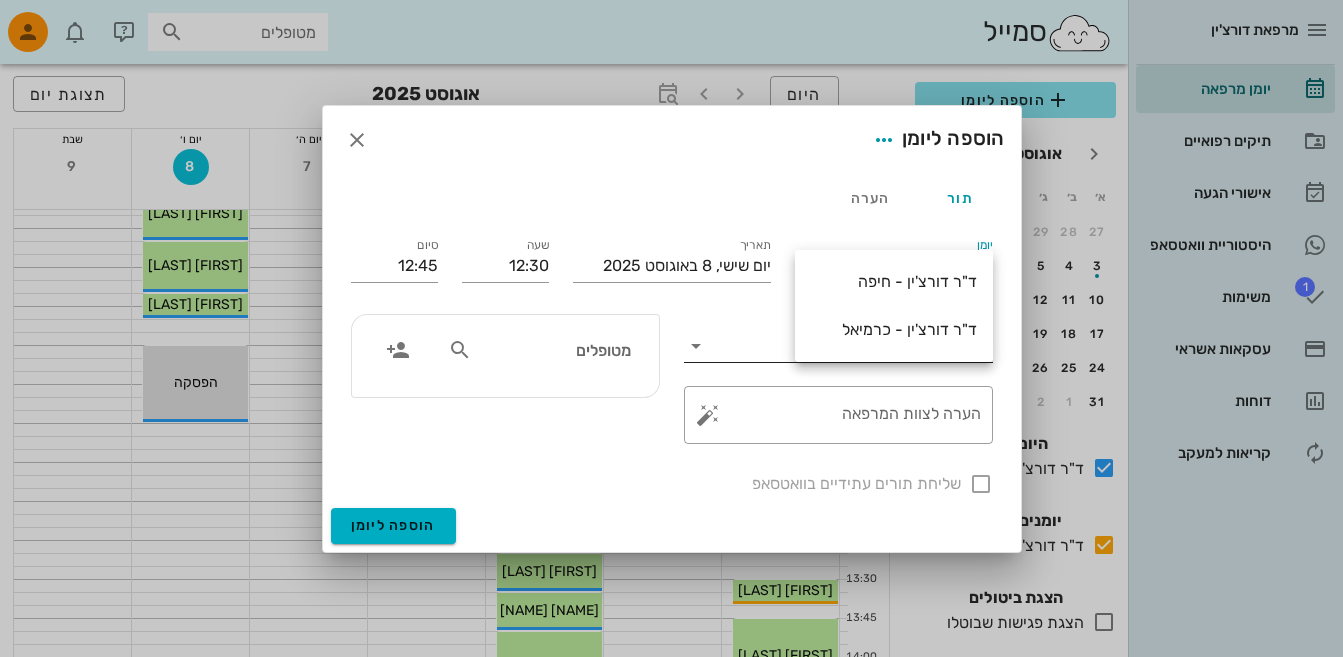 click on "ד"ר דורצ'ין - כרמיאל" at bounding box center (894, 329) 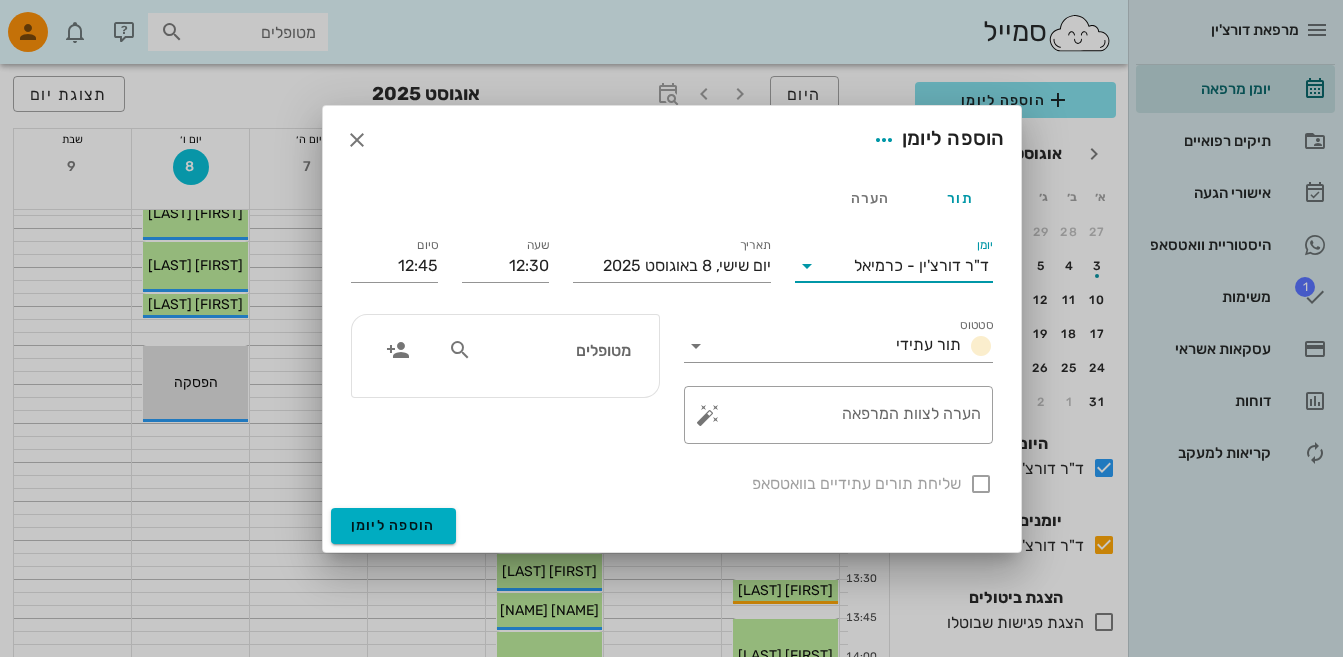 click at bounding box center (460, 350) 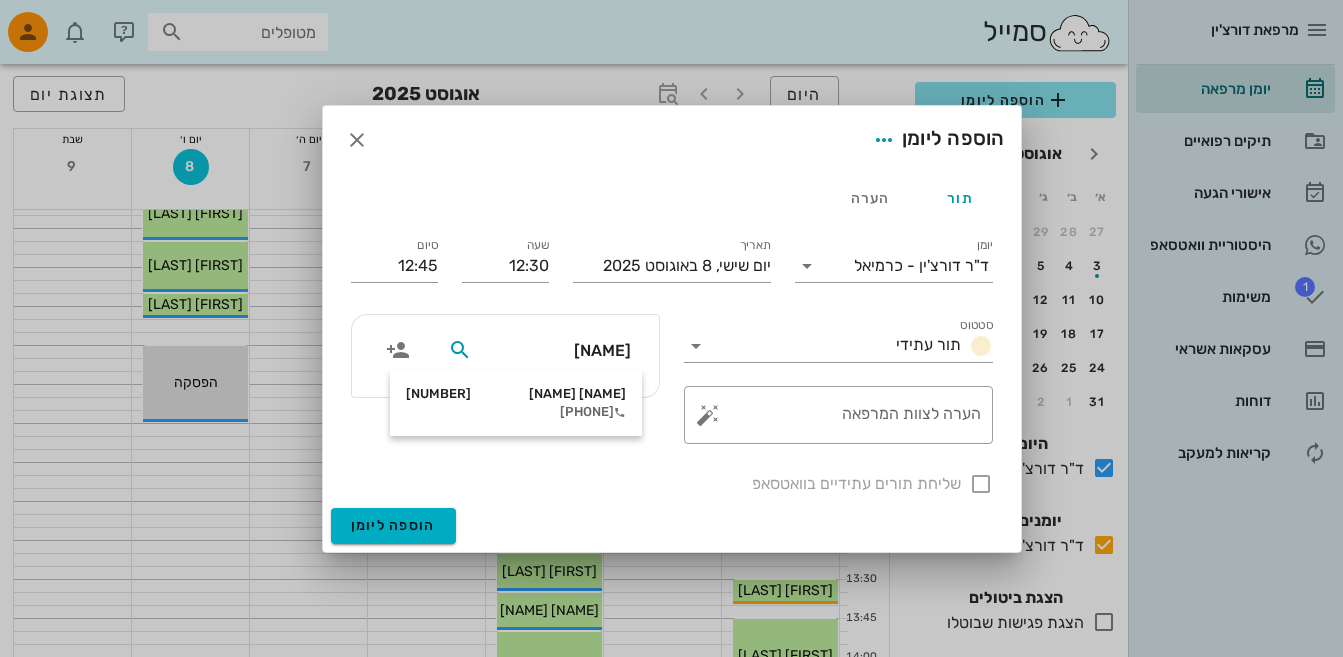 type on "[NAME]" 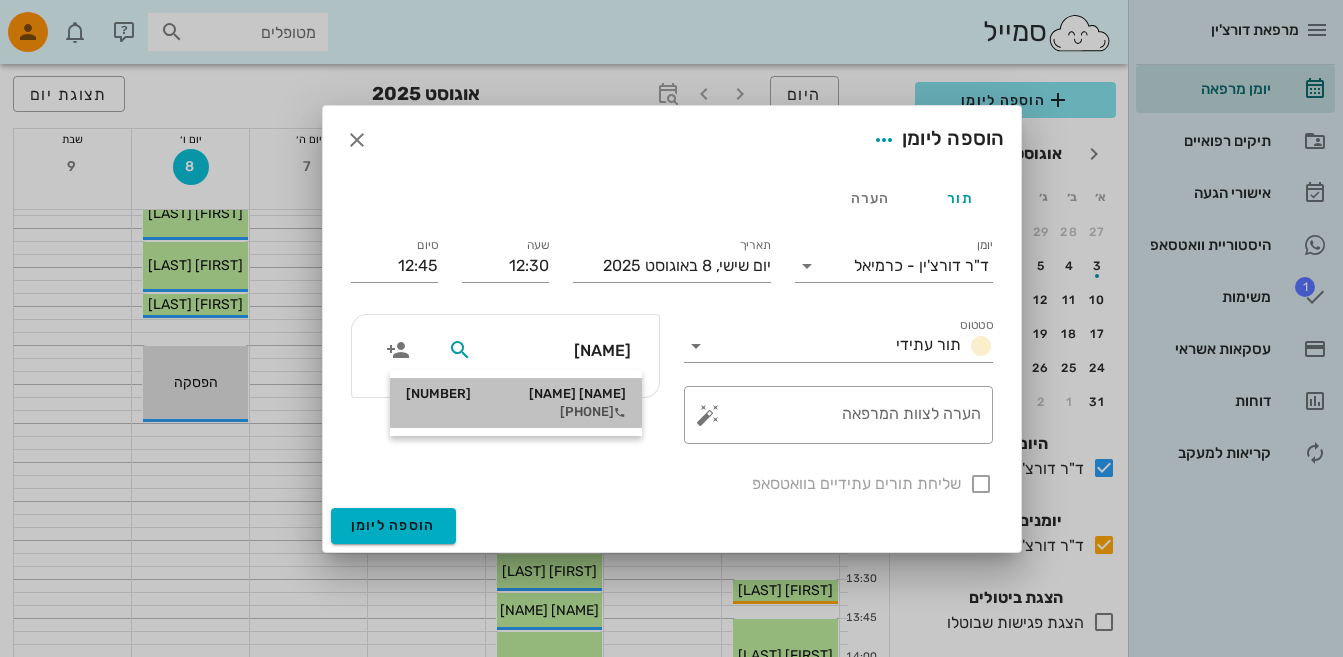 click on "[PHONE]" at bounding box center [516, 412] 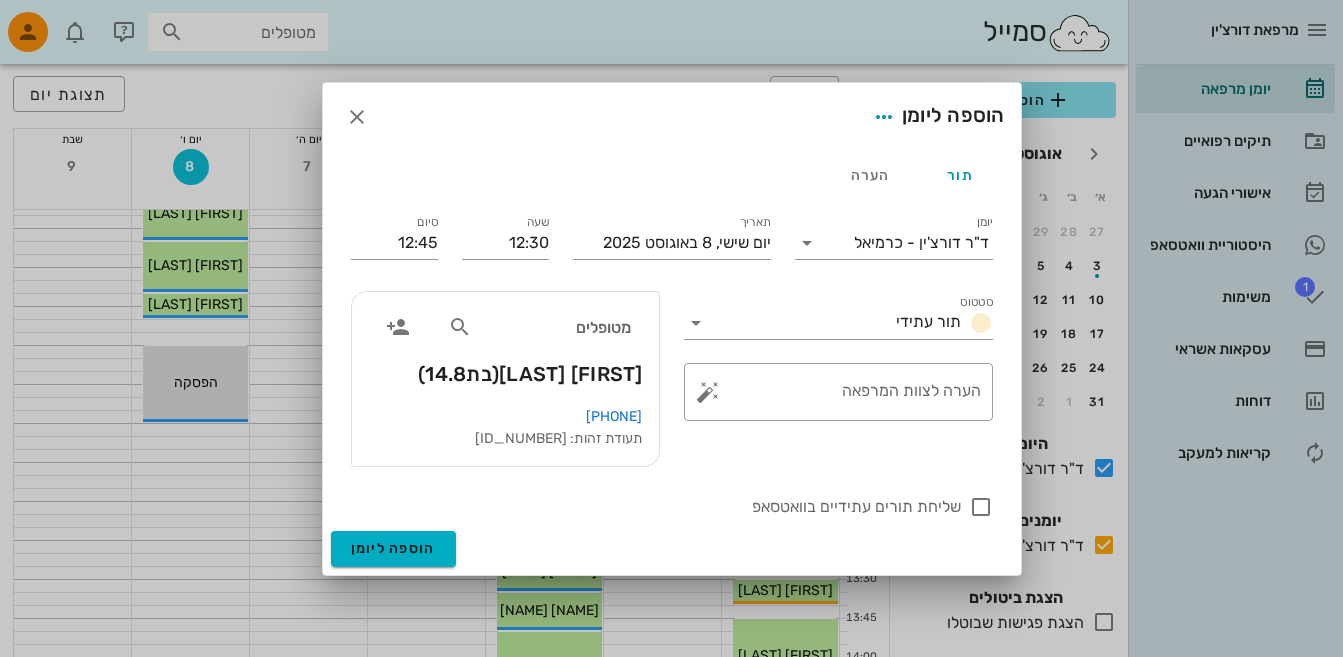 click on "[PHONE]" at bounding box center (614, 416) 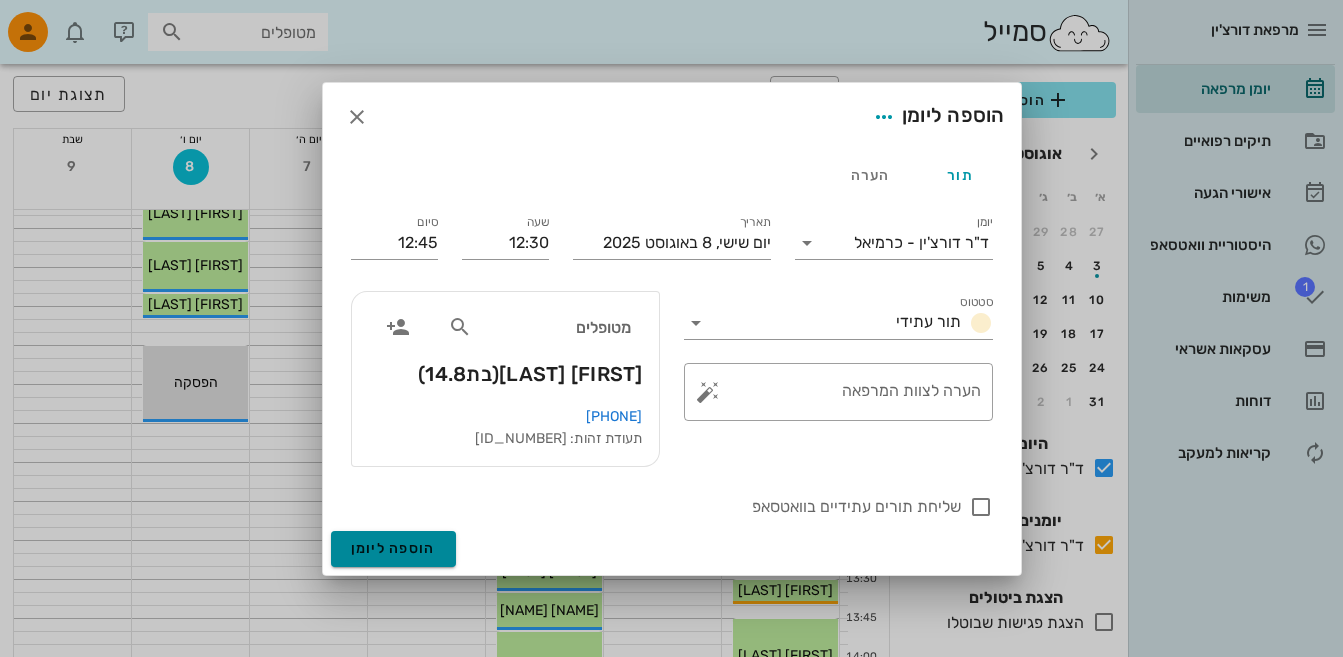 click on "הוספה ליומן" at bounding box center (393, 548) 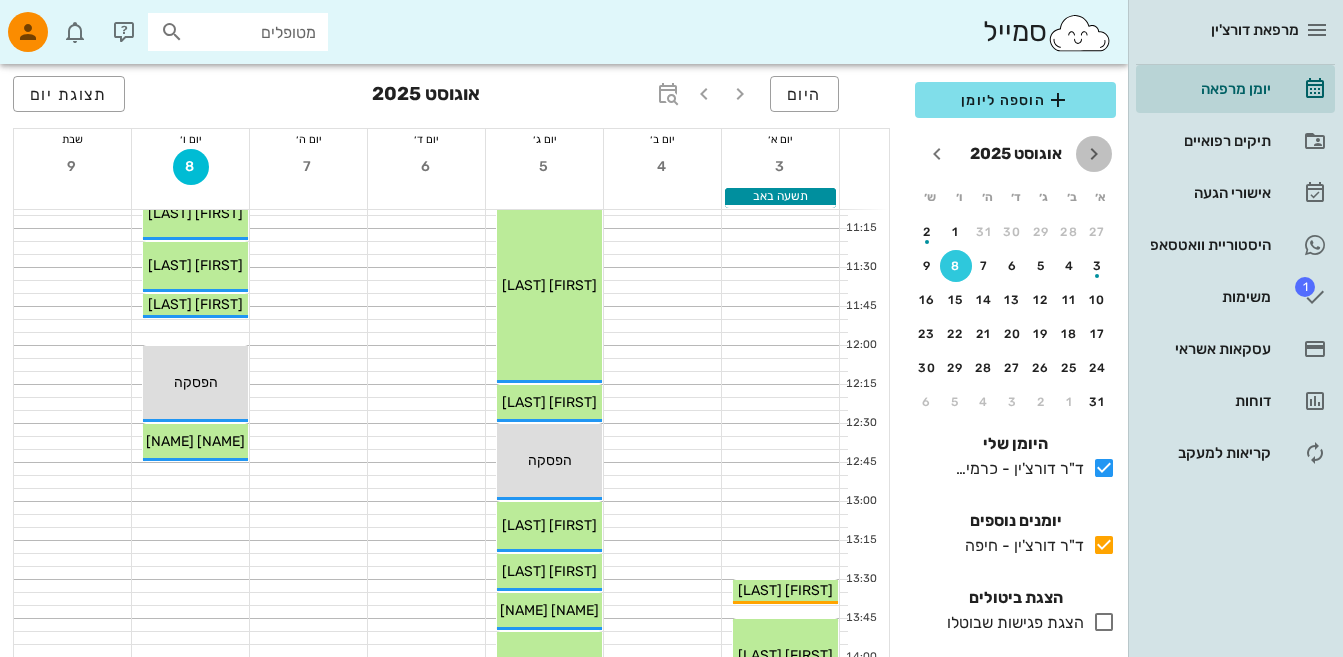 click at bounding box center [1094, 154] 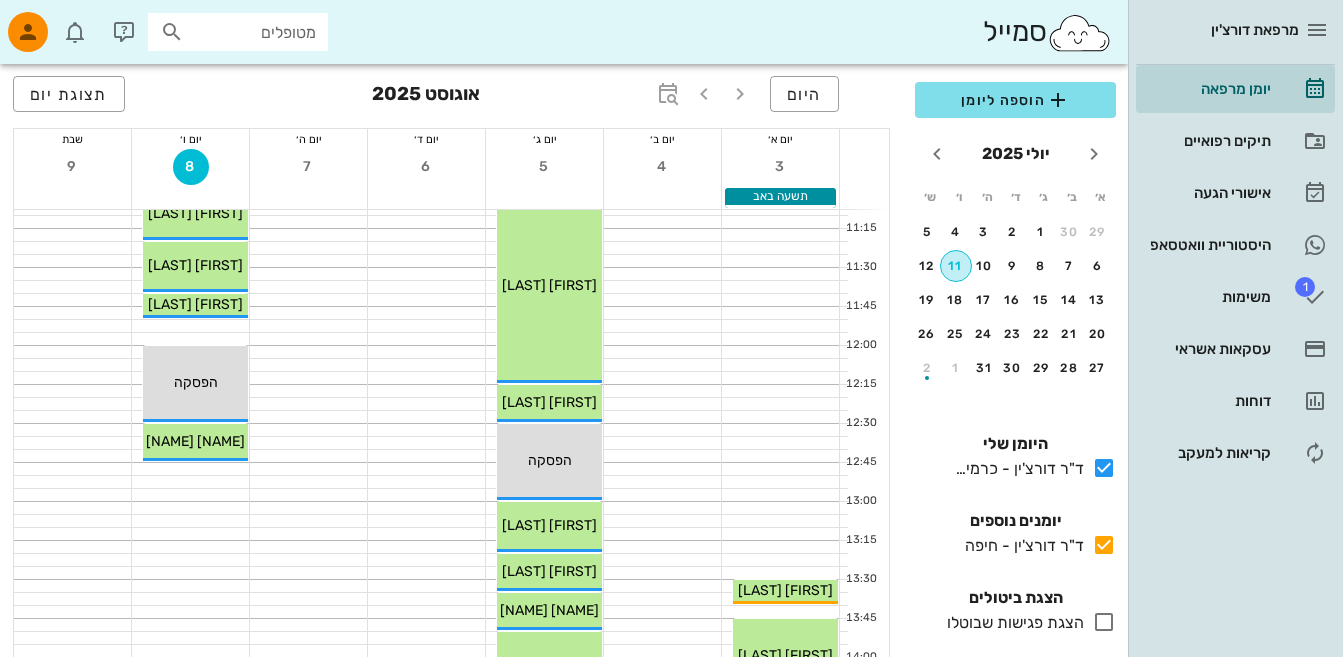 click on "11" at bounding box center [956, 266] 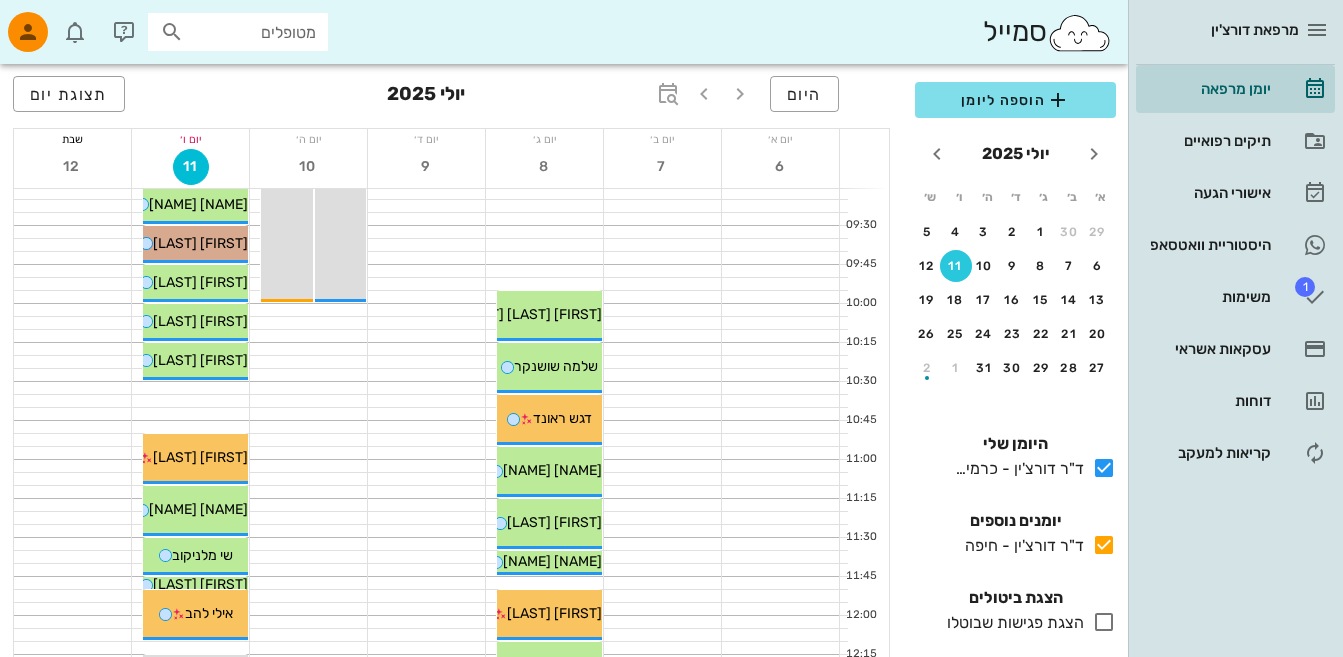 scroll, scrollTop: 350, scrollLeft: 0, axis: vertical 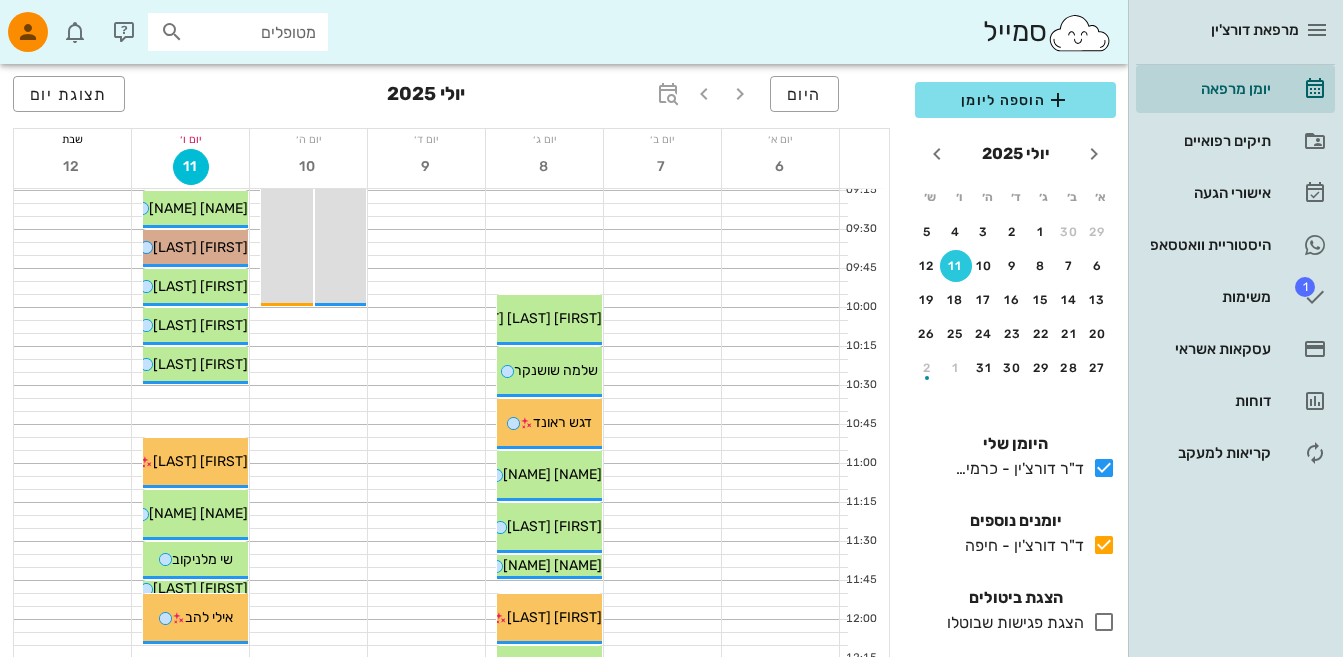 drag, startPoint x: 191, startPoint y: 40, endPoint x: 239, endPoint y: 46, distance: 48.373547 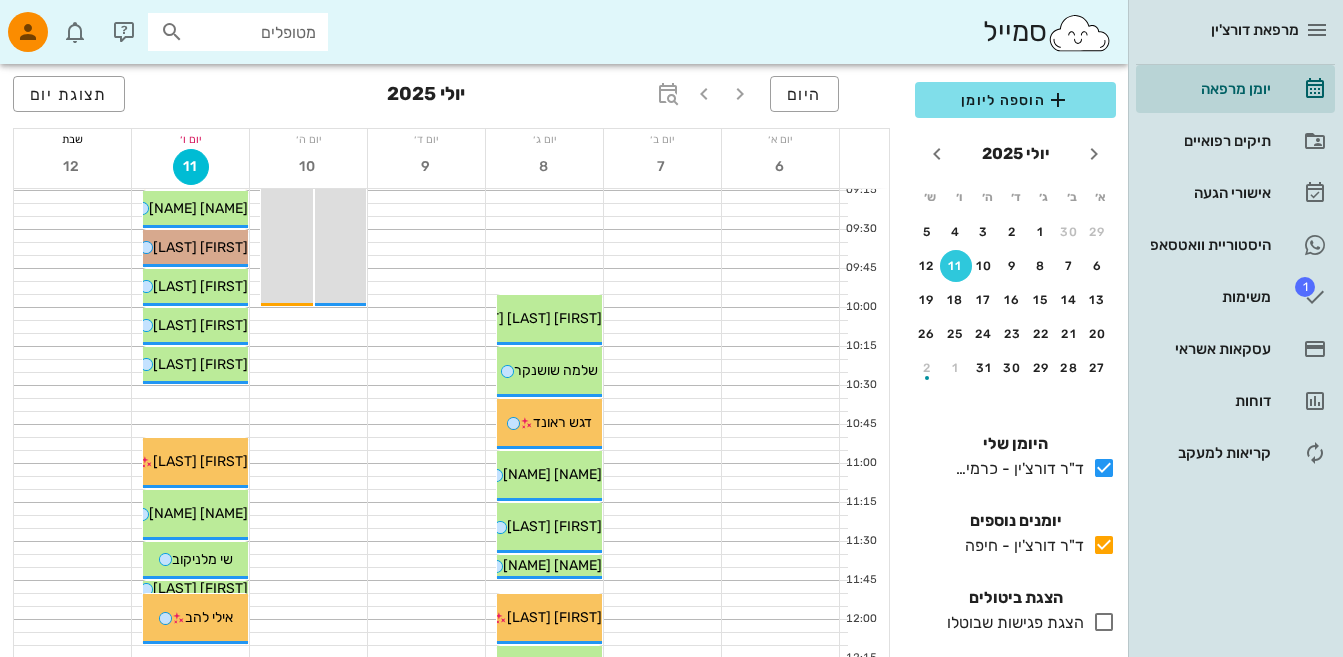 click on "מטופלים" at bounding box center (238, 32) 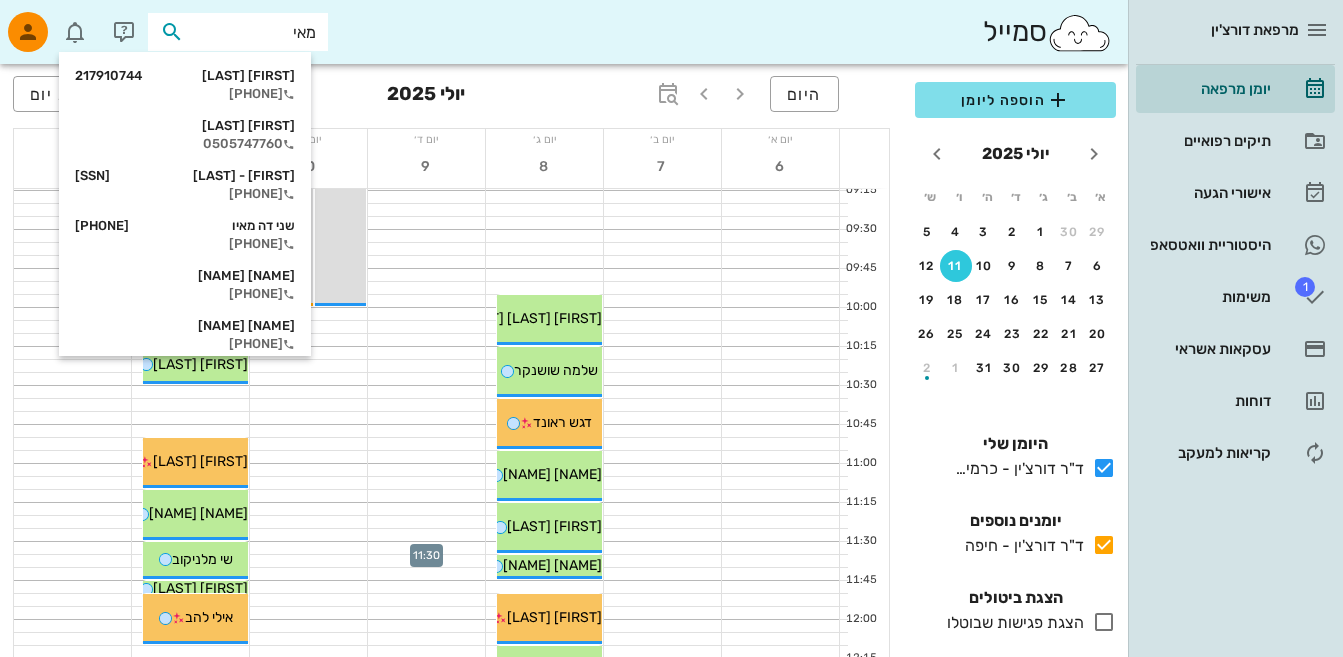 type on "[FIRST]" 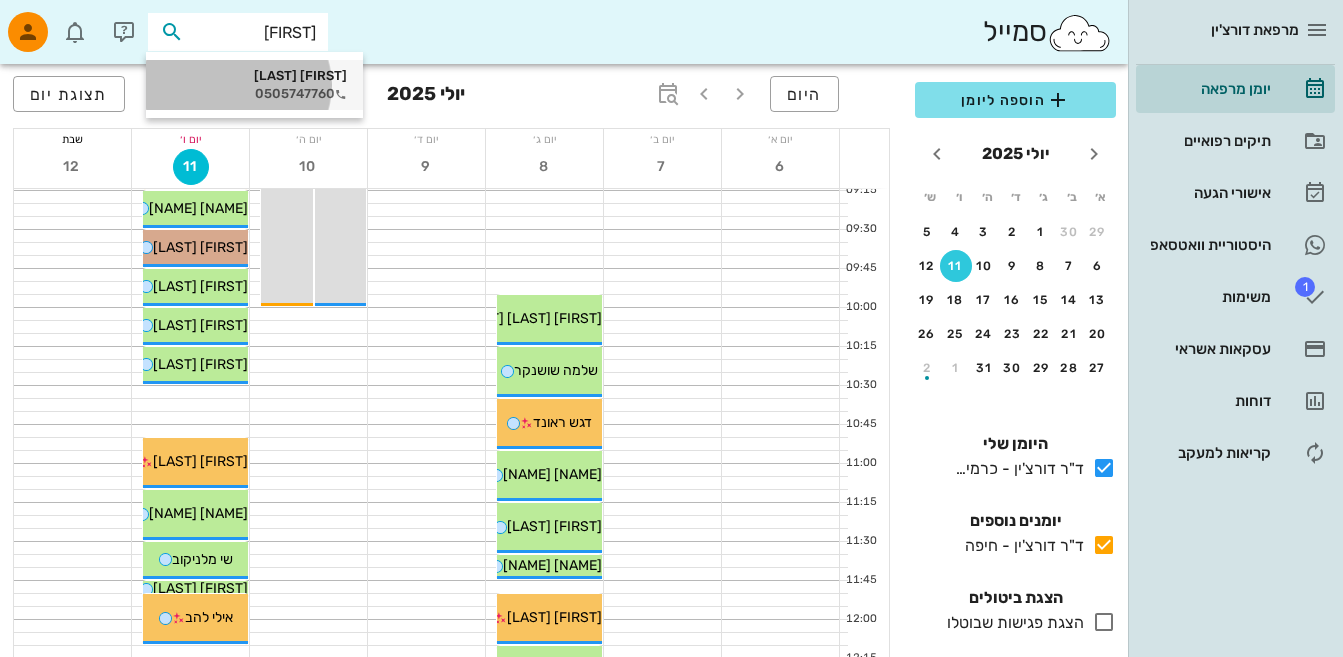 click on "[FIRST] [LAST]" at bounding box center [254, 76] 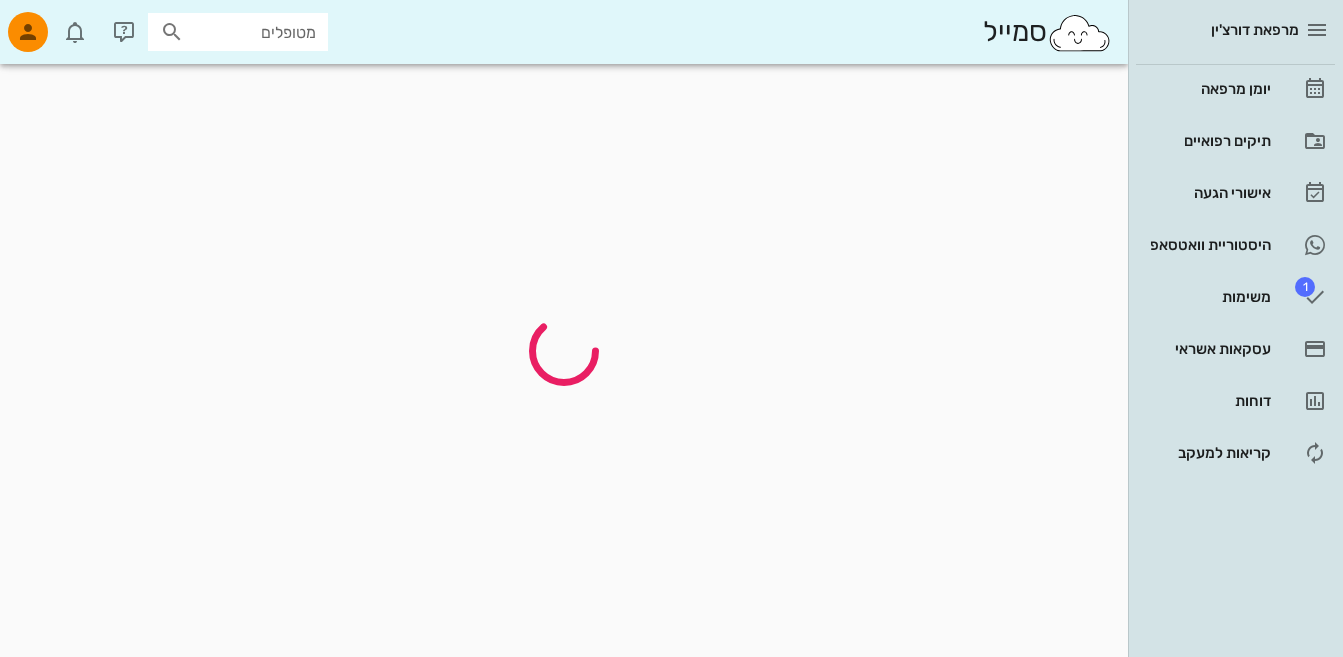 scroll, scrollTop: 0, scrollLeft: 0, axis: both 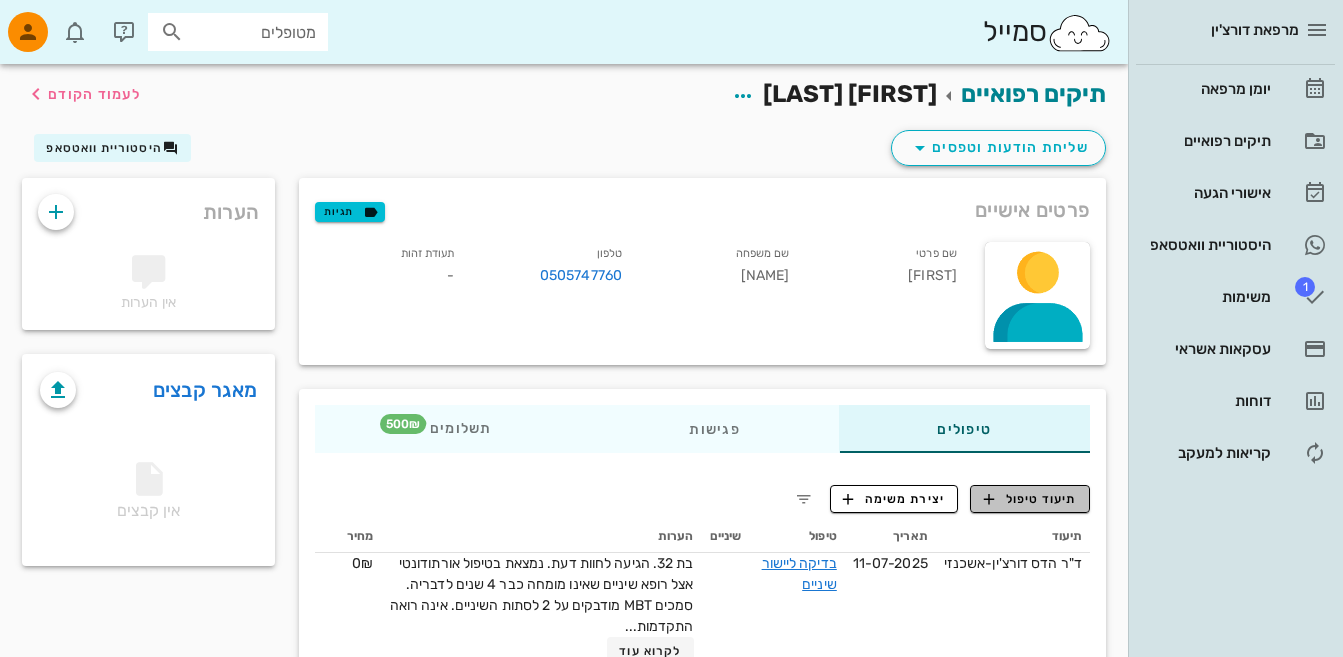 click on "תיעוד טיפול" at bounding box center [1030, 499] 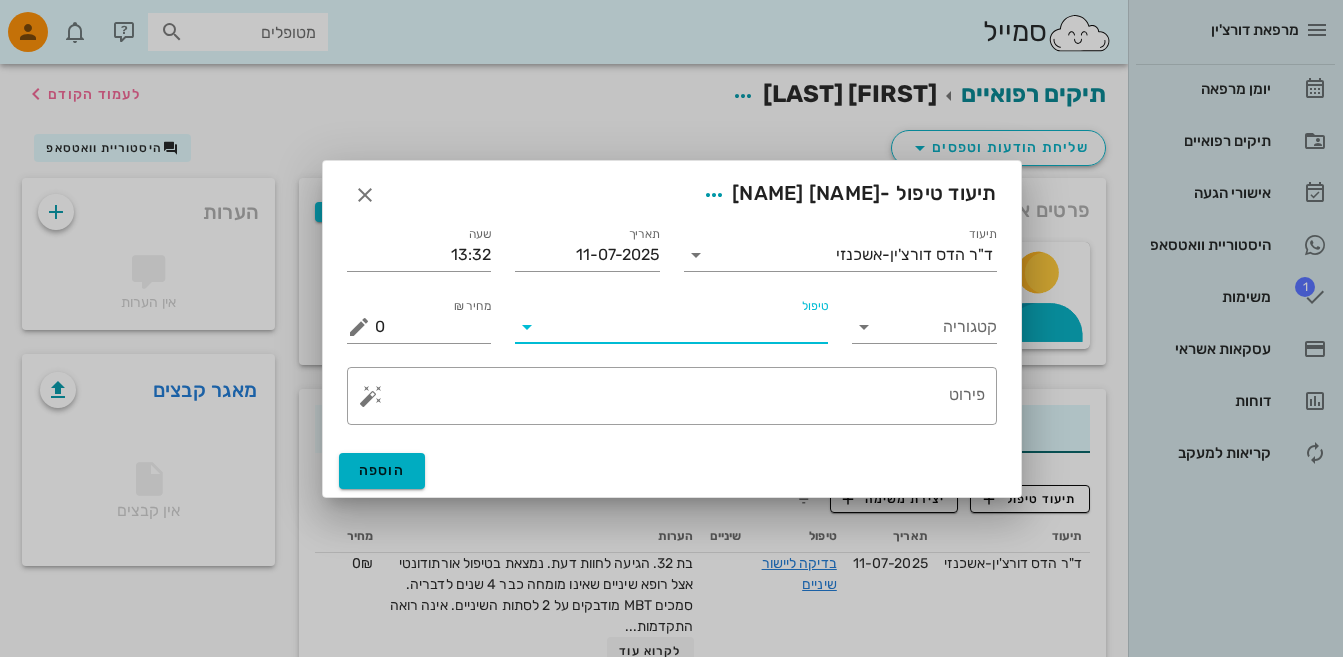click on "טיפול" at bounding box center [685, 327] 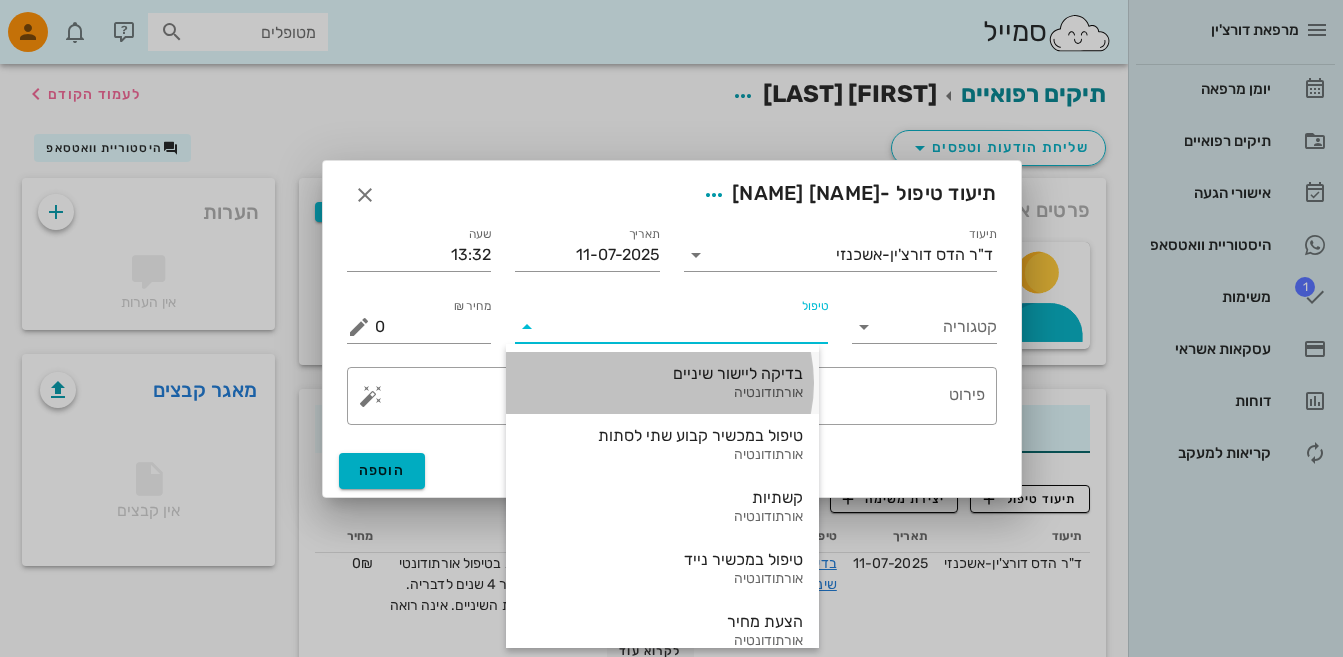 click on "בדיקה ליישור שיניים" at bounding box center (662, 373) 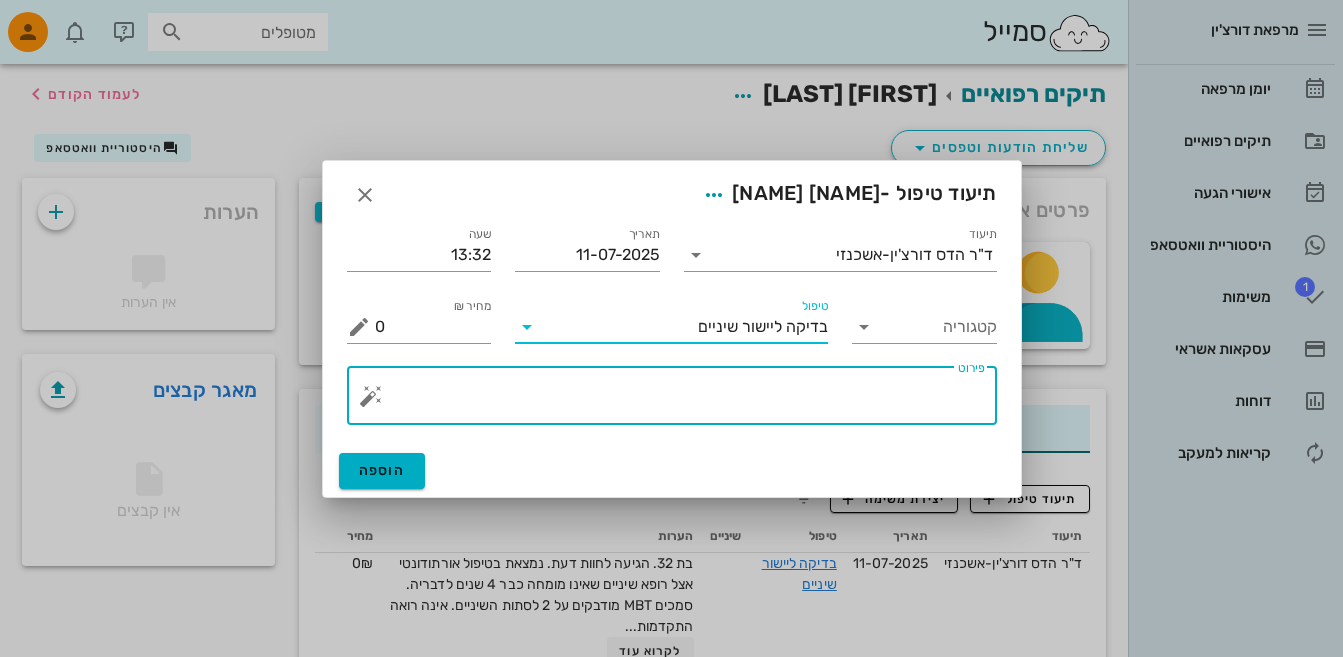click on "פירוט" at bounding box center [680, 401] 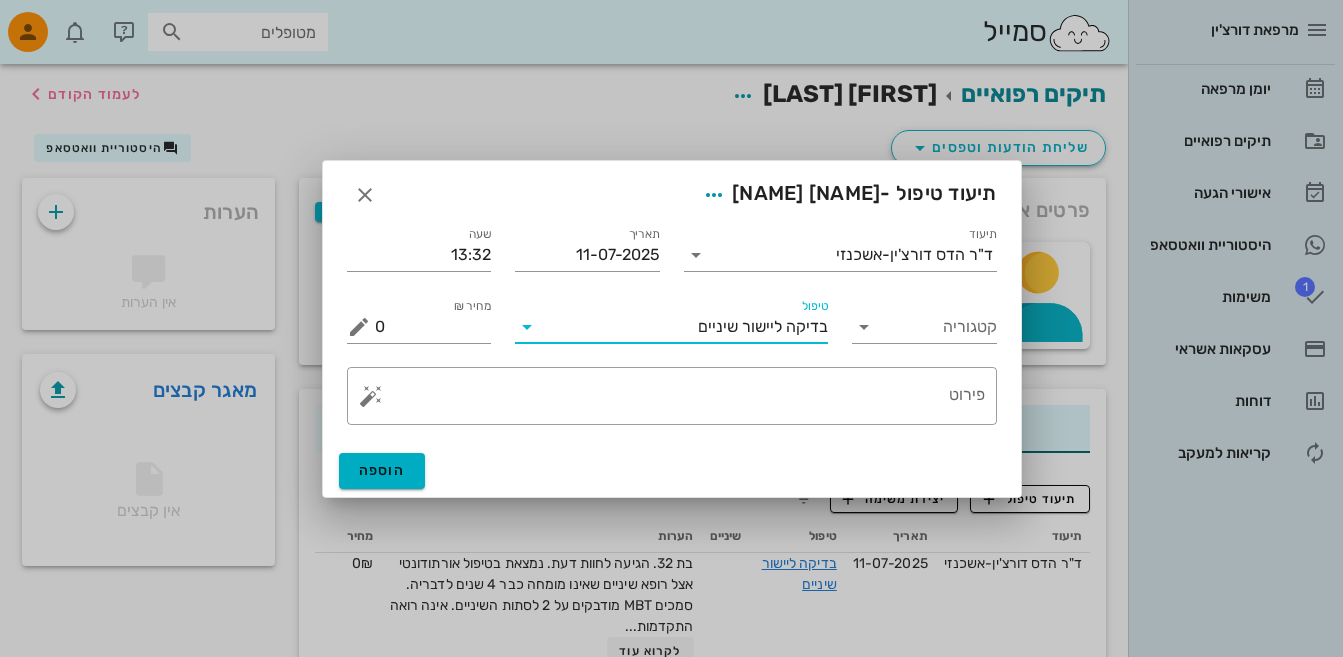 drag, startPoint x: 691, startPoint y: 323, endPoint x: 888, endPoint y: 346, distance: 198.33809 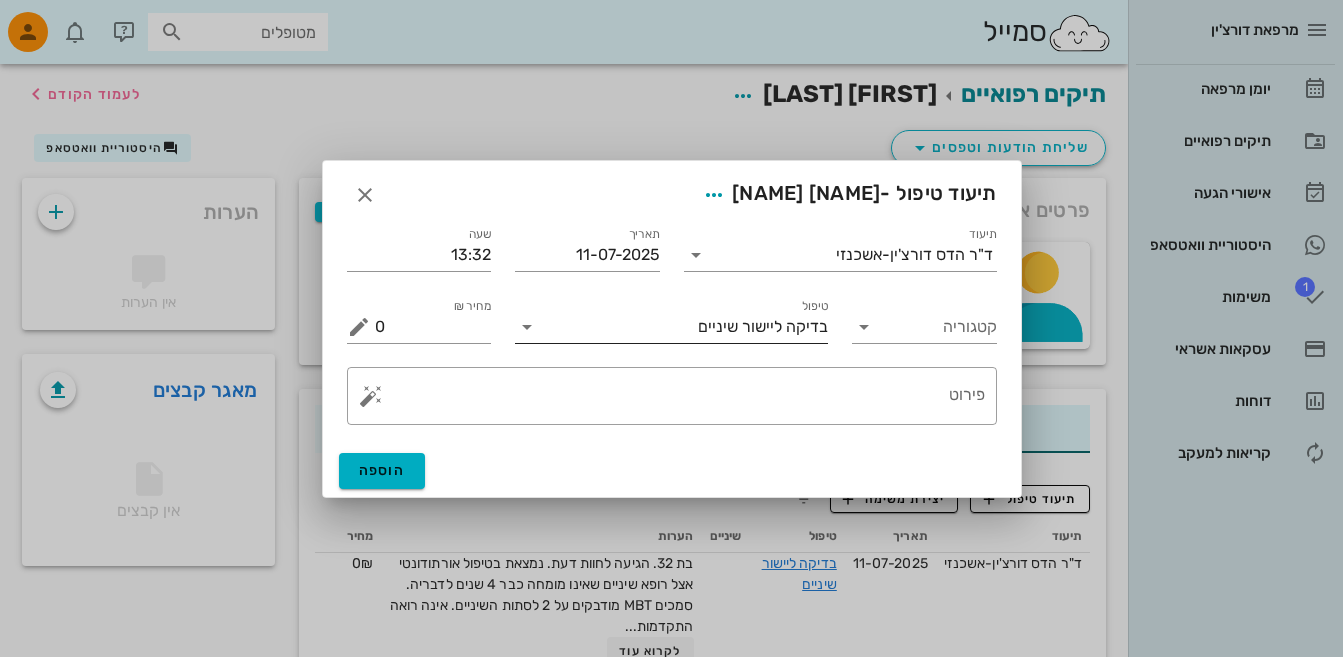 click at bounding box center [527, 327] 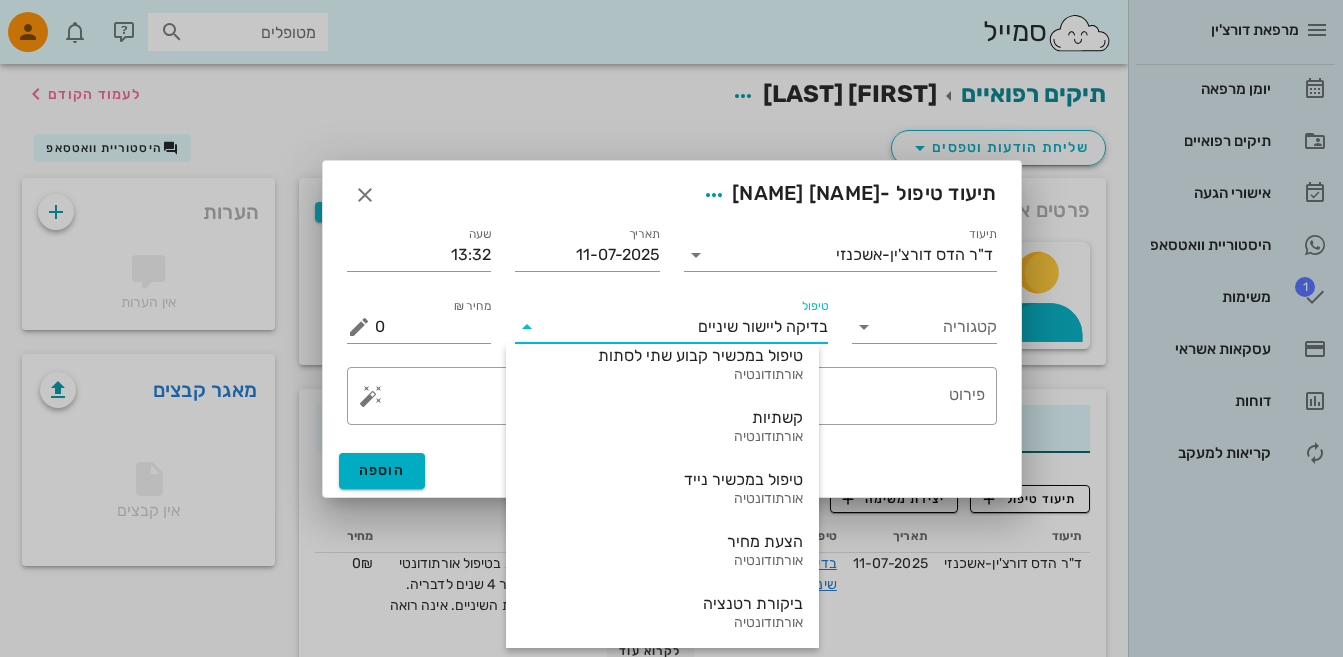 scroll, scrollTop: 253, scrollLeft: 0, axis: vertical 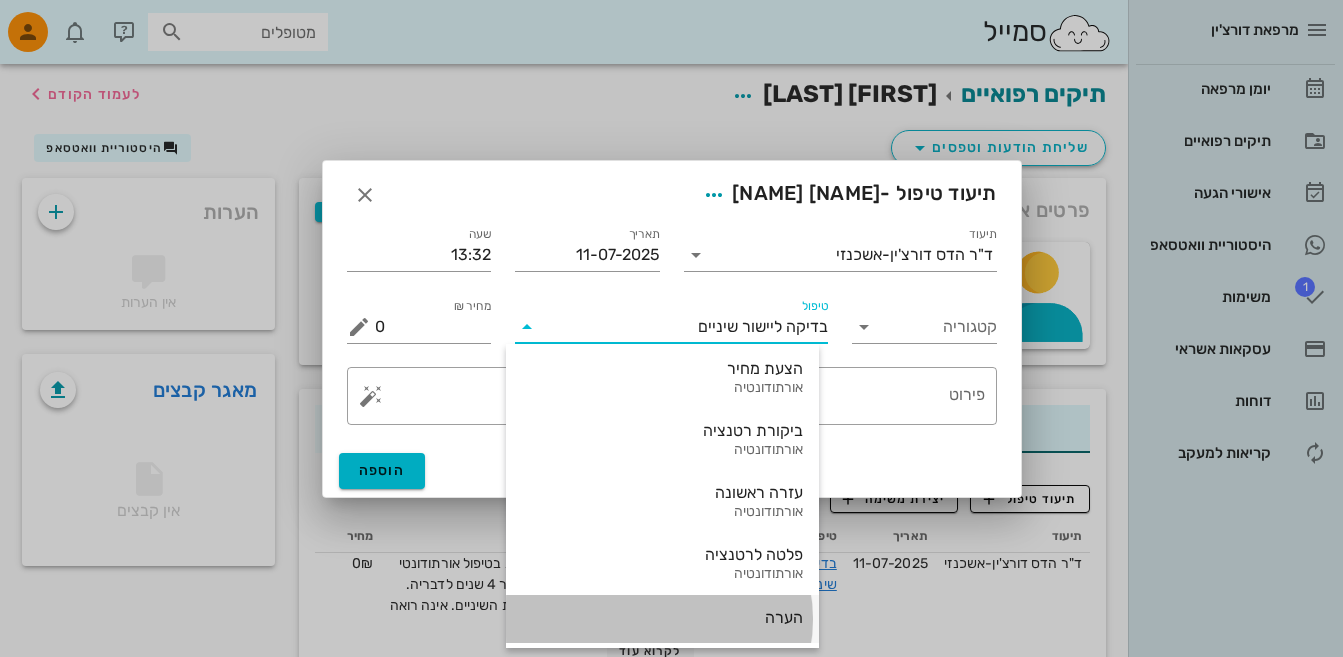 click on "הערה" at bounding box center (662, 617) 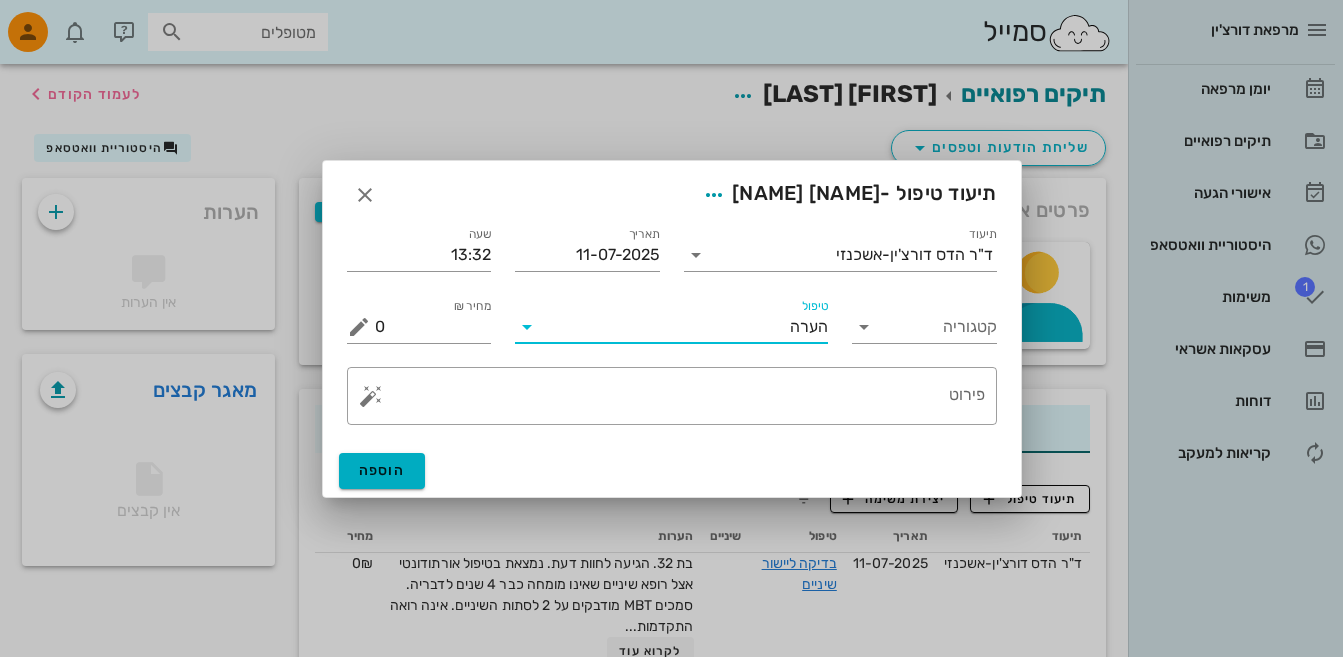 drag, startPoint x: 781, startPoint y: 317, endPoint x: 840, endPoint y: 326, distance: 59.682495 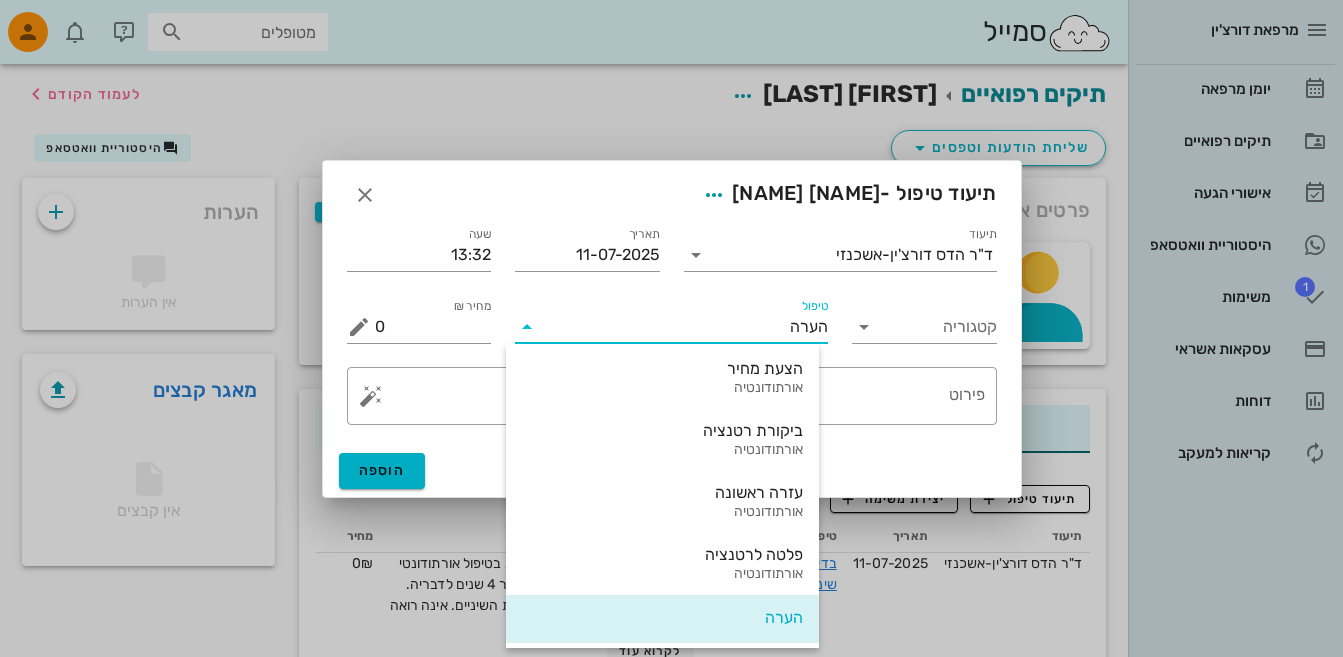 click at bounding box center (527, 327) 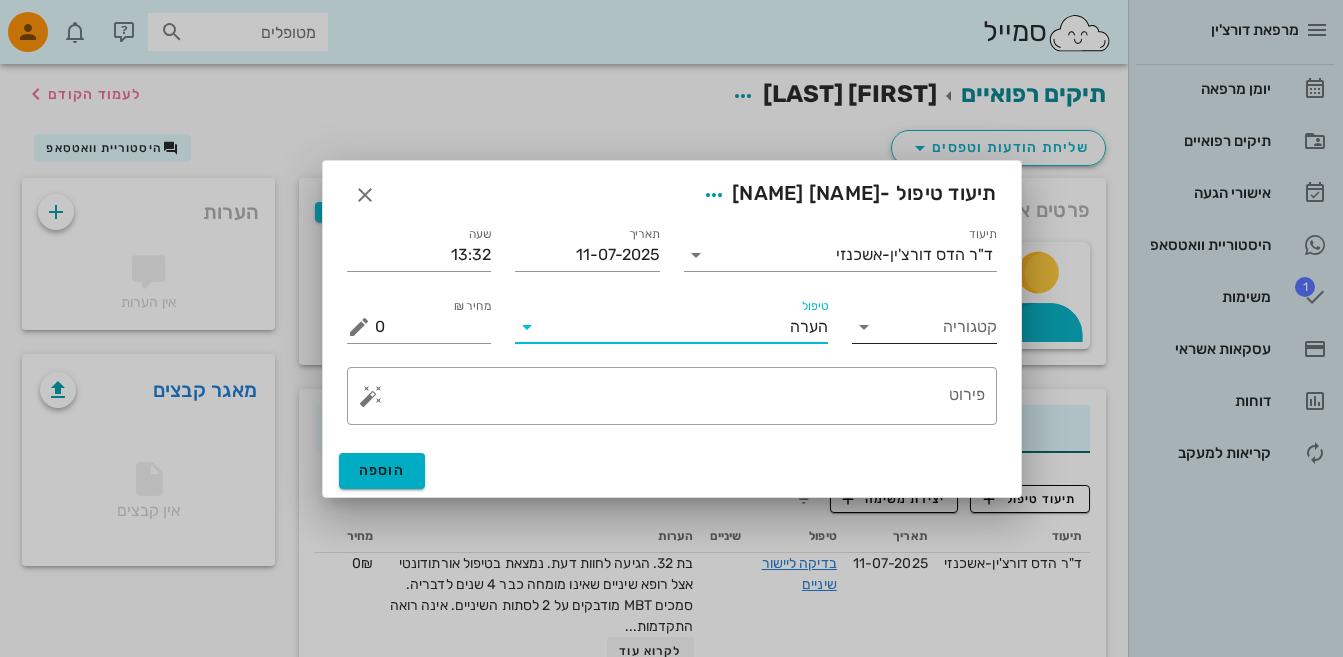 click at bounding box center (864, 327) 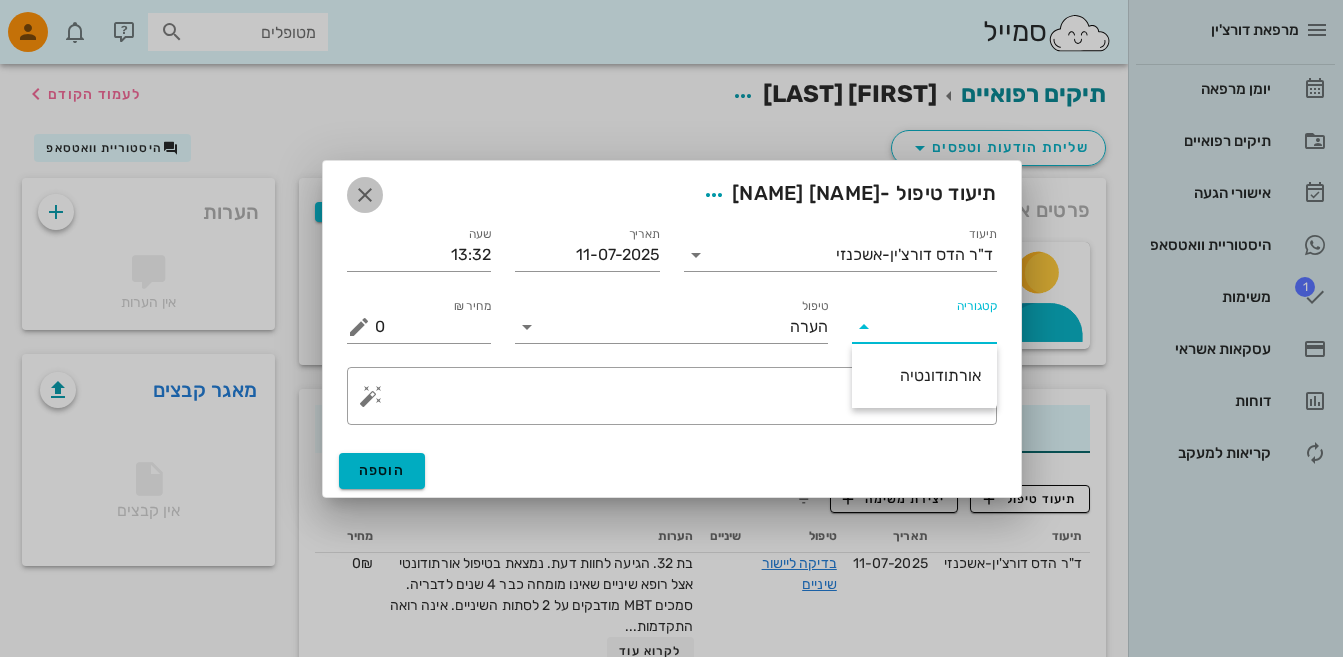 click at bounding box center [365, 195] 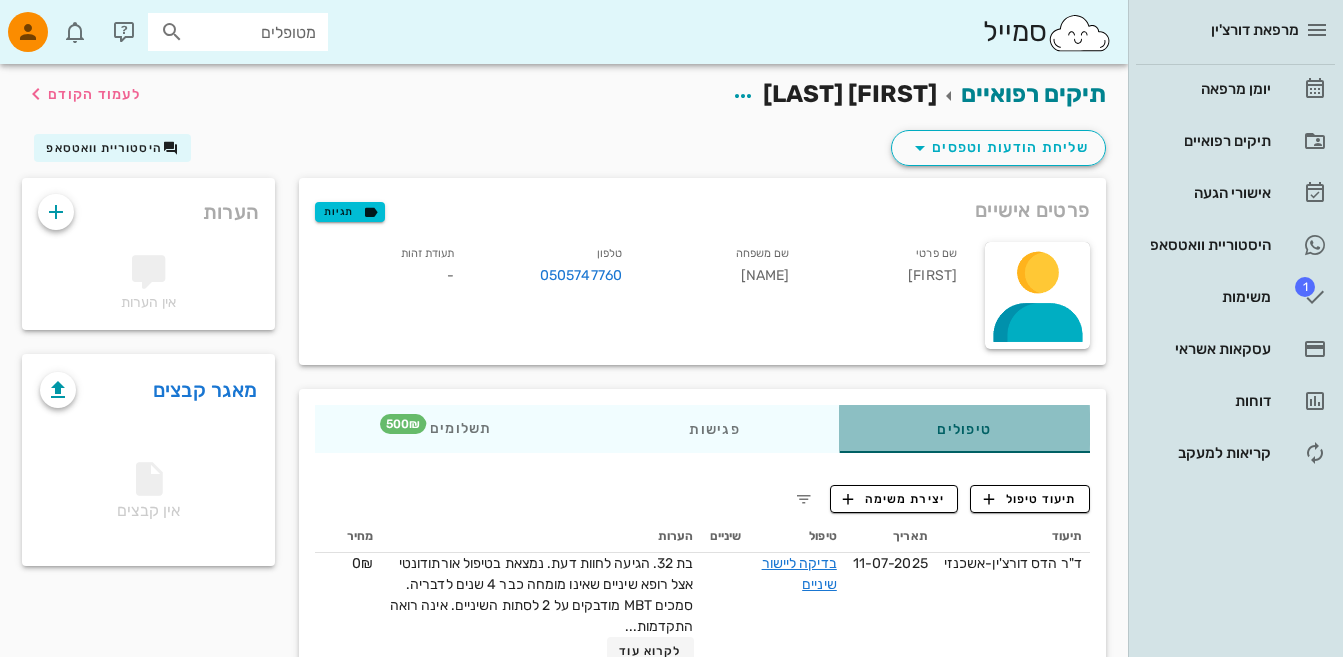 click on "טיפולים" at bounding box center [964, 429] 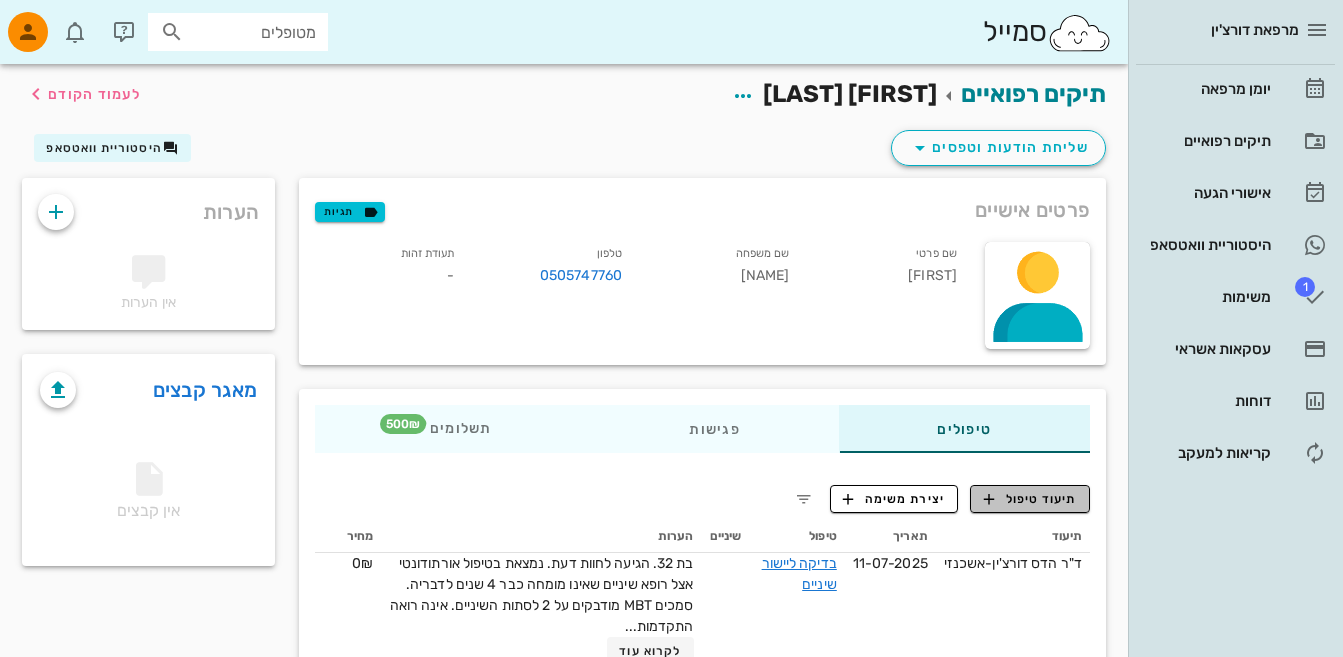 click on "תיעוד טיפול" at bounding box center [1030, 499] 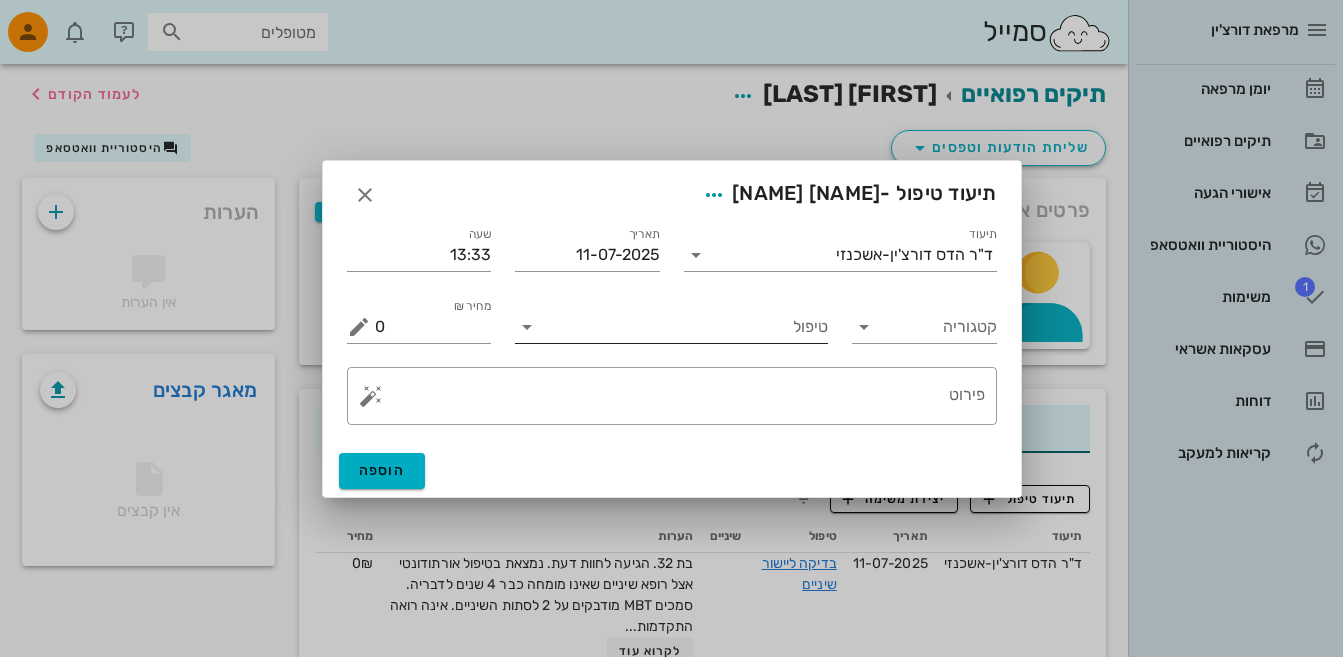click at bounding box center [527, 327] 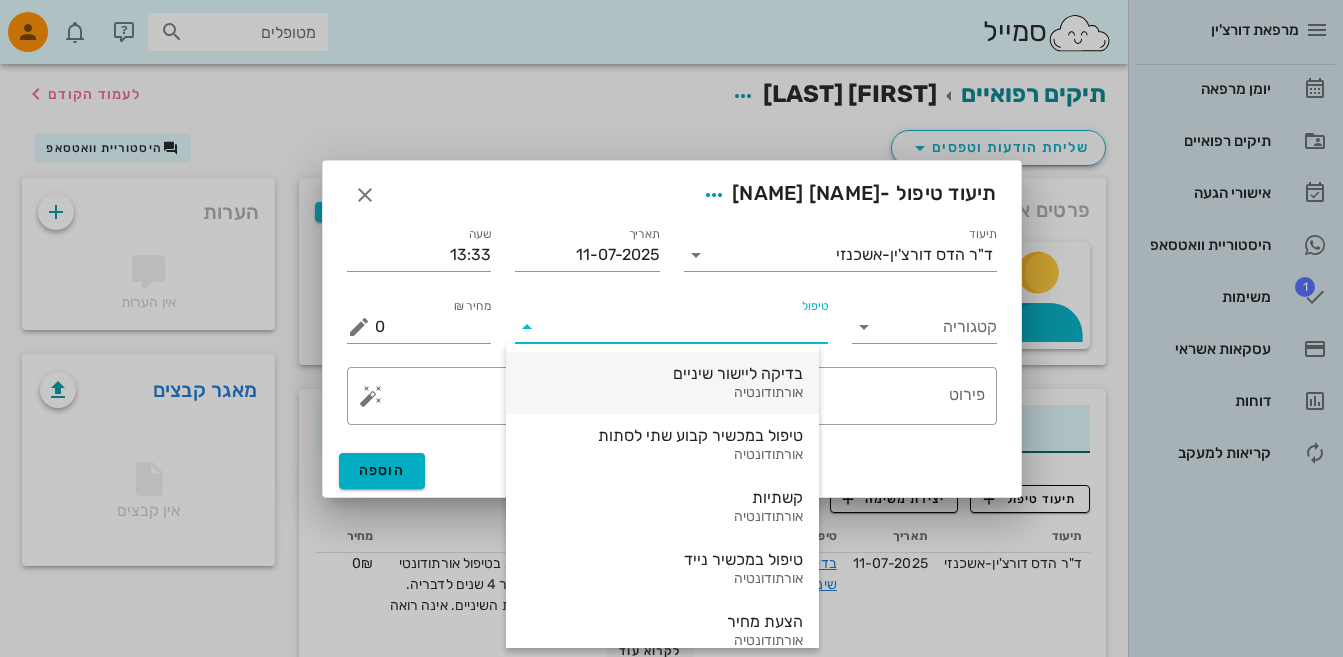click on "בדיקה ליישור שיניים" at bounding box center (662, 373) 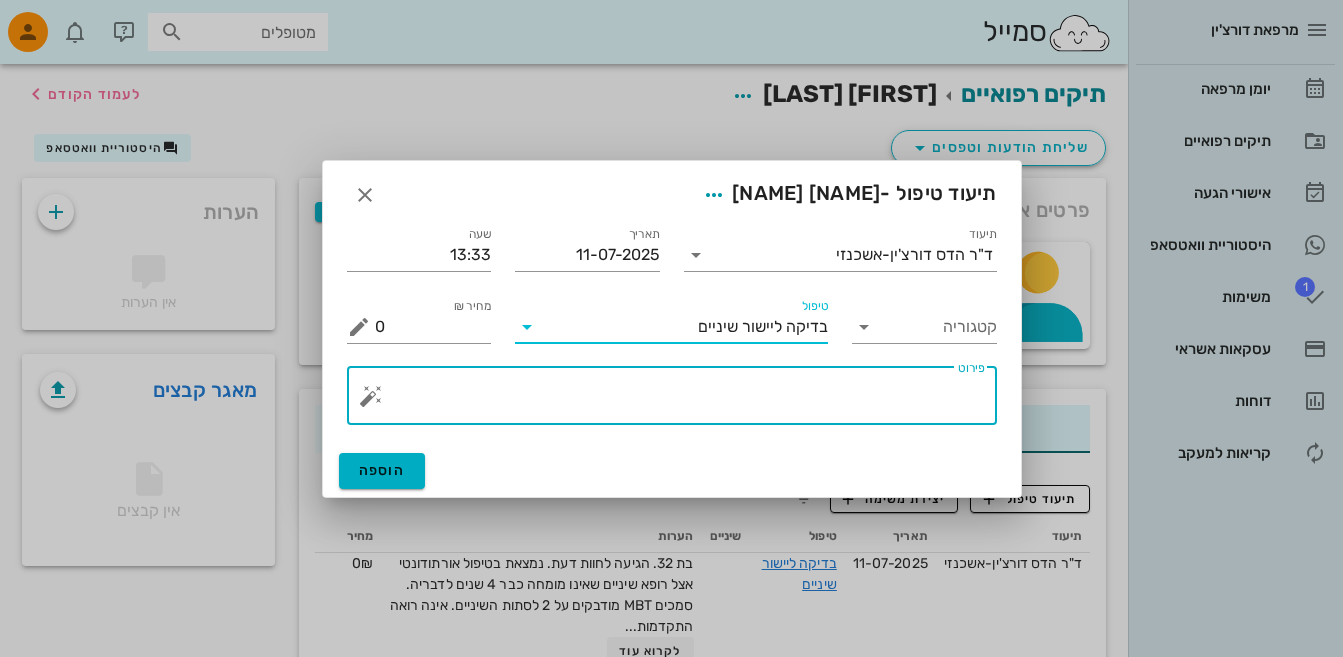click on "פירוט" at bounding box center (680, 401) 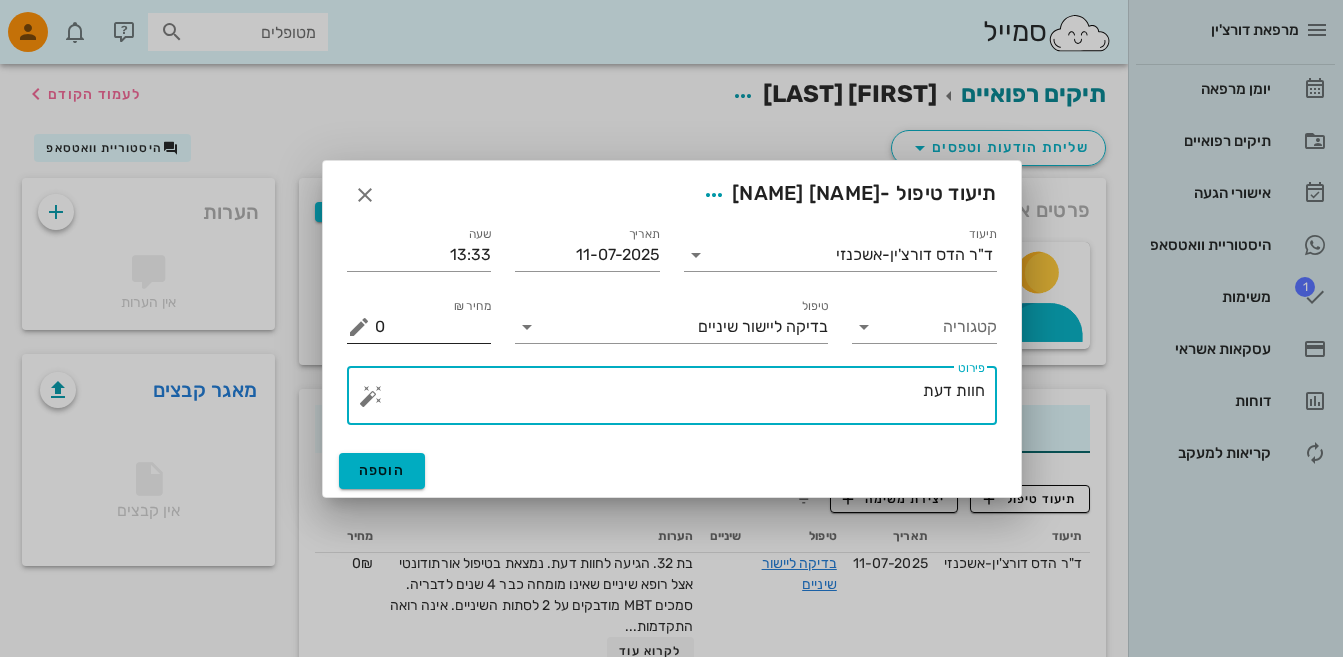 type on "חוות דעת" 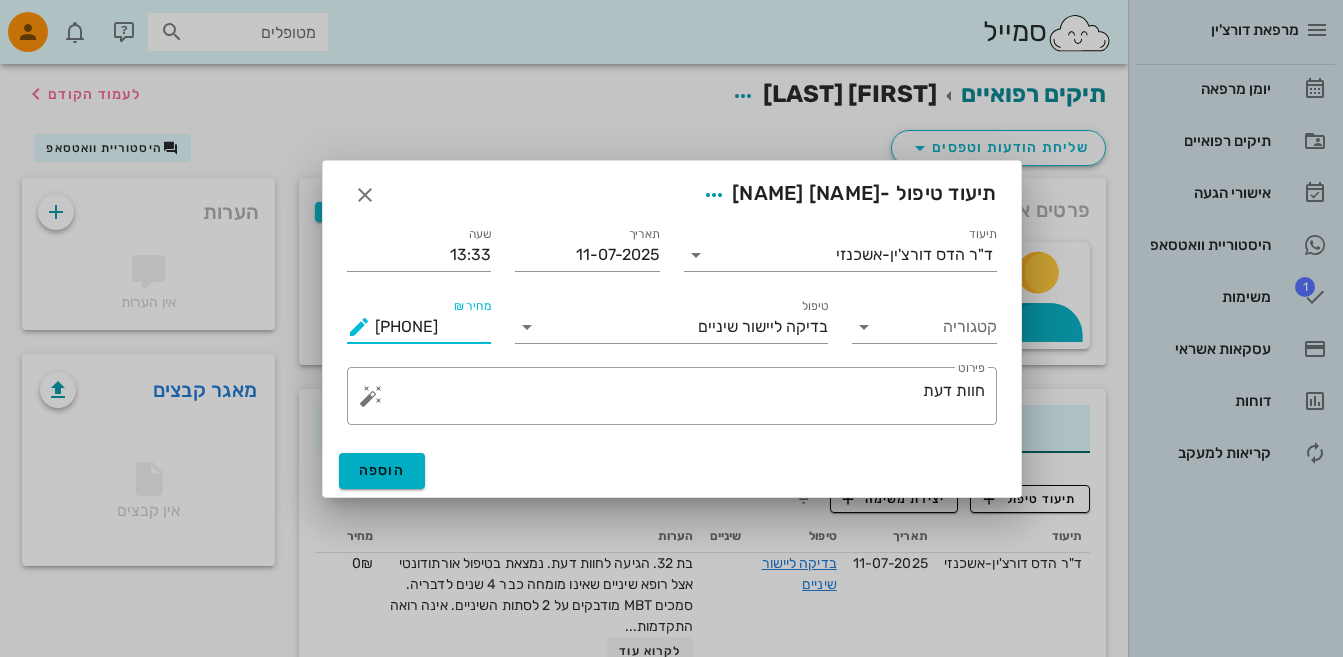 drag, startPoint x: 372, startPoint y: 325, endPoint x: 424, endPoint y: 325, distance: 52 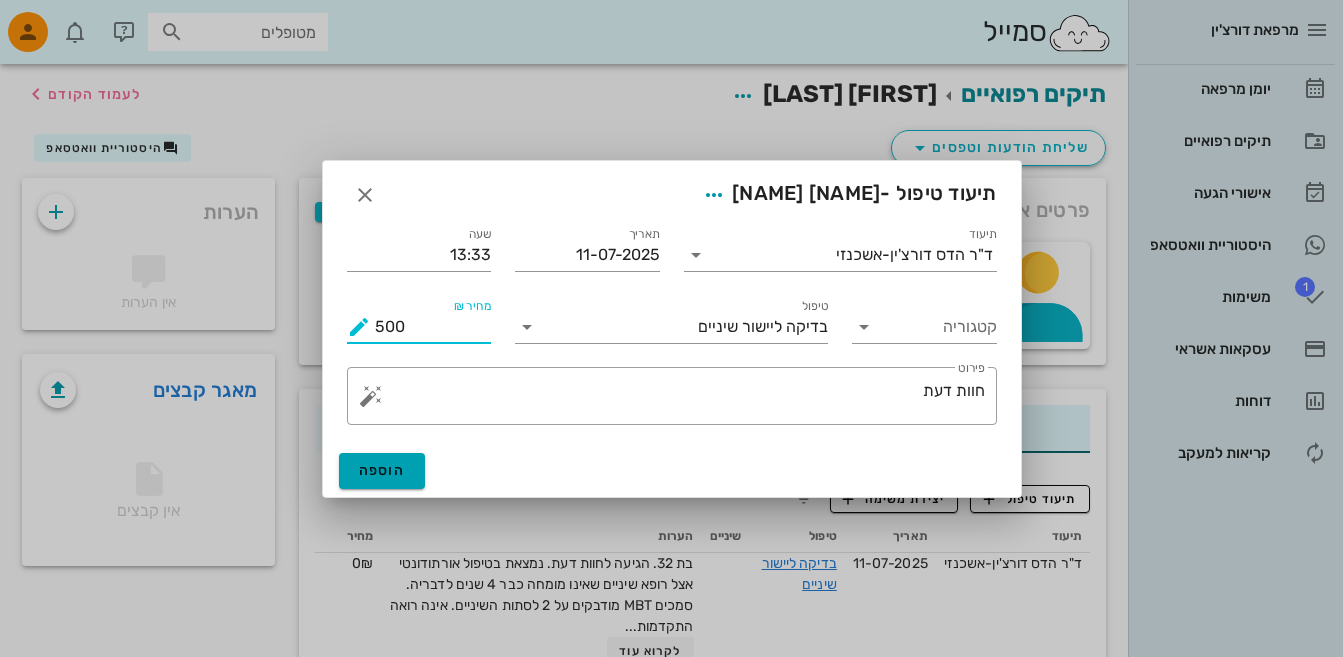 type on "500" 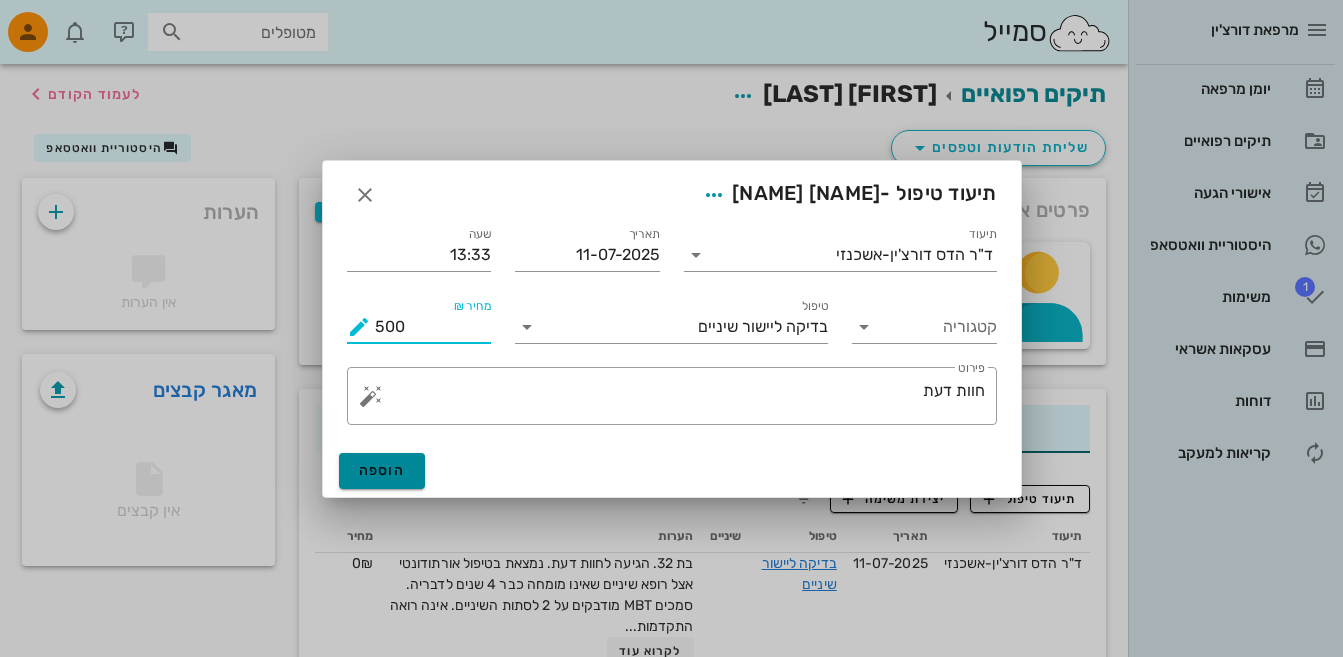 click on "הוספה" at bounding box center [382, 471] 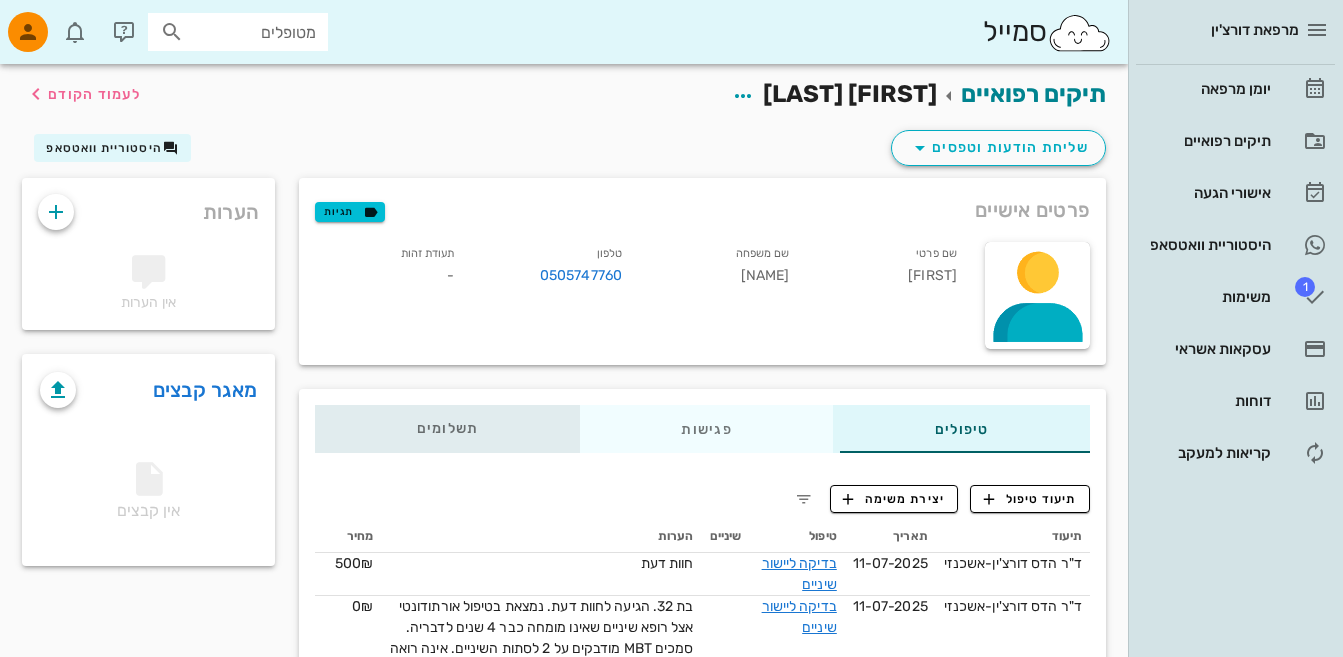 click on "תשלומים
0₪" at bounding box center [448, 429] 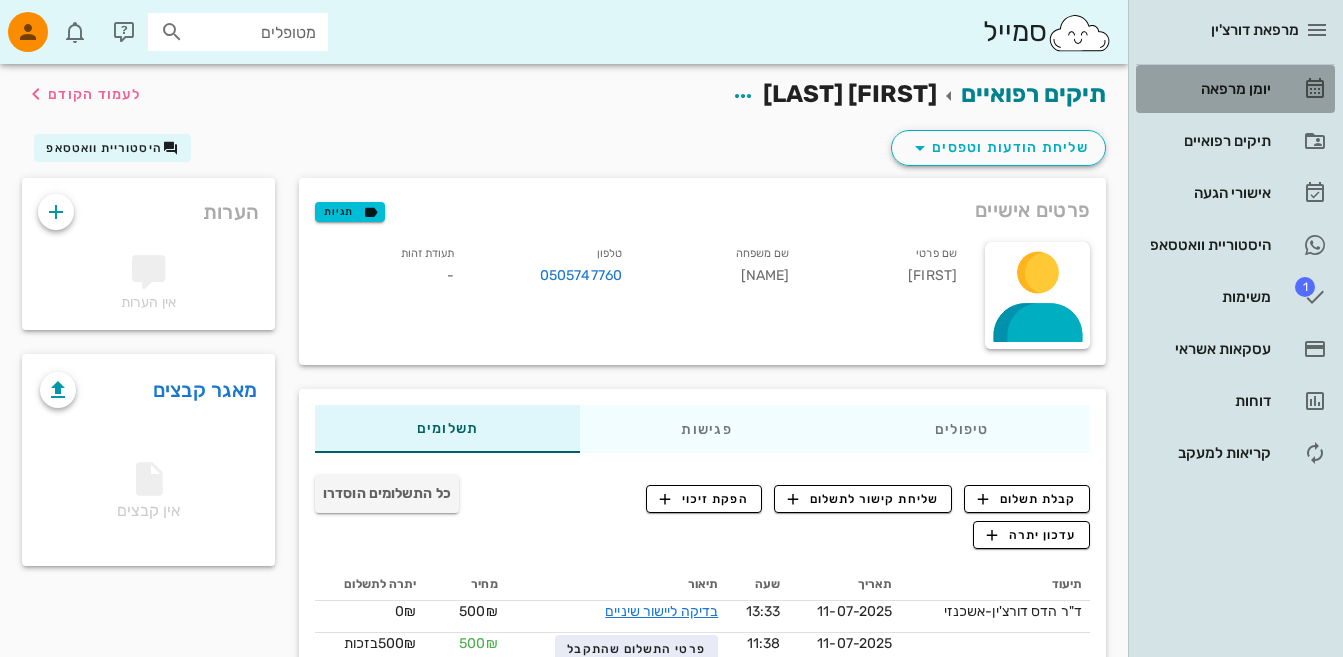 click on "יומן מרפאה" at bounding box center (1207, 89) 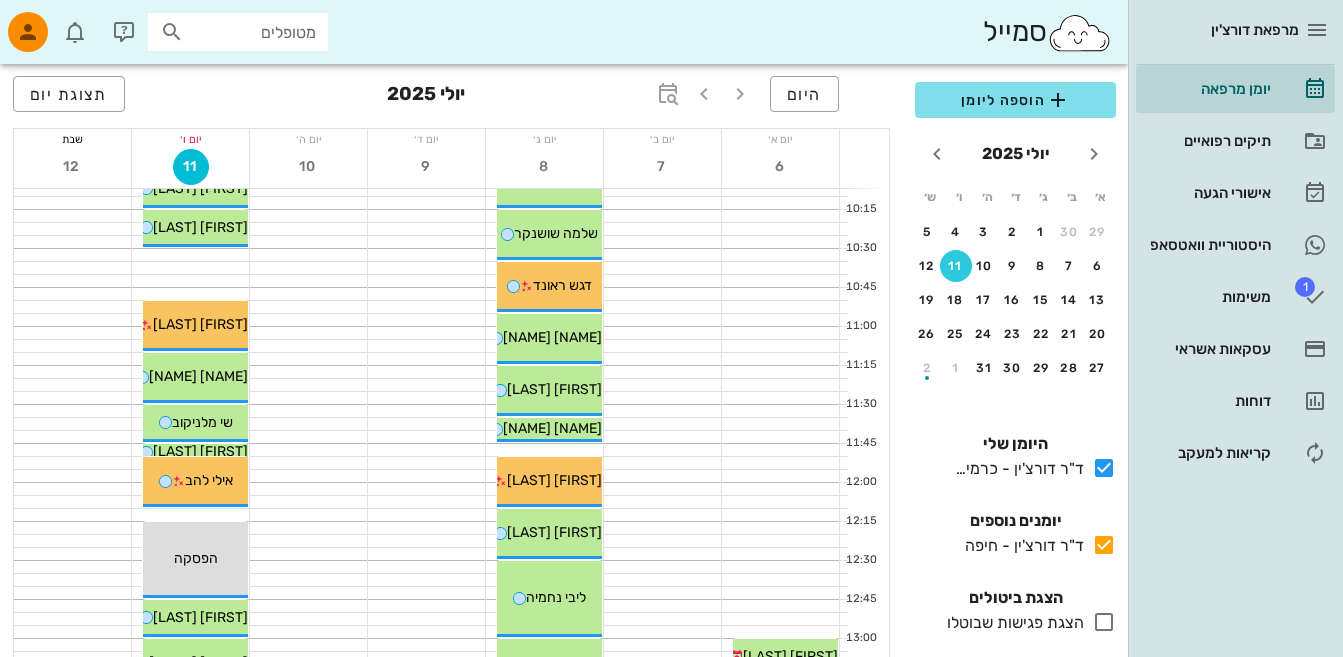 scroll, scrollTop: 502, scrollLeft: 0, axis: vertical 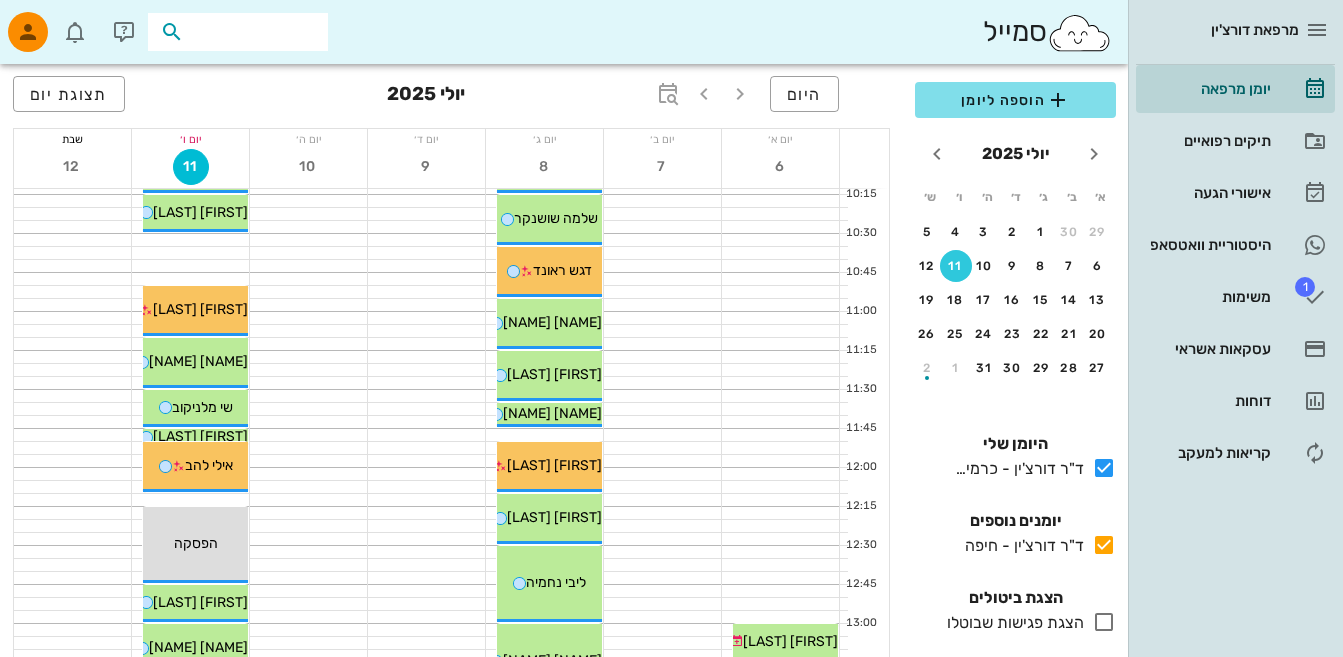 click at bounding box center [252, 32] 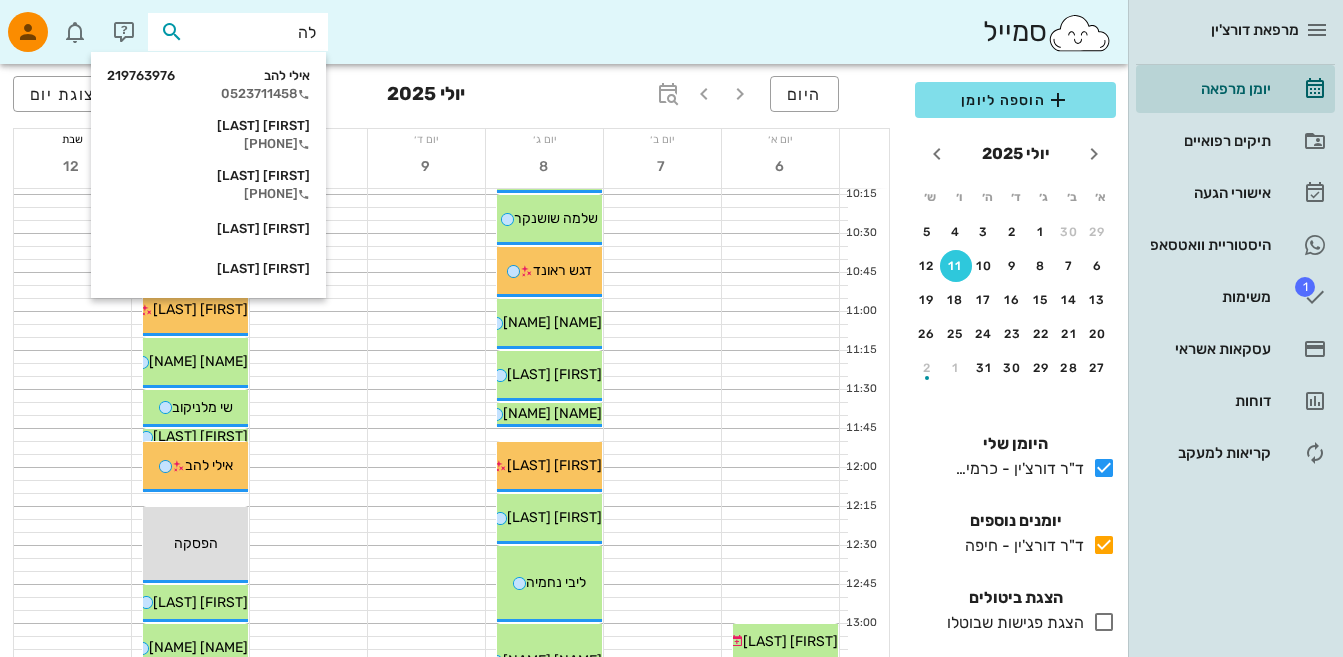 type on "להב" 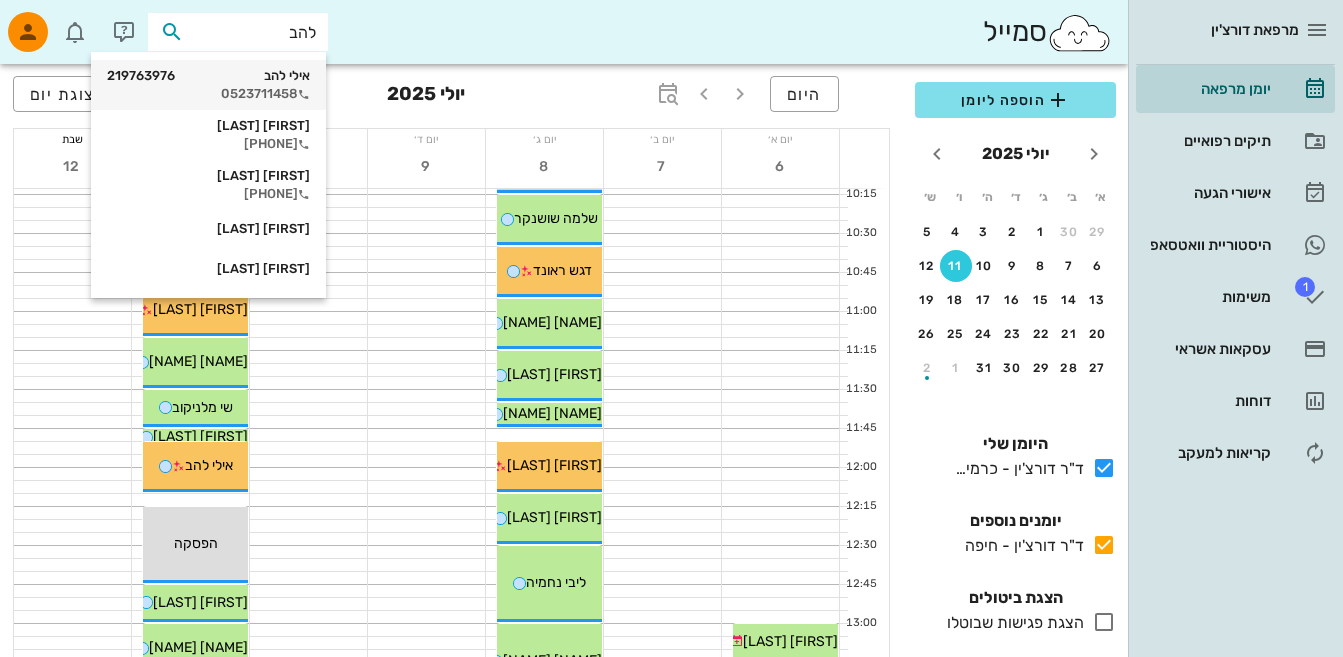 click on "0523711458" at bounding box center [208, 94] 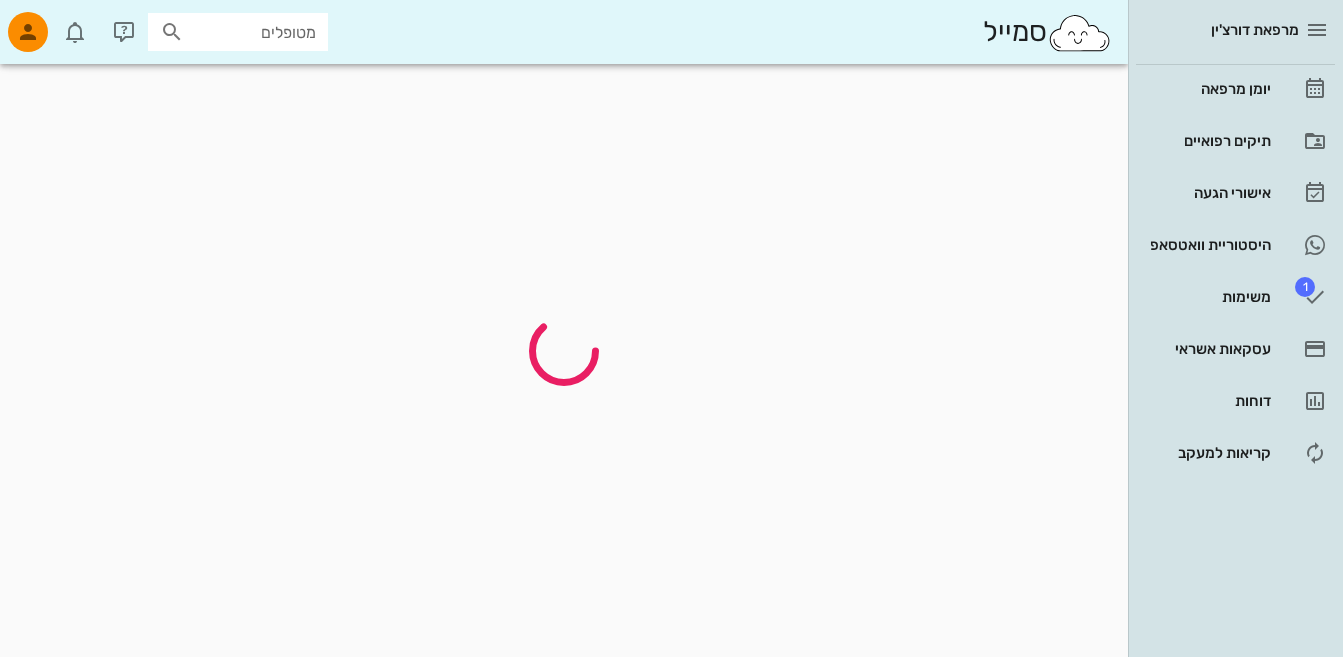 scroll, scrollTop: 0, scrollLeft: 0, axis: both 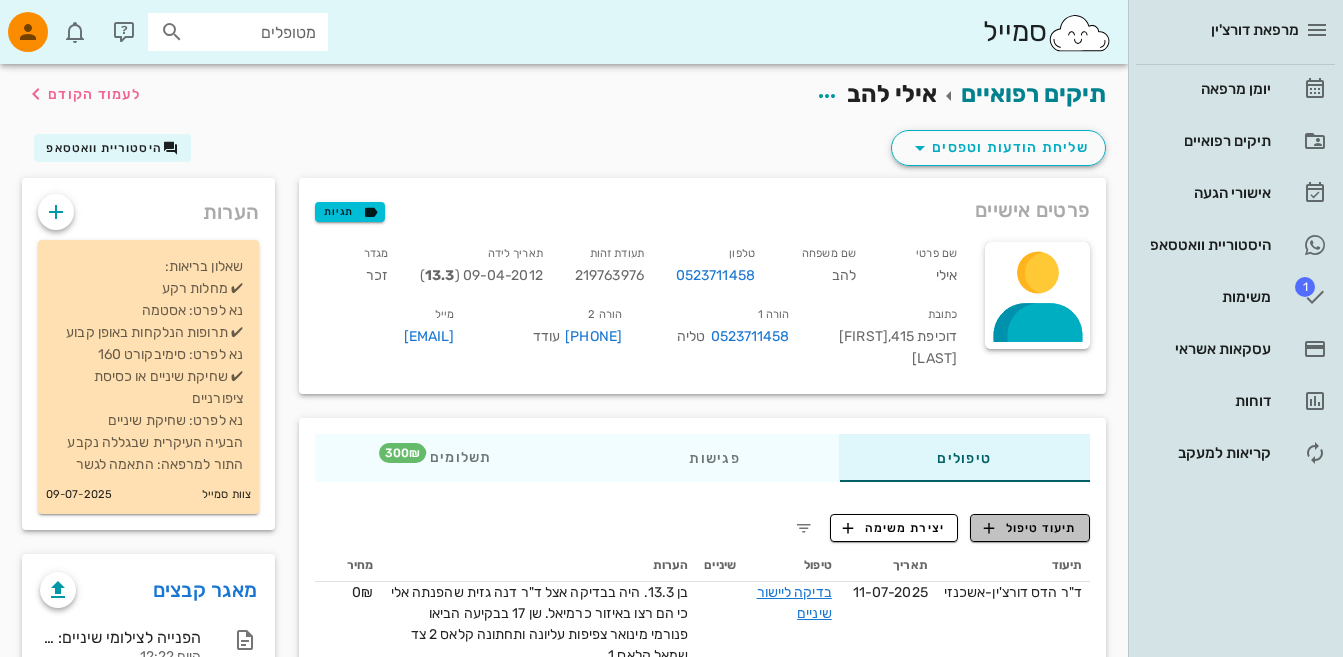 click on "תיעוד טיפול" at bounding box center (1030, 528) 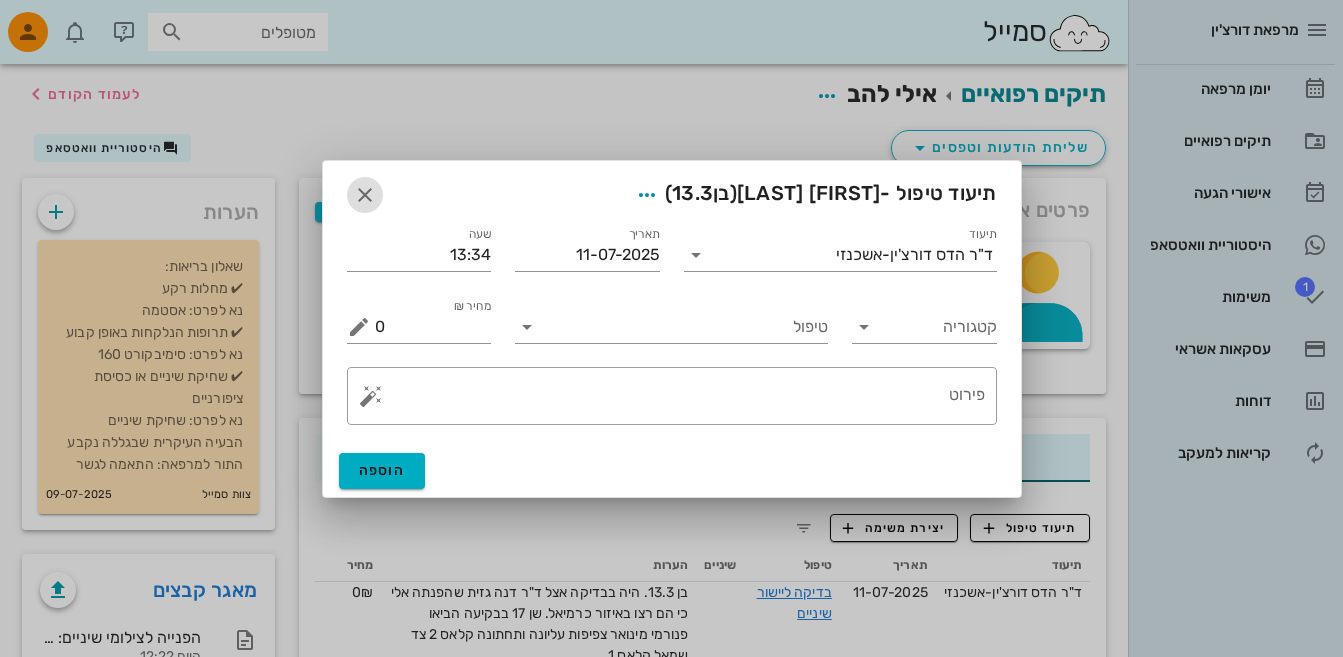 click at bounding box center [365, 195] 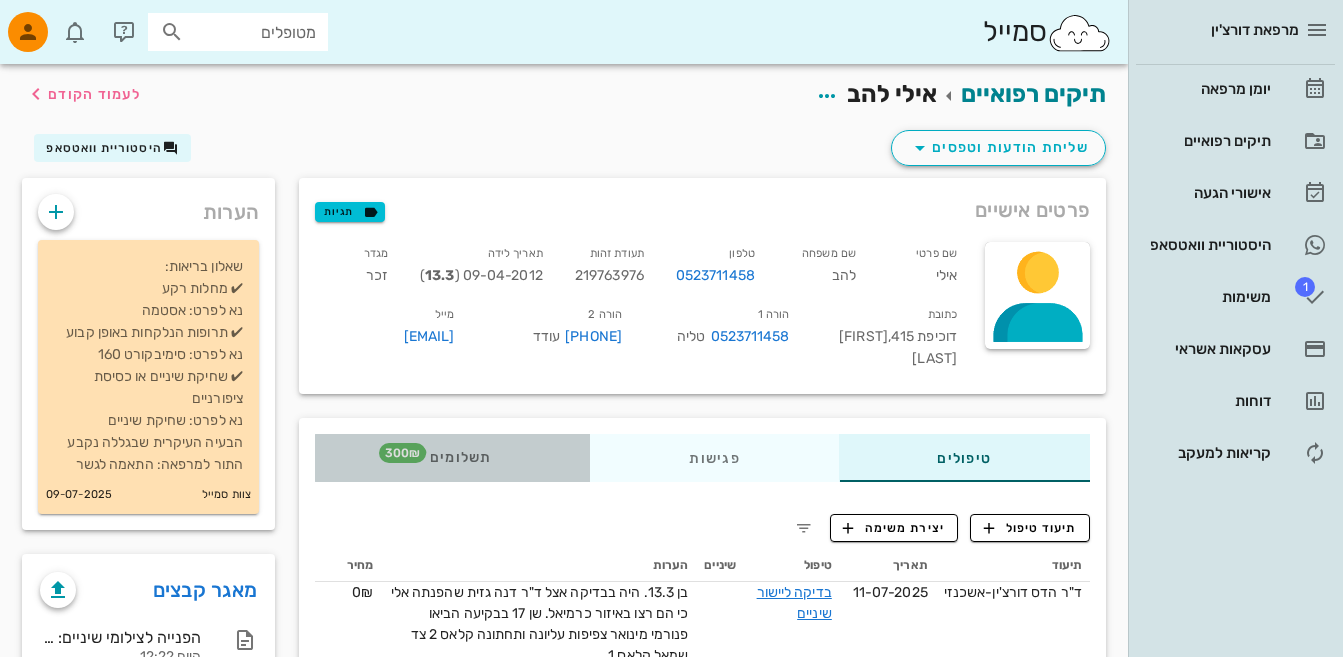 click on "300₪" at bounding box center [402, 453] 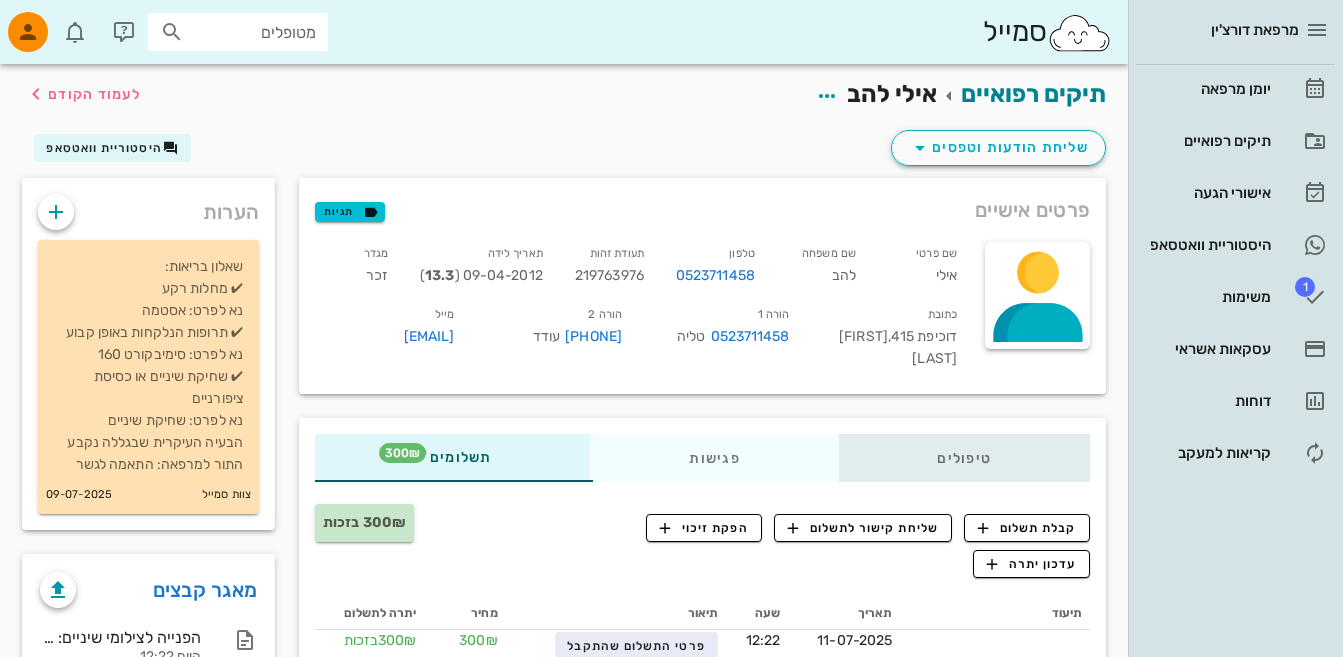 click on "טיפולים" at bounding box center [964, 458] 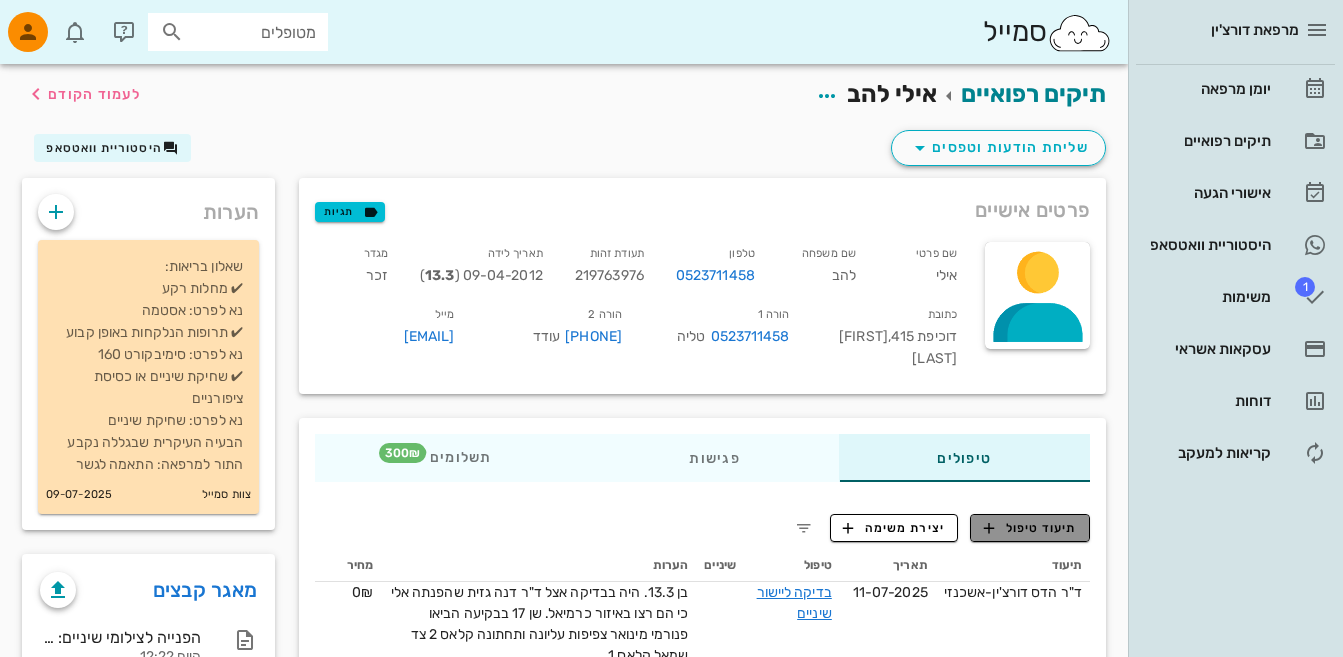 click on "תיעוד טיפול" at bounding box center (1030, 528) 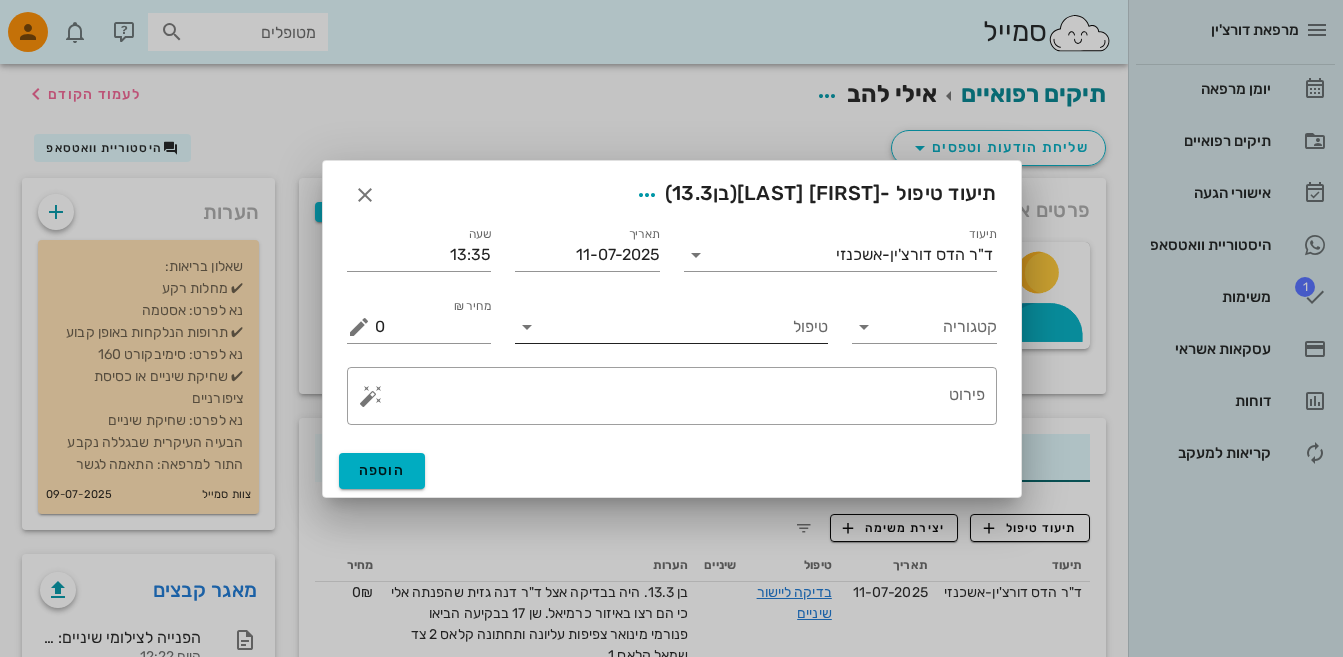 click on "טיפול" at bounding box center [685, 327] 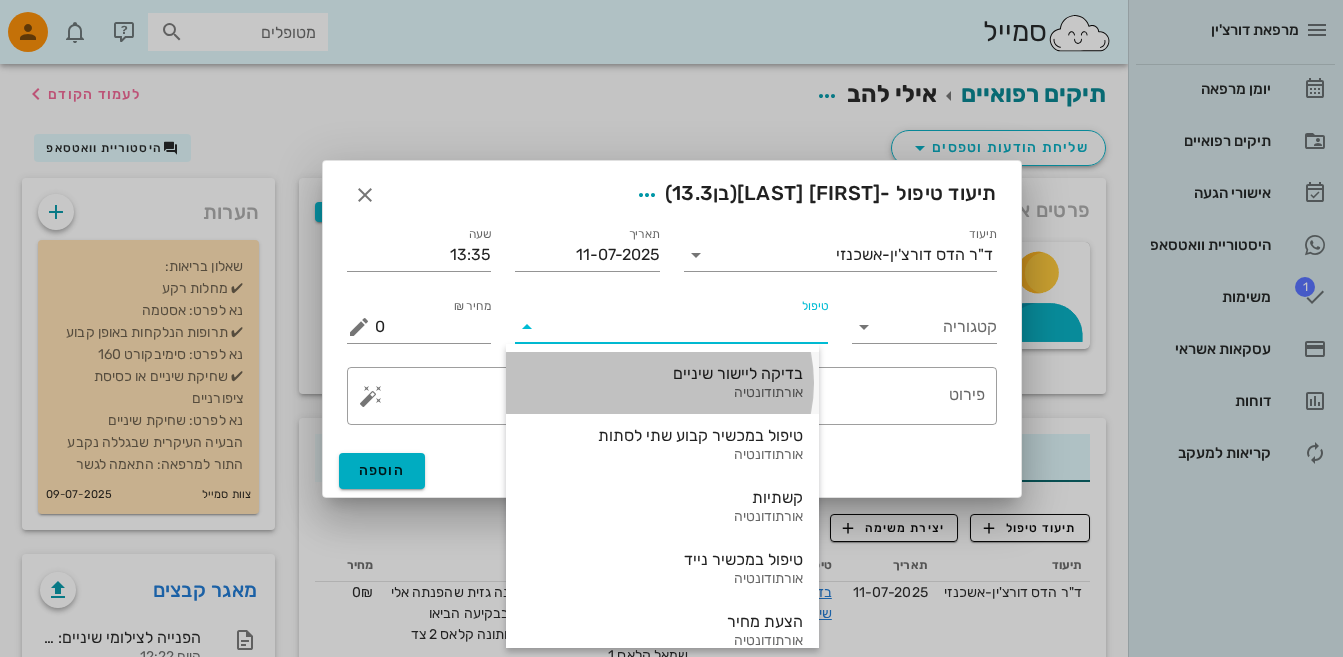 click on "בדיקה ליישור שיניים" at bounding box center [662, 373] 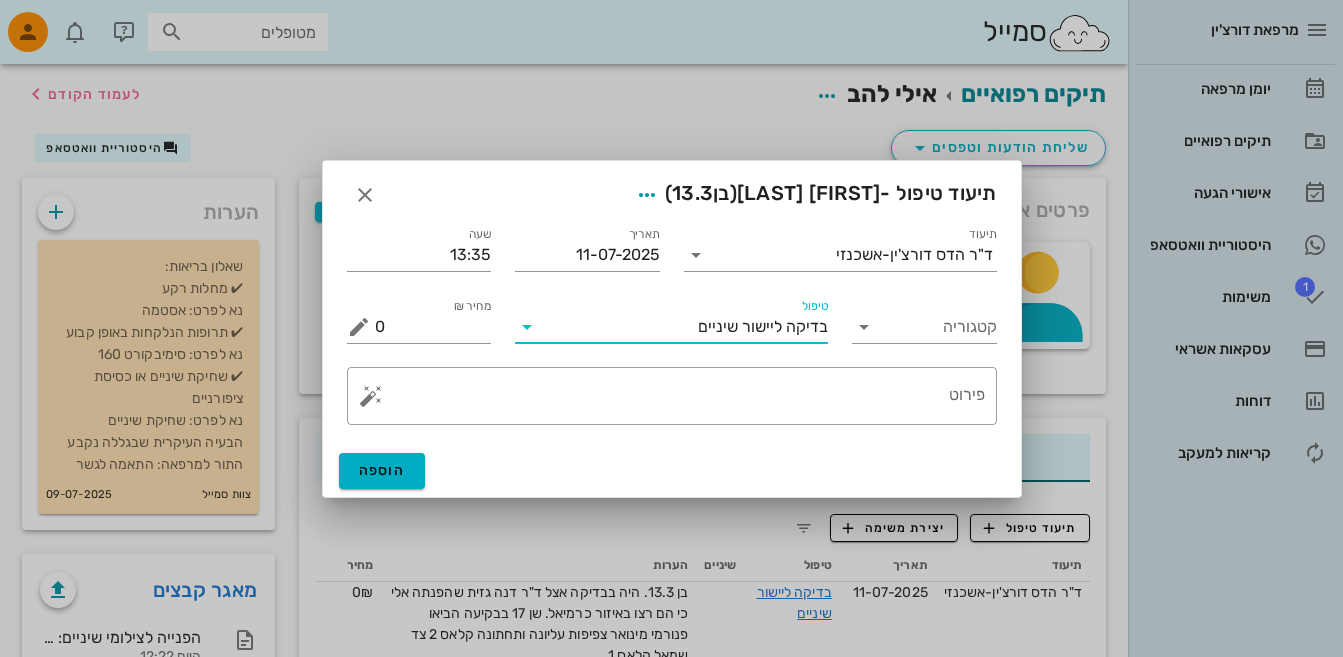 drag, startPoint x: 368, startPoint y: 327, endPoint x: 378, endPoint y: 324, distance: 10.440307 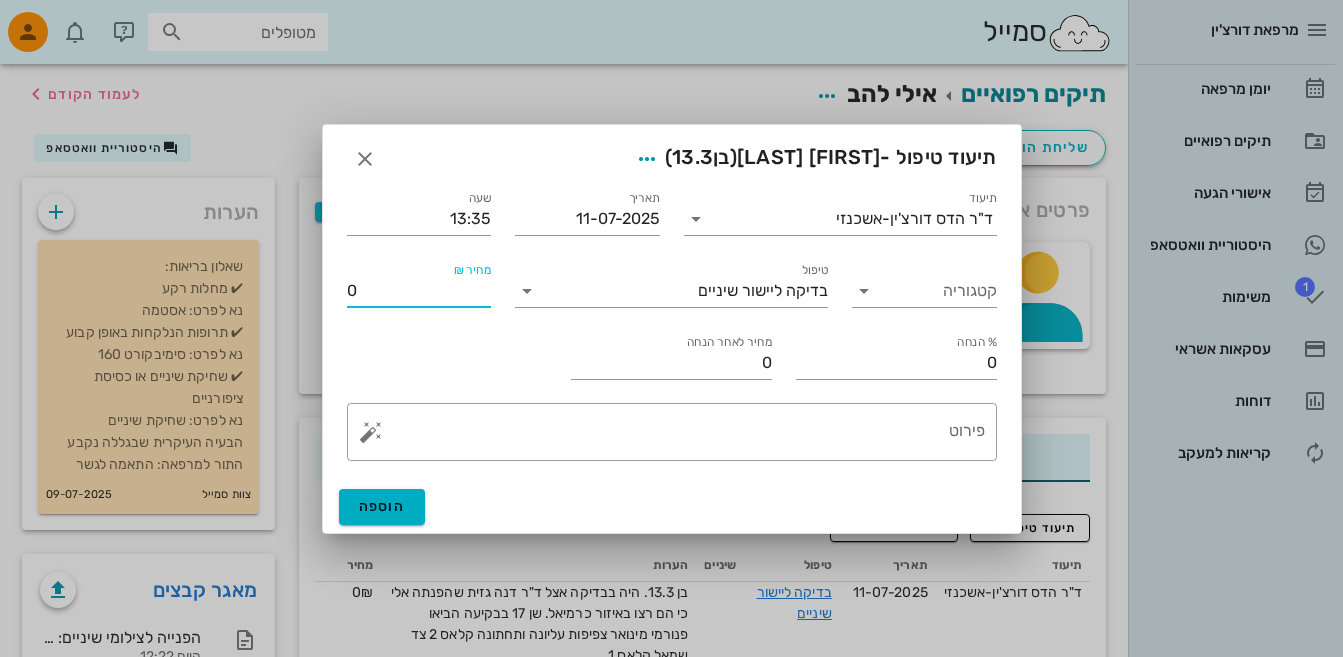 drag, startPoint x: 357, startPoint y: 288, endPoint x: 326, endPoint y: 291, distance: 31.144823 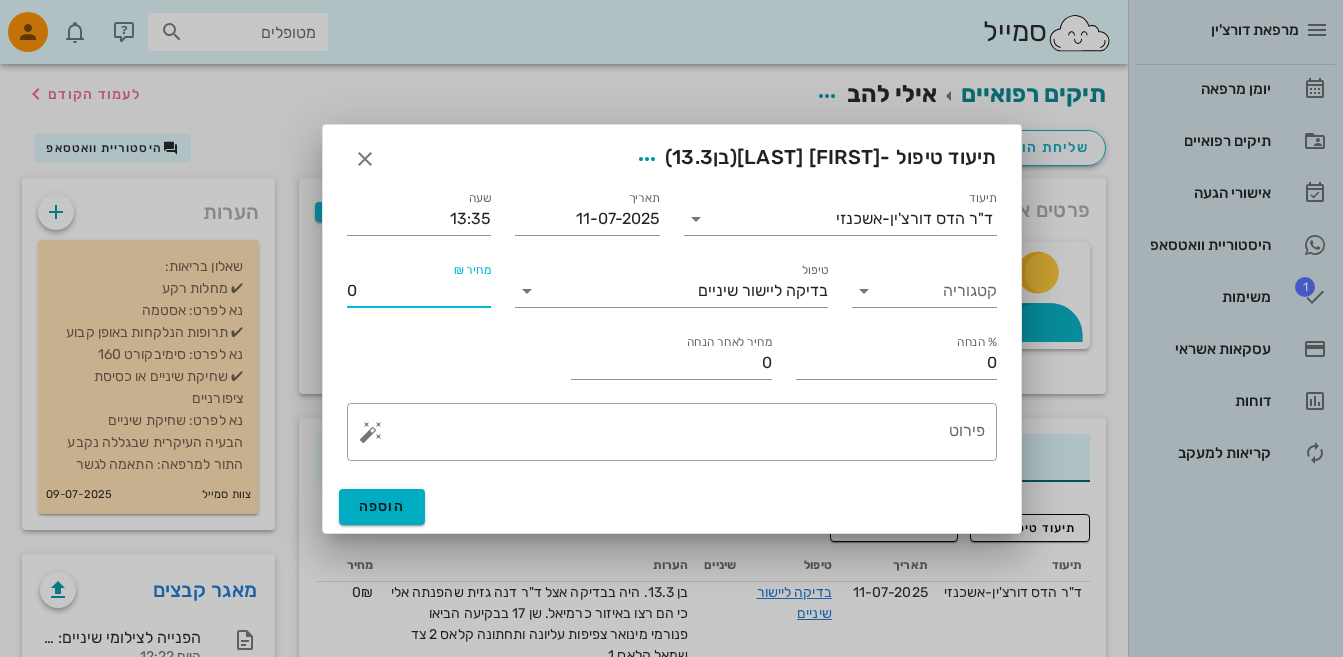 type on "3" 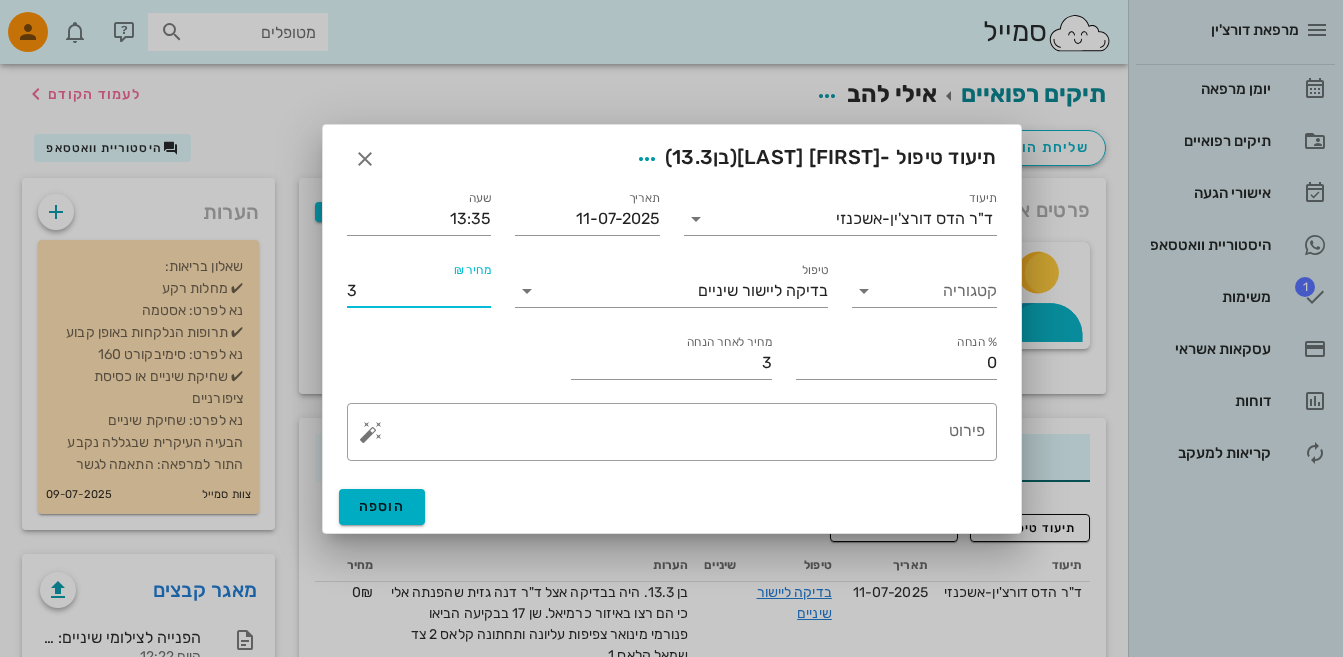 type on "30" 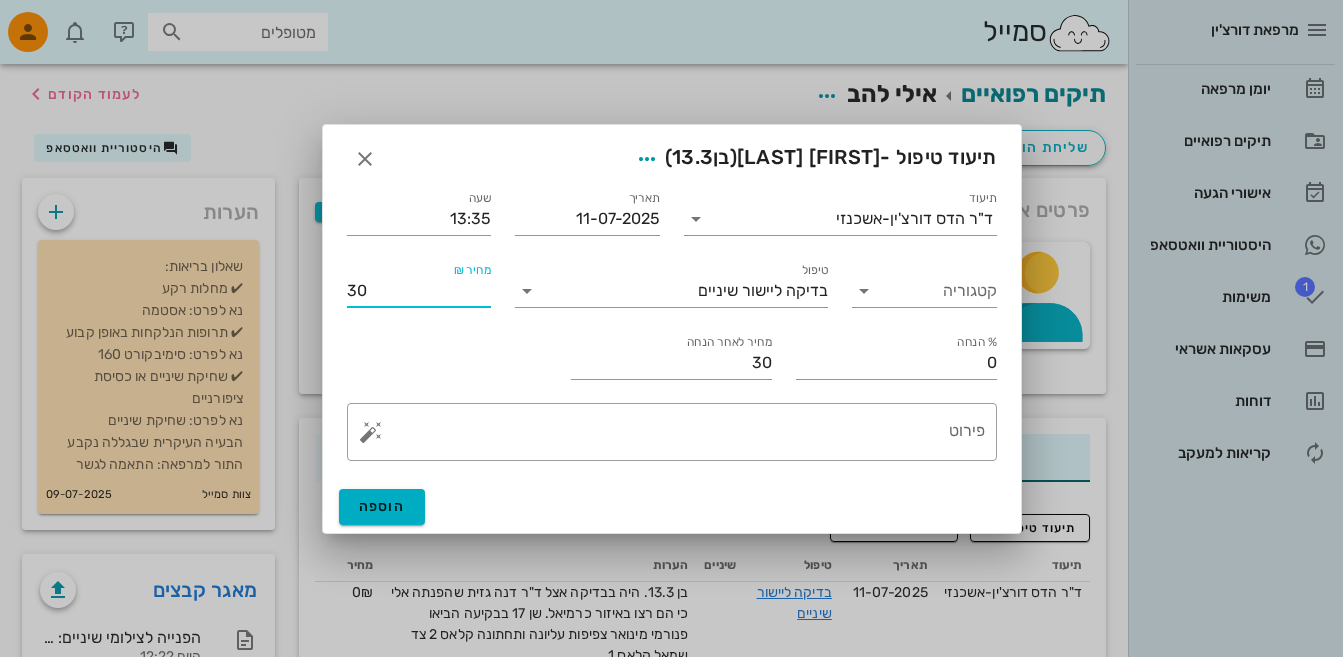 type on "300" 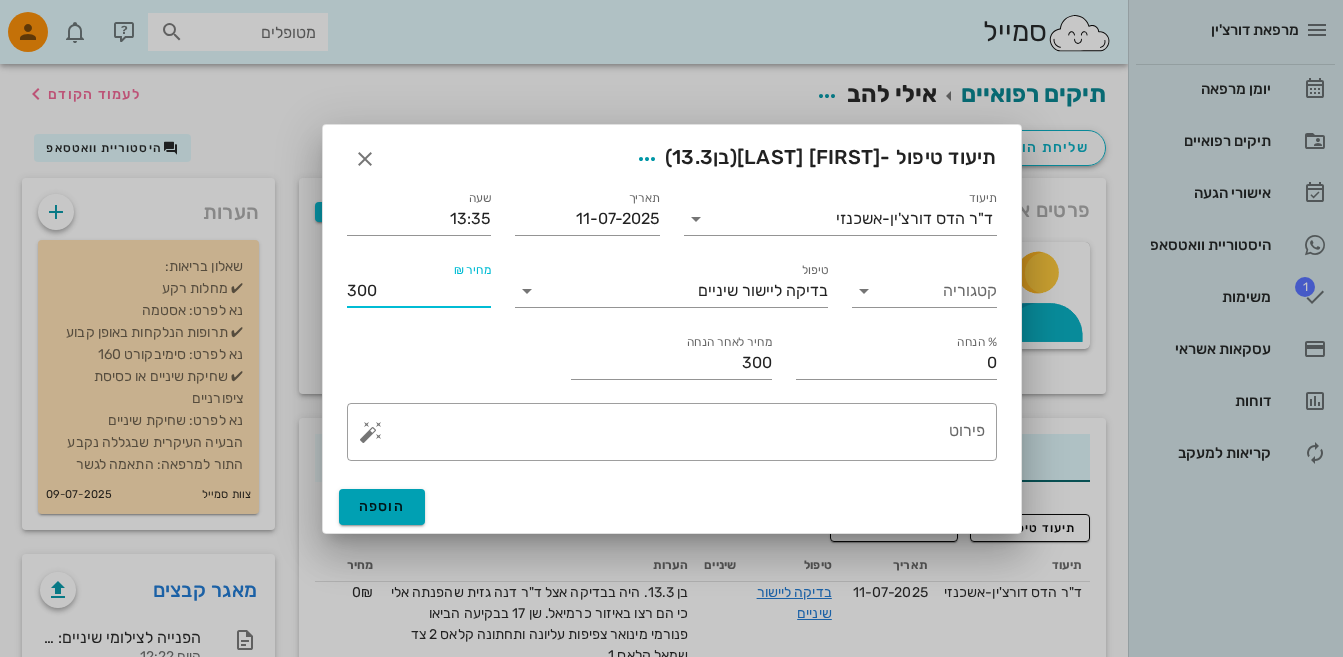 type on "300" 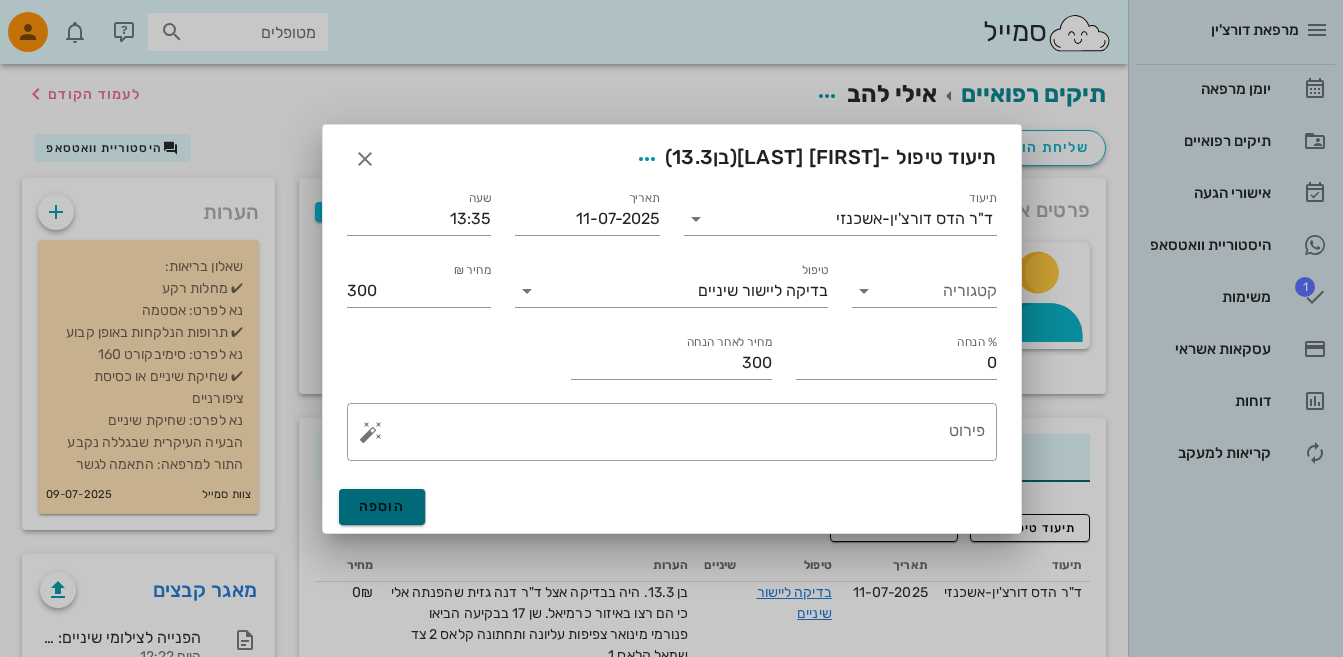 click on "הוספה" at bounding box center (382, 506) 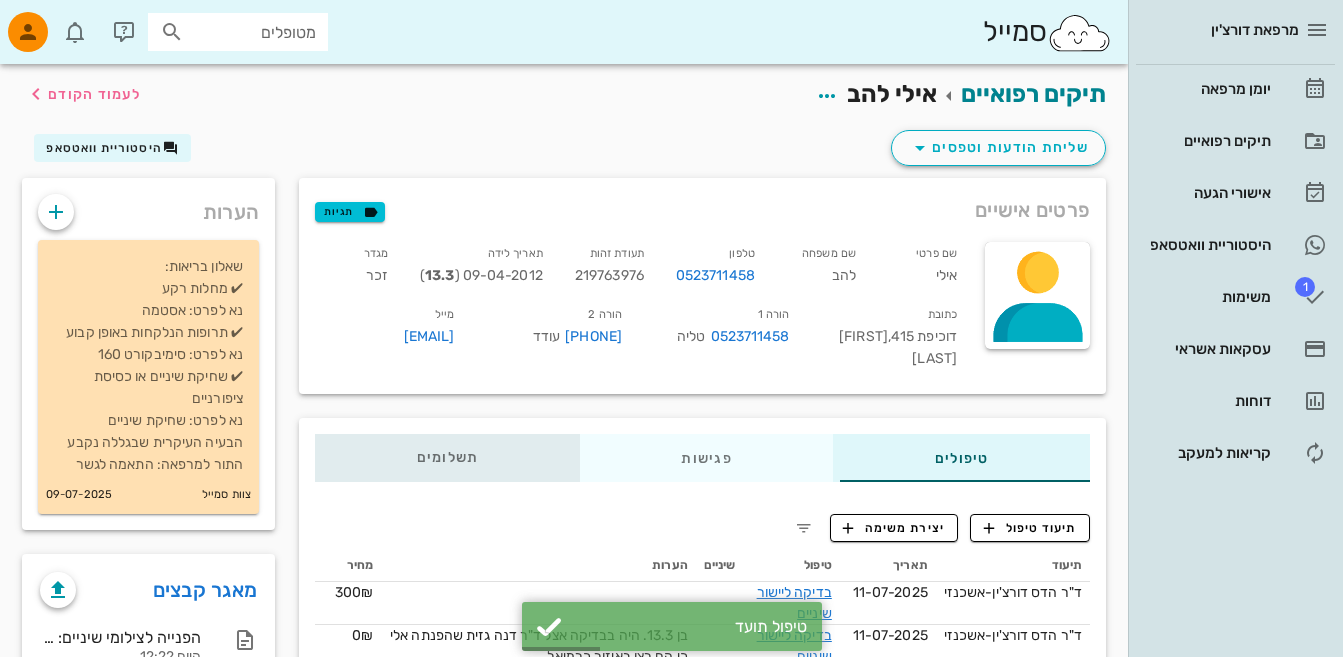 click on "תשלומים
0₪" at bounding box center [448, 458] 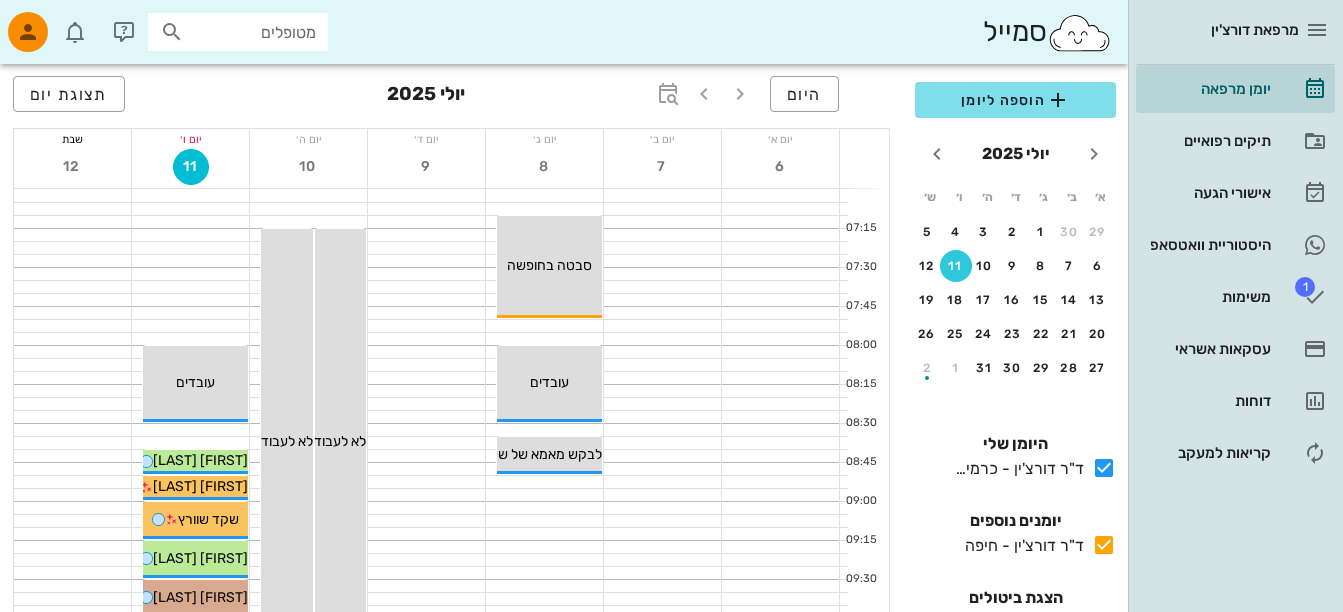 scroll, scrollTop: 0, scrollLeft: 0, axis: both 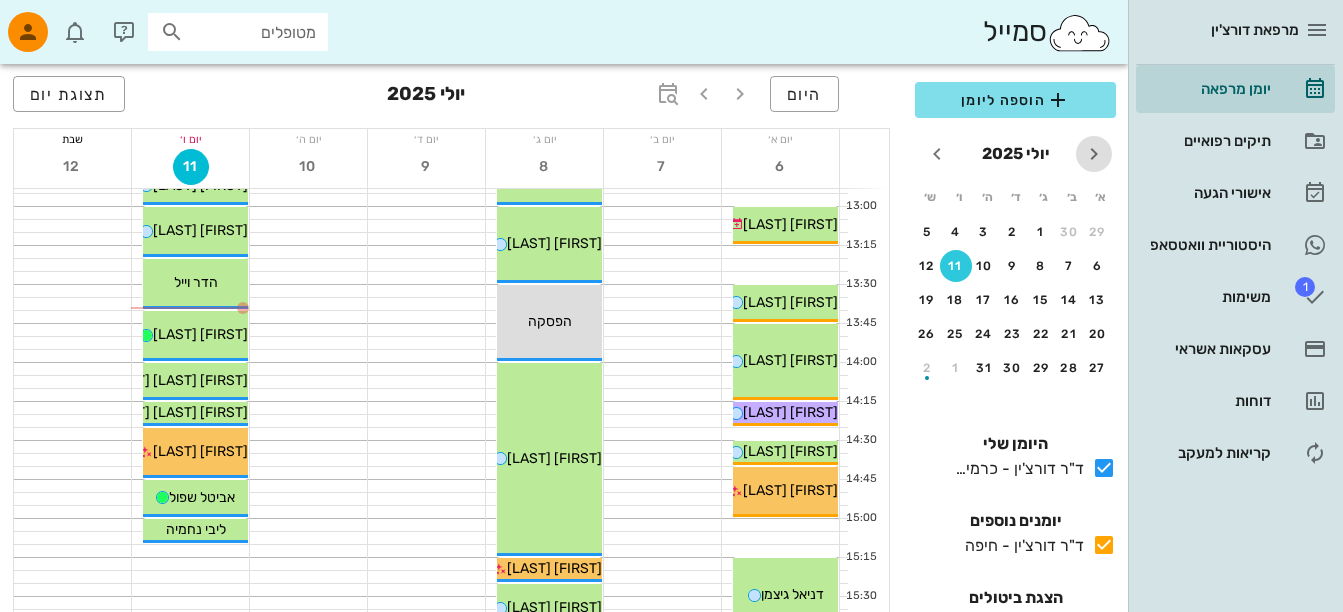 click at bounding box center (1094, 154) 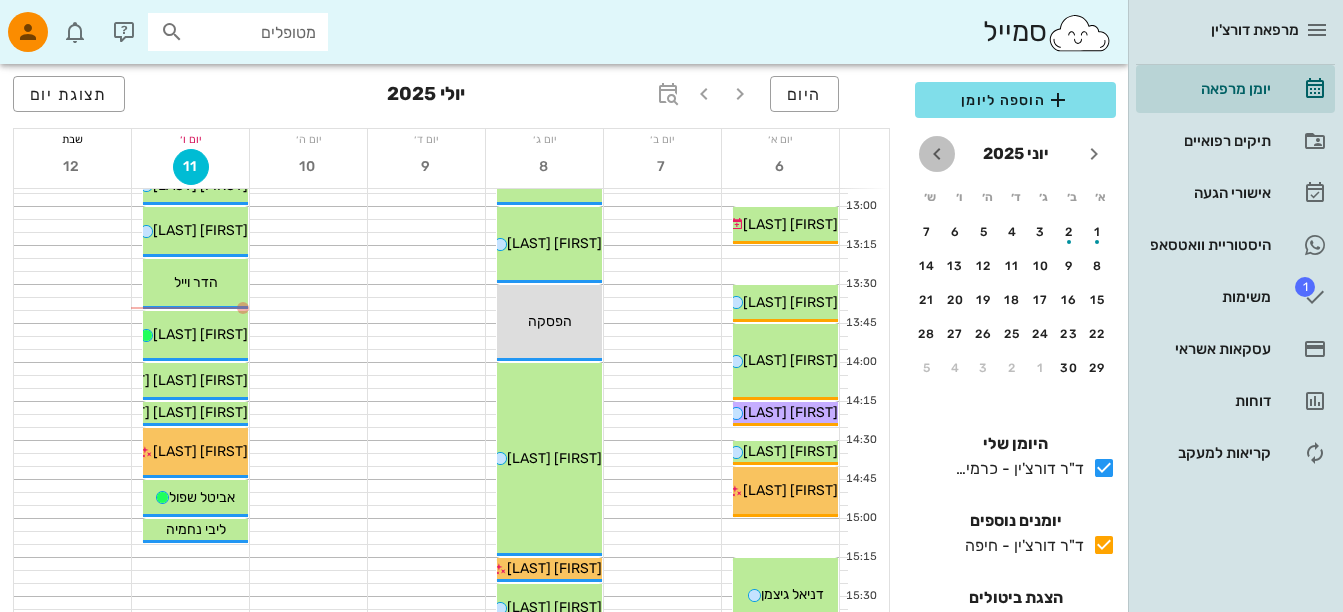 click at bounding box center [937, 154] 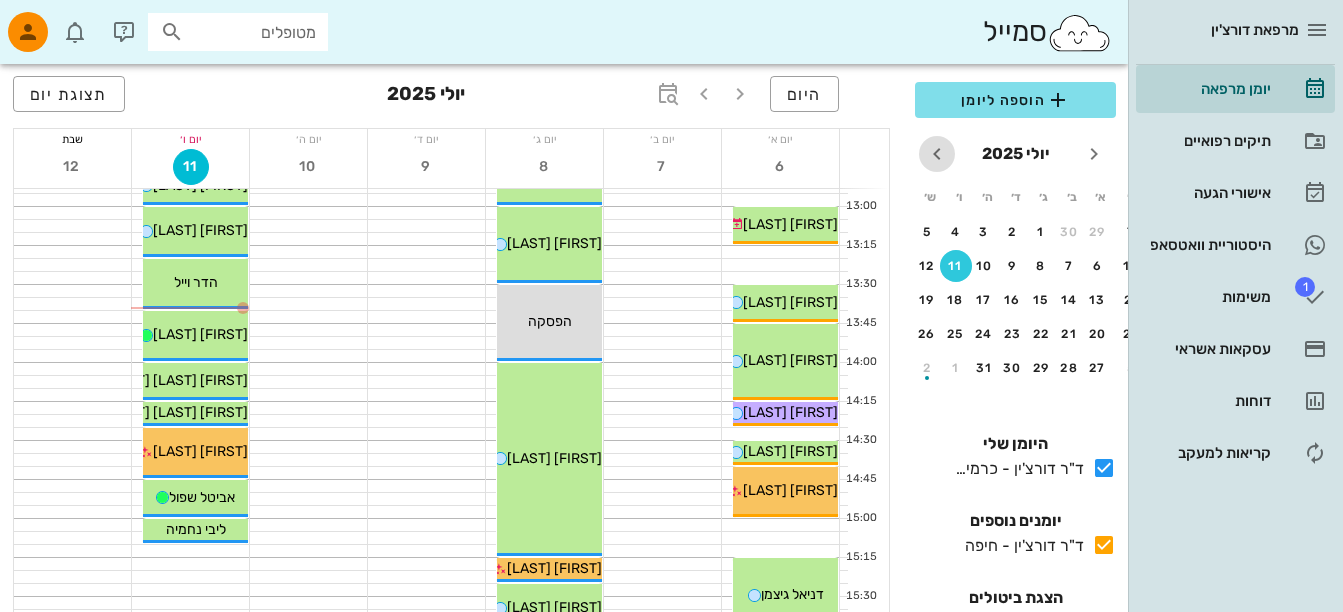 click at bounding box center (937, 154) 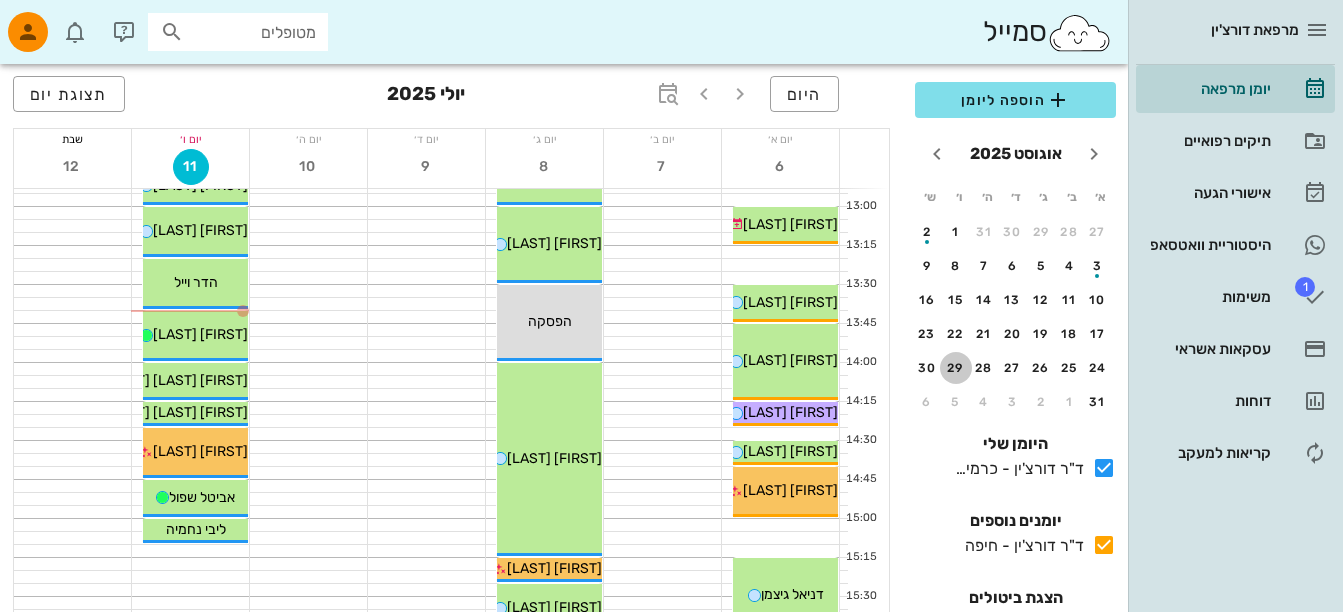 click on "29" at bounding box center (956, 368) 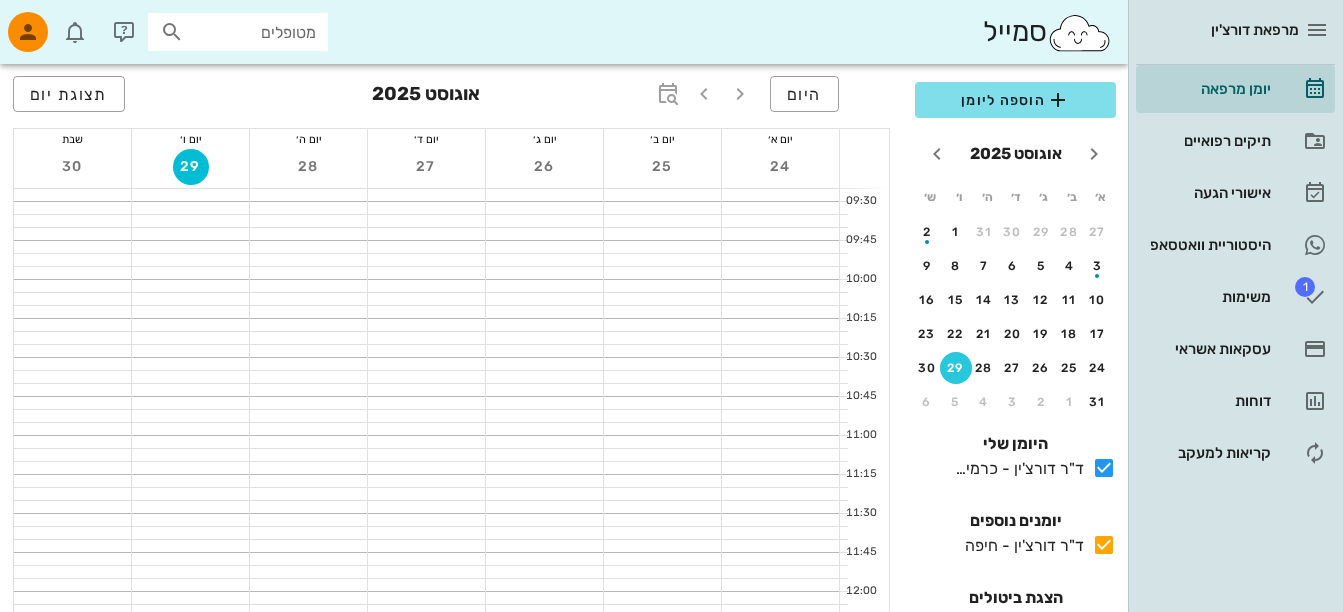scroll, scrollTop: 468, scrollLeft: 0, axis: vertical 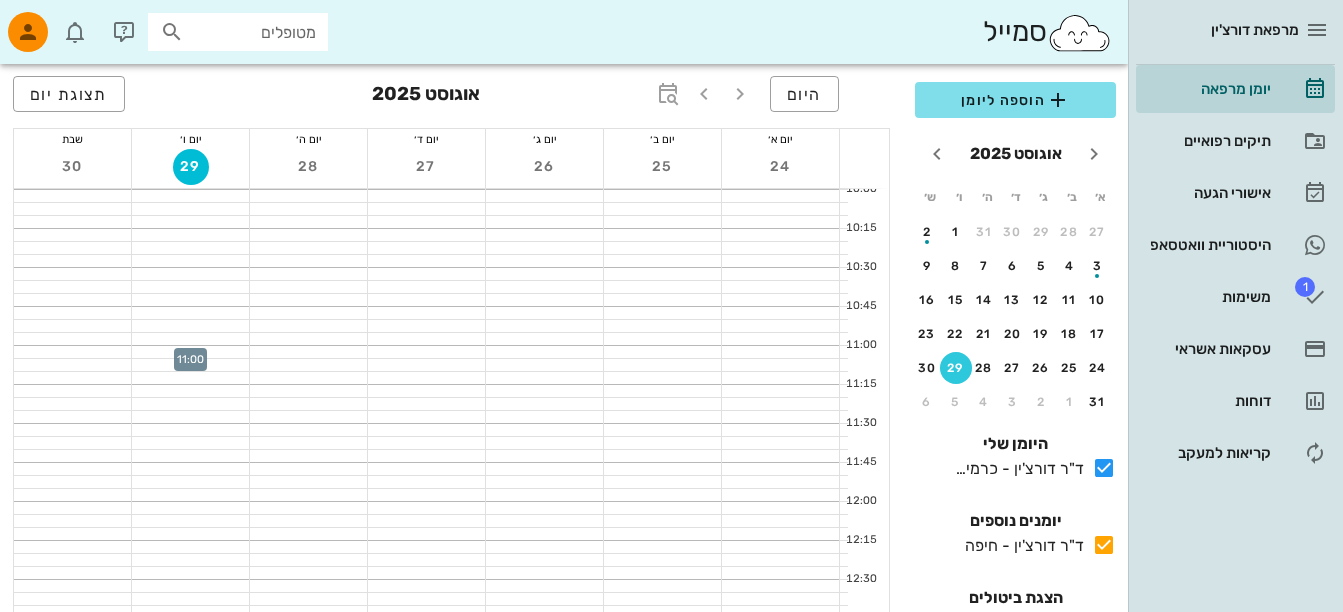 click at bounding box center [190, 352] 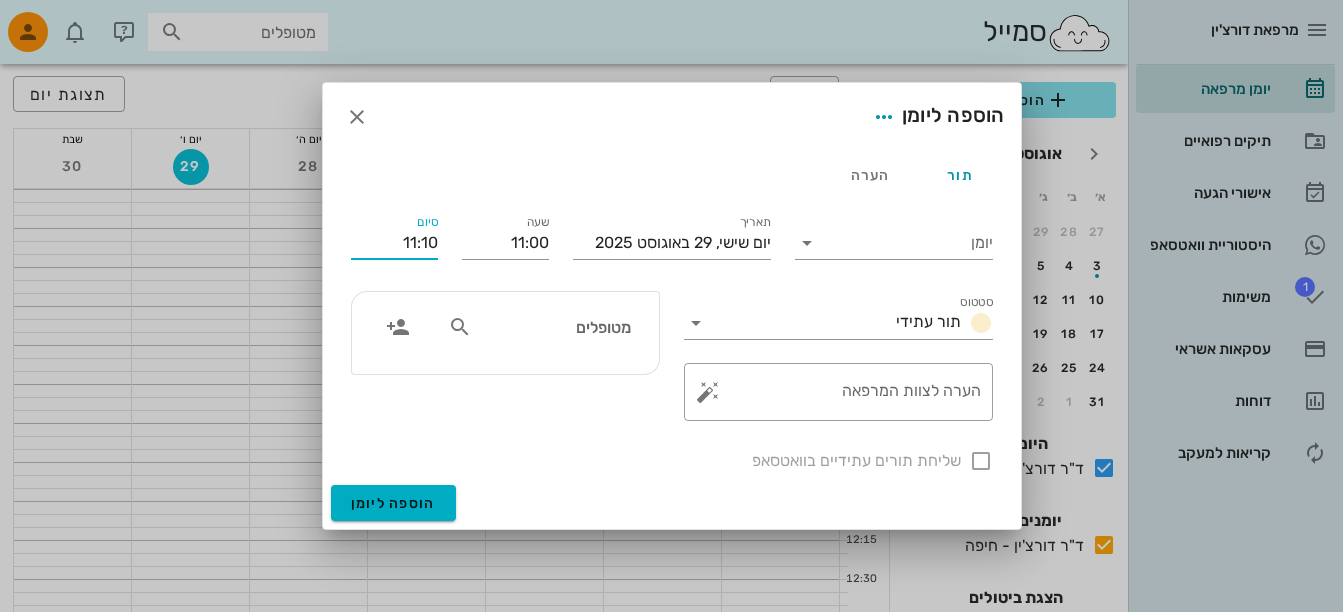 click on "11:10" at bounding box center [394, 243] 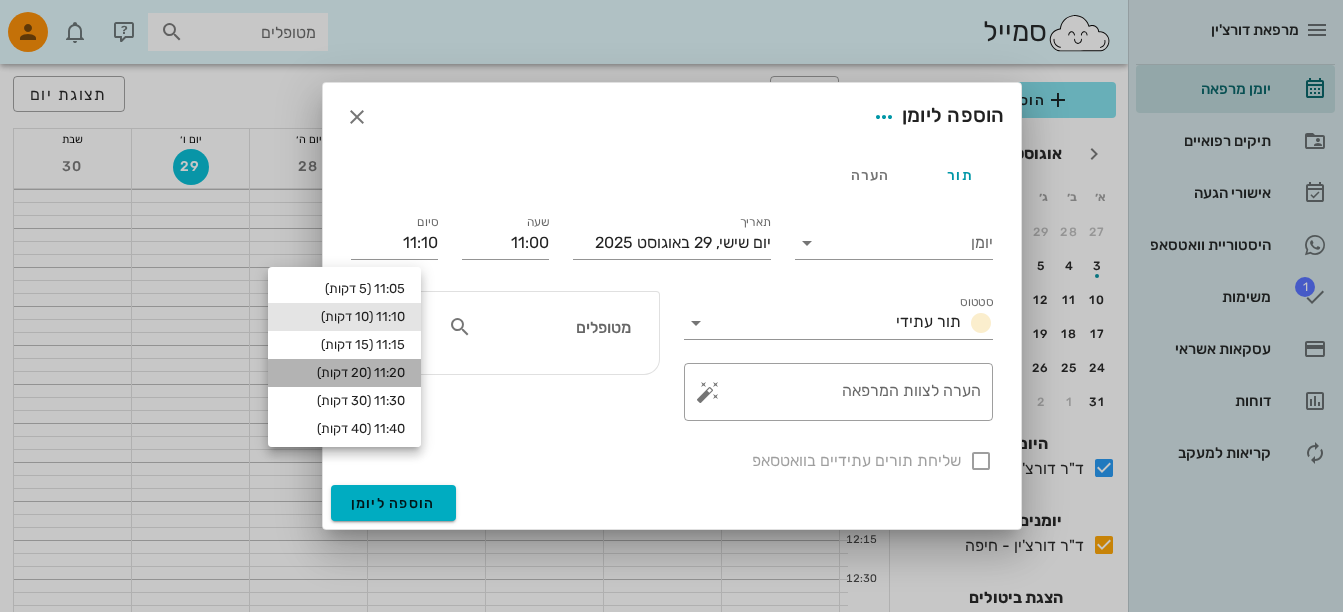 click on "11:20 (20 דקות)" at bounding box center [344, 373] 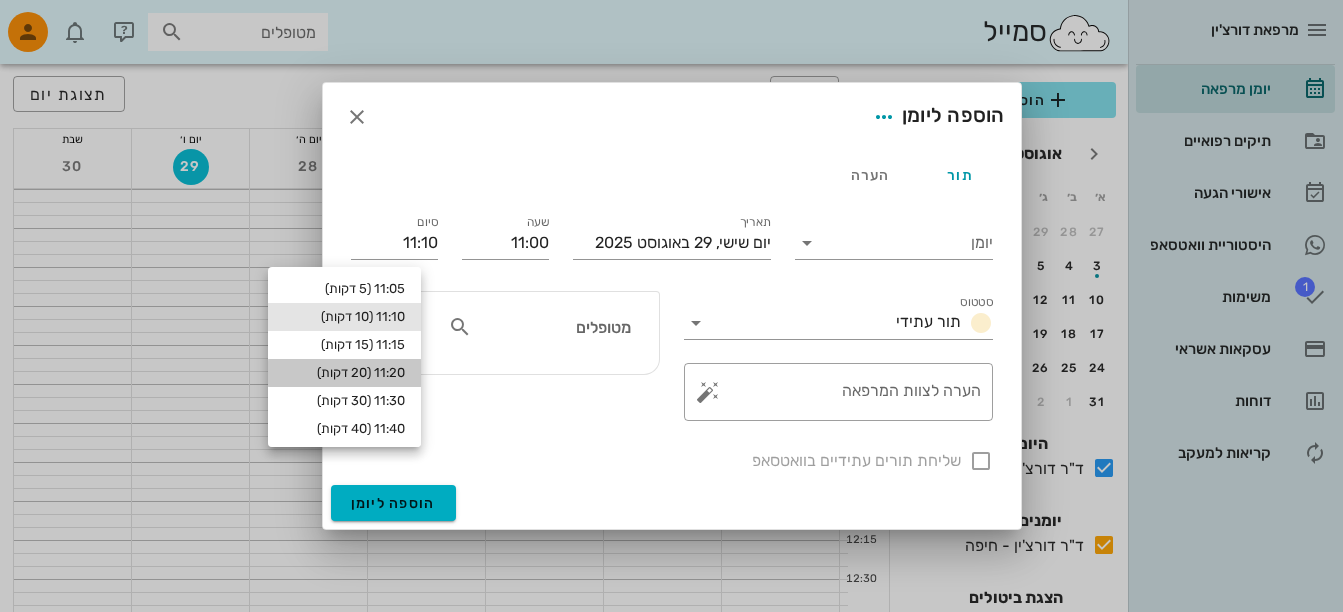 type on "11:20" 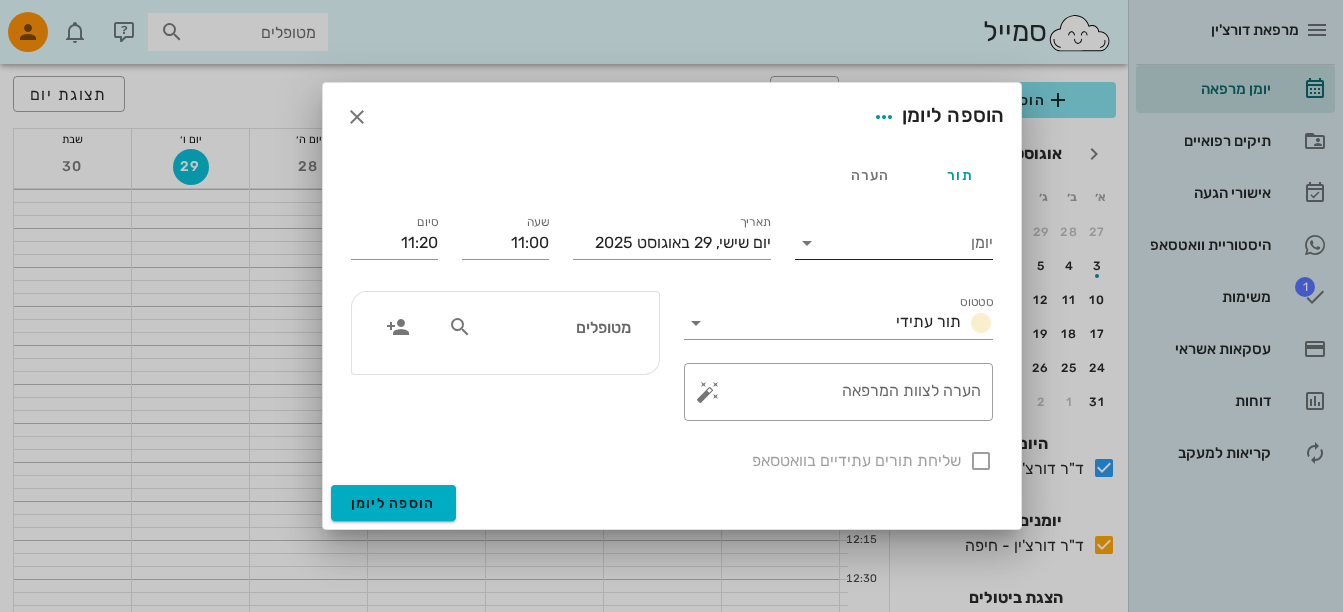click at bounding box center [807, 243] 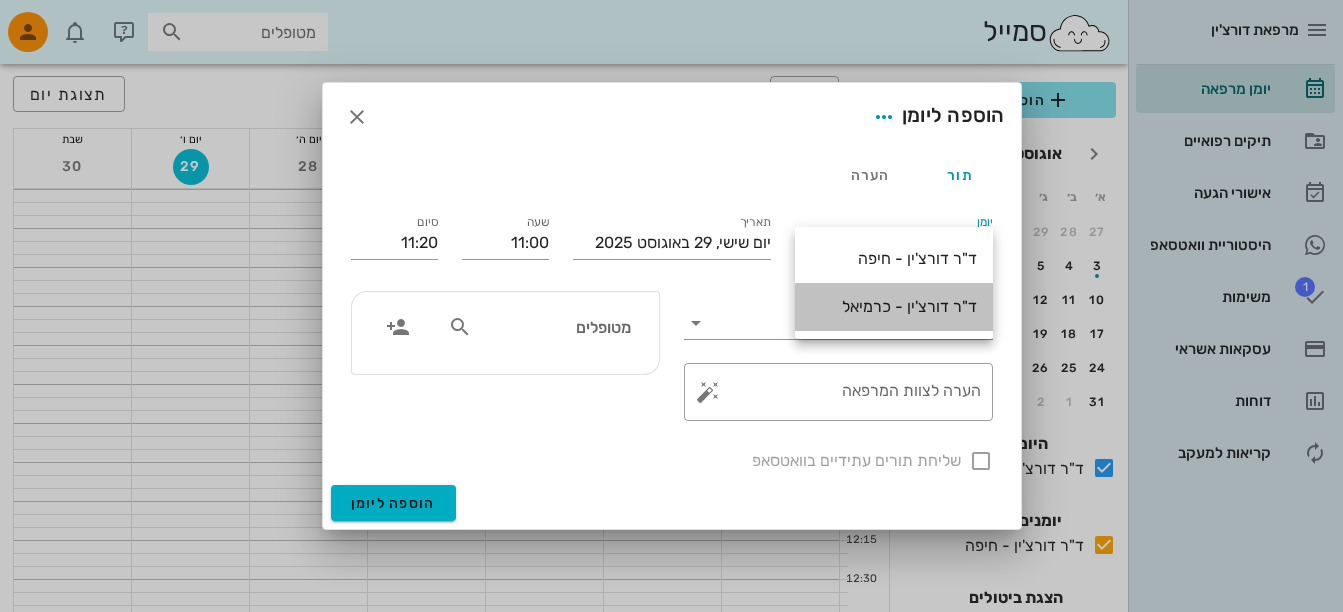 click on "ד"ר דורצ'ין - כרמיאל" at bounding box center [894, 306] 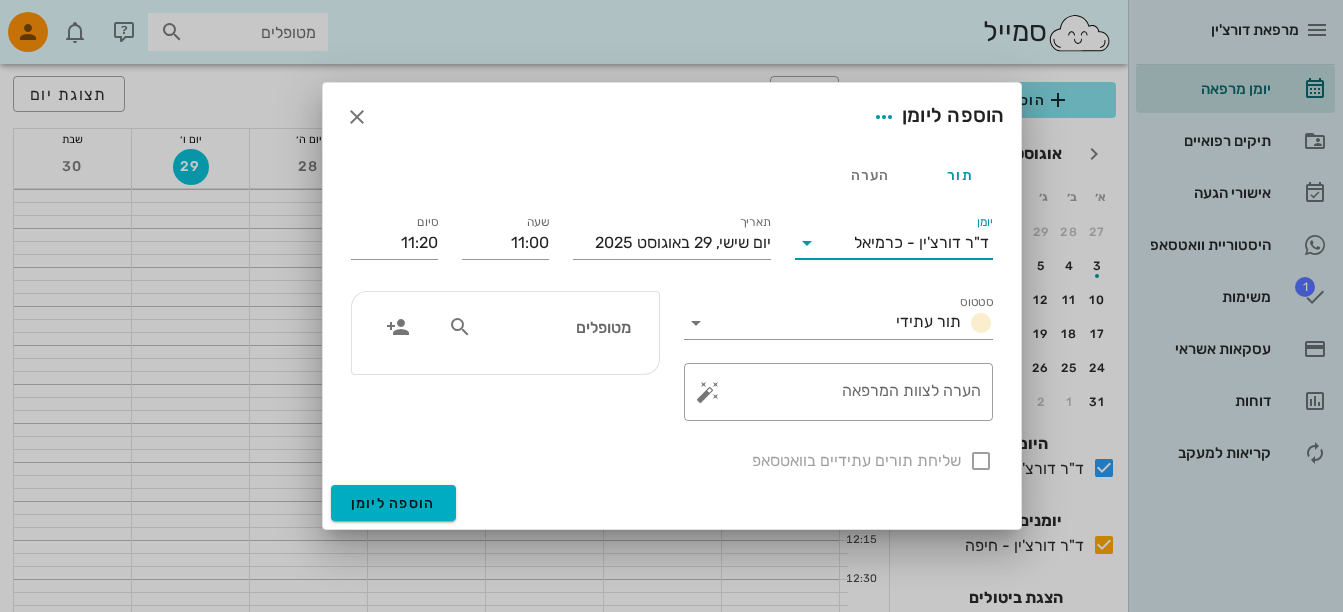 click on "מטופלים" at bounding box center (539, 327) 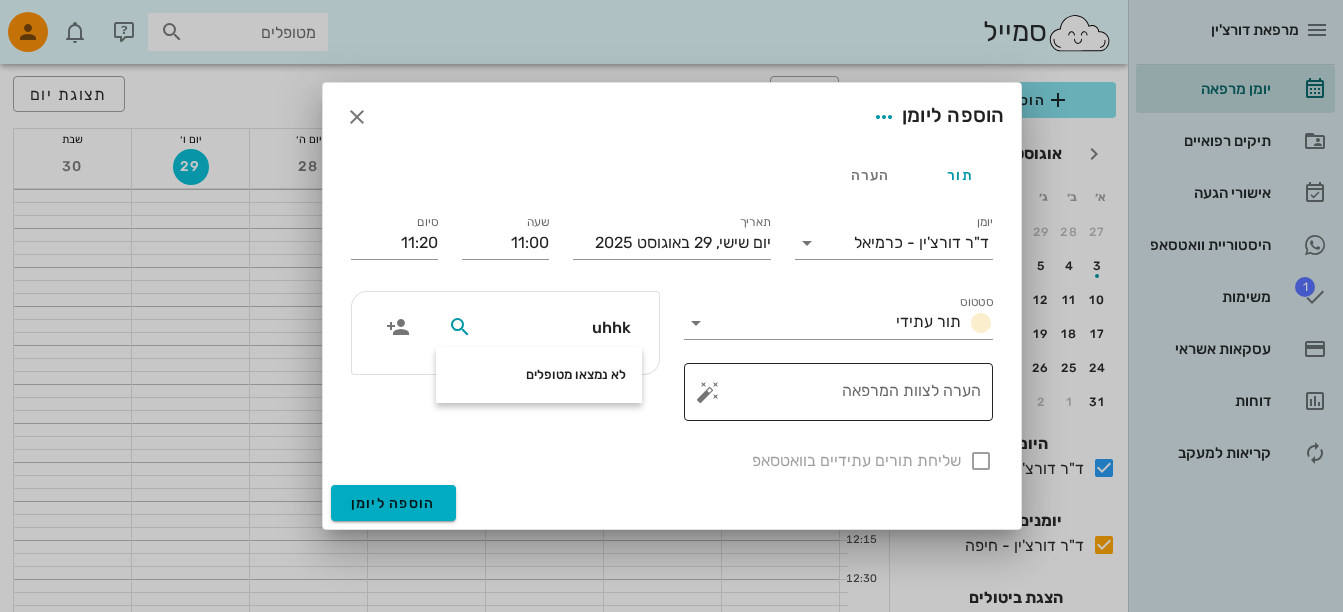 drag, startPoint x: 590, startPoint y: 325, endPoint x: 724, endPoint y: 363, distance: 139.28389 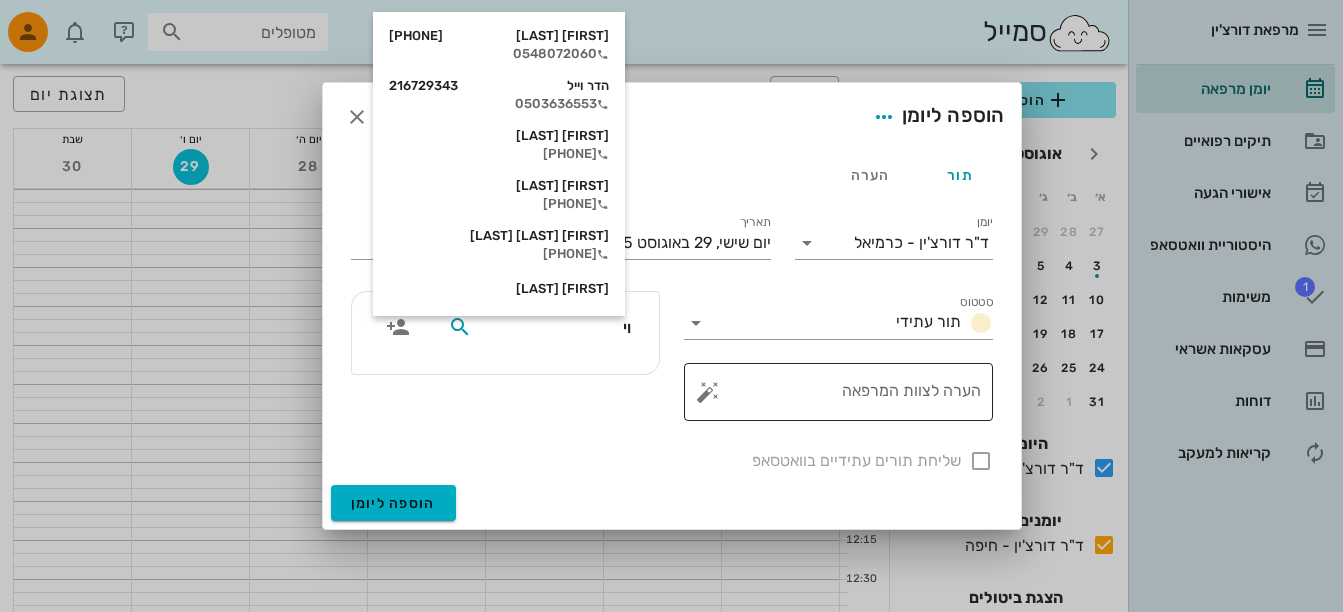 type on "ויי" 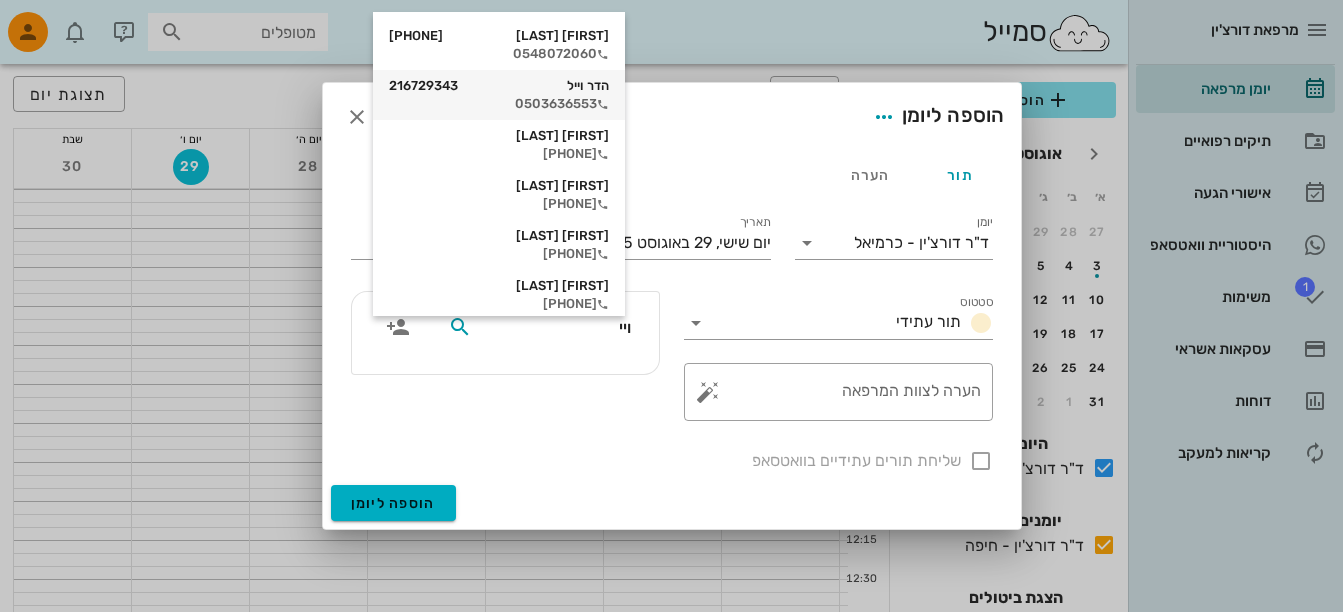 click on "הדר וייל  216729343" at bounding box center (499, 86) 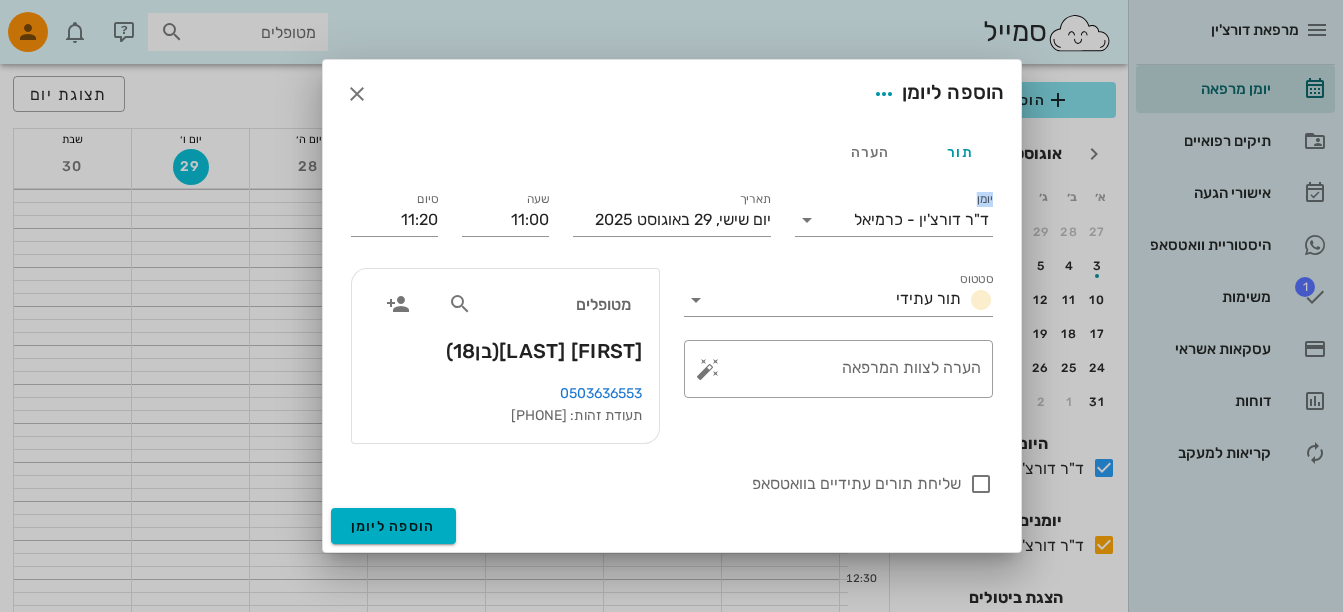 click on "הוספה ליומן" at bounding box center (672, 94) 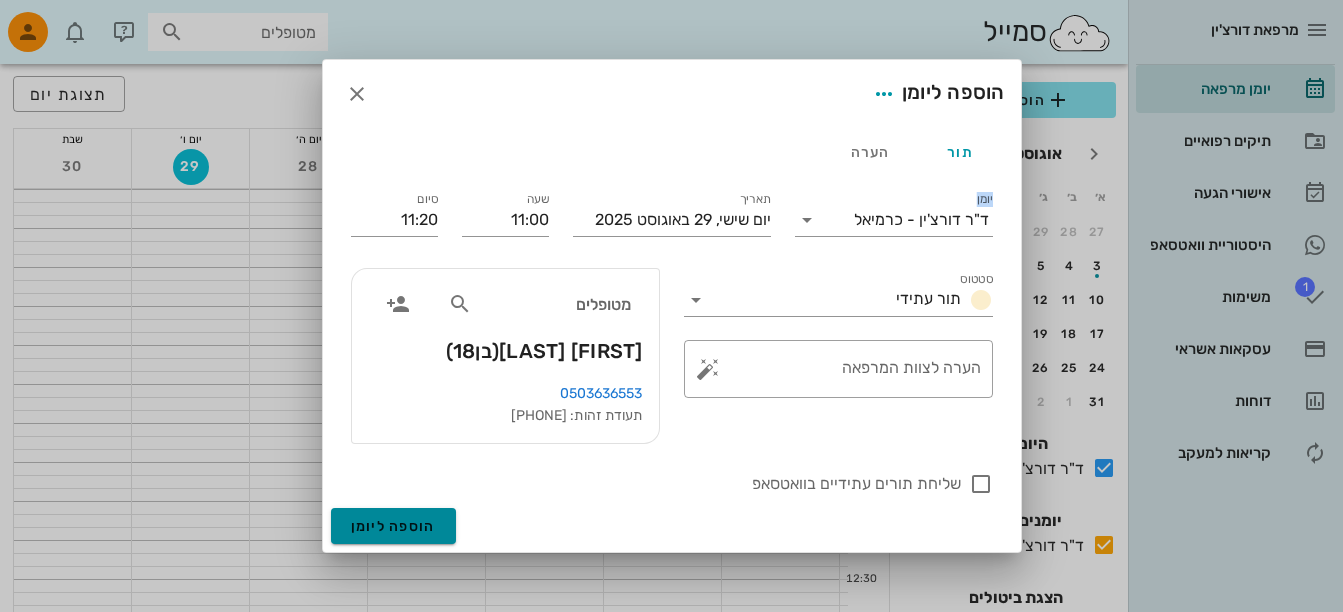 click on "הוספה ליומן" at bounding box center (393, 526) 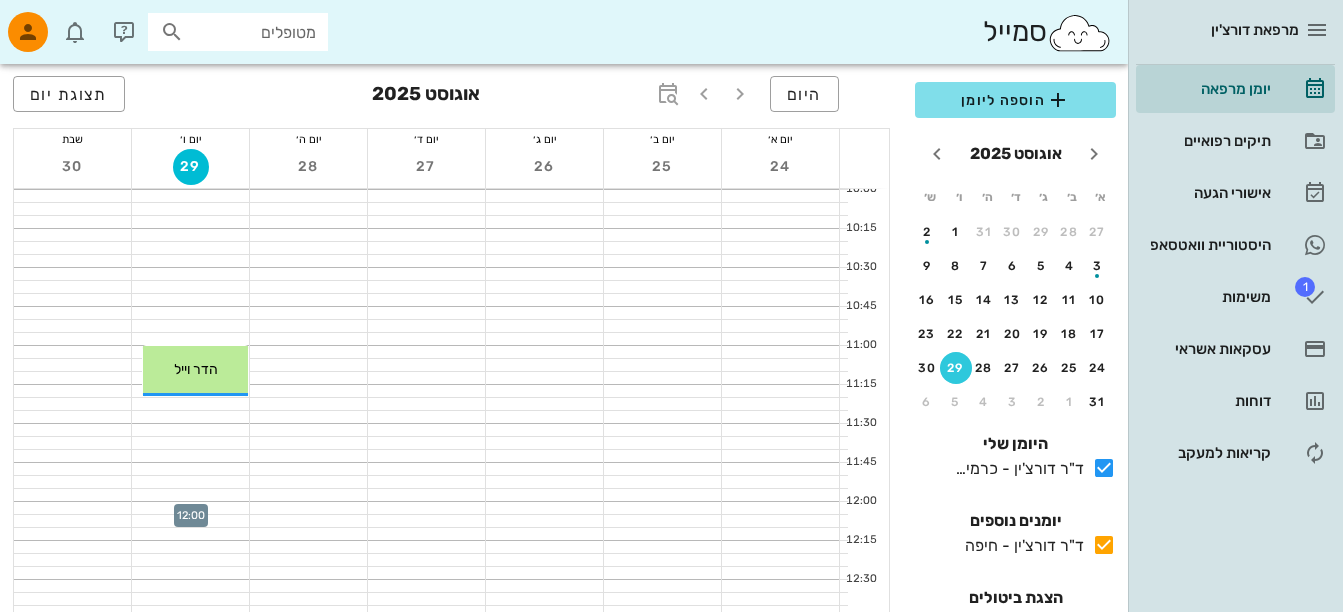 click at bounding box center [190, 508] 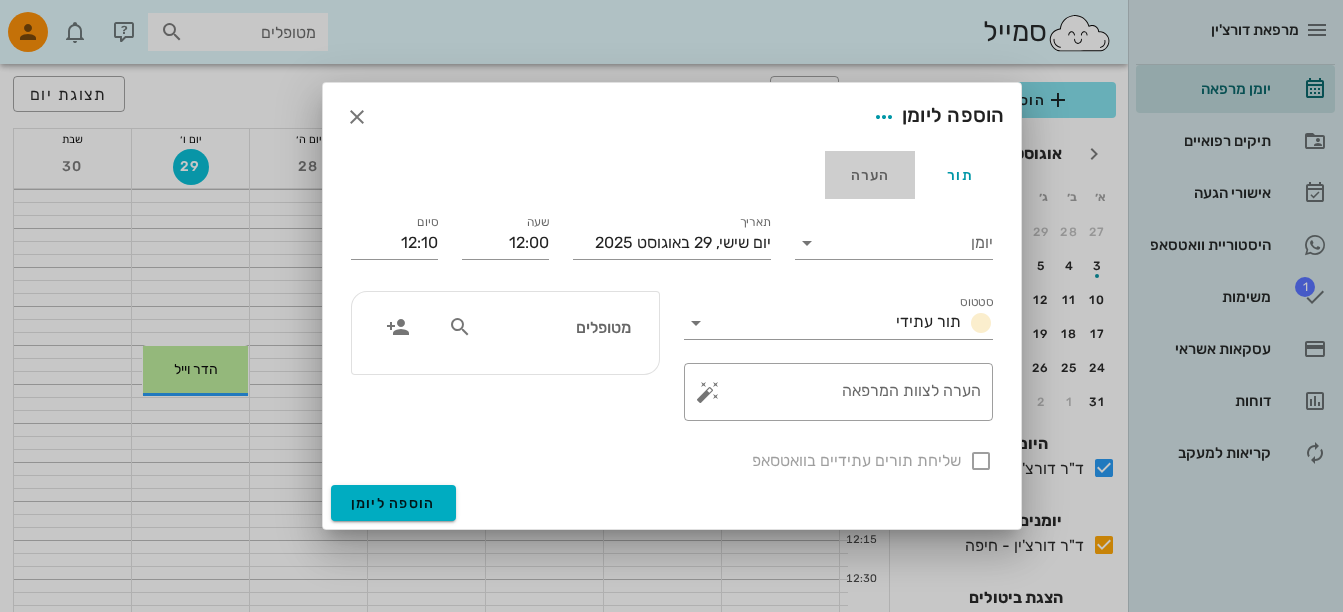 click on "הערה" at bounding box center [870, 175] 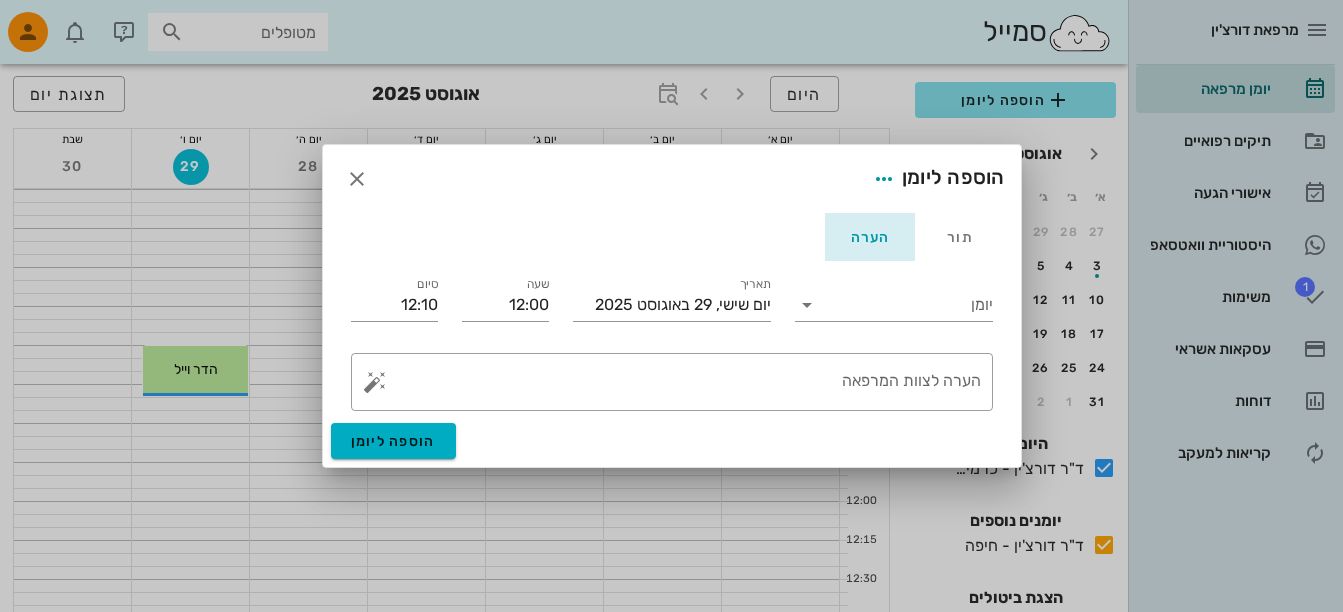 click on "הערה" at bounding box center [870, 237] 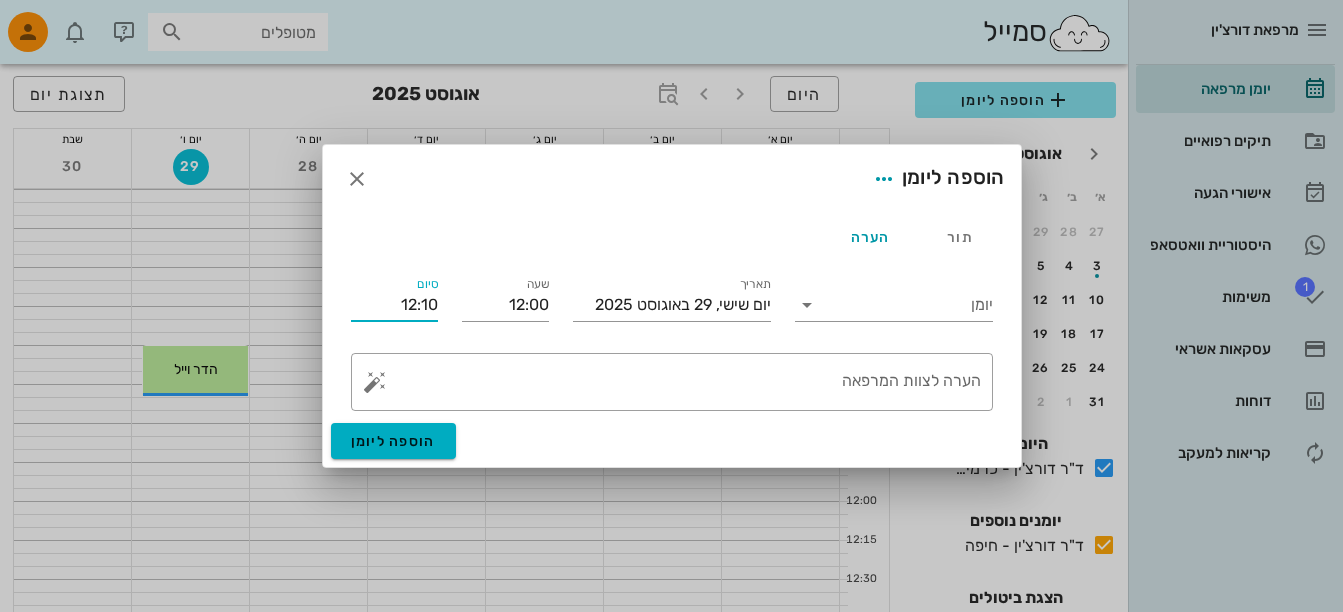 click on "12:10" at bounding box center (394, 305) 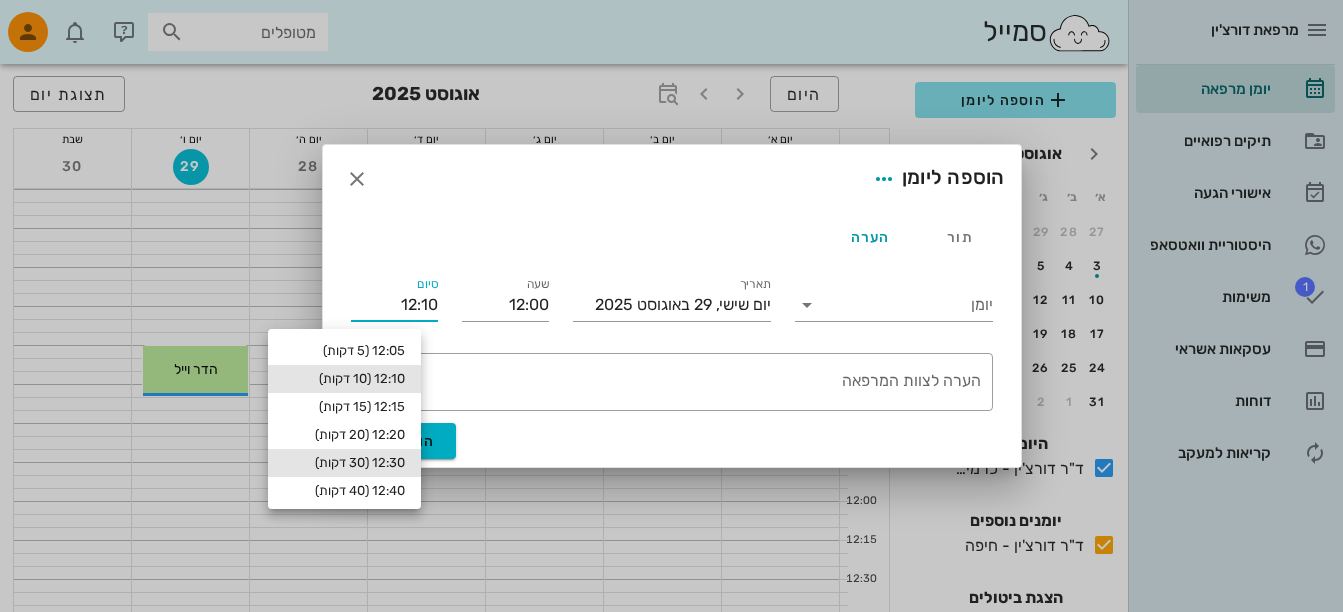 click on "12:30 (30 דקות)" at bounding box center [344, 463] 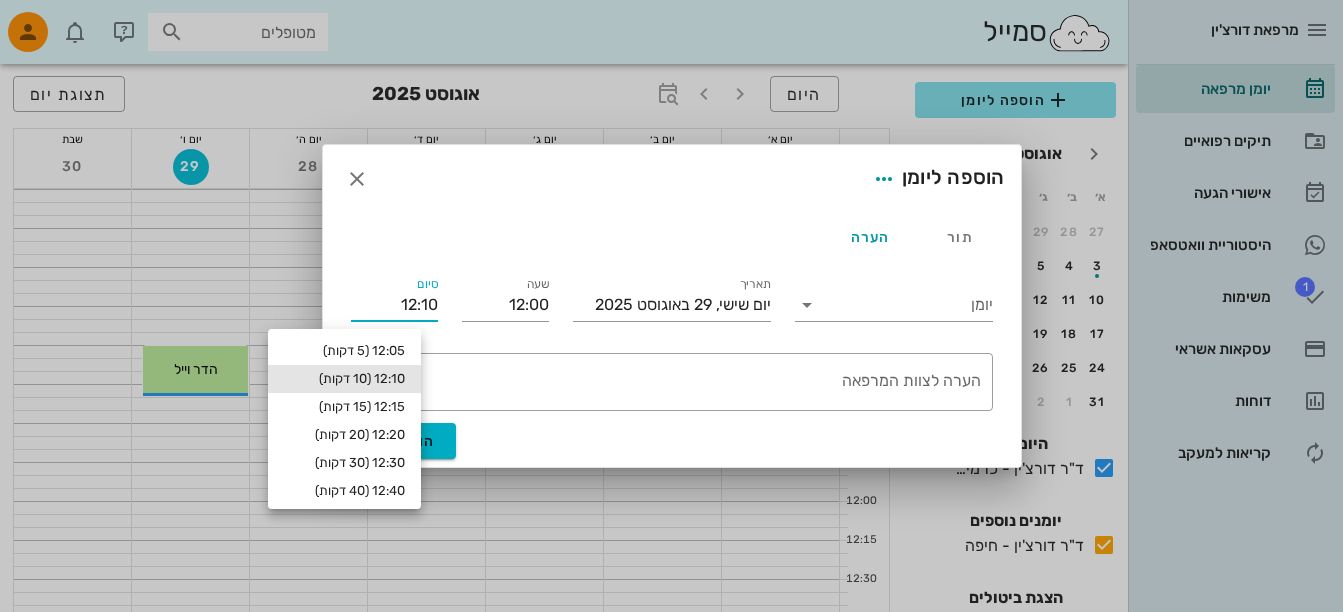 type on "12:30" 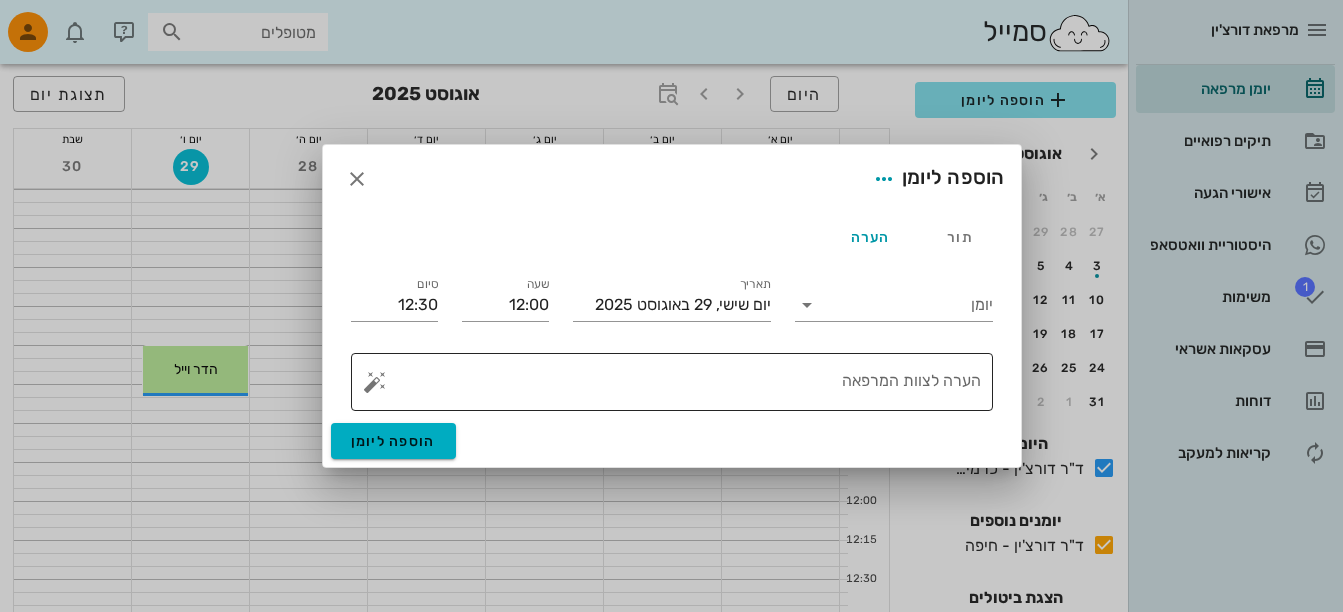 click on "הערה לצוות המרפאה" at bounding box center [680, 387] 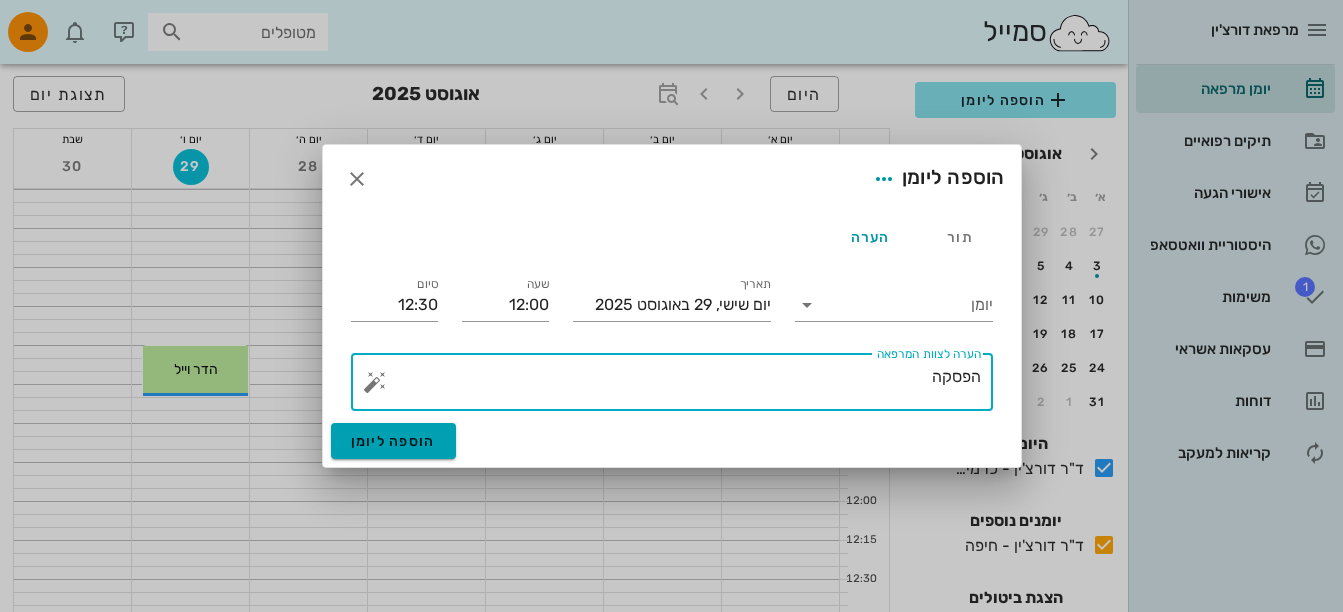 type on "הפסקה" 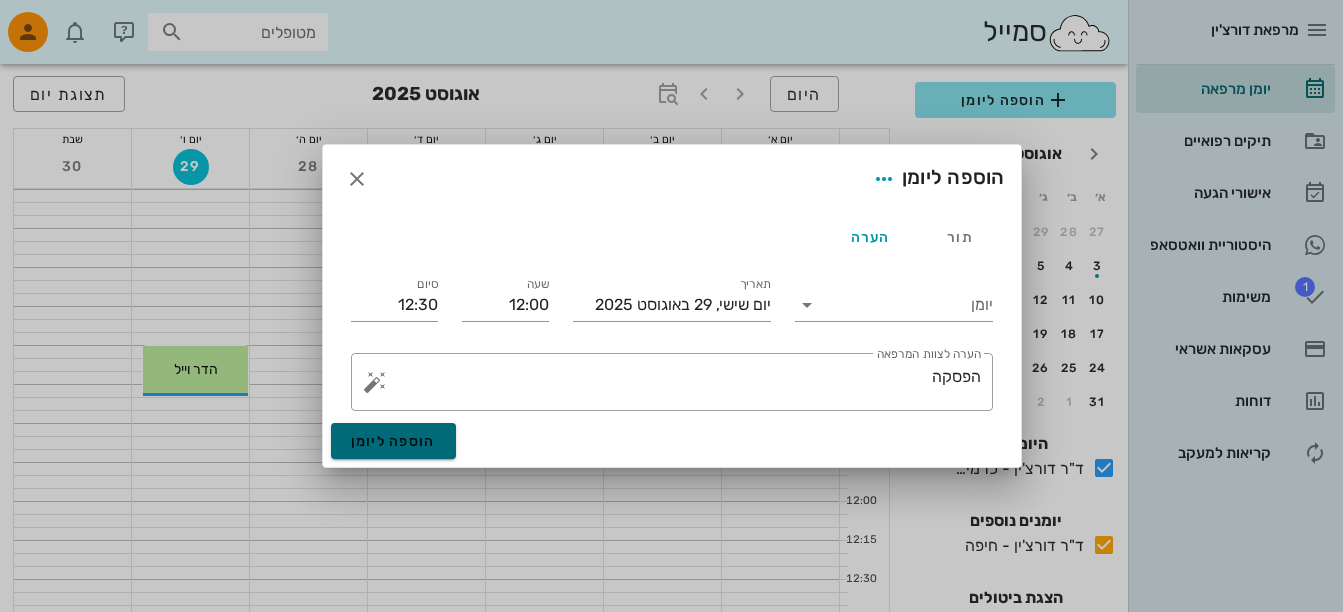 click on "הוספה ליומן" at bounding box center [393, 441] 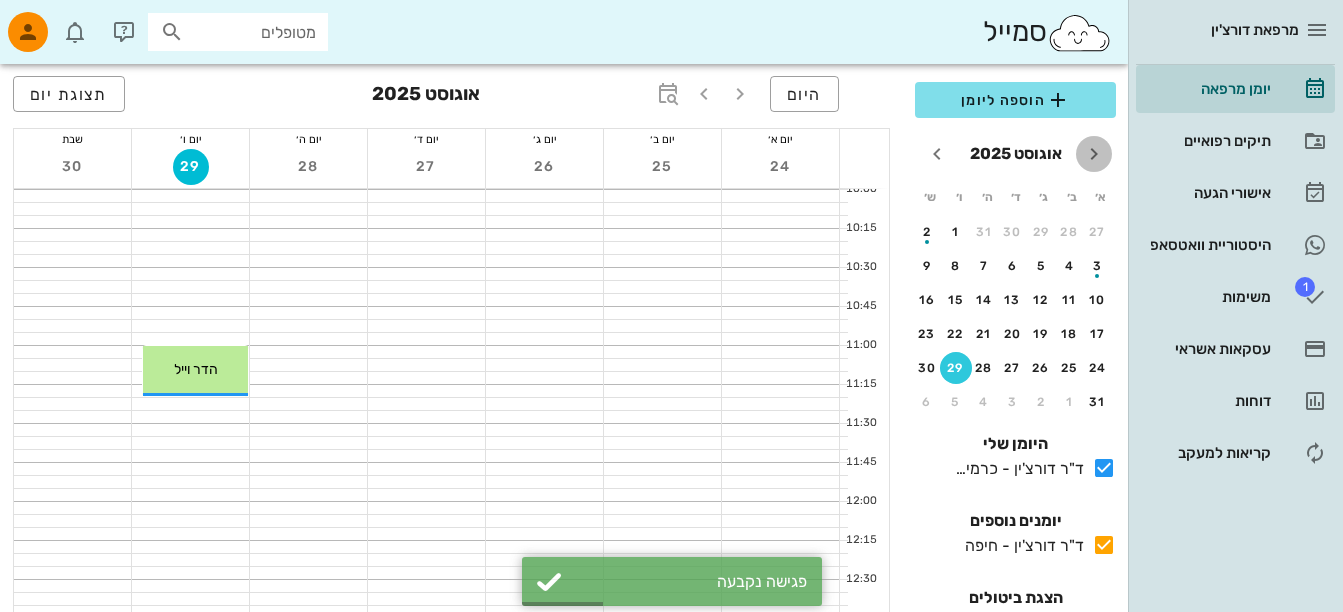 click at bounding box center [1094, 154] 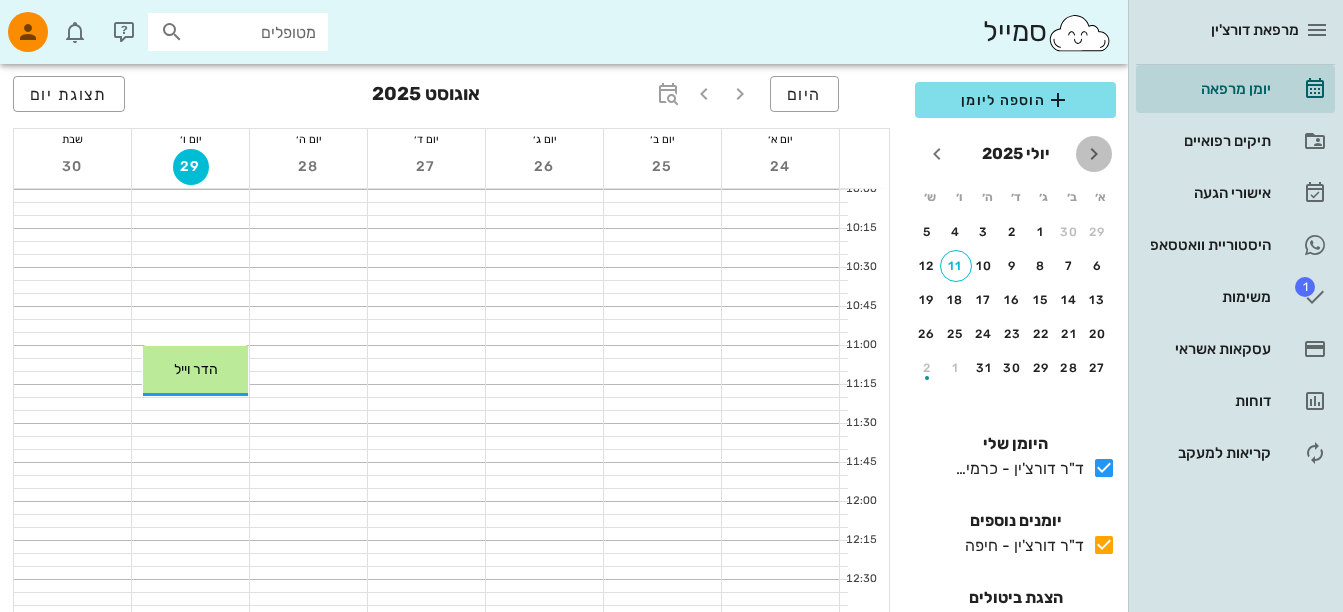 click at bounding box center (1094, 154) 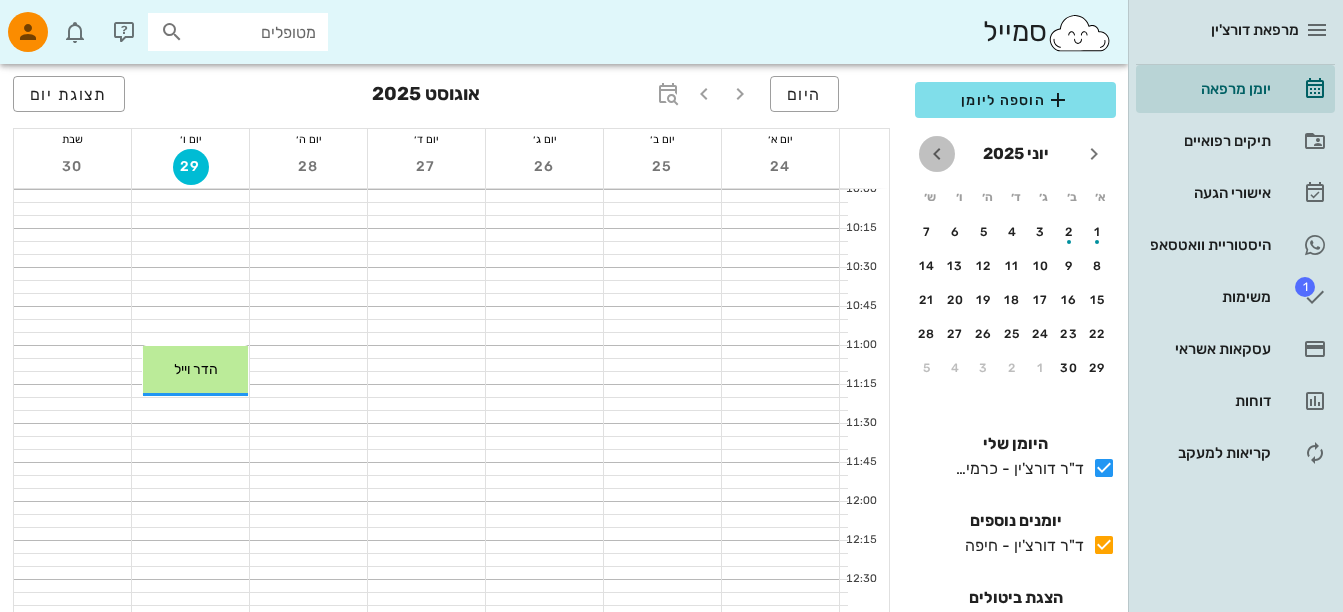click at bounding box center (937, 154) 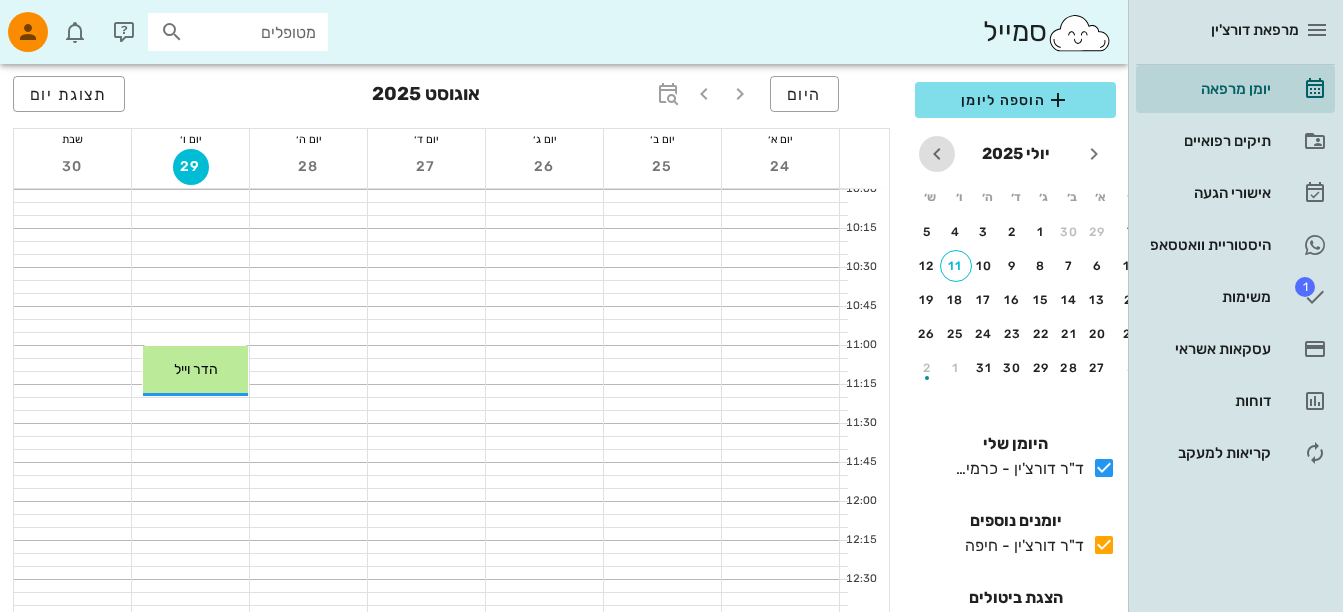 click at bounding box center (937, 154) 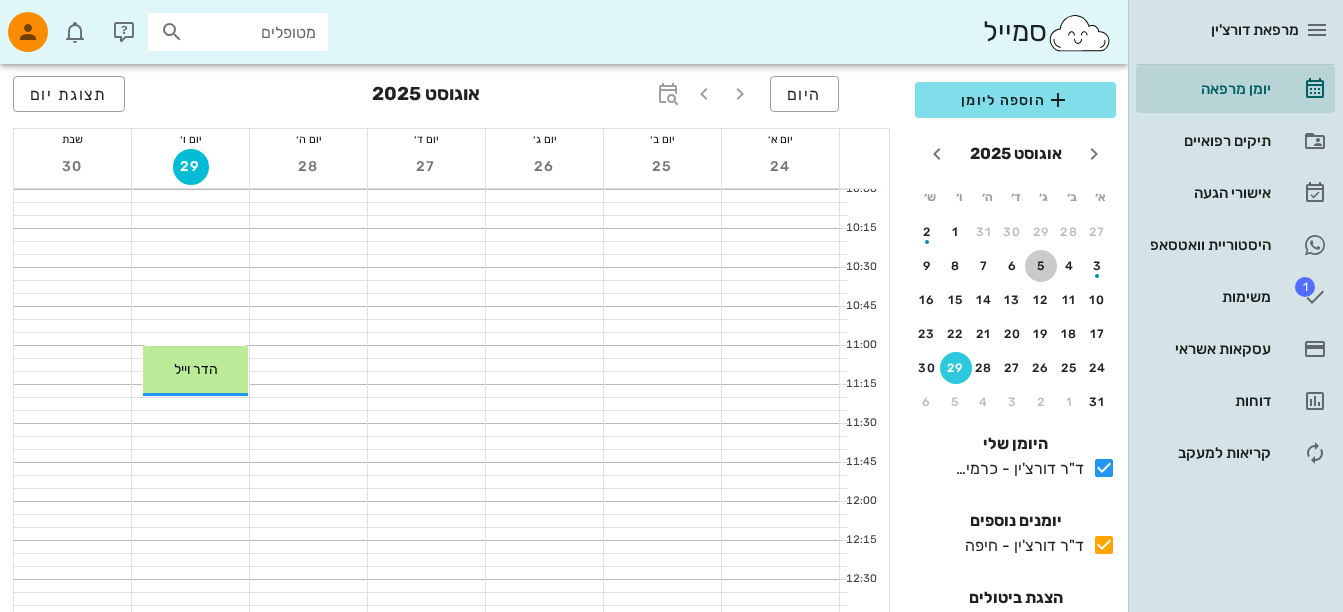click on "5" at bounding box center (1041, 266) 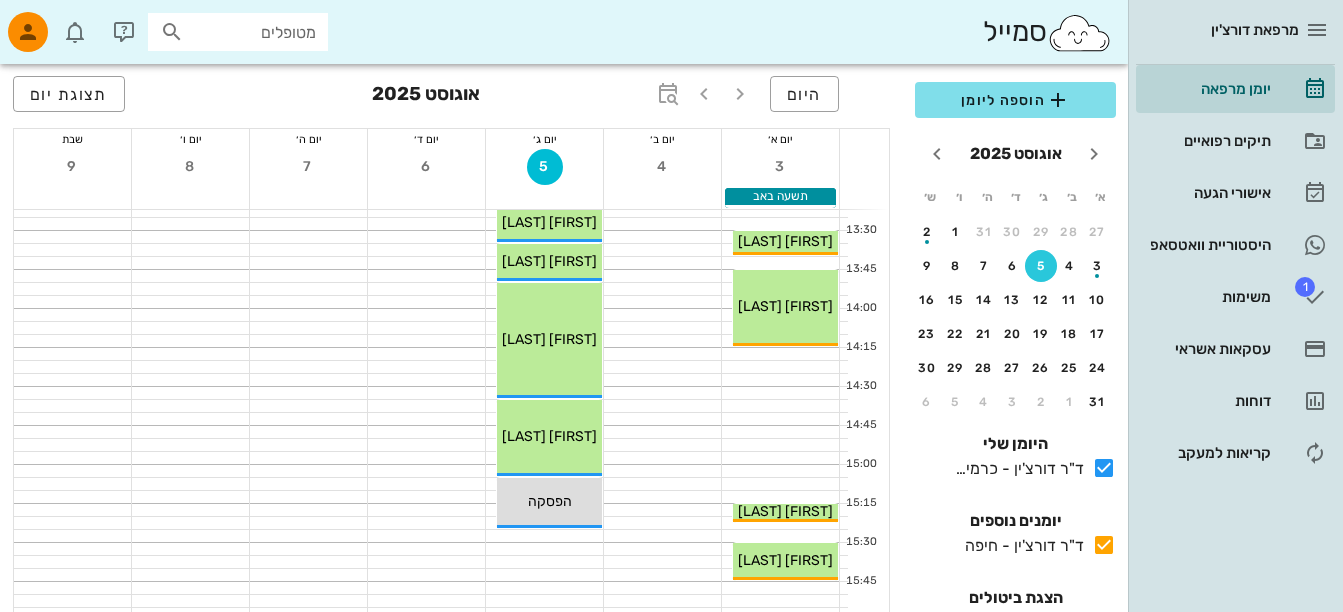 scroll, scrollTop: 985, scrollLeft: 0, axis: vertical 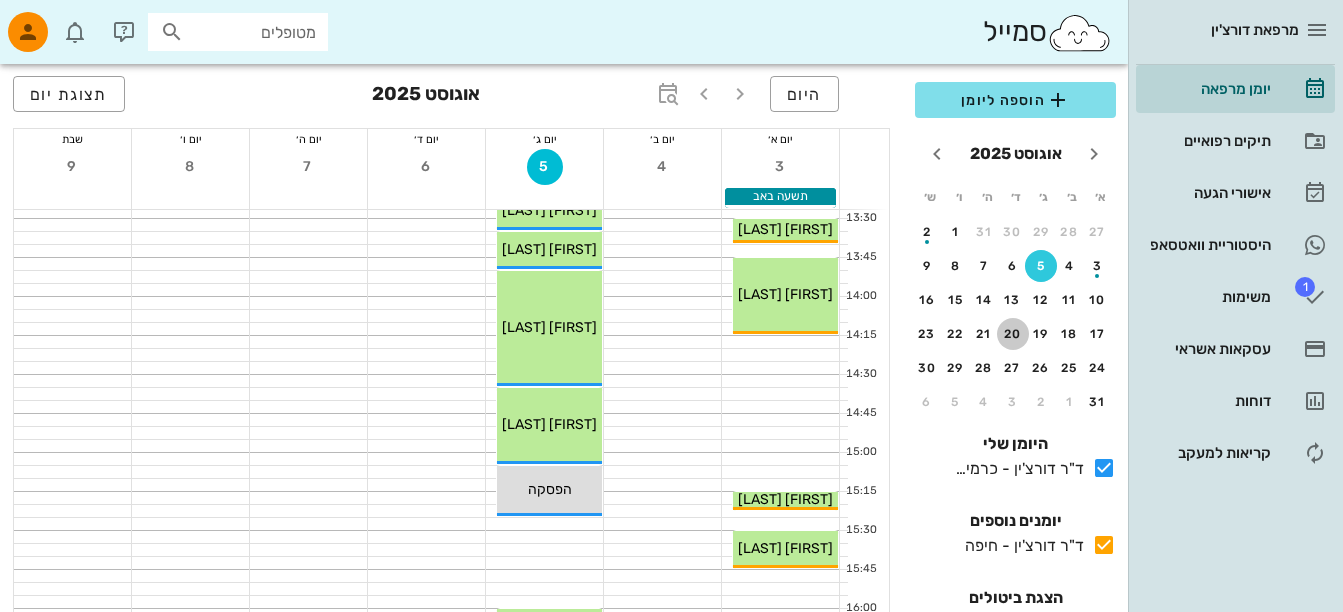 click on "20" at bounding box center [1013, 334] 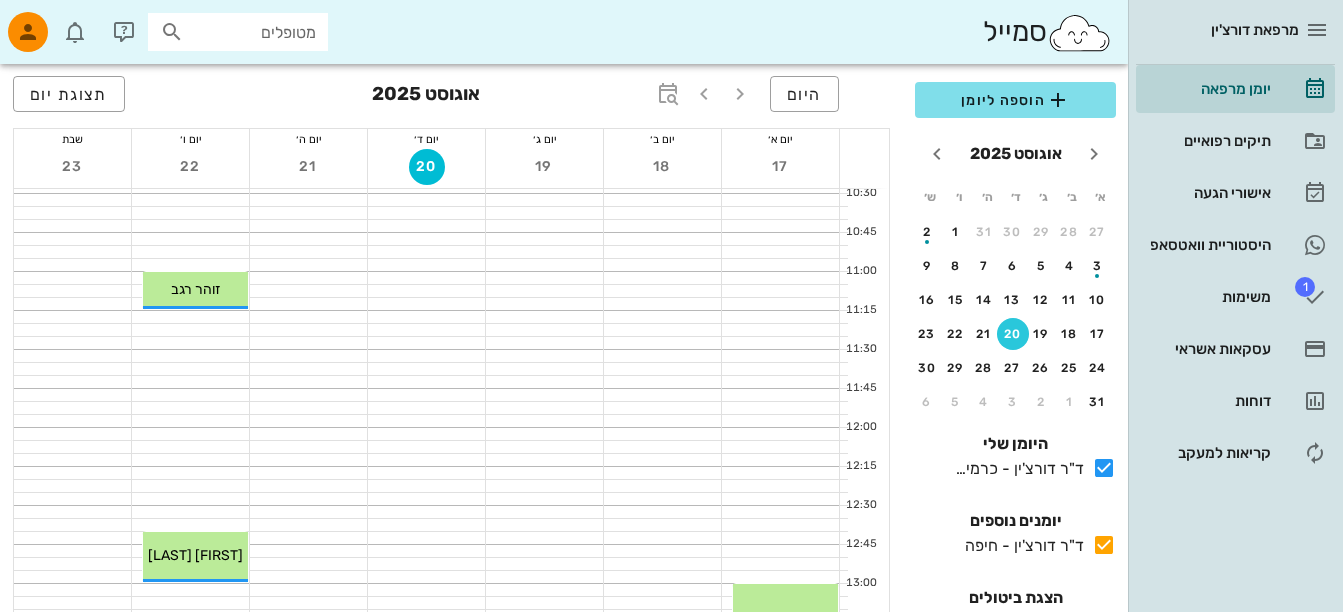 scroll, scrollTop: 513, scrollLeft: 0, axis: vertical 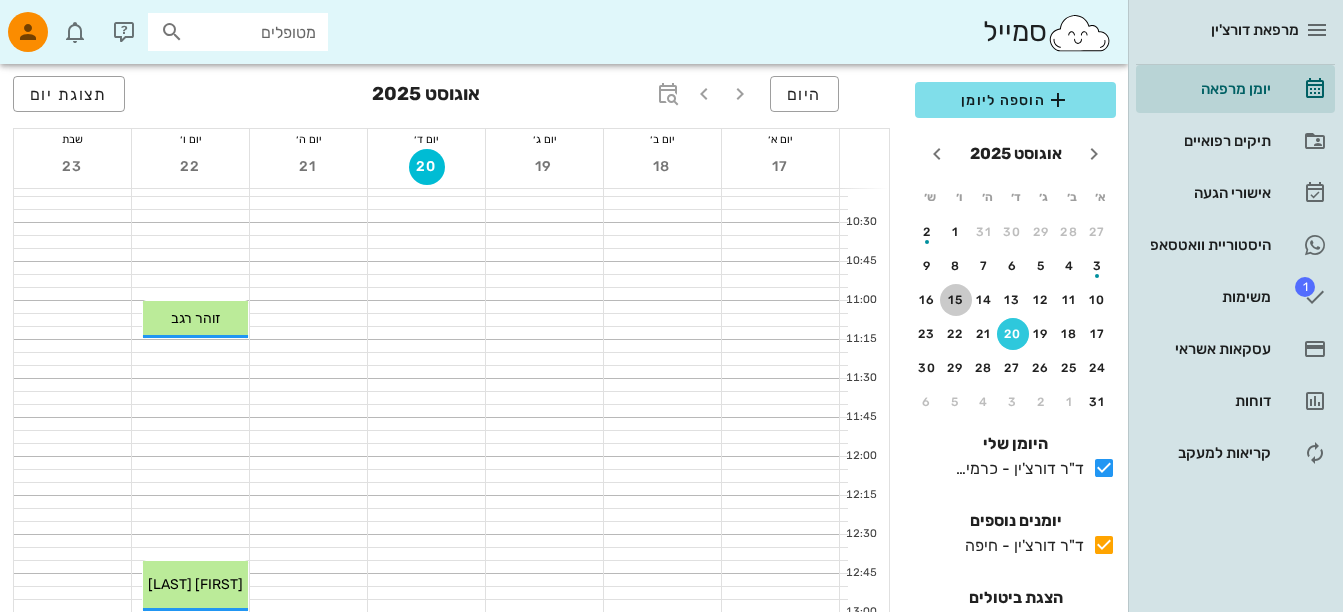 click on "15" at bounding box center (956, 300) 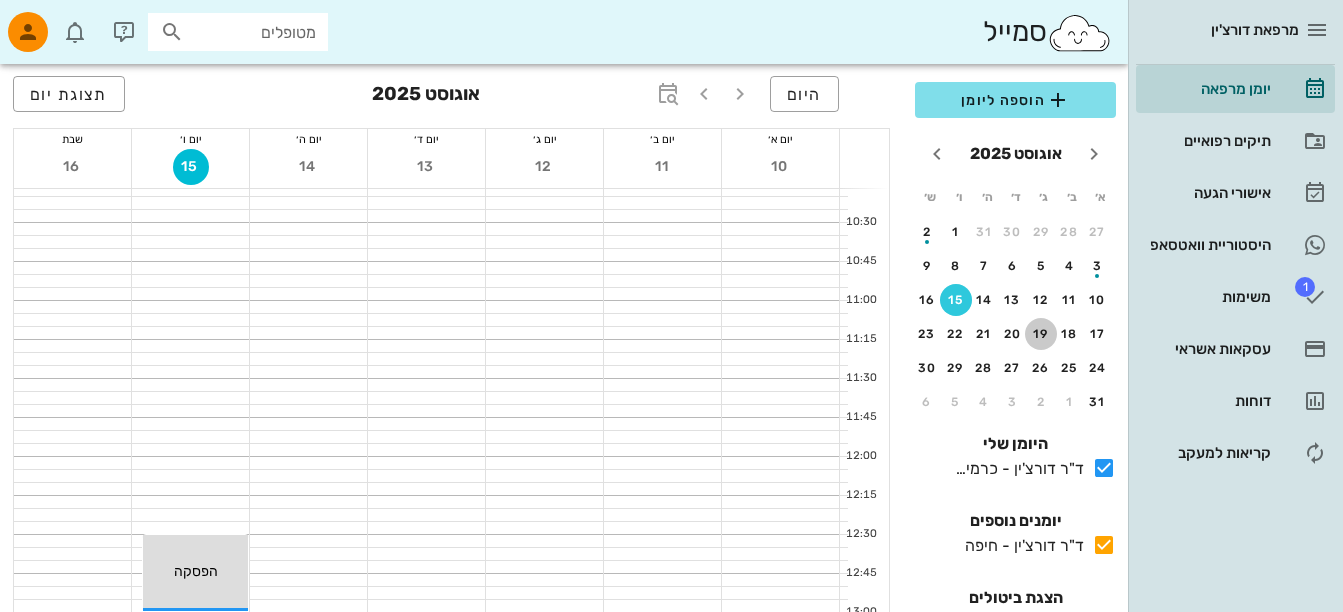 click on "19" at bounding box center (1041, 334) 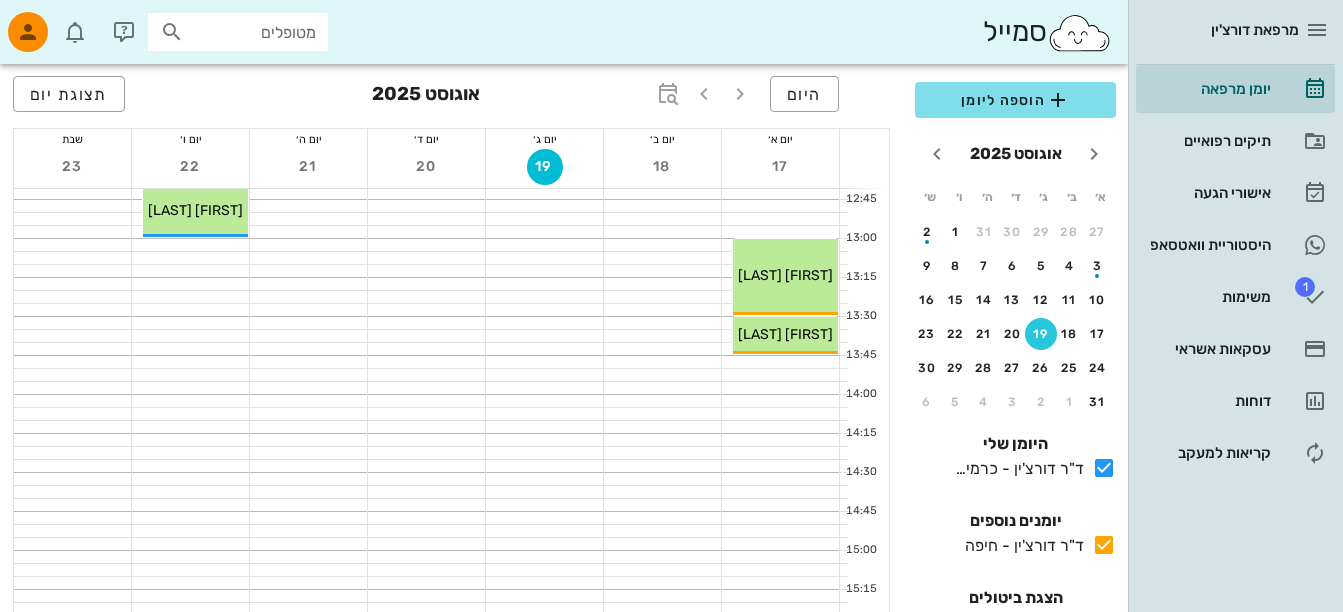 scroll, scrollTop: 788, scrollLeft: 0, axis: vertical 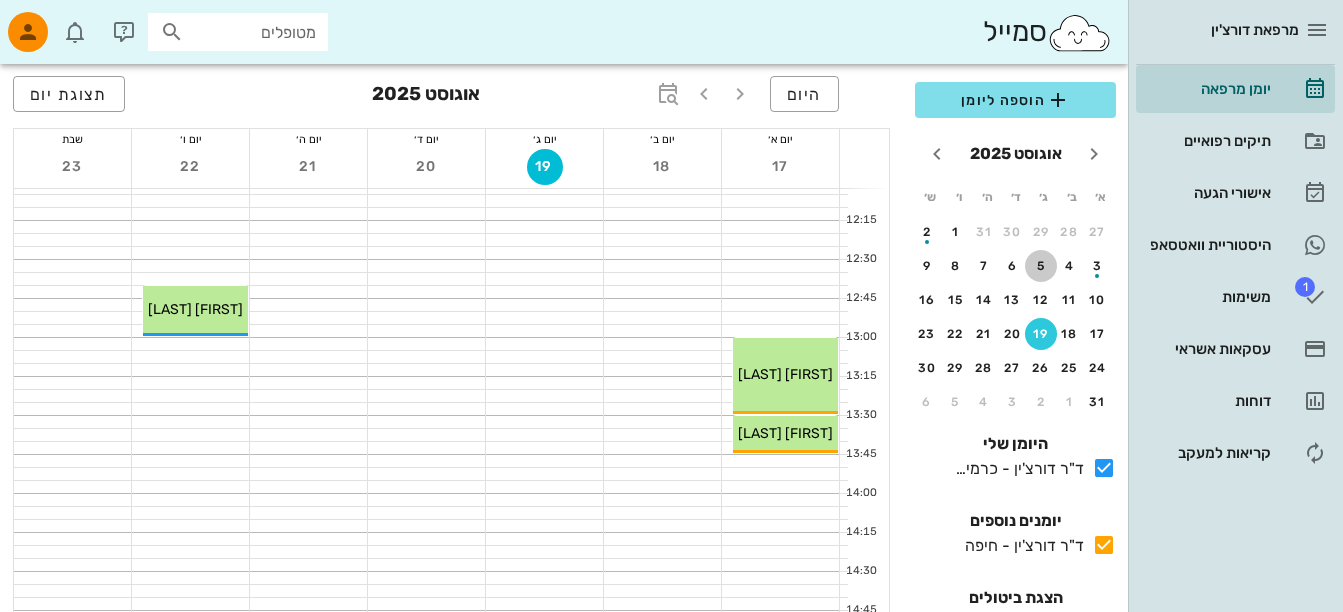 click on "5" at bounding box center [1041, 266] 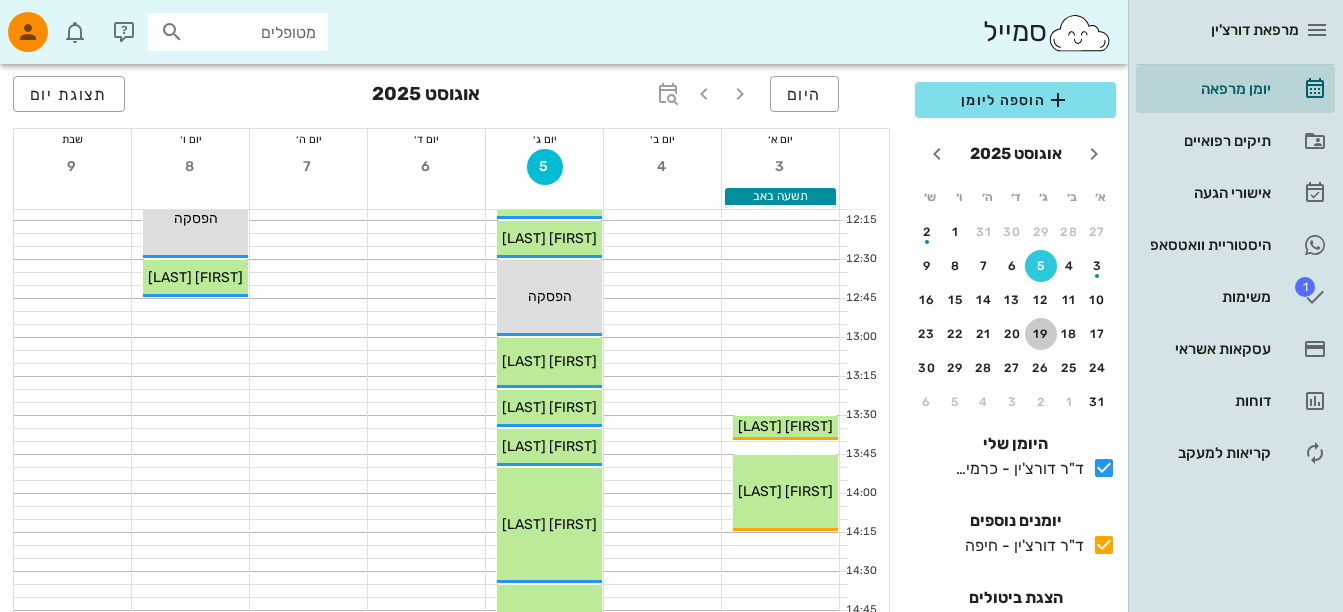 click on "19" at bounding box center (1041, 334) 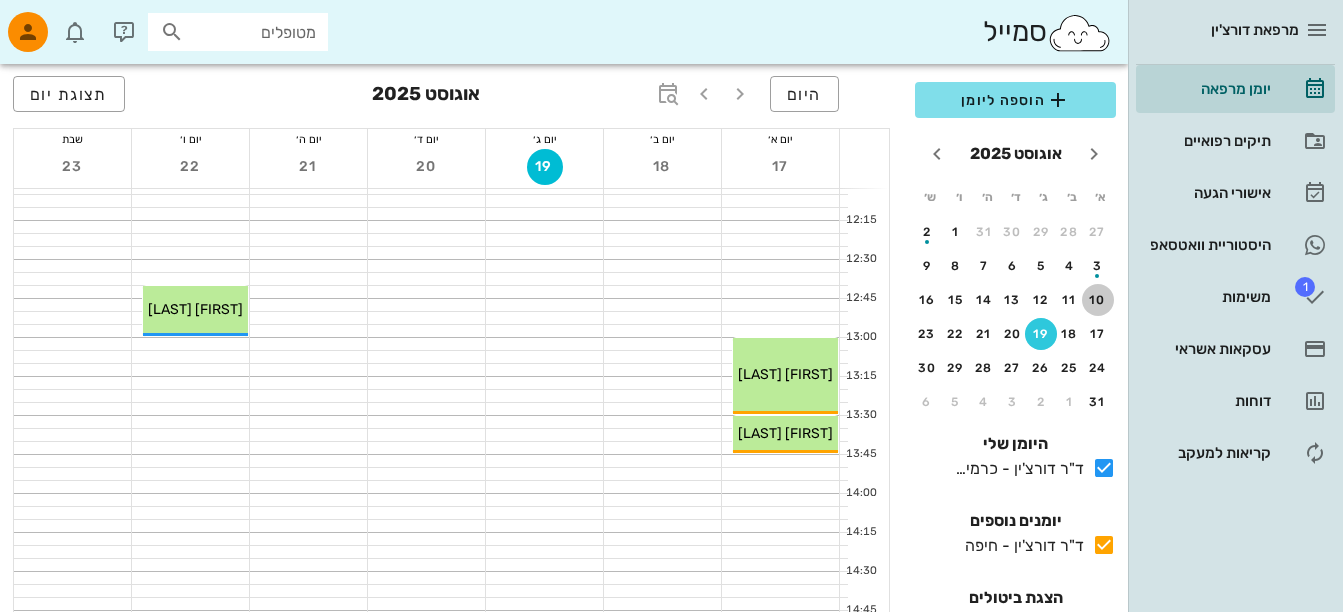 click on "10" at bounding box center [1098, 300] 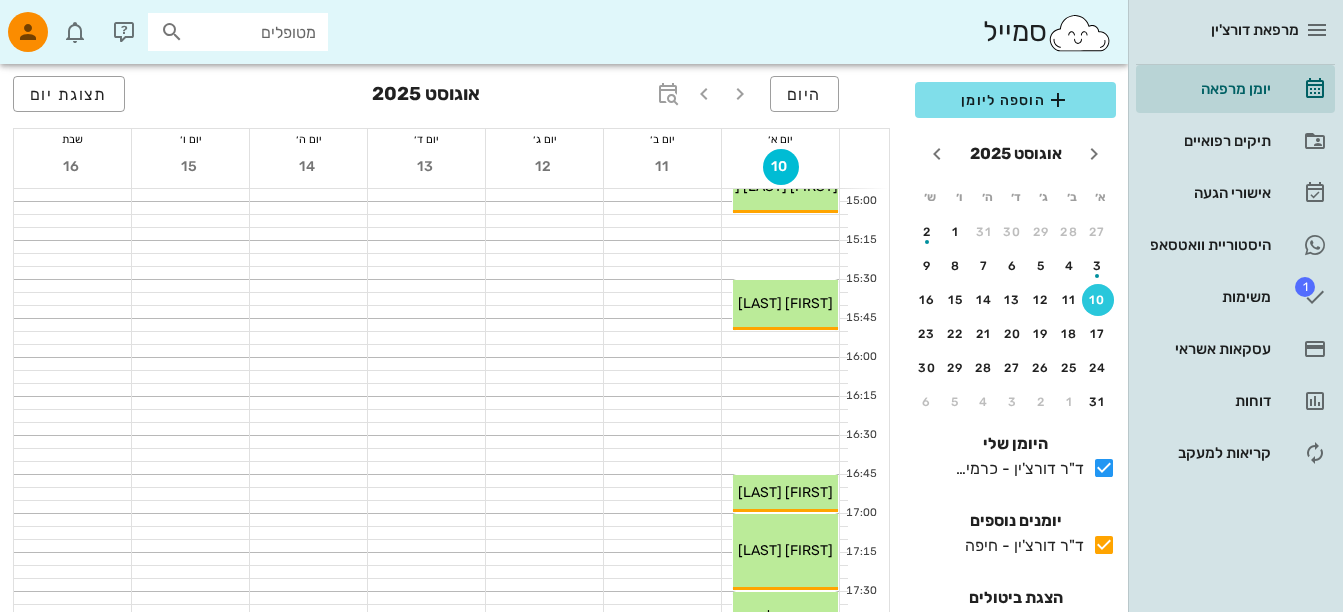 scroll, scrollTop: 1326, scrollLeft: 0, axis: vertical 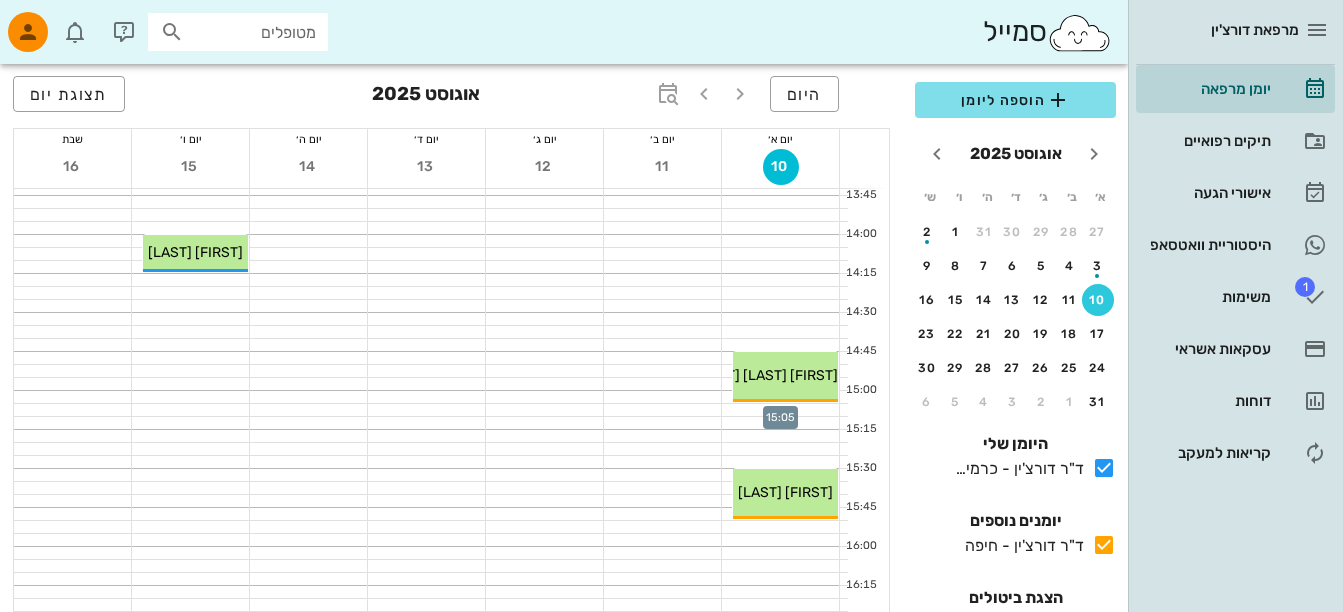click at bounding box center (780, 410) 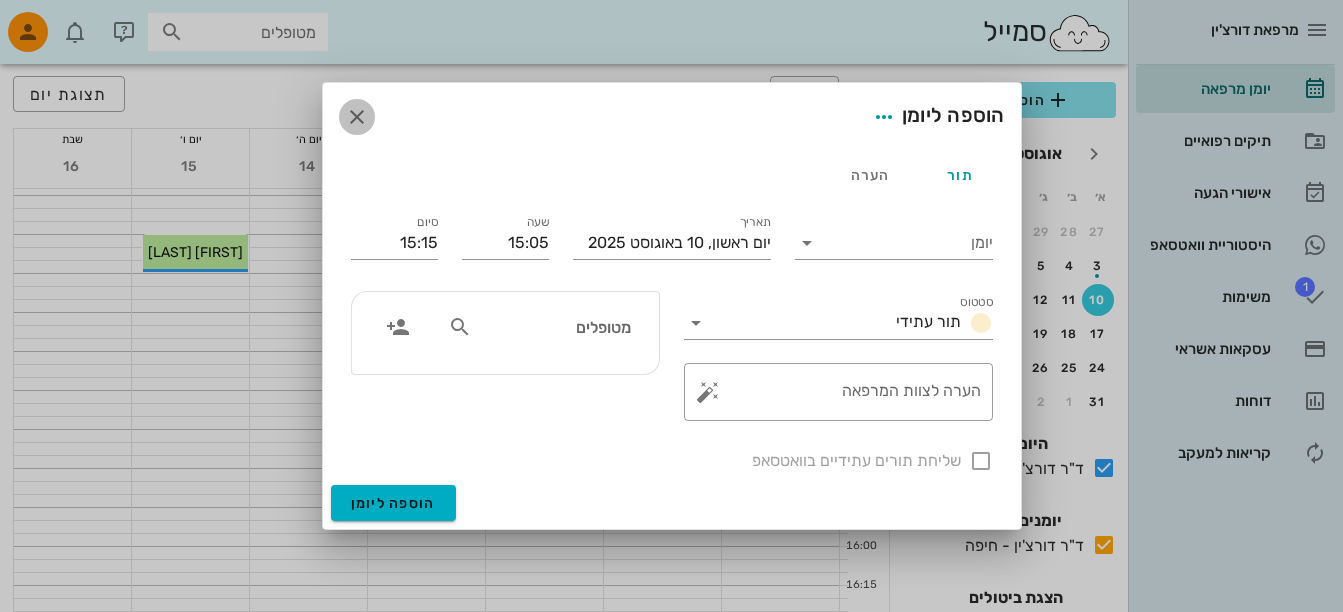 click at bounding box center (357, 117) 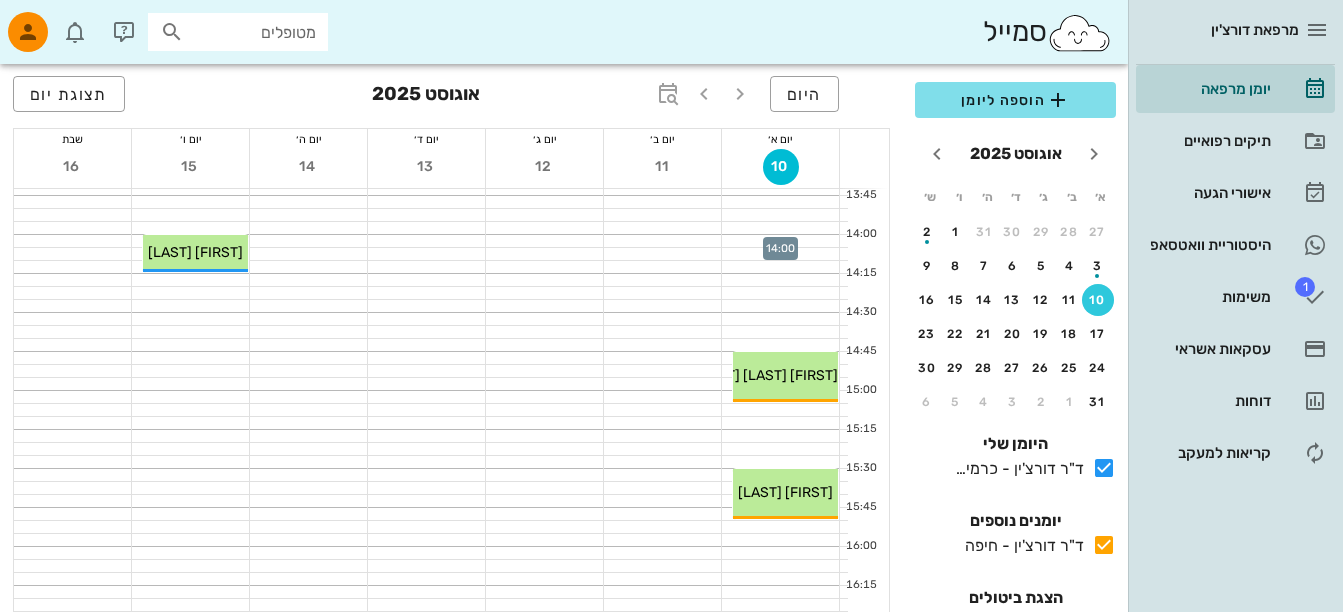 click at bounding box center [780, 241] 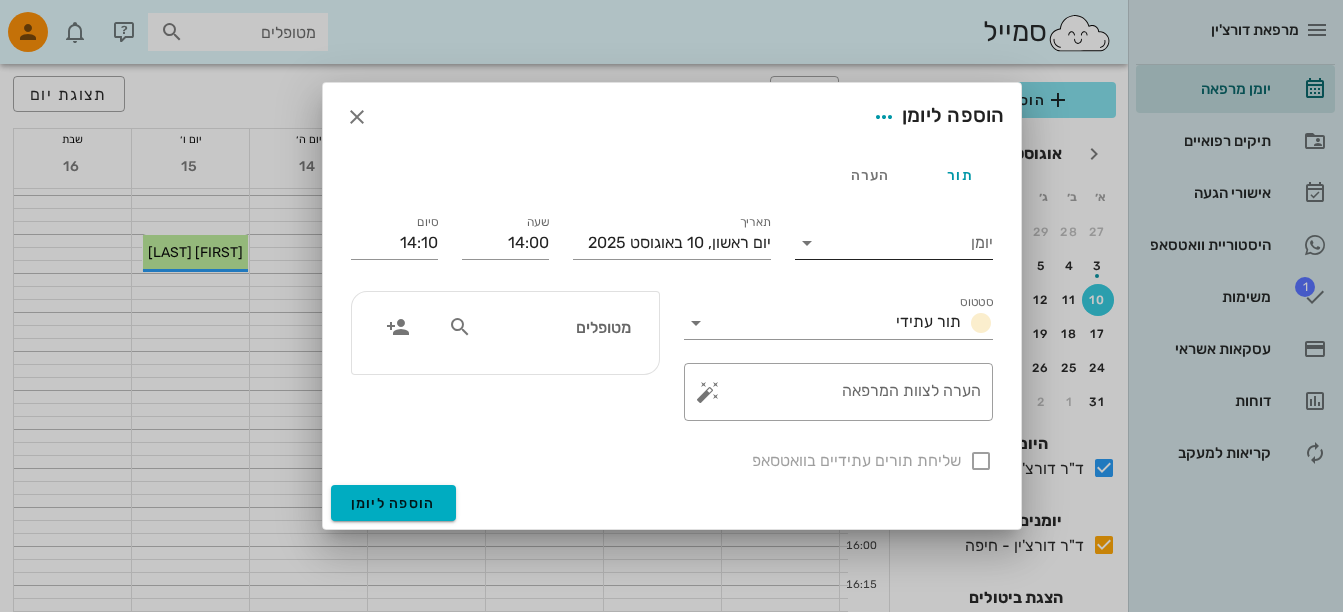 click at bounding box center (807, 243) 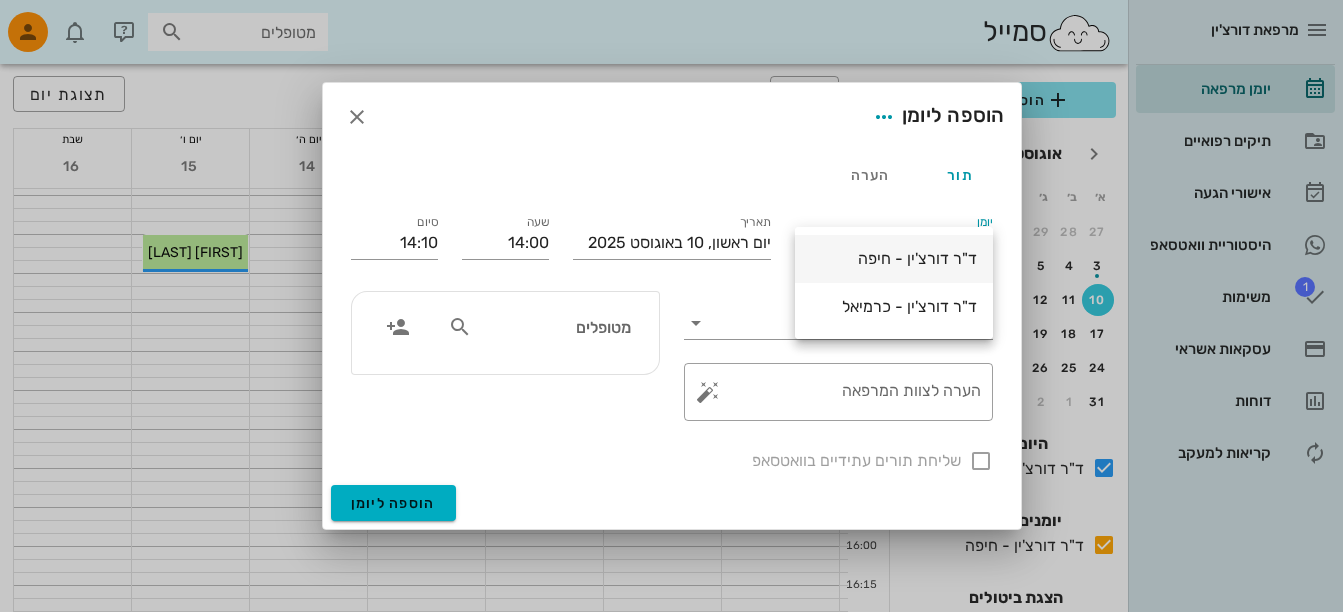 click on "ד"ר דורצ'ין - חיפה" at bounding box center (894, 258) 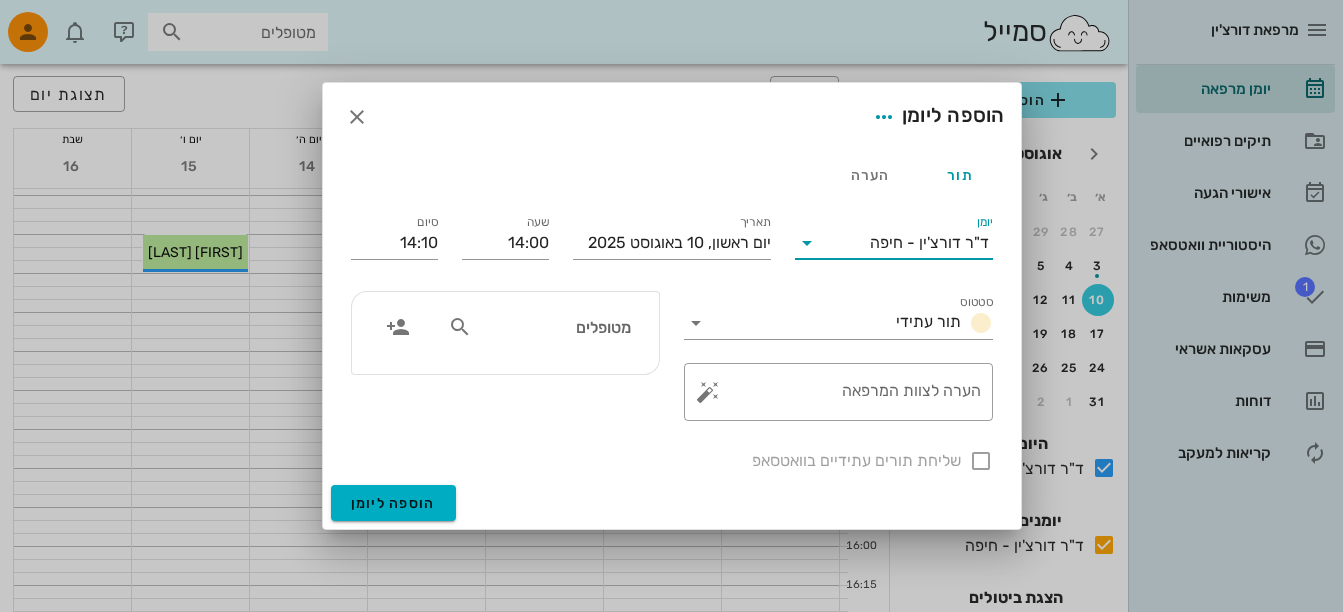 click at bounding box center (460, 327) 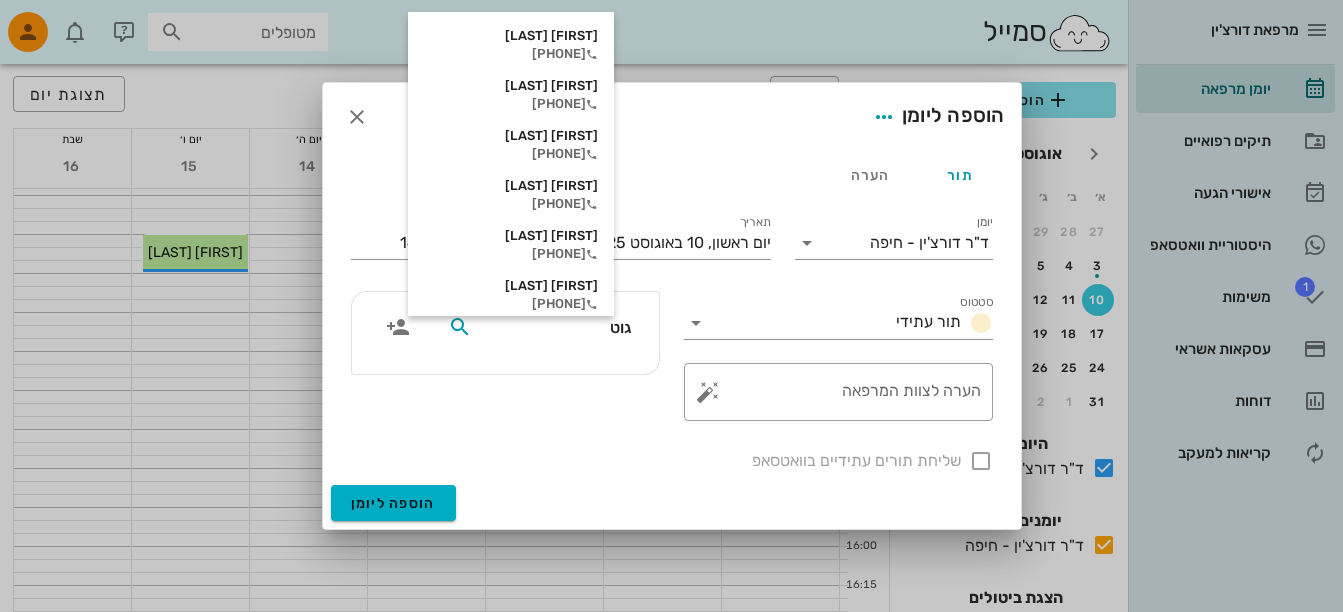 type on "גוטל" 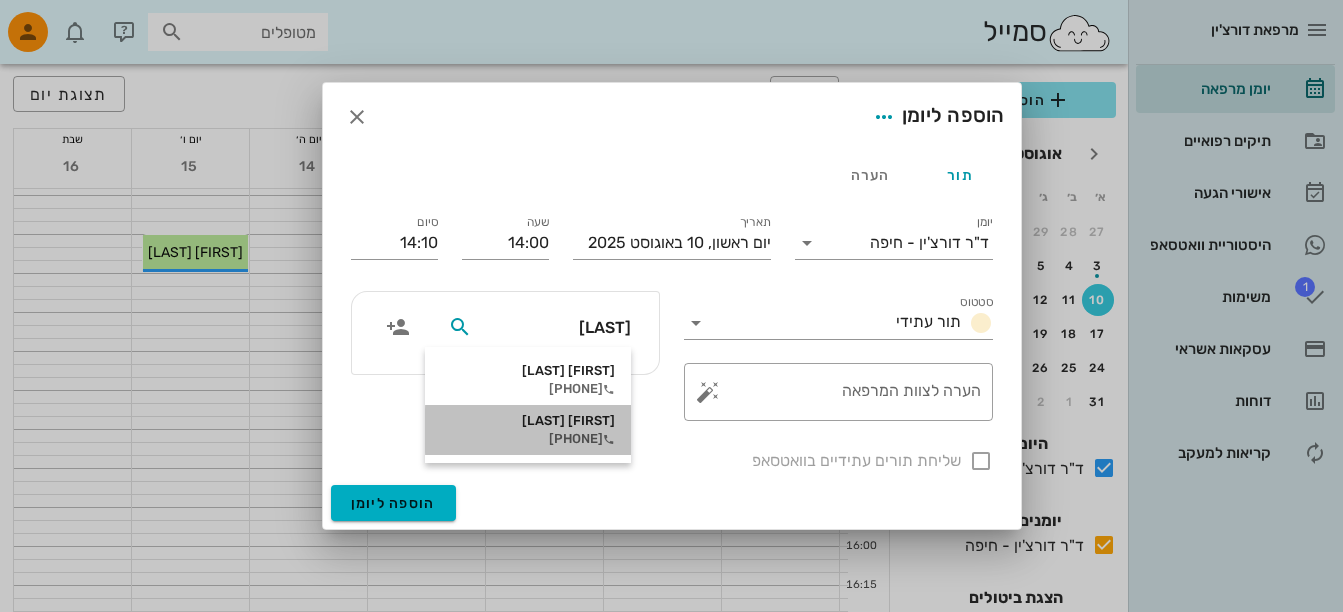 click on "[PHONE]" at bounding box center [528, 439] 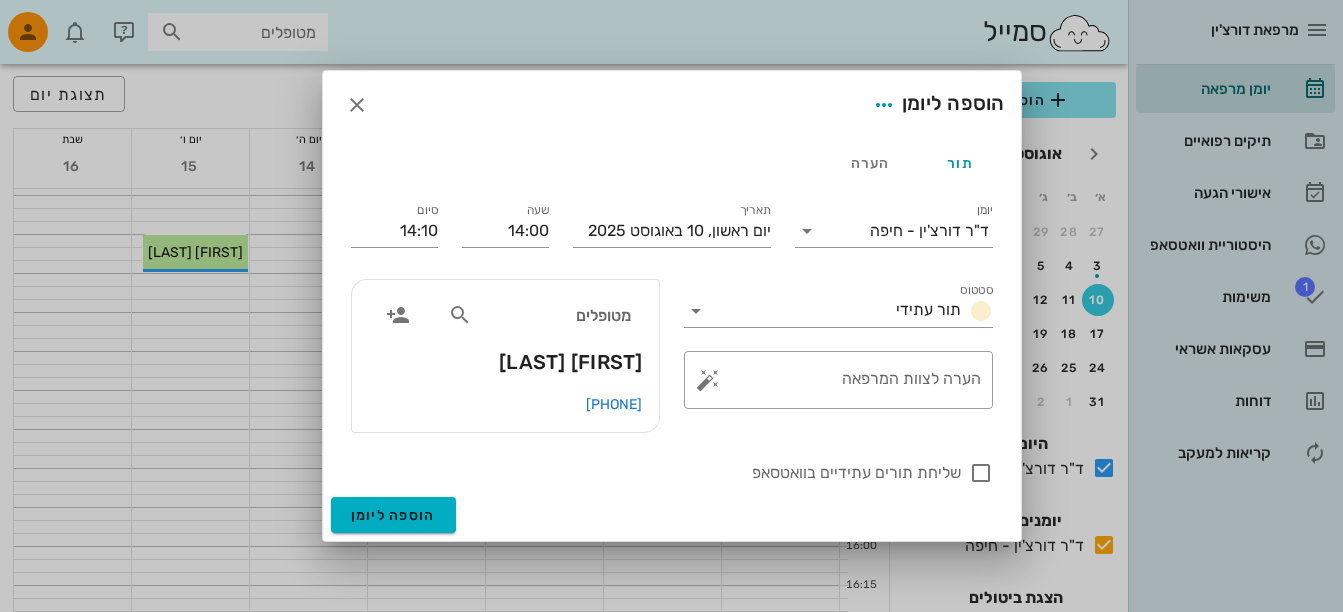 click on "[PHONE]" at bounding box center [505, 413] 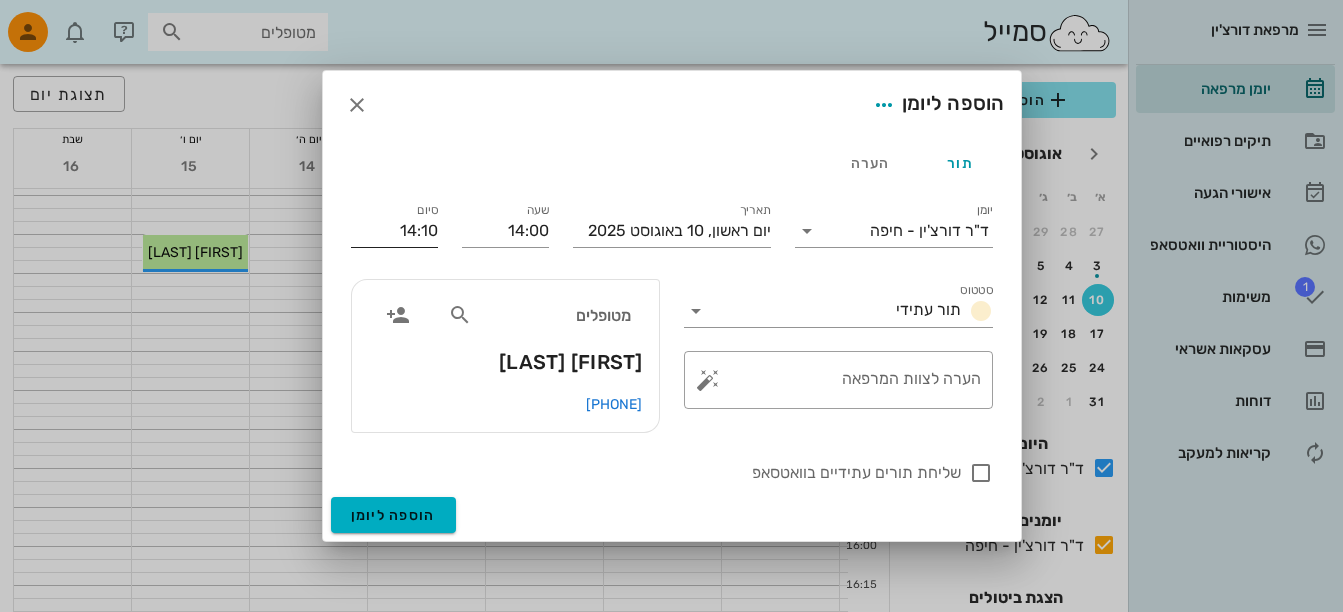 click on "14:10" at bounding box center [394, 231] 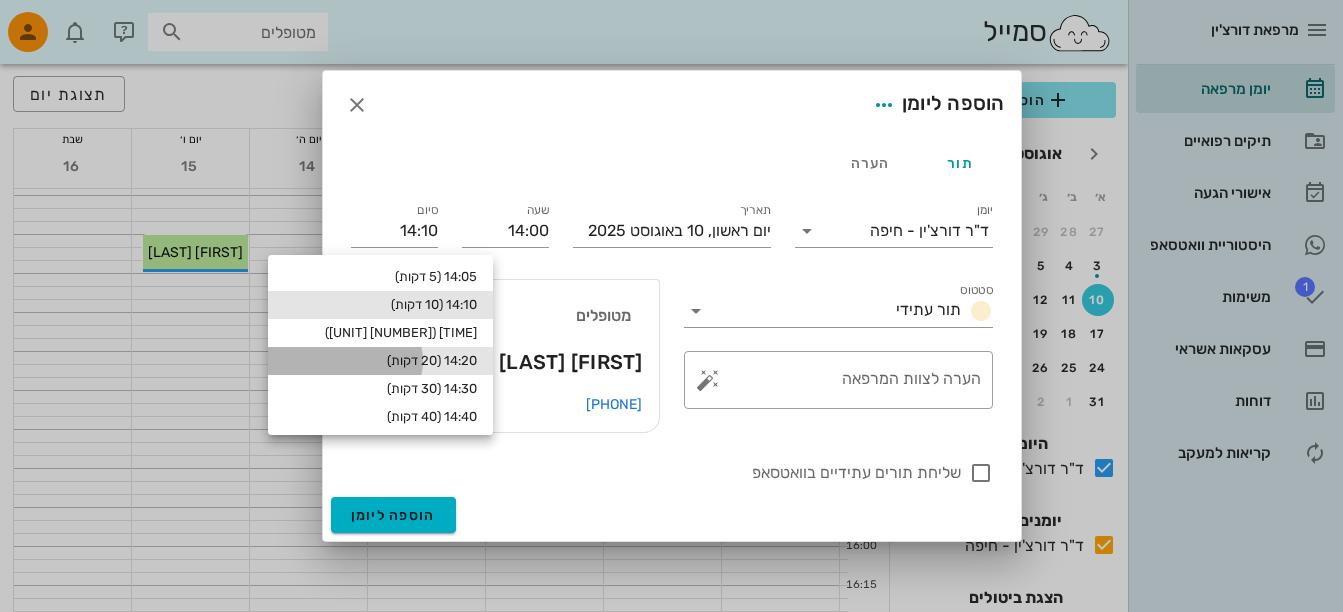 click on "14:20 (20 דקות)" at bounding box center (380, 361) 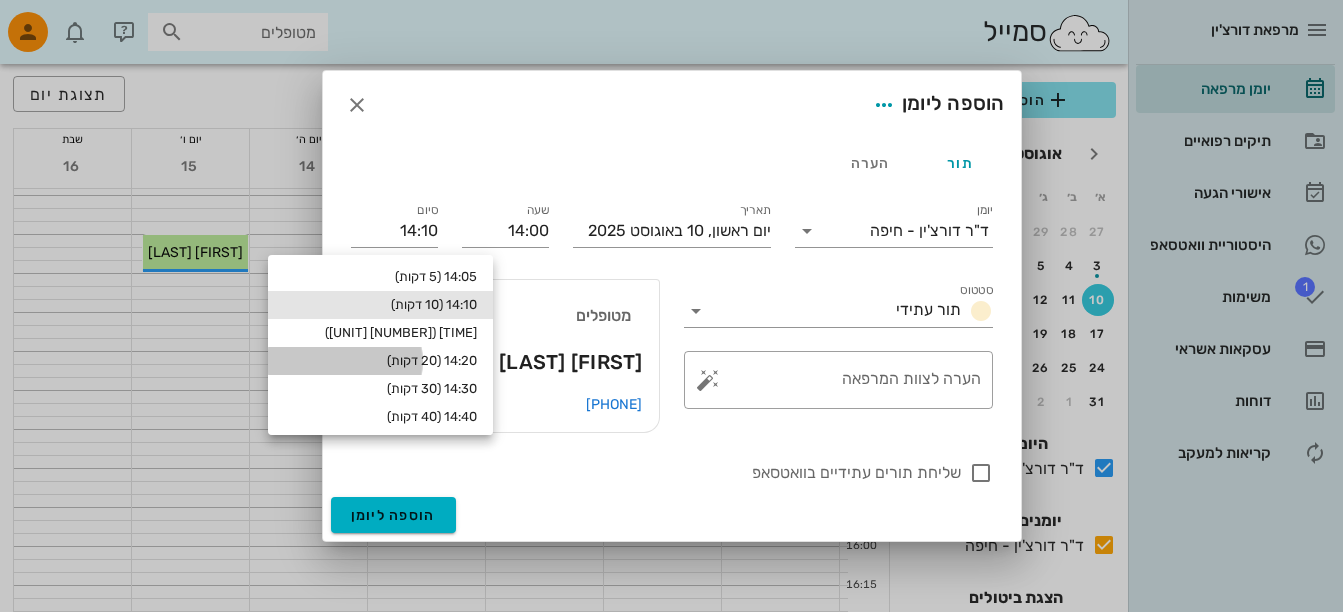 type on "14:20" 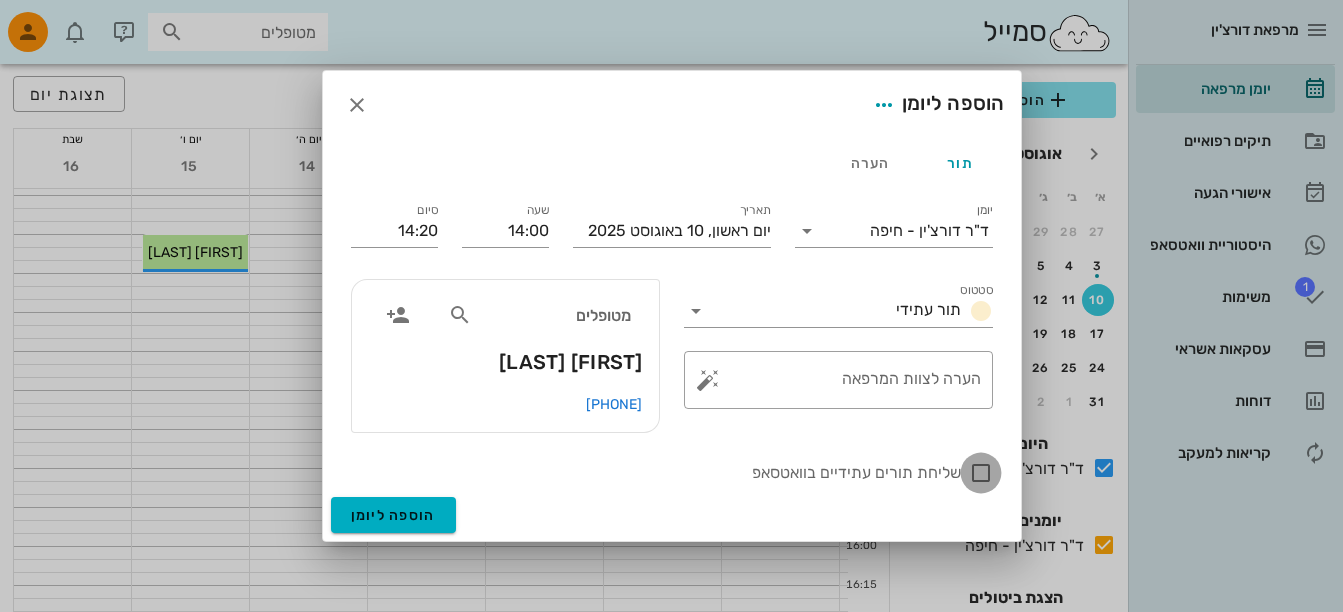 click at bounding box center [981, 473] 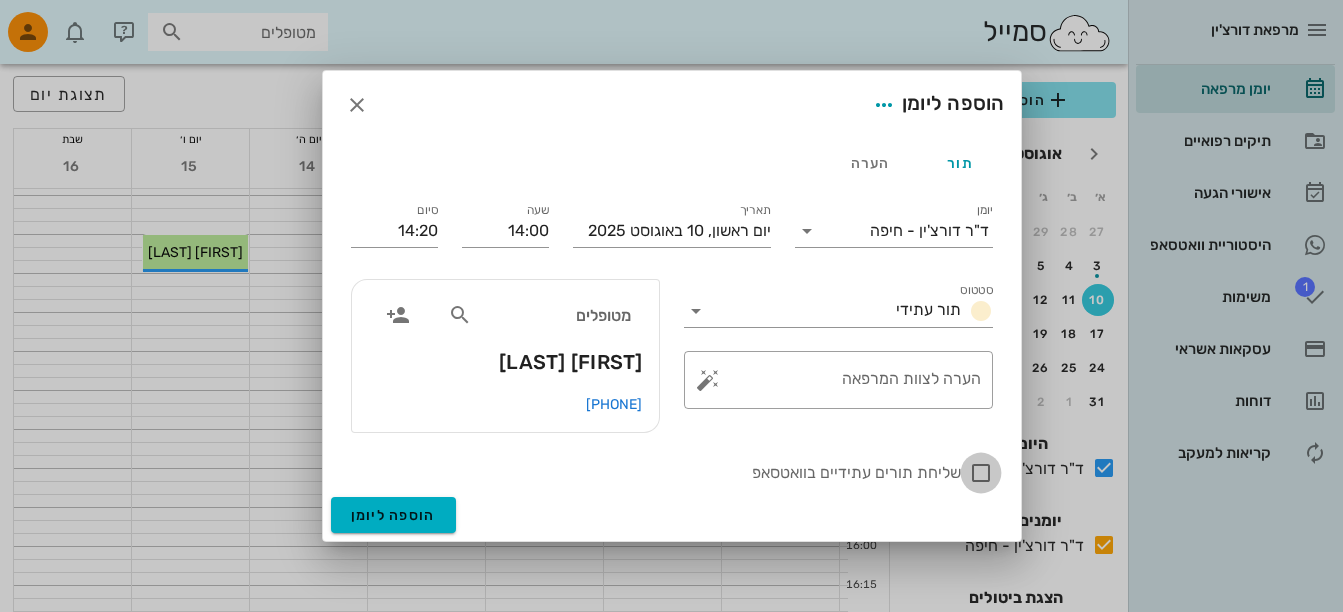 checkbox on "true" 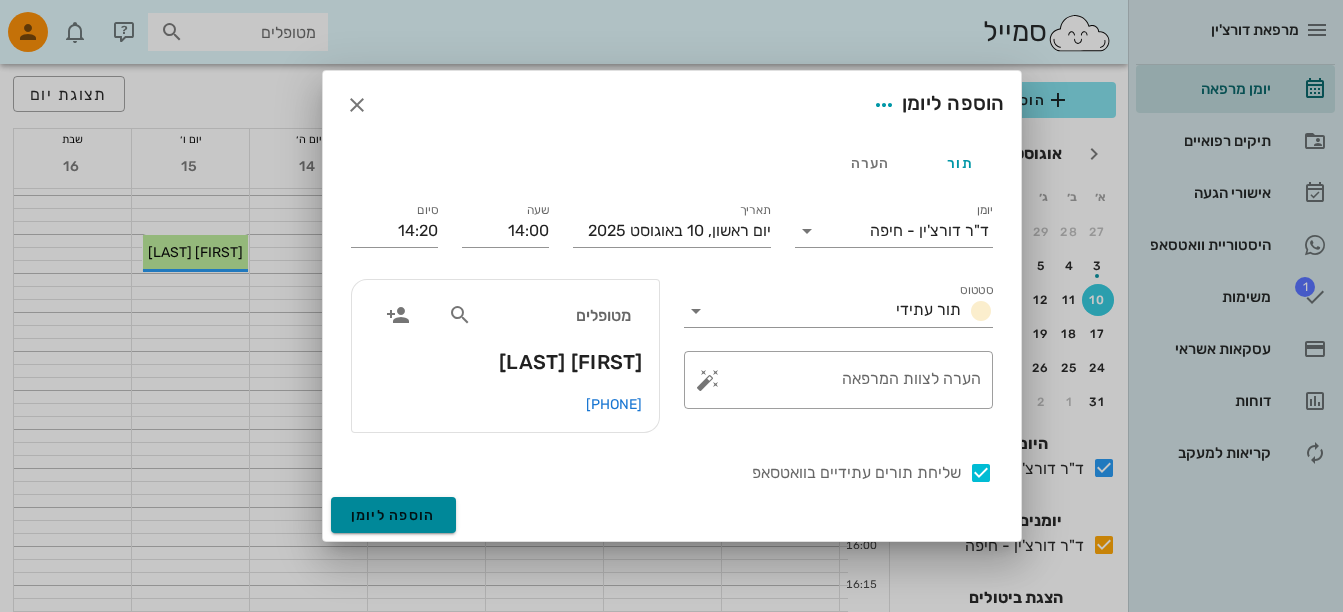 click on "הוספה ליומן" at bounding box center [393, 515] 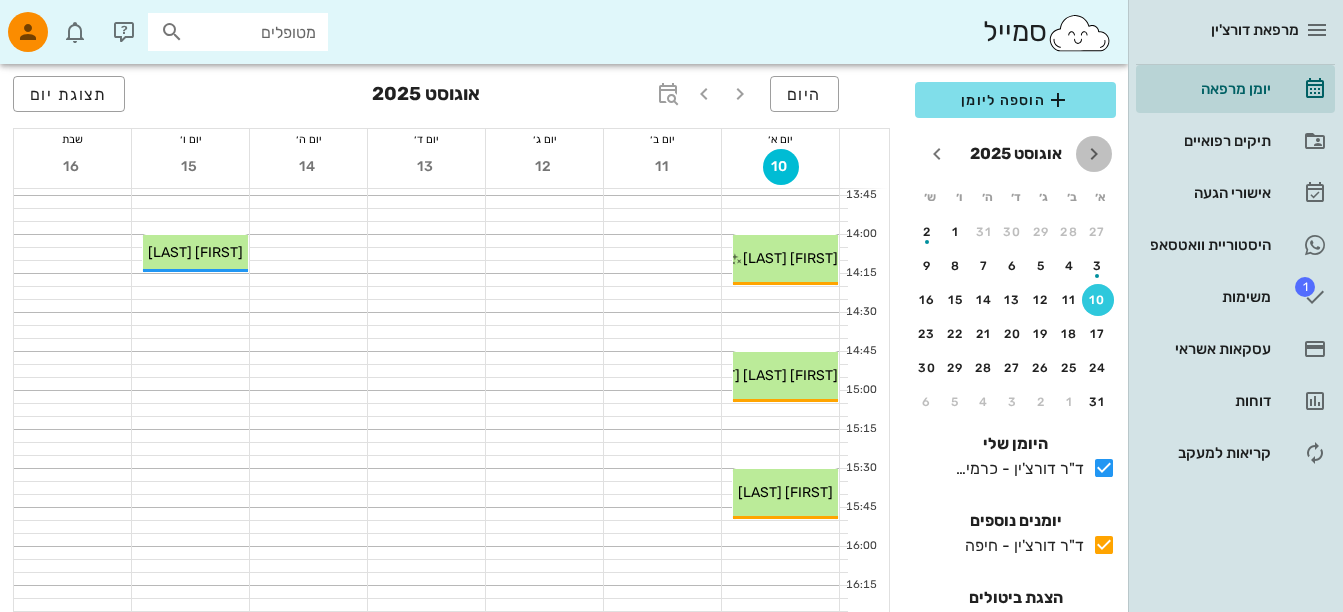 click at bounding box center (1094, 154) 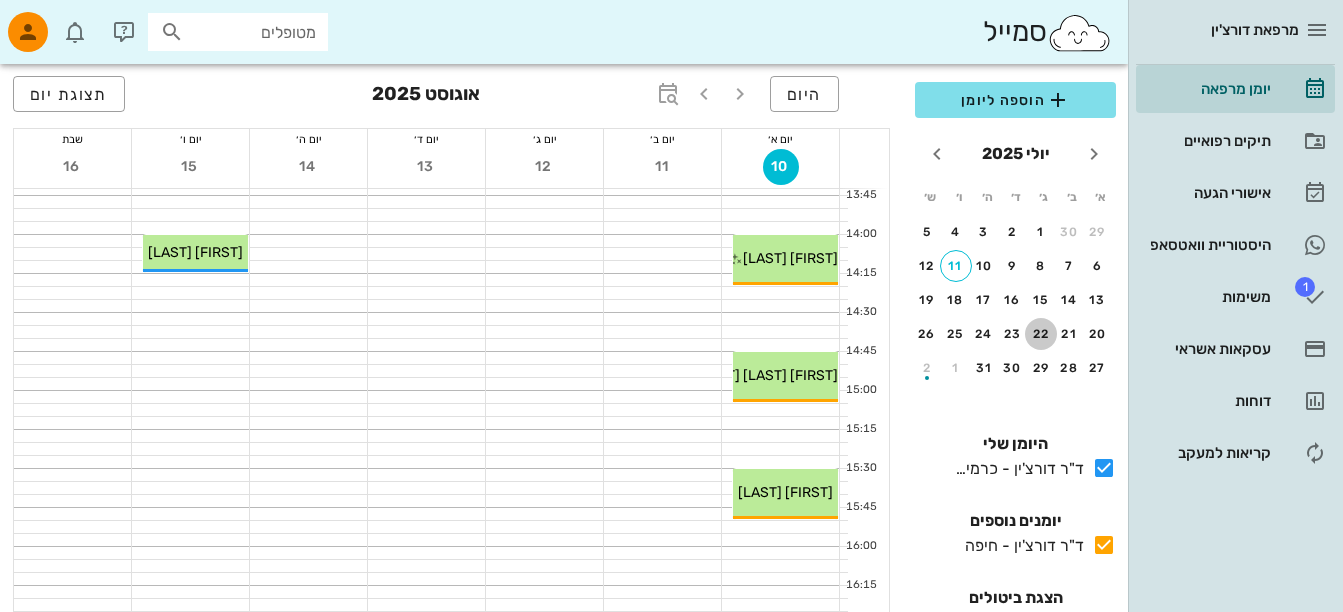 click on "22" at bounding box center [1041, 334] 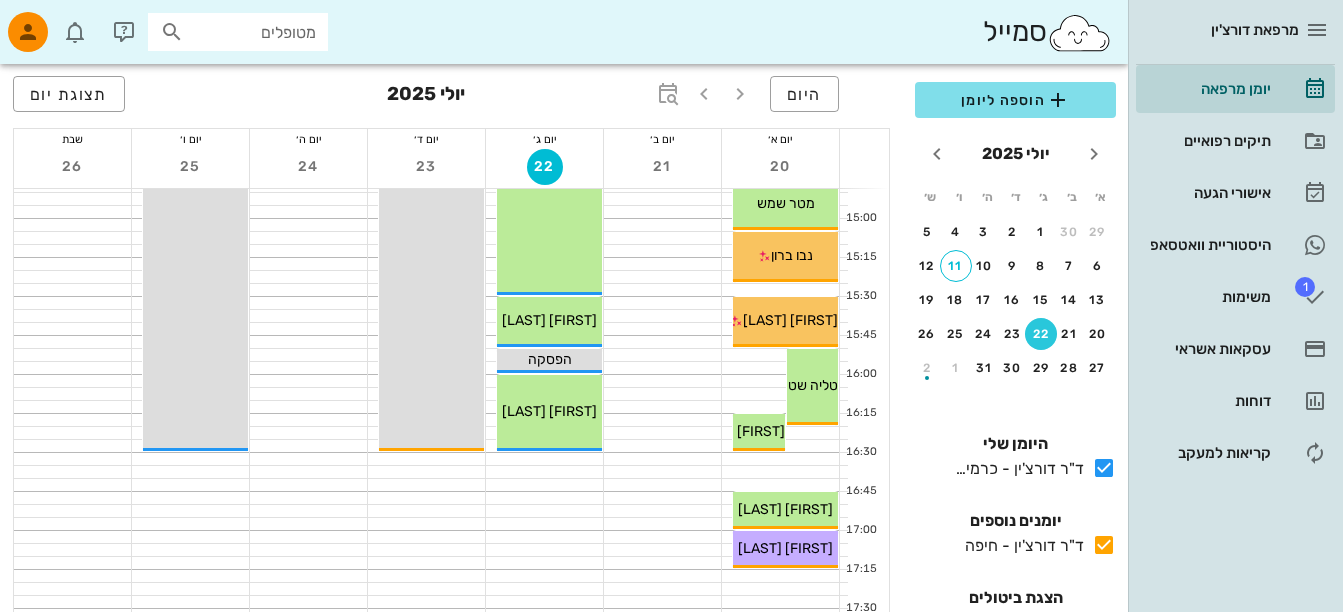 scroll, scrollTop: 1256, scrollLeft: 0, axis: vertical 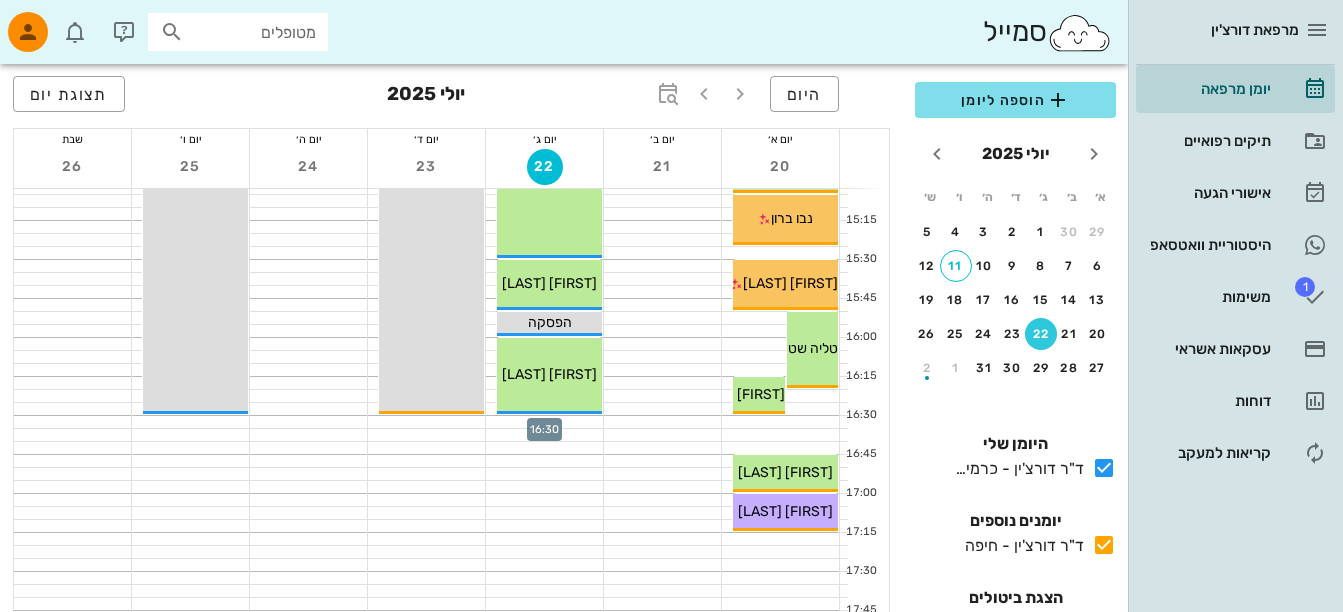click at bounding box center [544, 422] 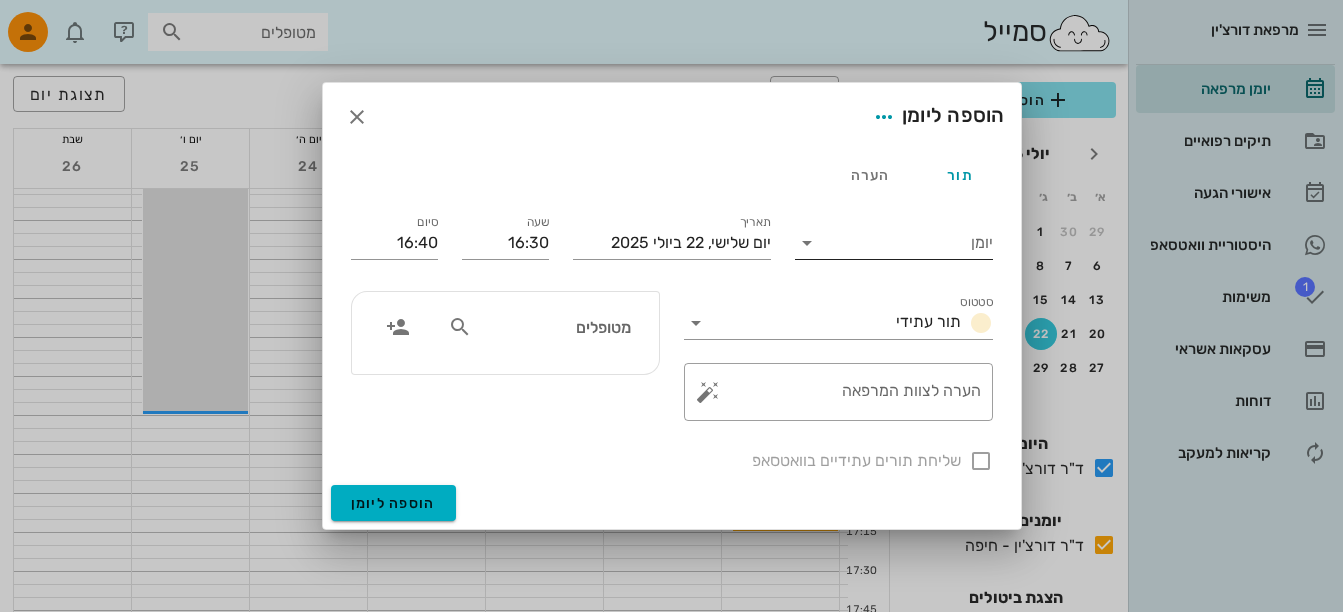click at bounding box center (807, 243) 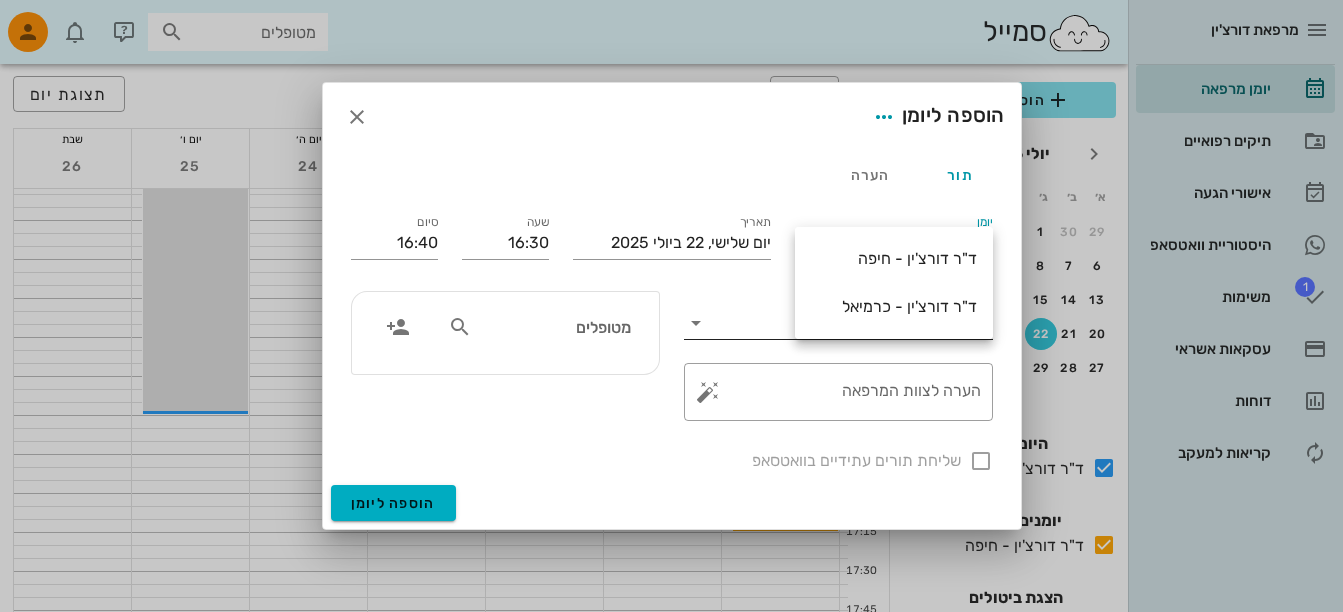 drag, startPoint x: 874, startPoint y: 308, endPoint x: 851, endPoint y: 307, distance: 23.021729 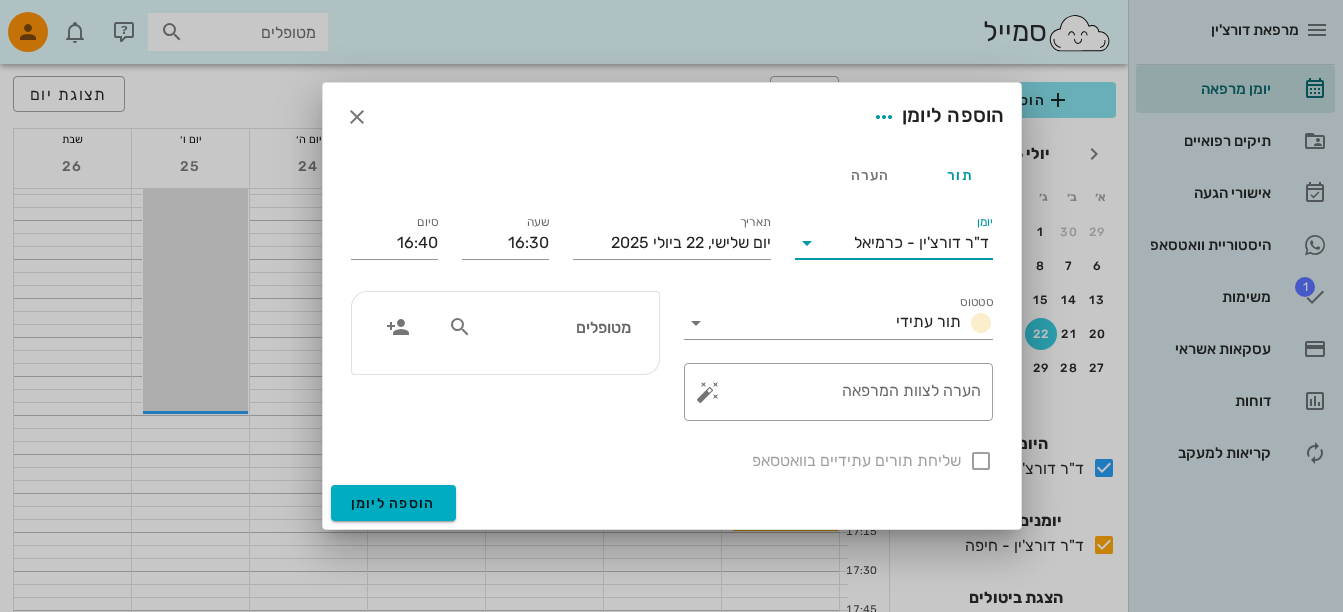 drag, startPoint x: 454, startPoint y: 326, endPoint x: 505, endPoint y: 279, distance: 69.354164 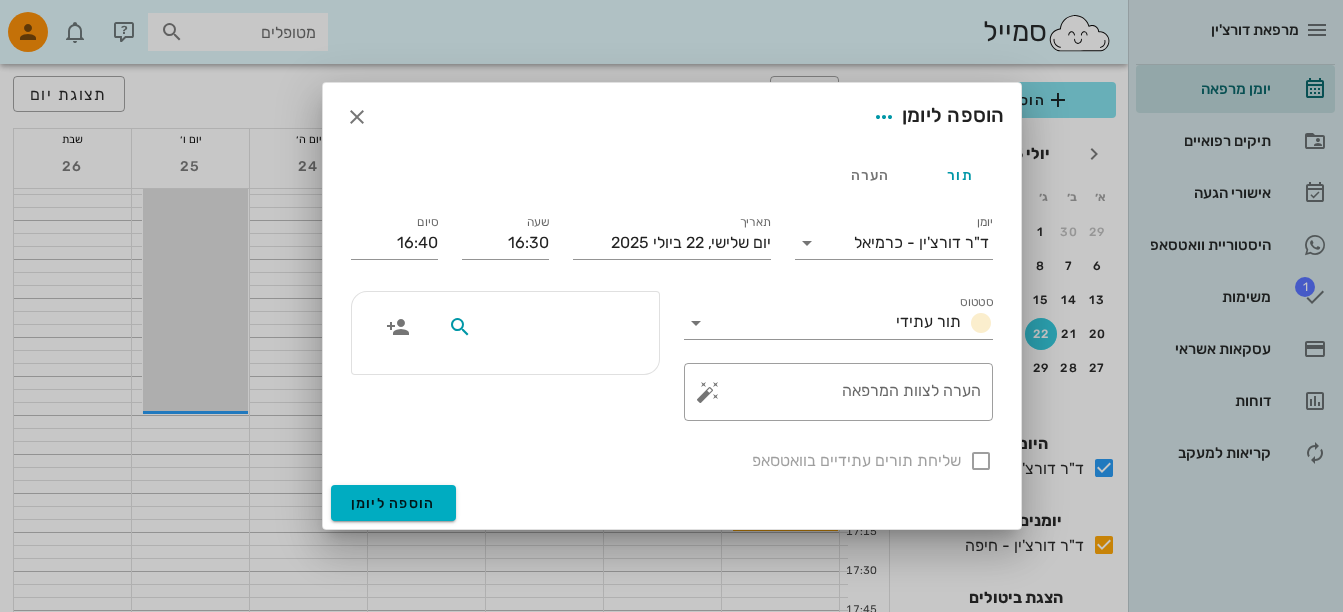 click at bounding box center [553, 327] 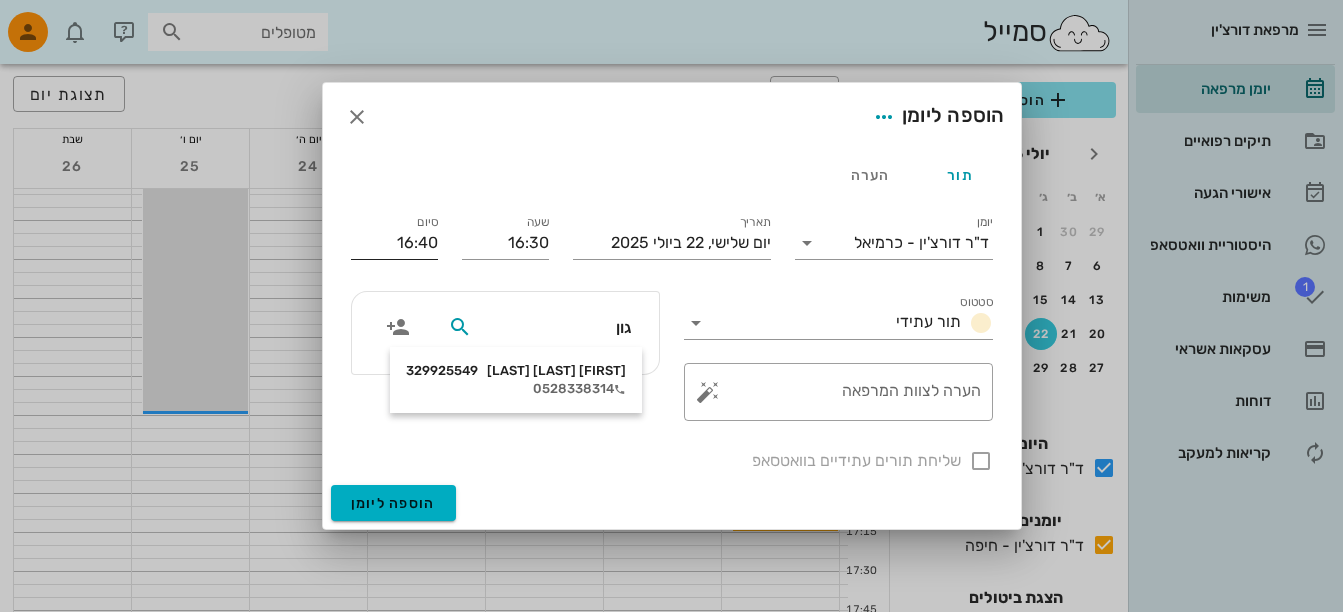 type on "גון" 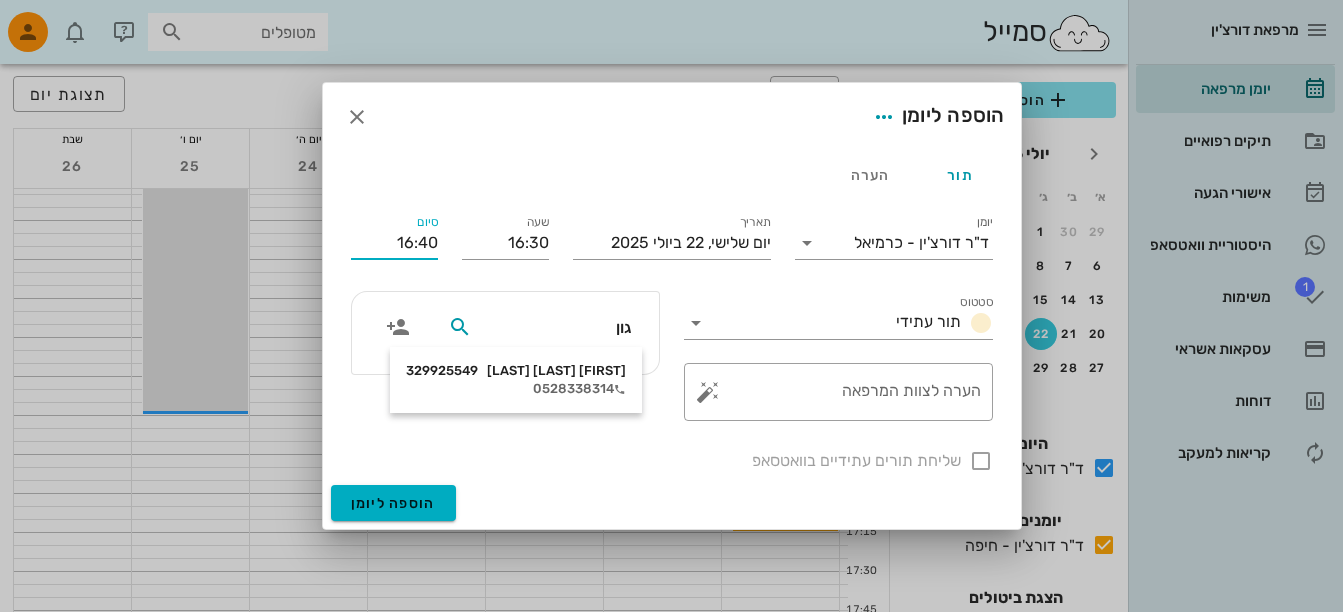 click on "16:40" at bounding box center (394, 243) 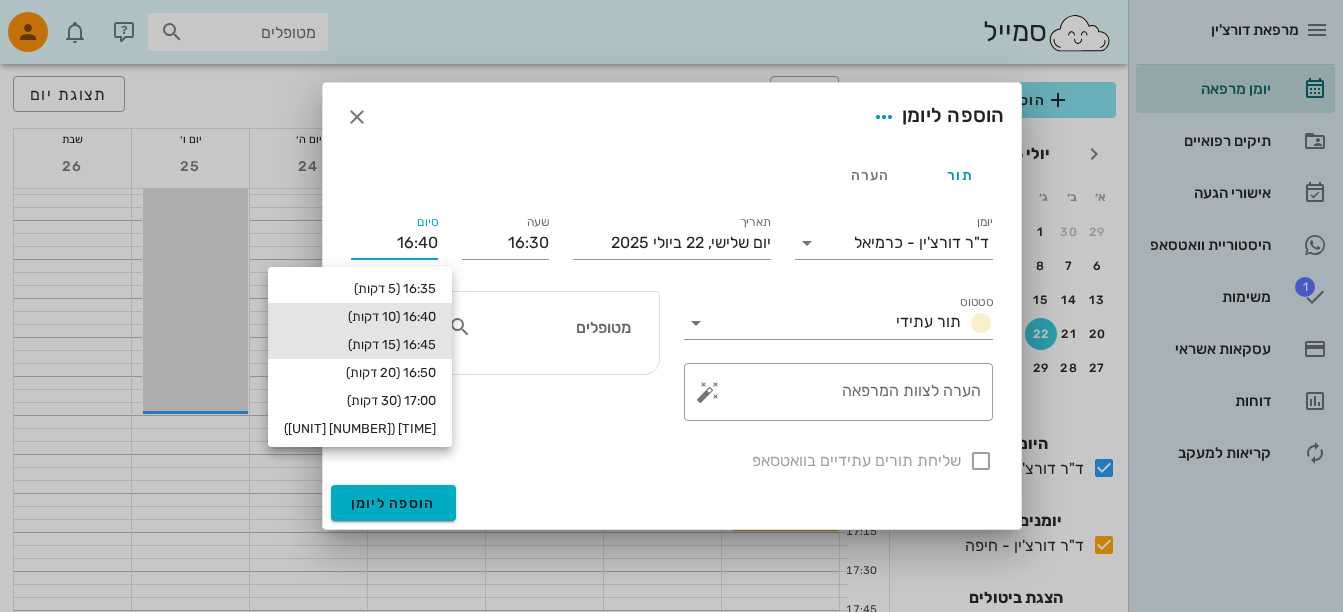 click on "16:45 (15 דקות)" at bounding box center (360, 345) 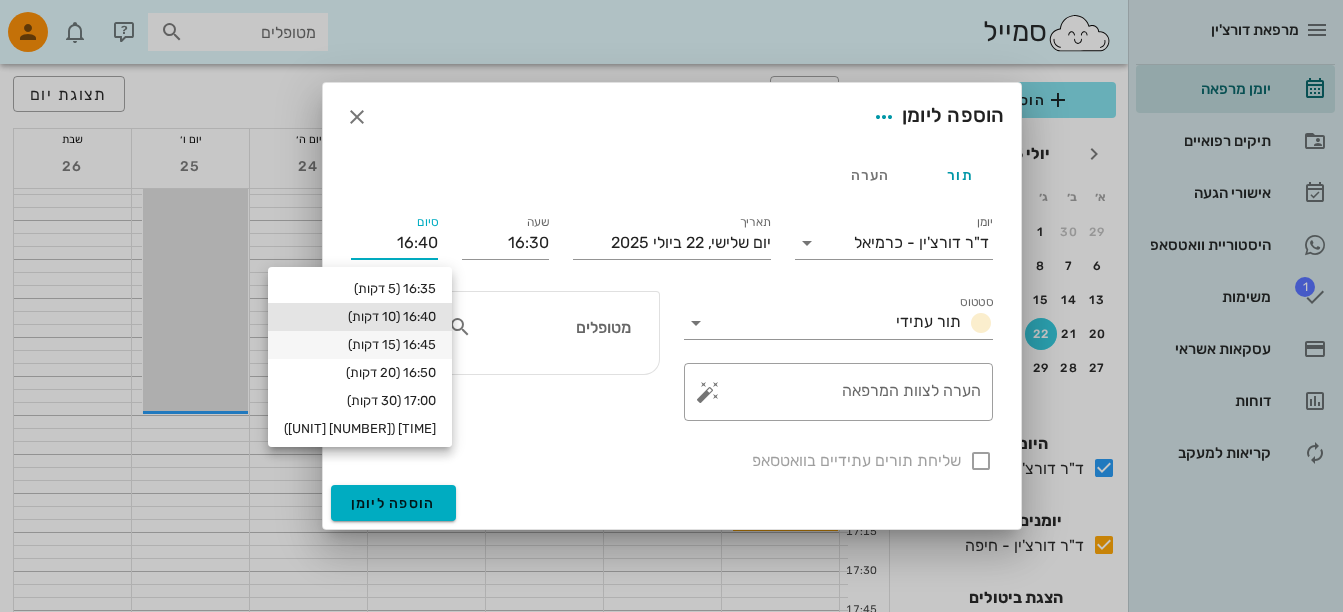 type on "16:45" 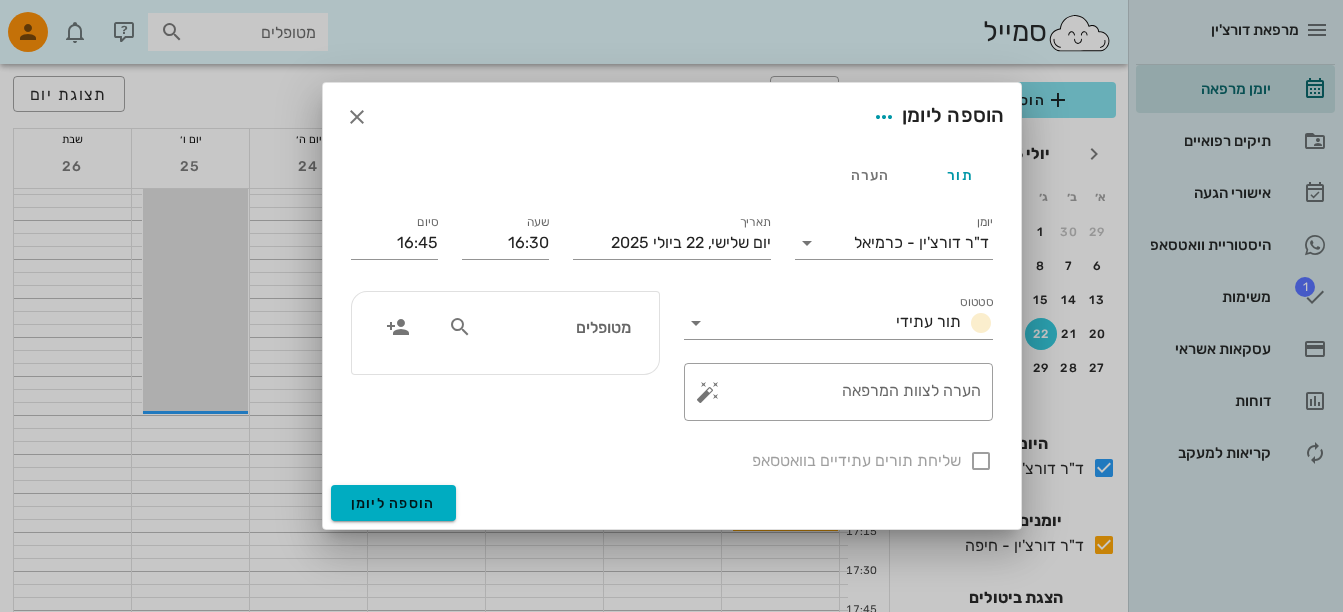 click at bounding box center (460, 327) 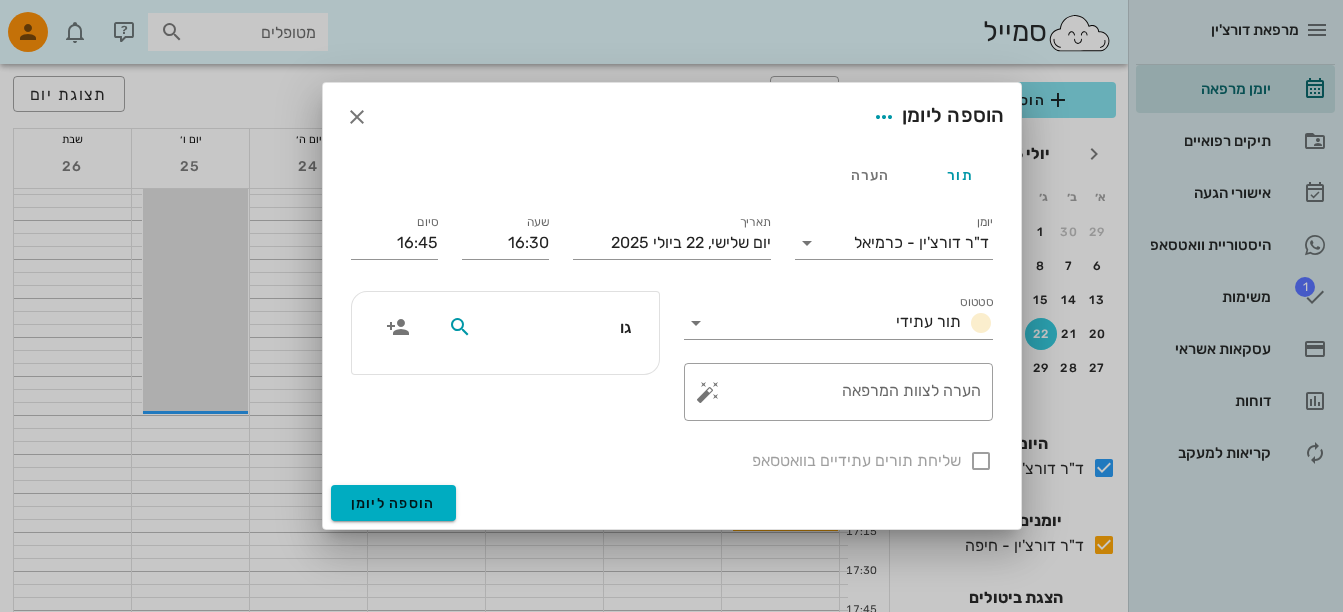 type on "גון" 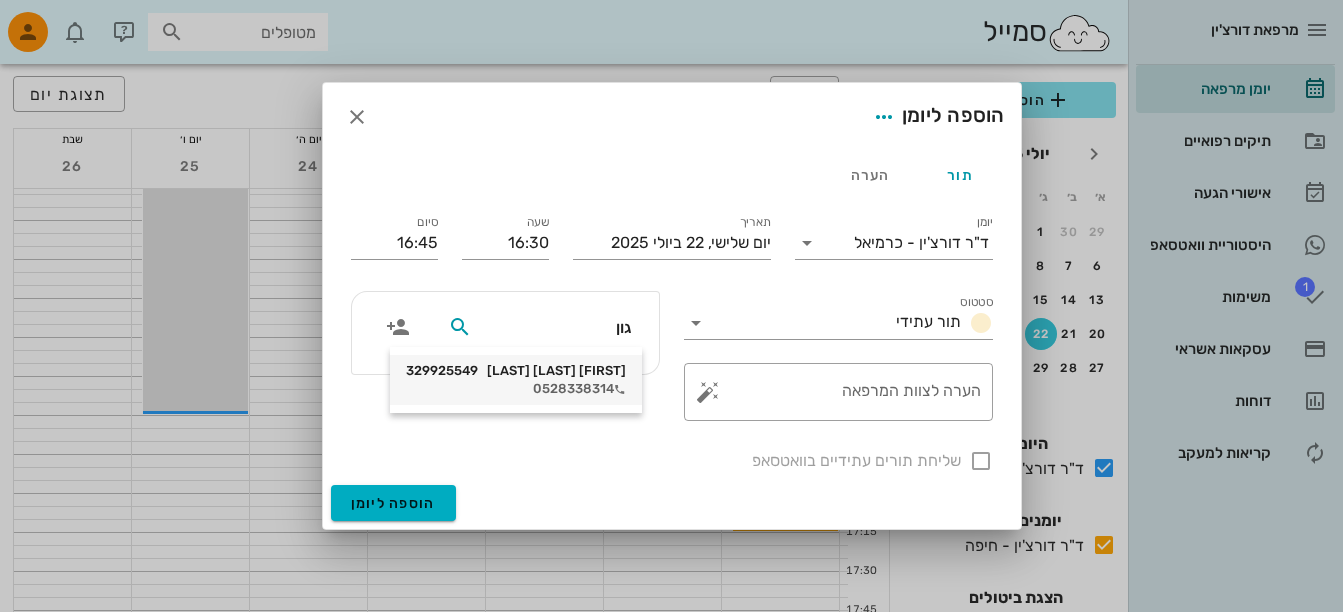 click on "גון שניידר כץ  329925549" at bounding box center [516, 371] 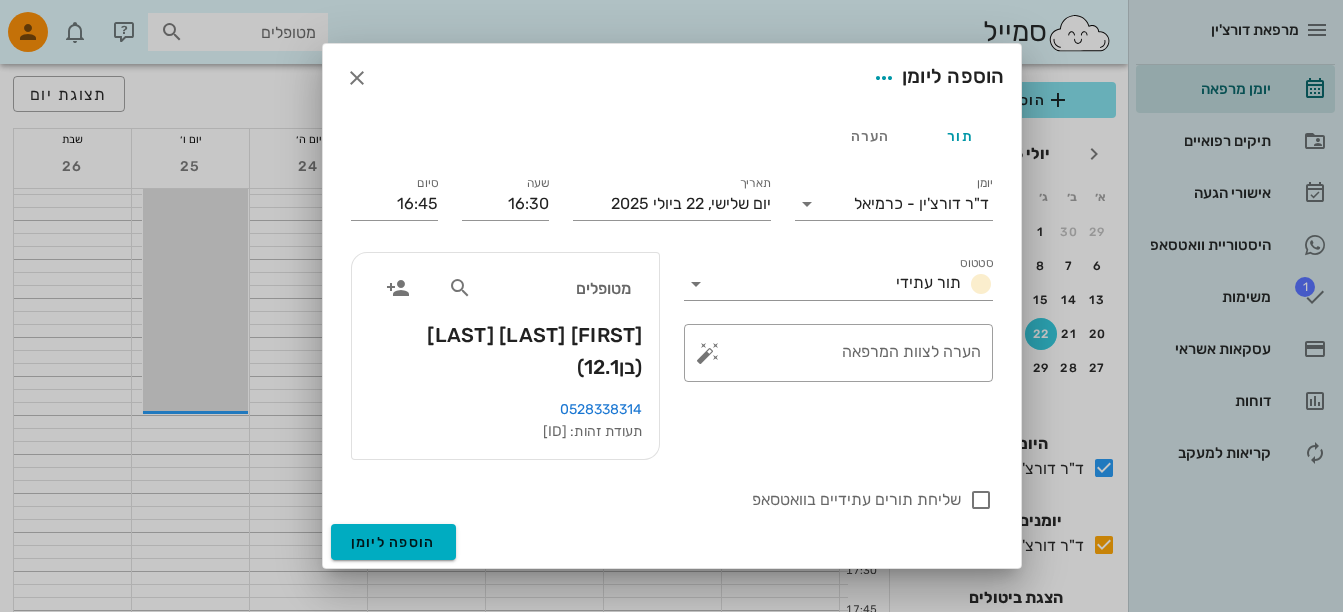 click on "מטופלים
גון
שניידר כץ
(בן
12.1 )" at bounding box center (505, 326) 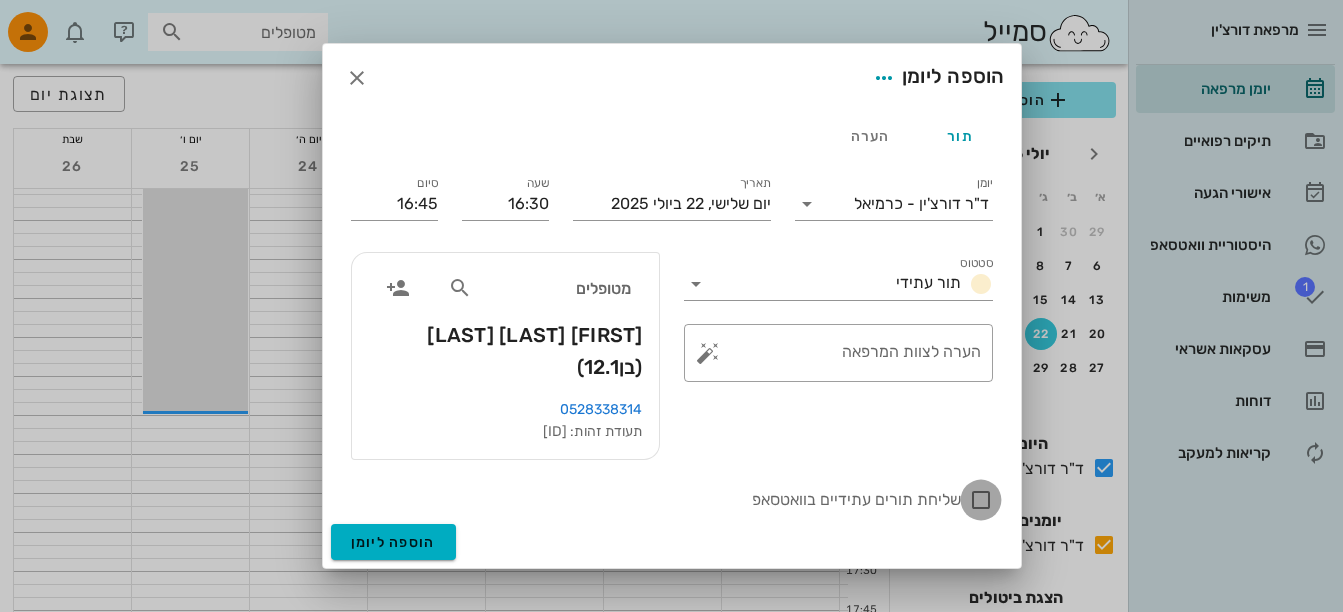 click at bounding box center (981, 500) 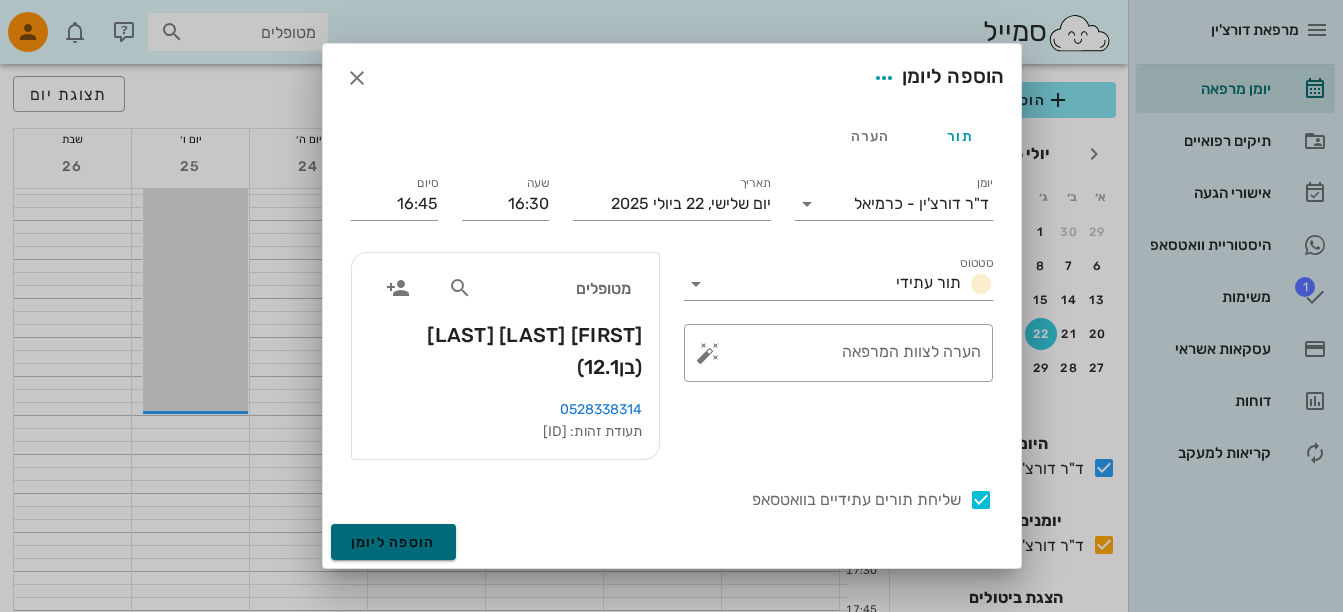 click on "הוספה ליומן" at bounding box center (393, 542) 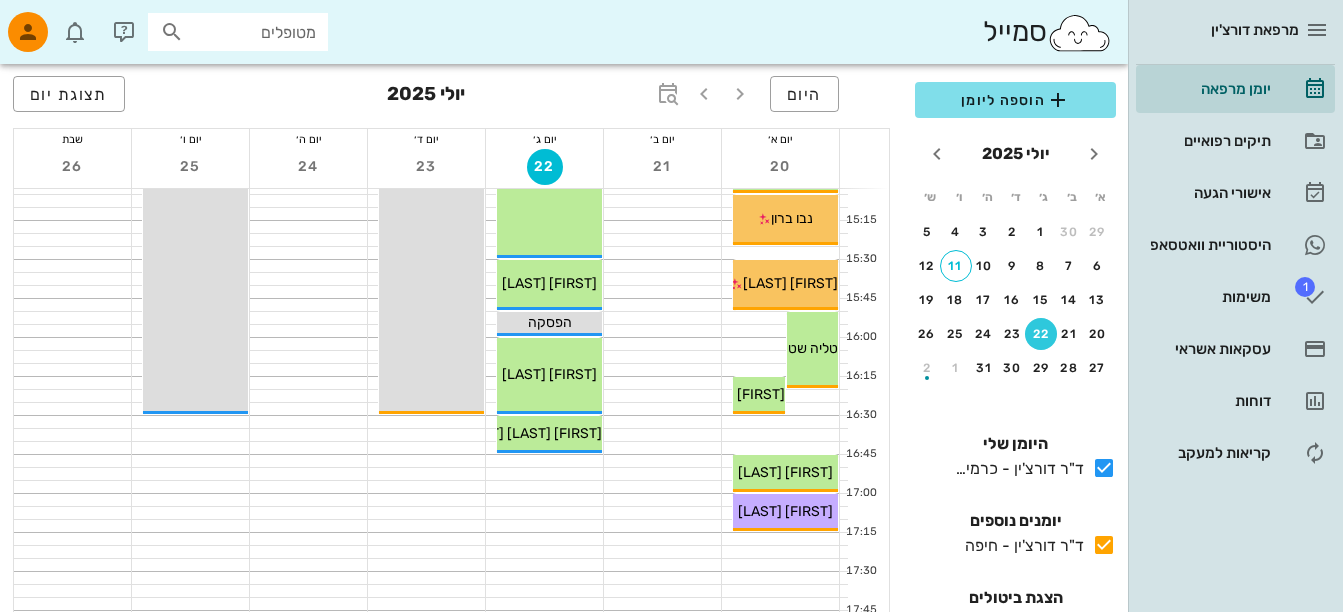 click on "מטופלים" at bounding box center (252, 32) 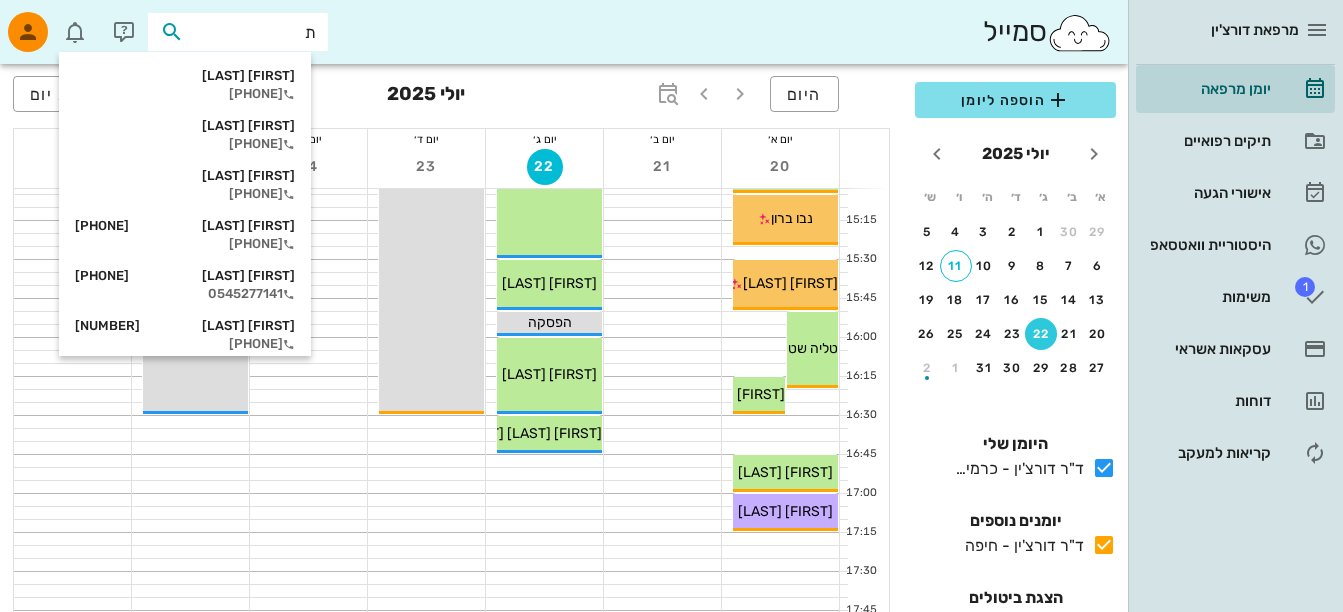 type on "תו" 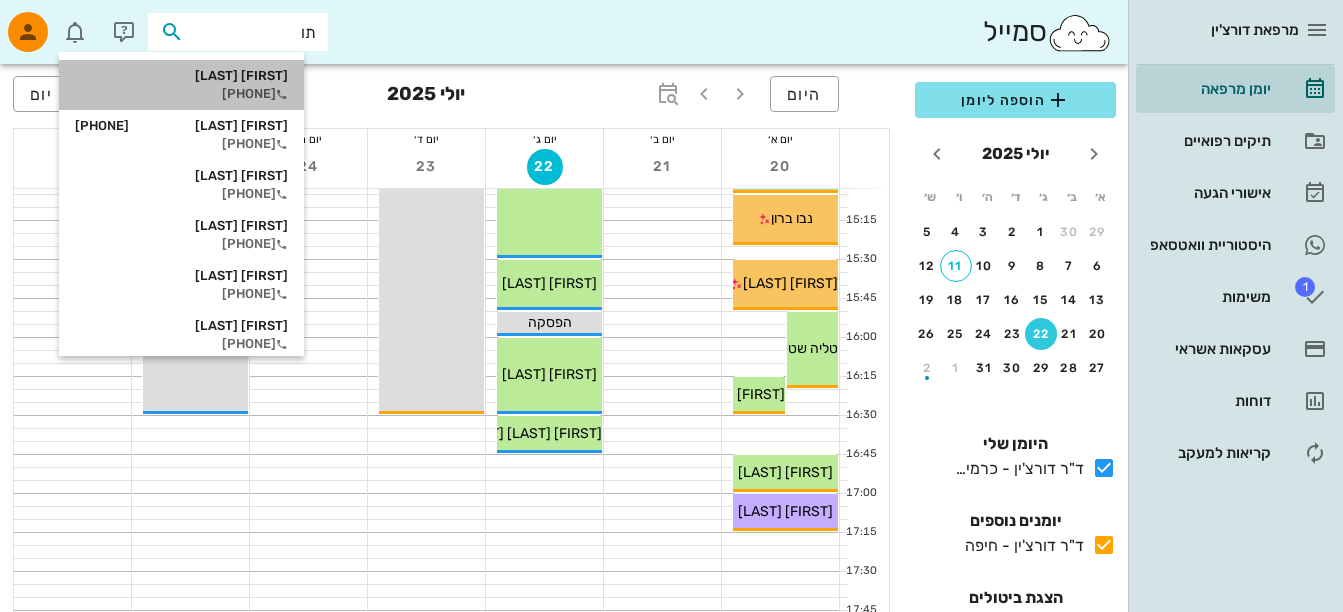 click on "[PHONE]" at bounding box center [181, 94] 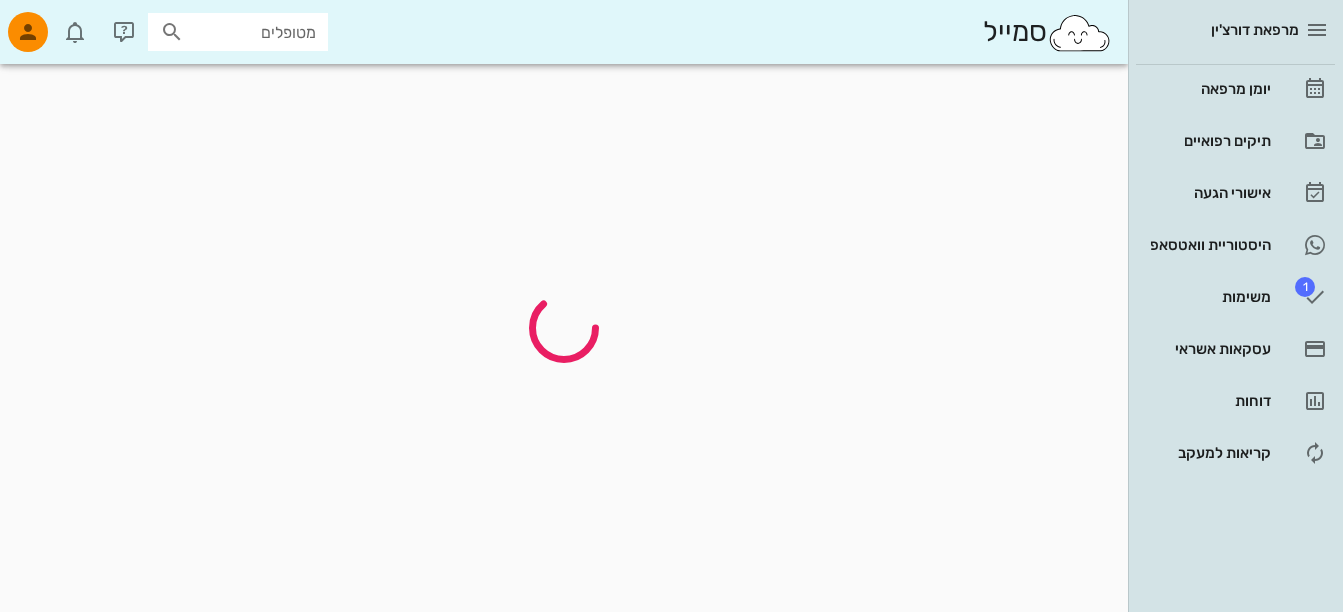 scroll, scrollTop: 0, scrollLeft: 0, axis: both 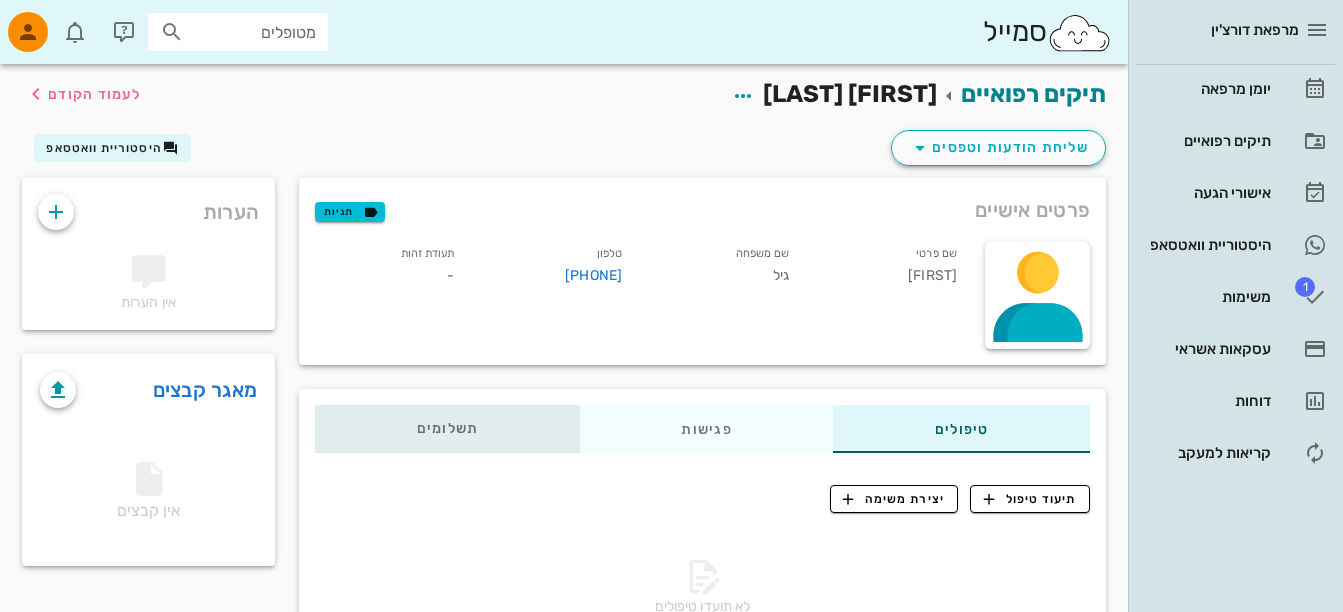 click on "תשלומים
0₪" at bounding box center (448, 429) 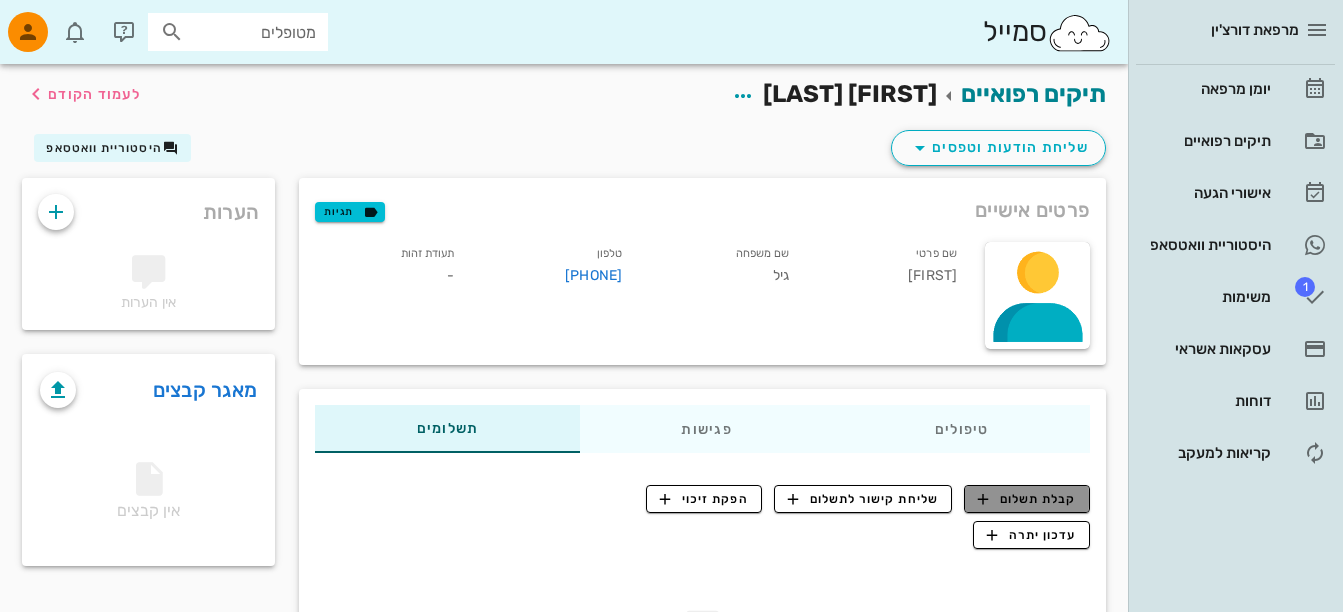 click on "קבלת תשלום" at bounding box center [1027, 499] 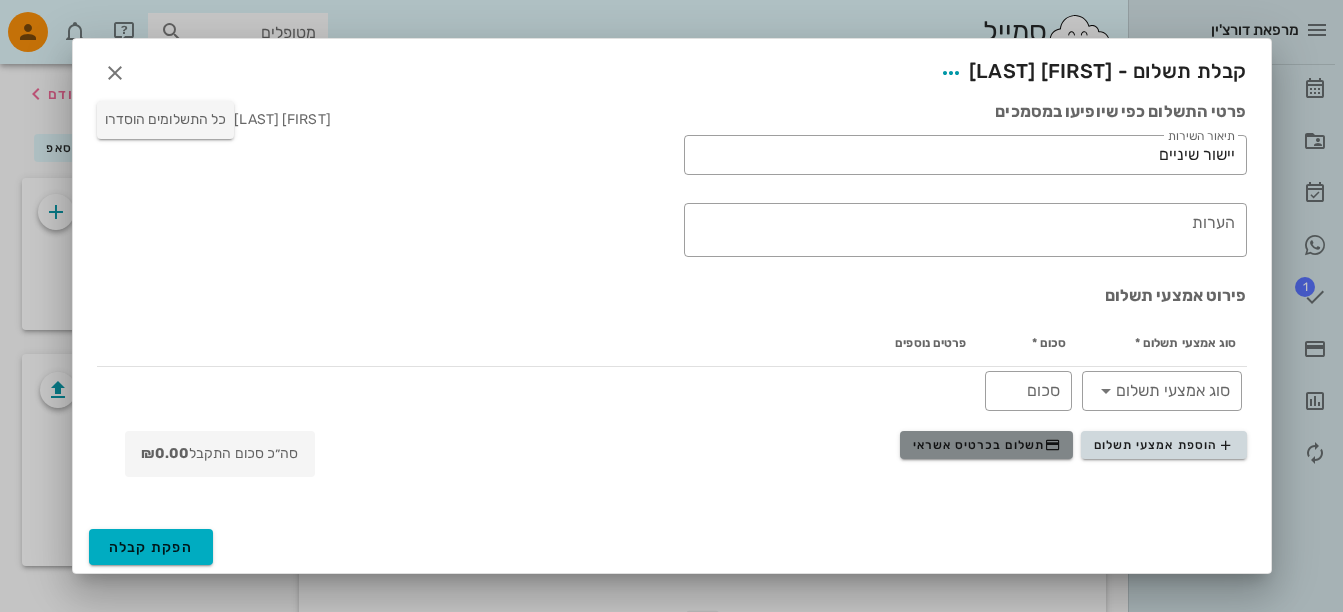 click on "תשלום בכרטיס אשראי" at bounding box center [987, 445] 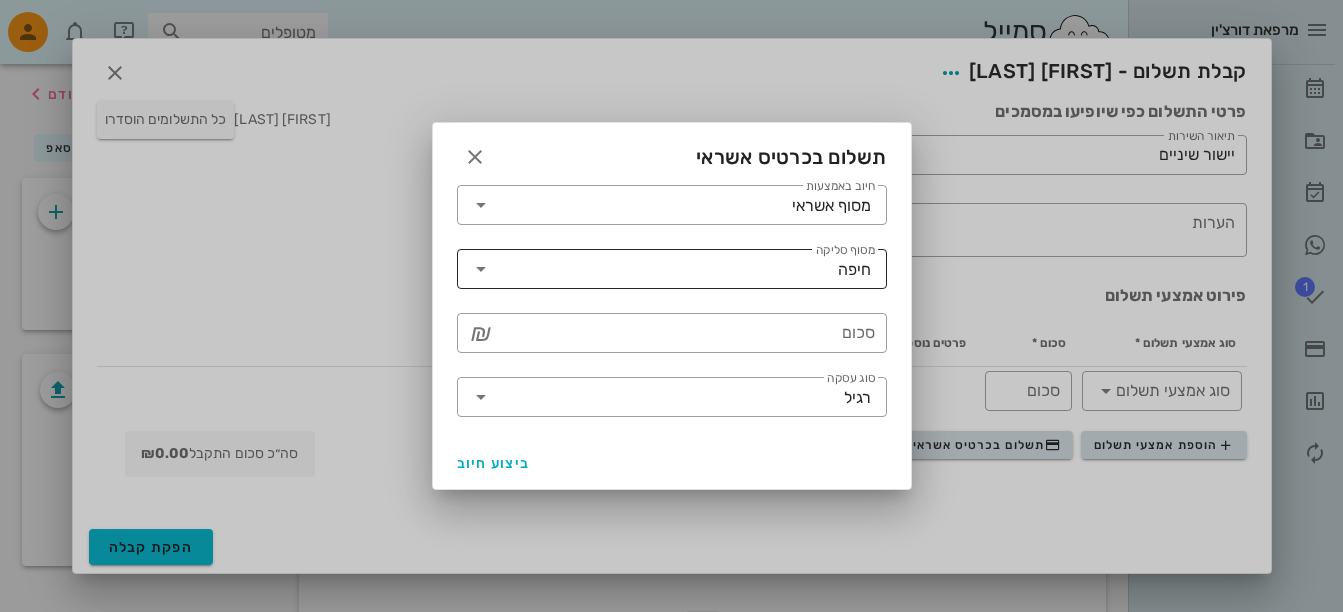 click at bounding box center (481, 269) 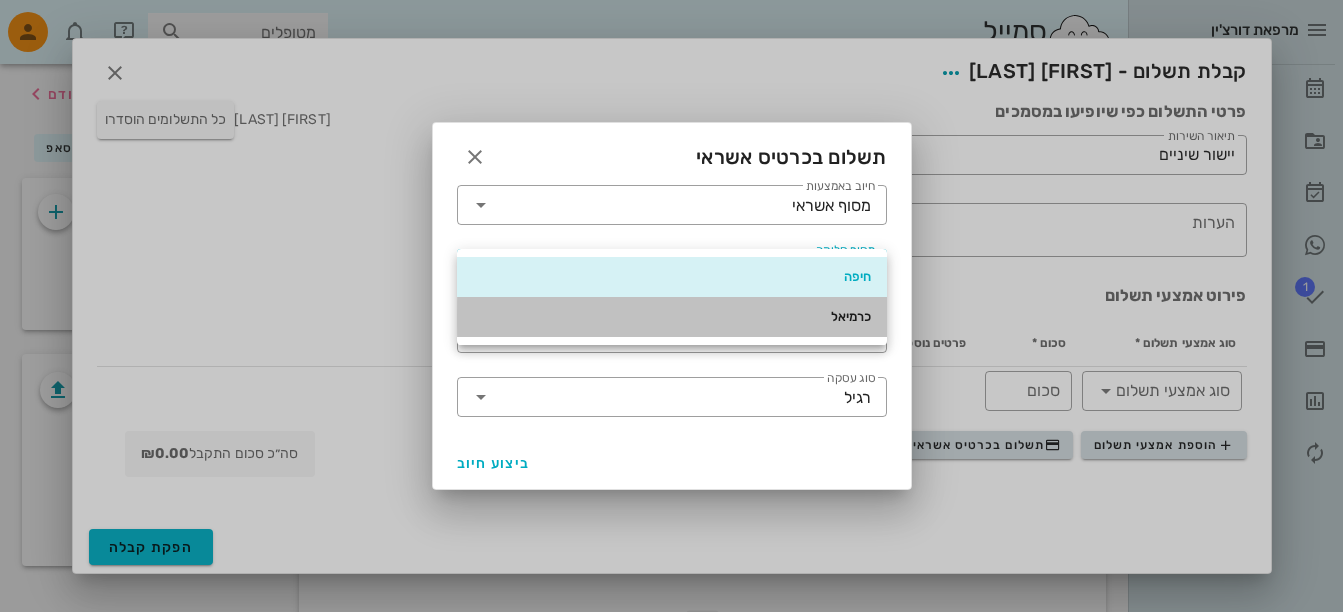 click on "כרמיאל" at bounding box center (672, 317) 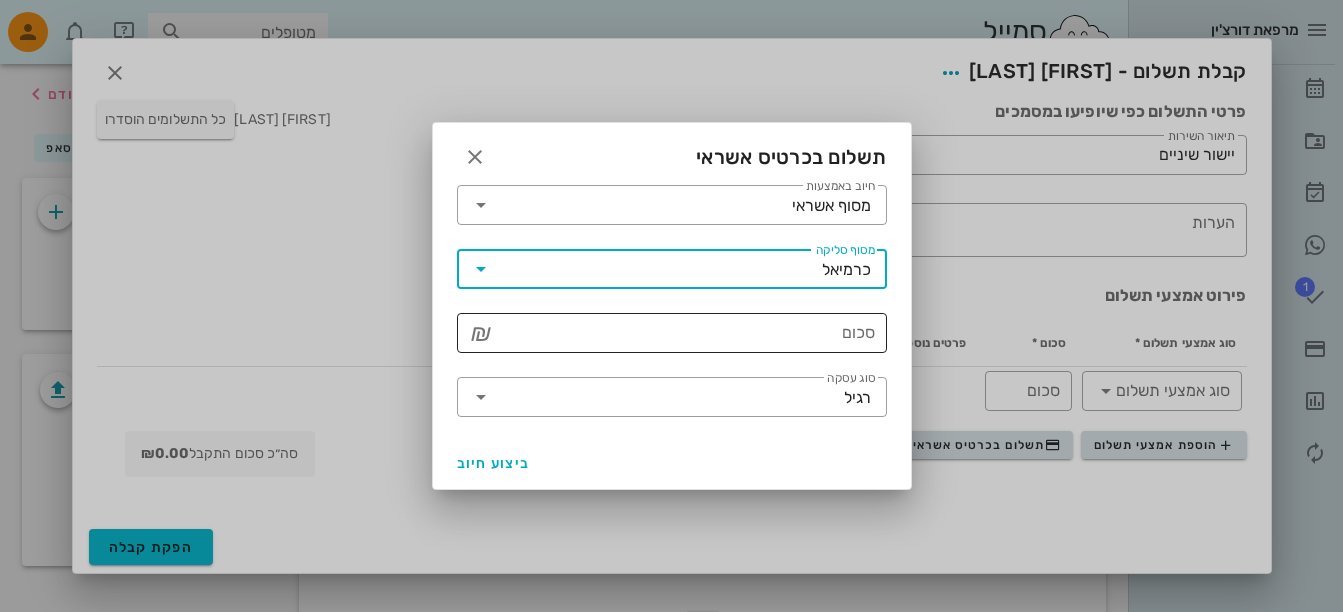 click on "סכום" at bounding box center [686, 333] 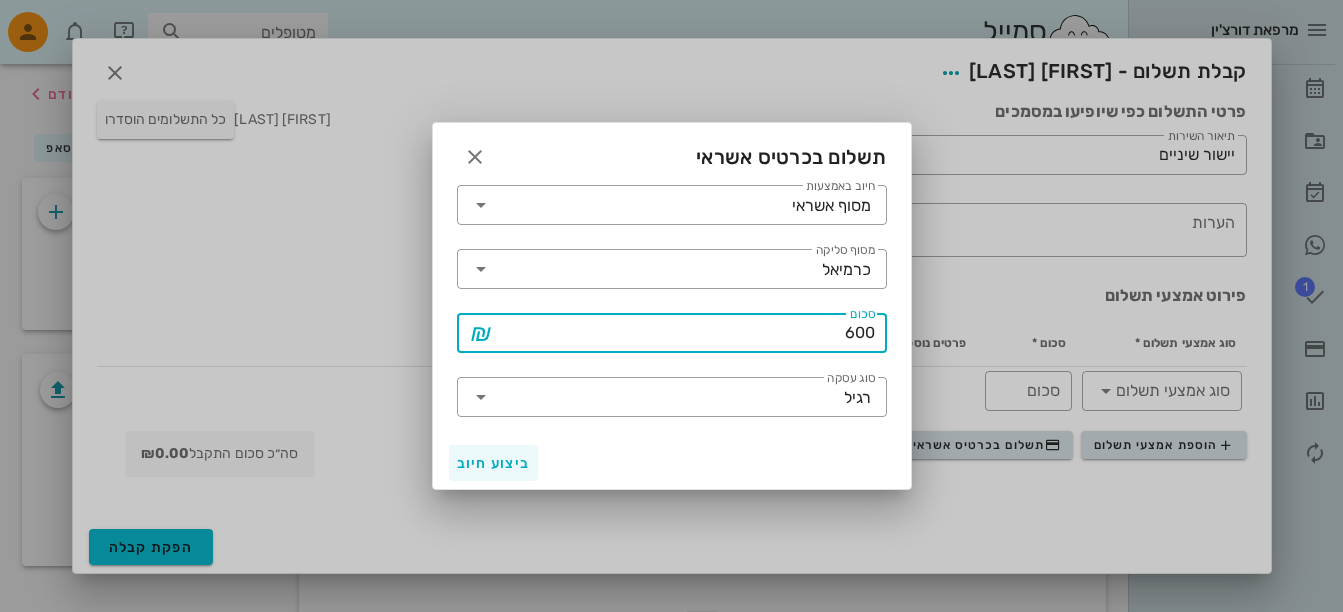 type on "600" 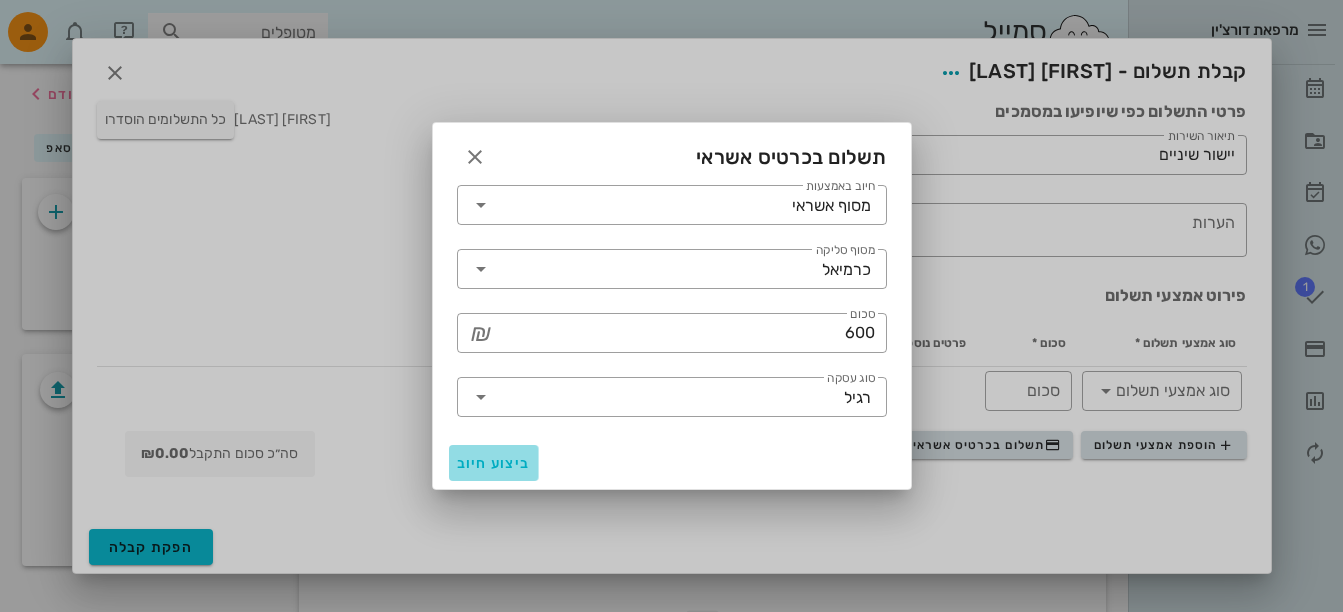 click on "ביצוע חיוב" at bounding box center (494, 463) 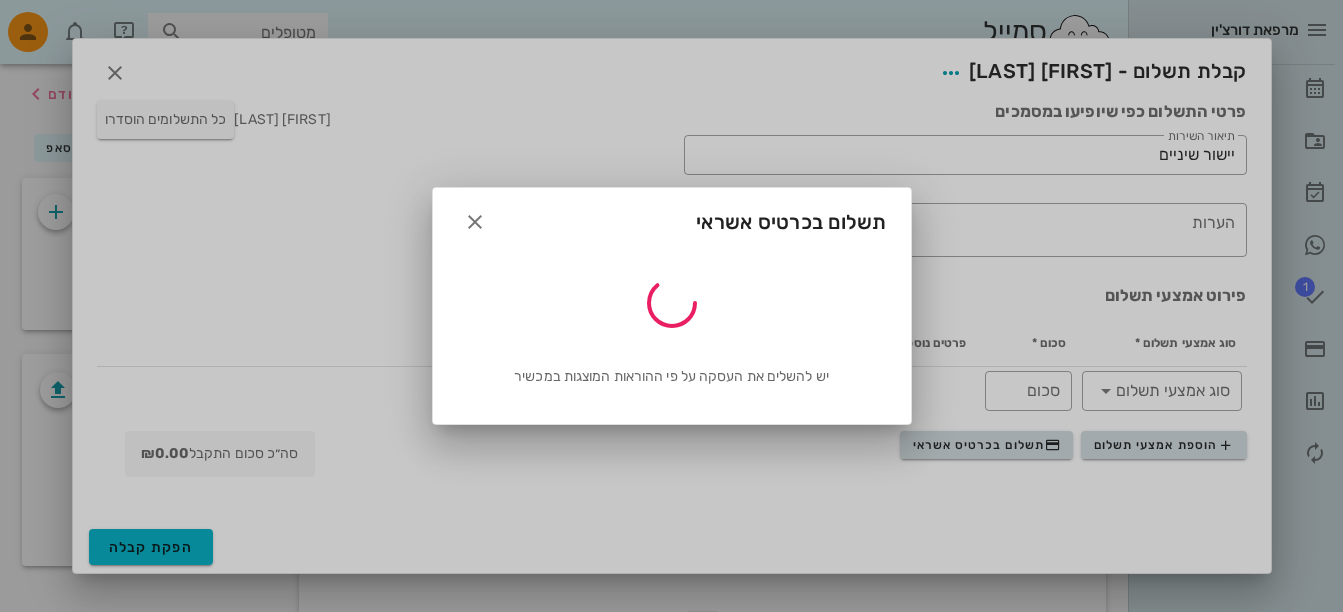 type on "600" 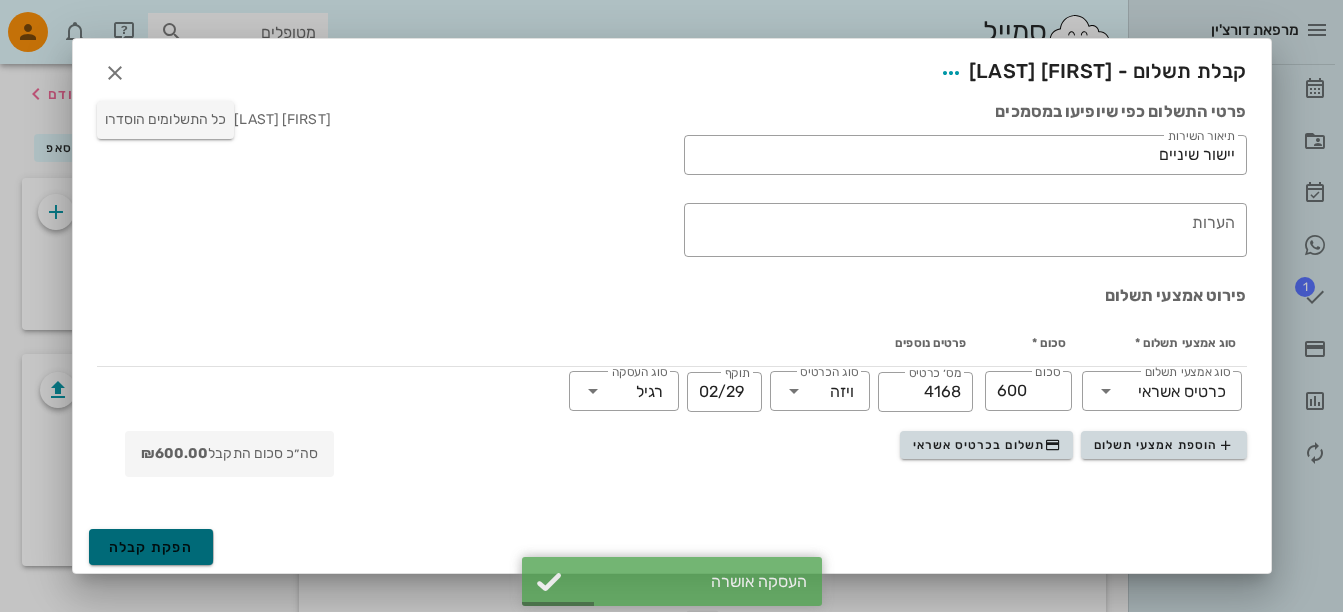 click on "הפקת קבלה" at bounding box center [151, 547] 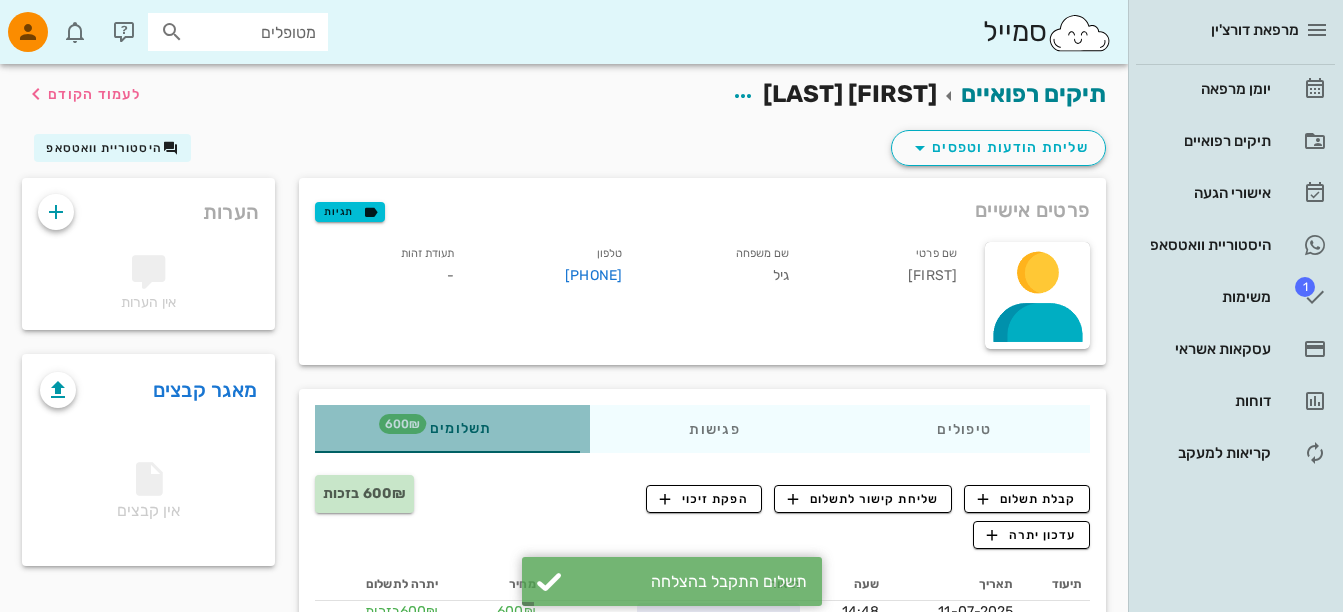 click on "600₪" at bounding box center [402, 424] 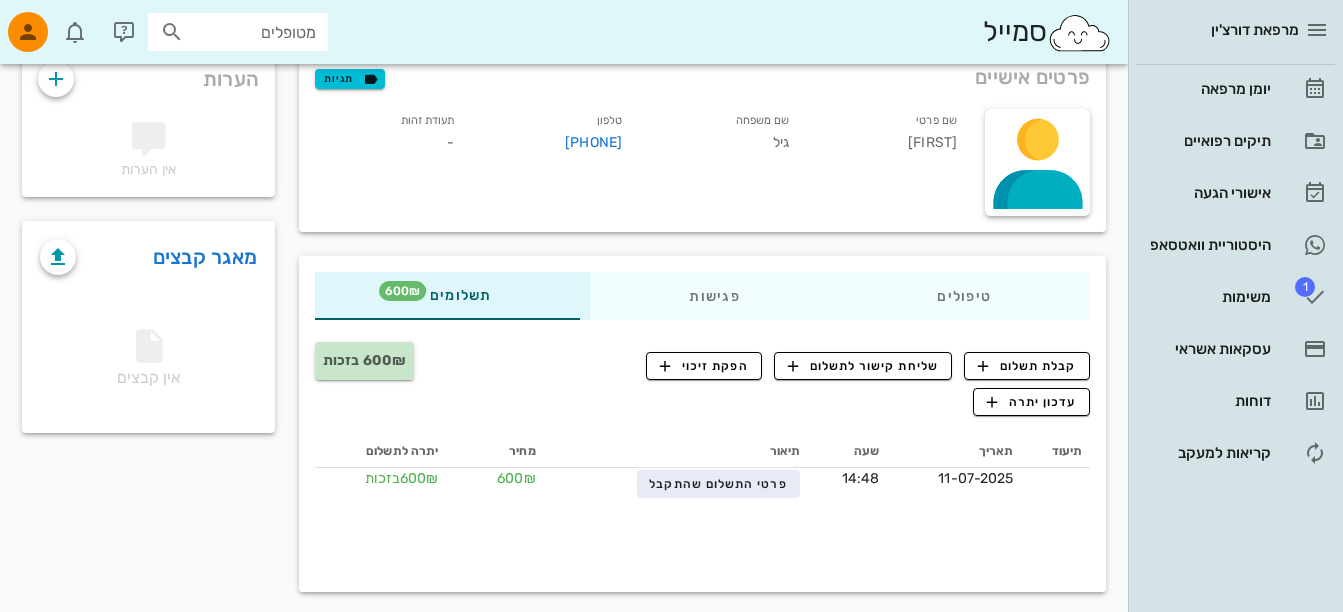 scroll, scrollTop: 145, scrollLeft: 0, axis: vertical 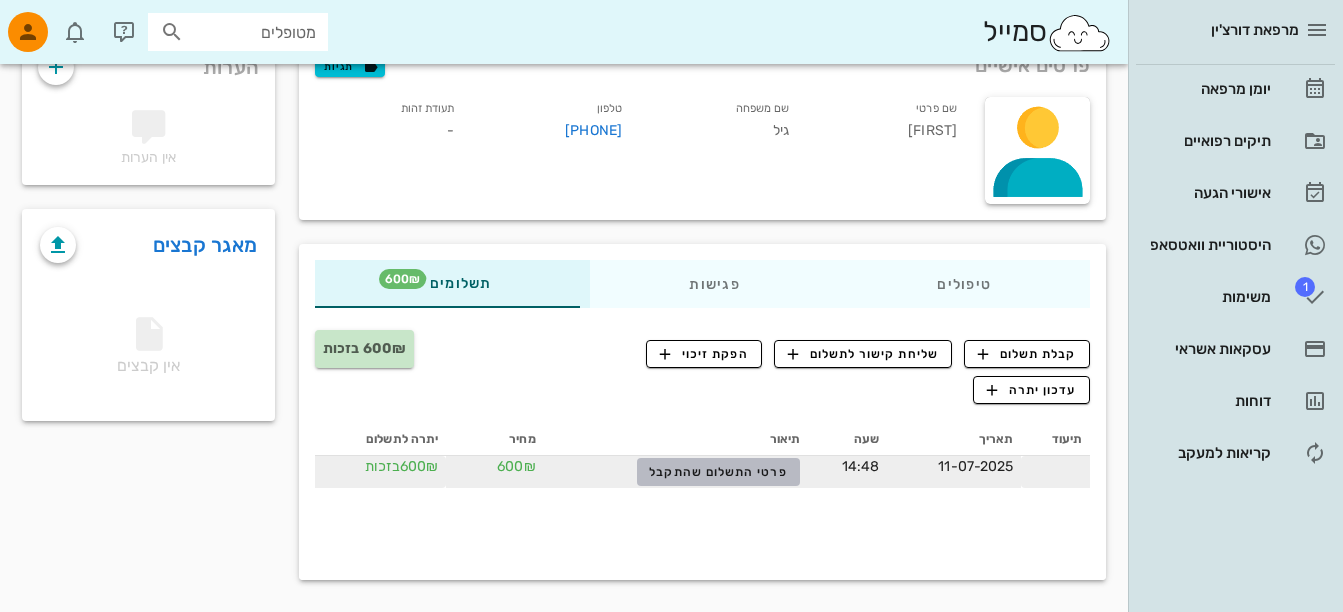 click on "פרטי התשלום שהתקבל" at bounding box center [718, 472] 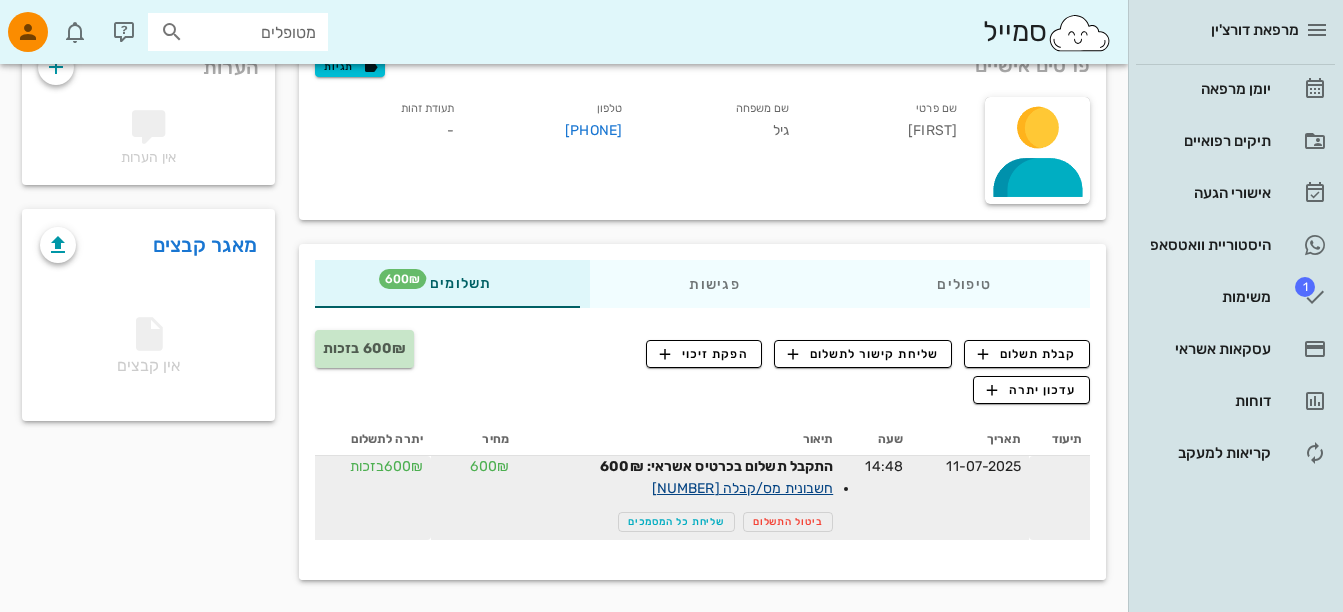 click on "חשבונית מס/קבלה
2625" at bounding box center [742, 488] 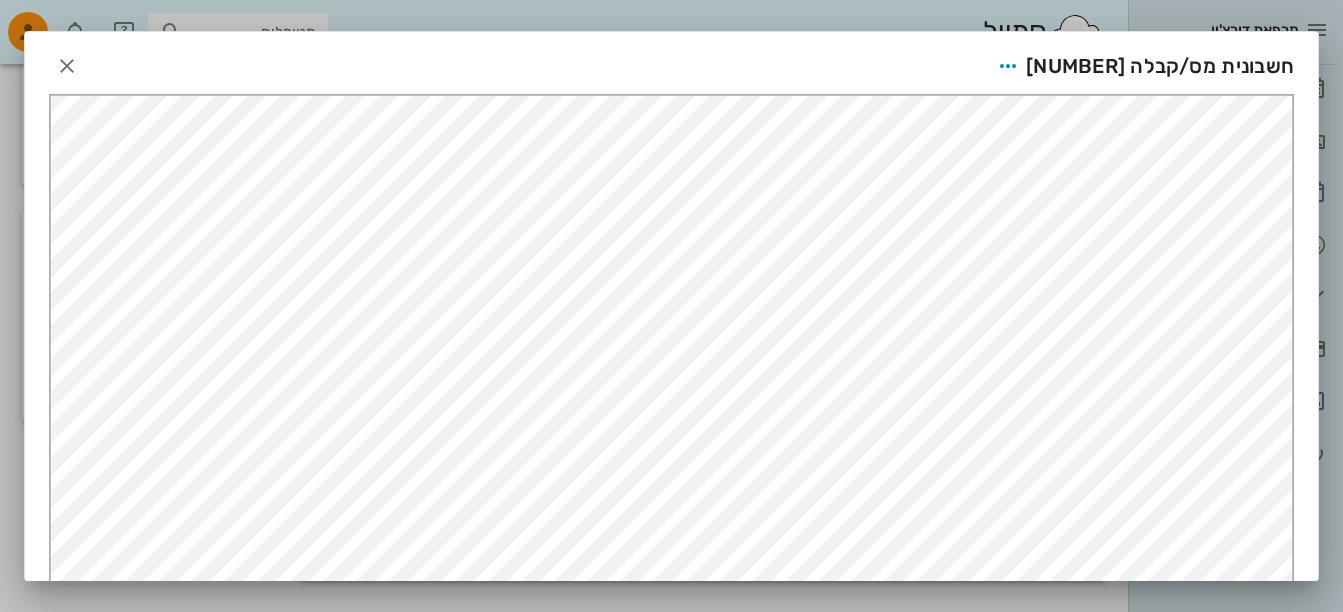 scroll, scrollTop: 0, scrollLeft: 0, axis: both 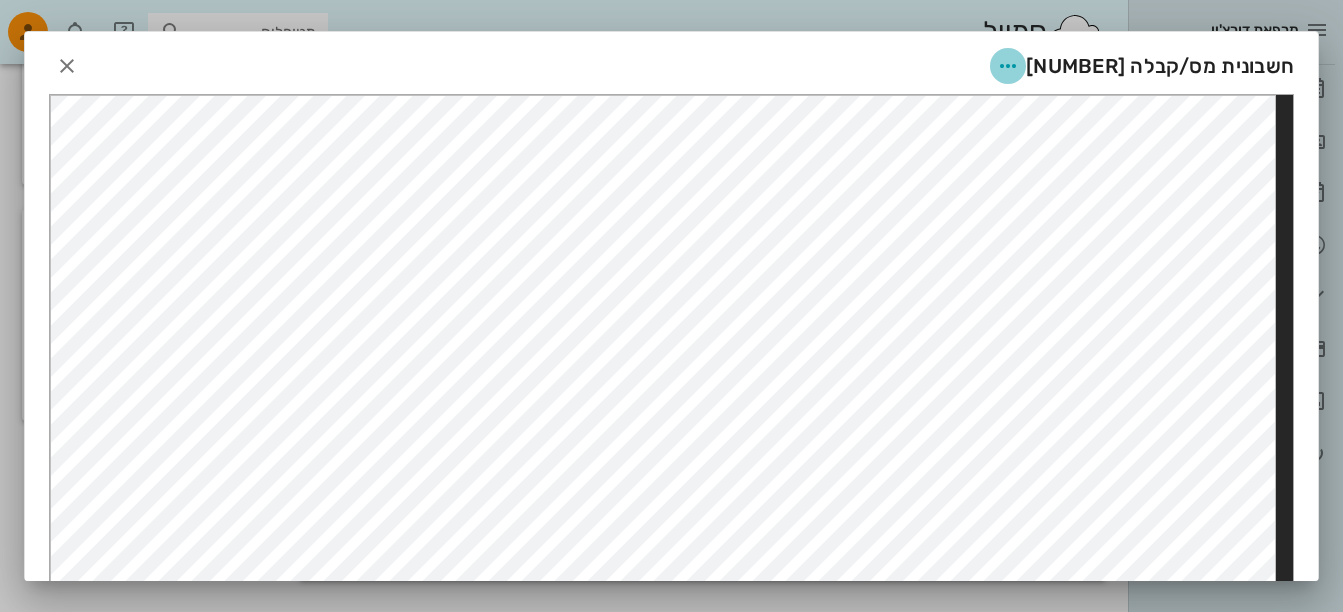 click at bounding box center [1008, 66] 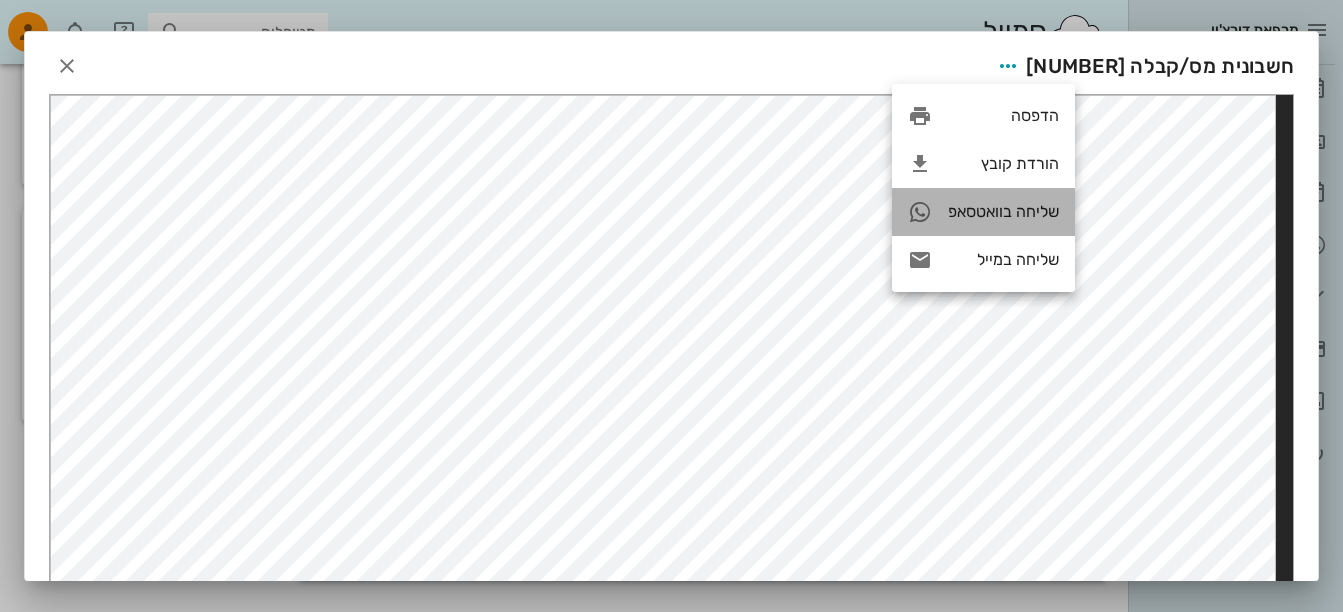 click on "שליחה בוואטסאפ" at bounding box center (1003, 211) 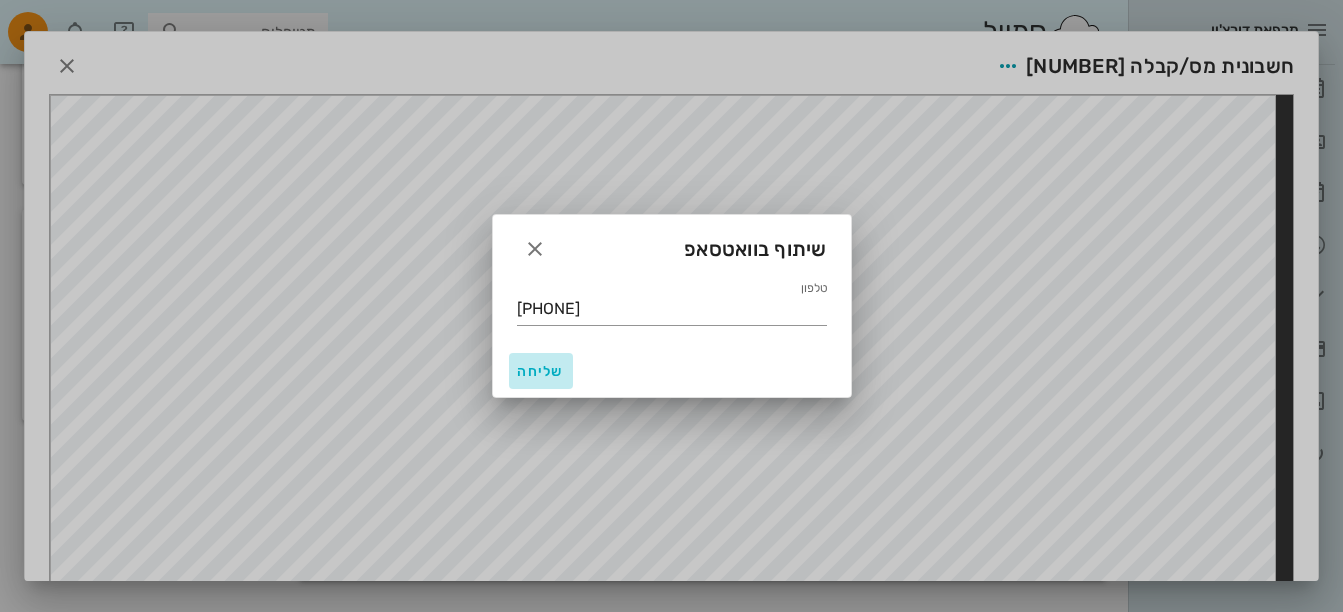 click on "שליחה" at bounding box center [541, 371] 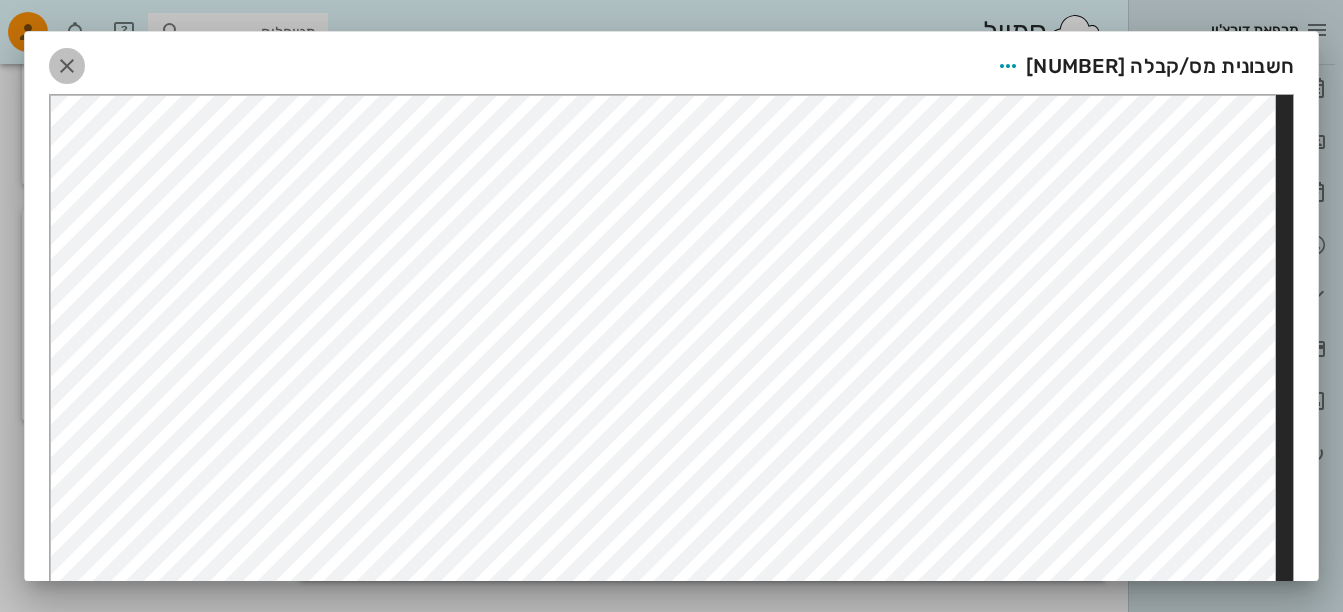click at bounding box center (67, 66) 